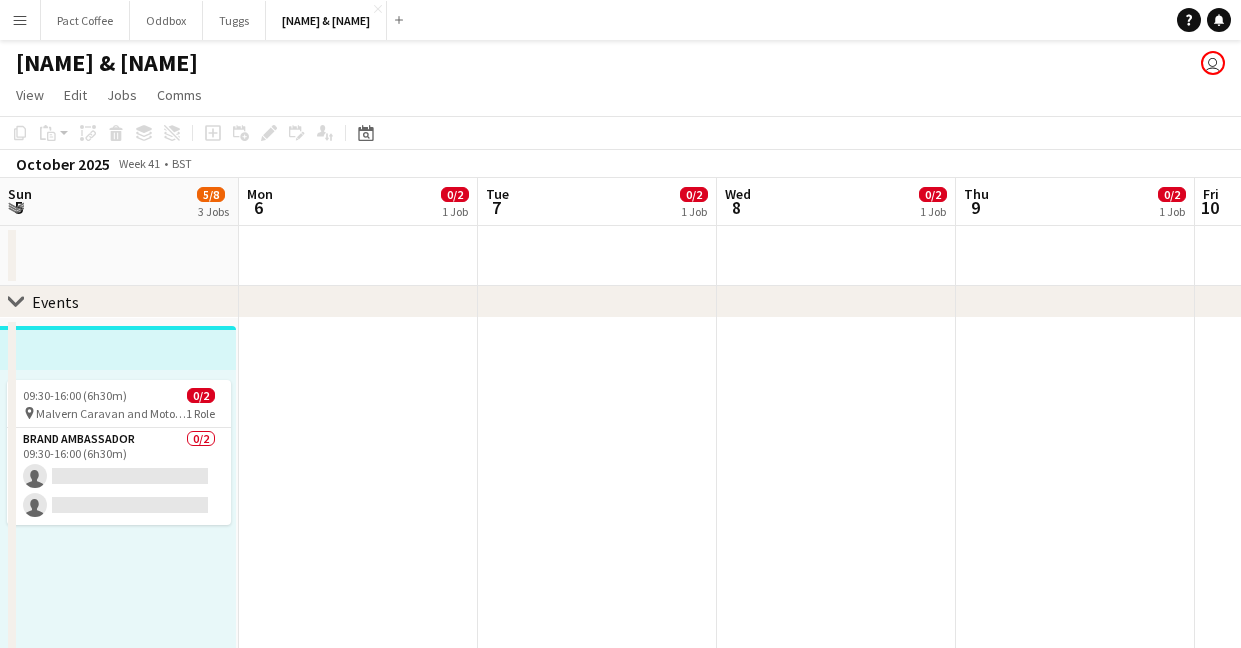 scroll, scrollTop: 0, scrollLeft: 0, axis: both 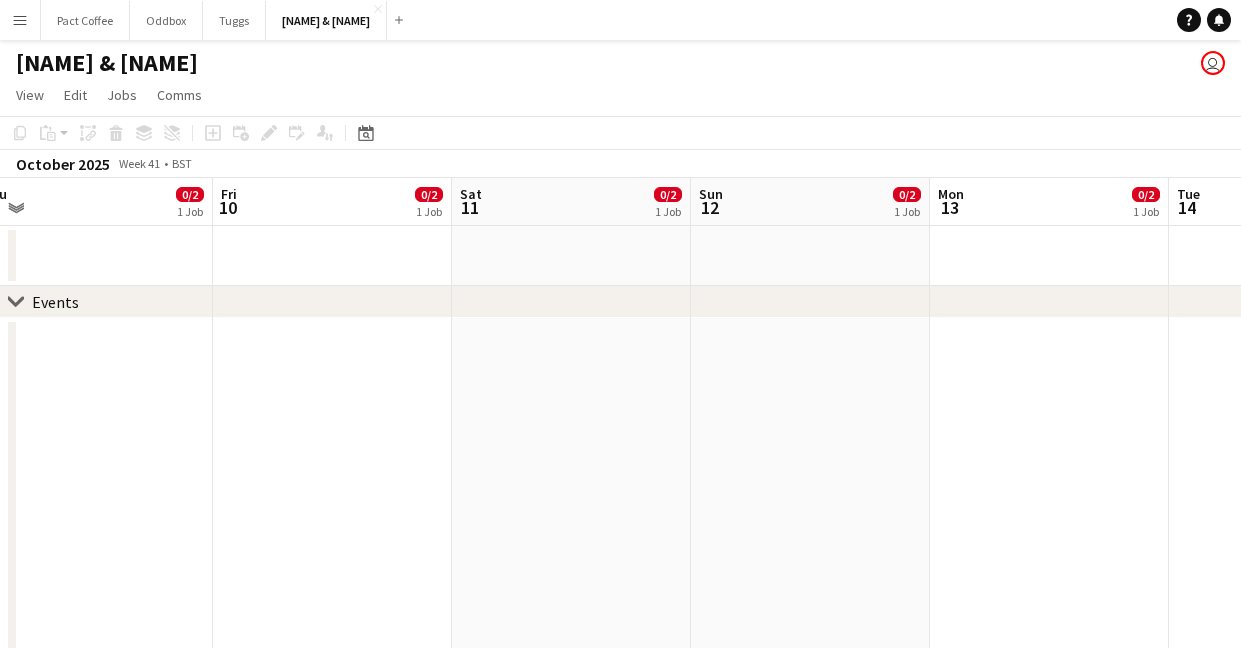 click on "Menu" at bounding box center (20, 20) 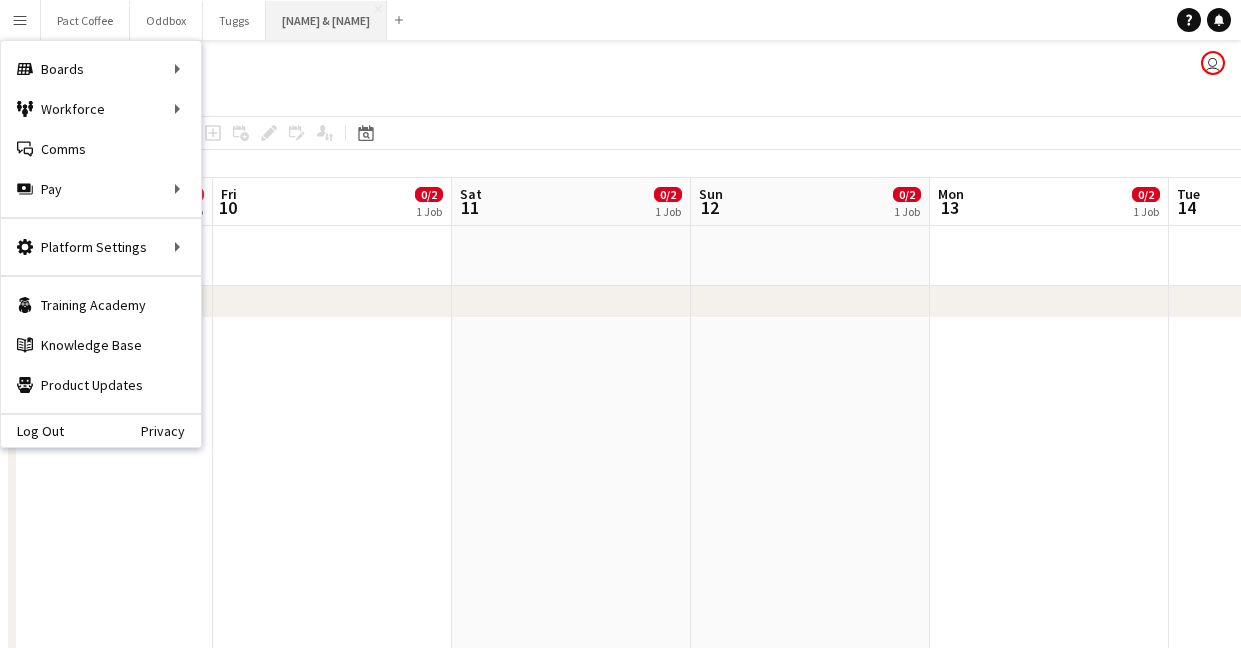 click on "Bella & Duke
Close" at bounding box center [326, 20] 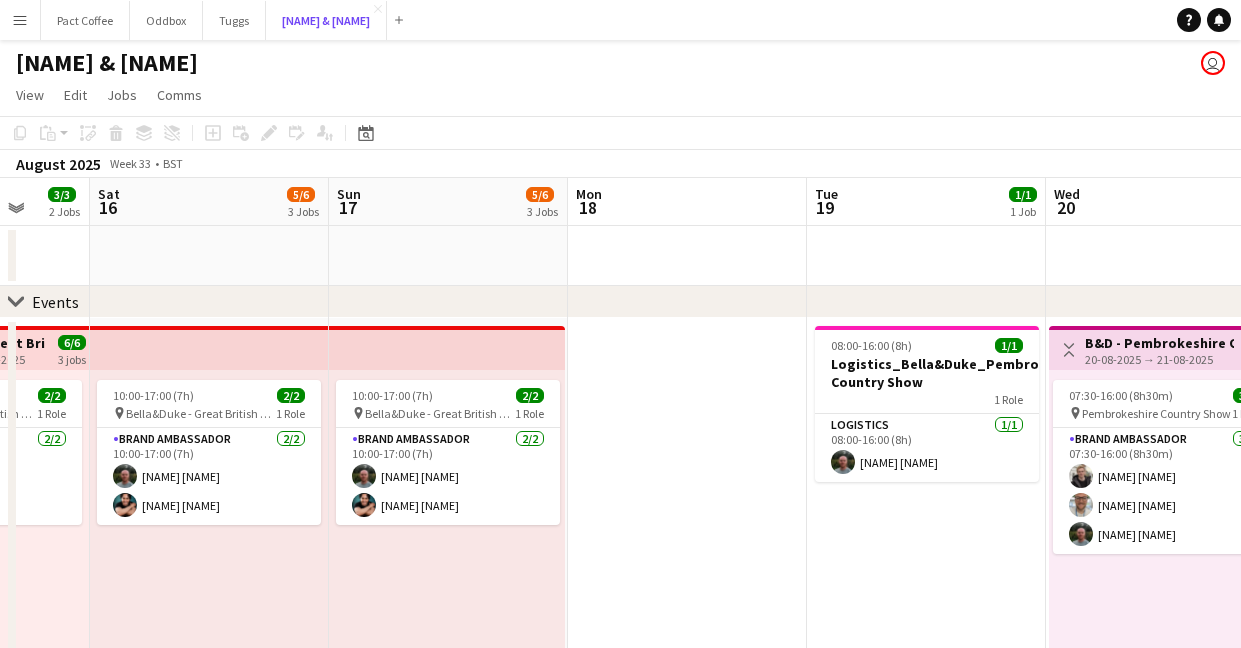 scroll, scrollTop: 0, scrollLeft: 561, axis: horizontal 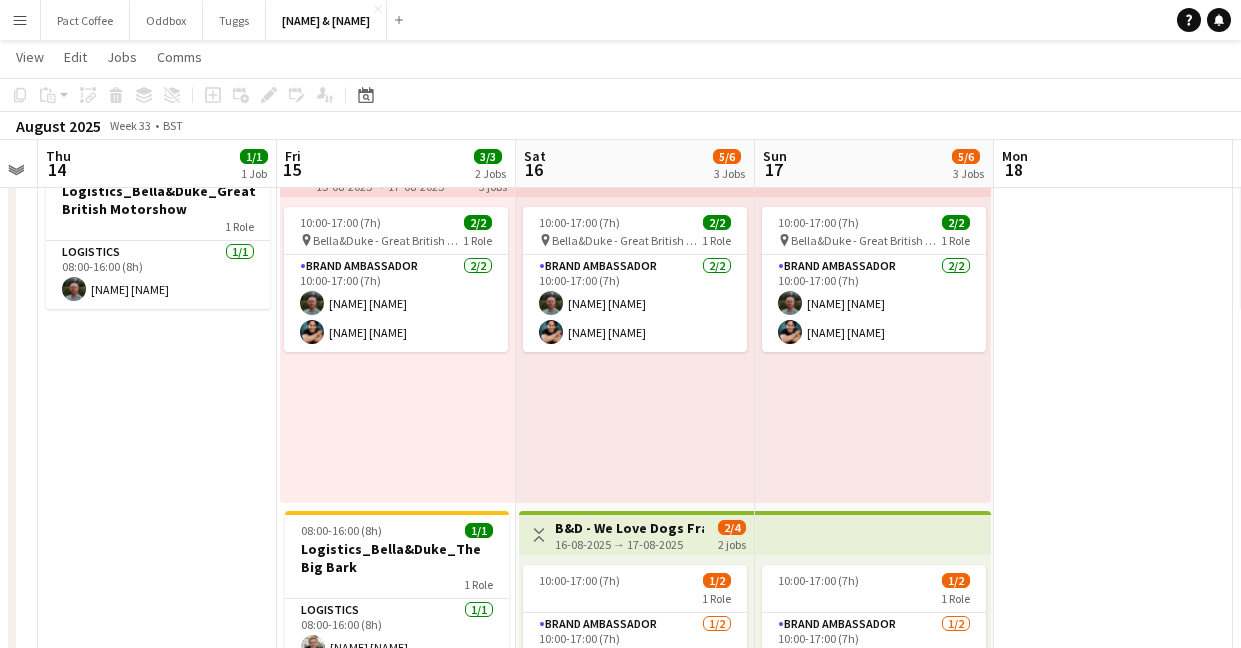 drag, startPoint x: 475, startPoint y: 420, endPoint x: 663, endPoint y: 397, distance: 189.40169 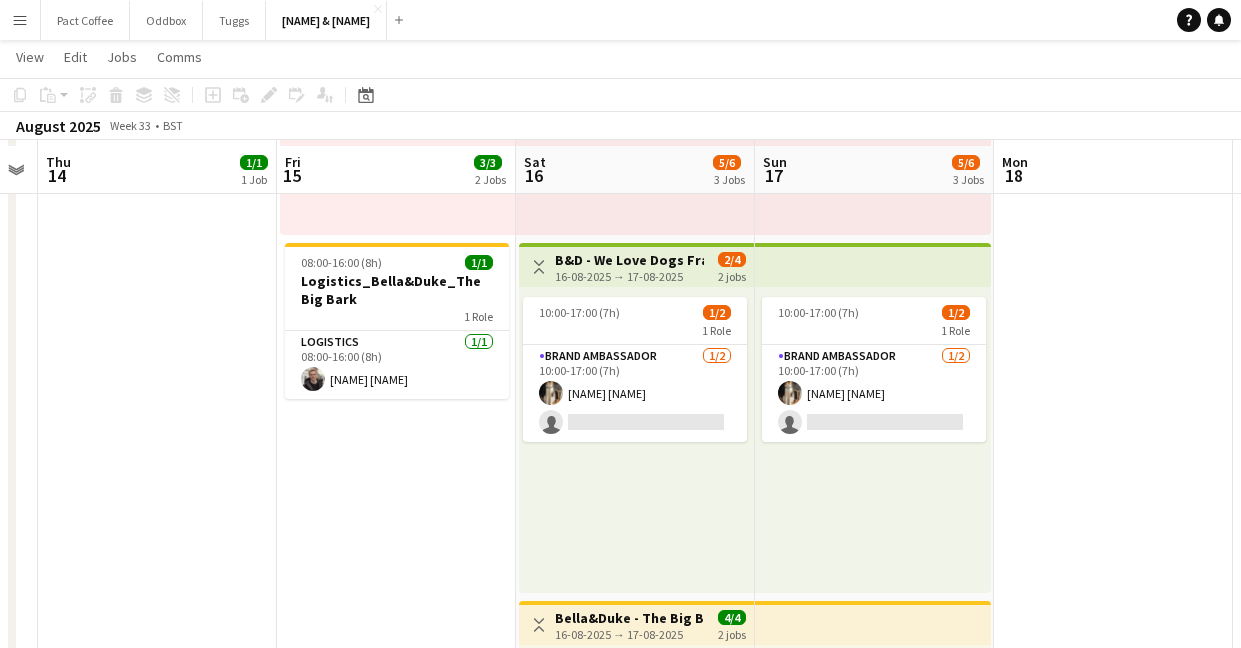 scroll, scrollTop: 446, scrollLeft: 0, axis: vertical 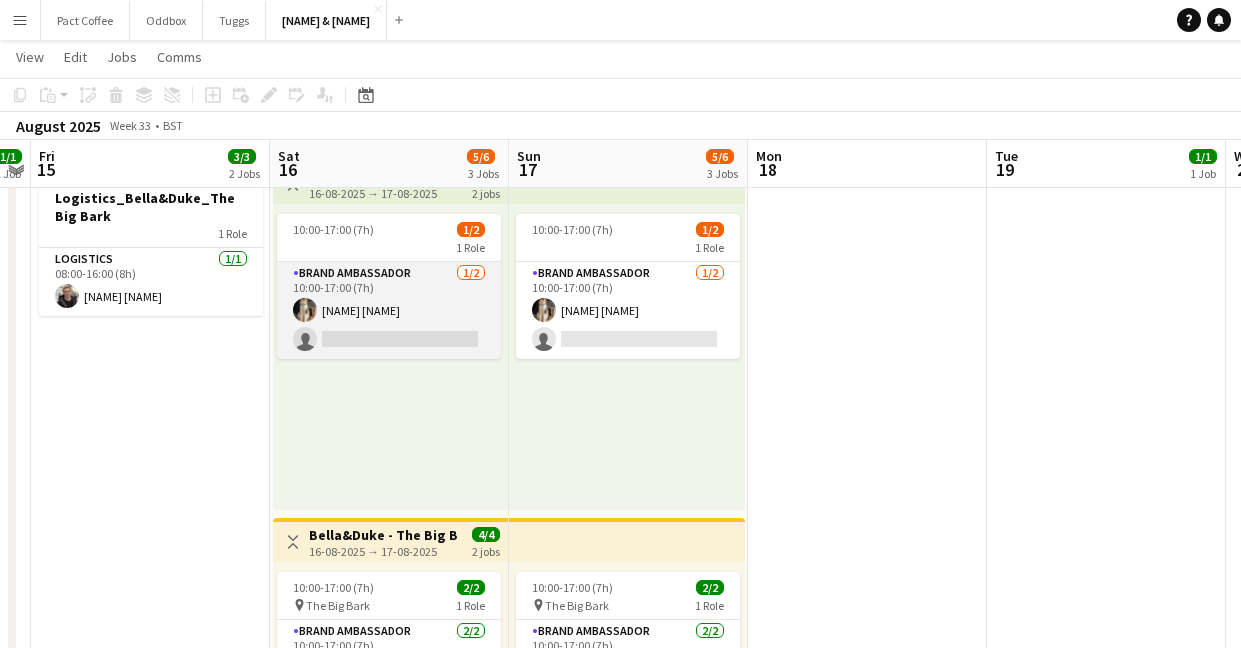 click on "[NAME] [NAME]" at bounding box center (389, 310) 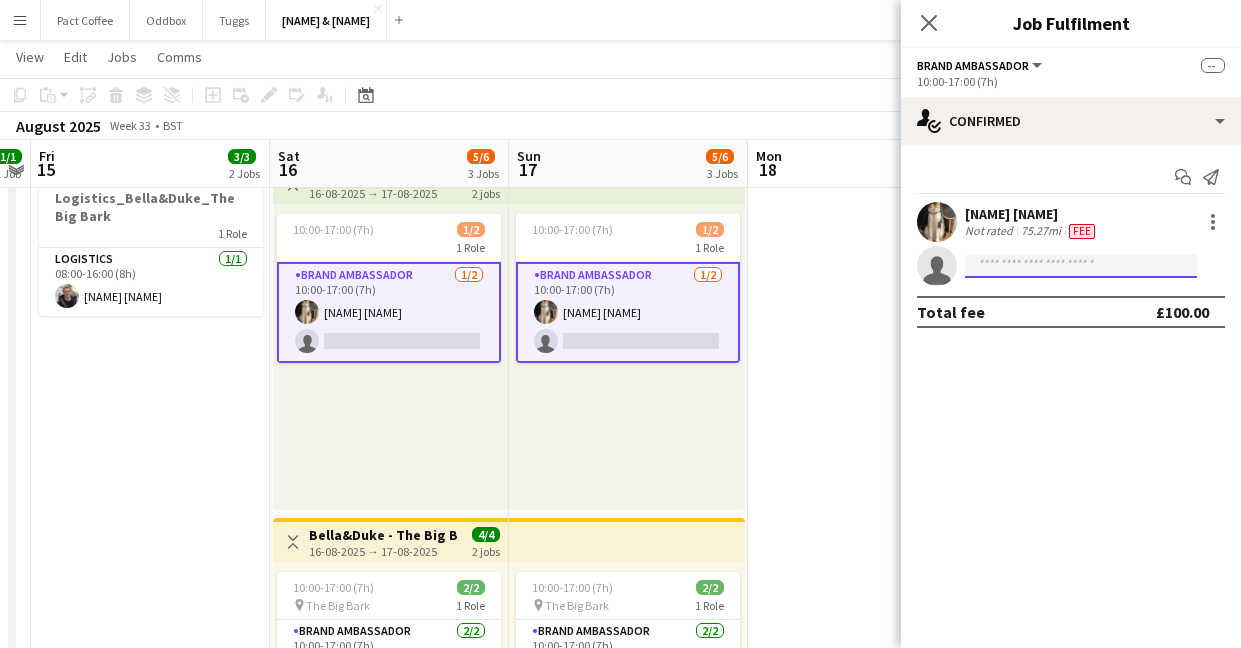click 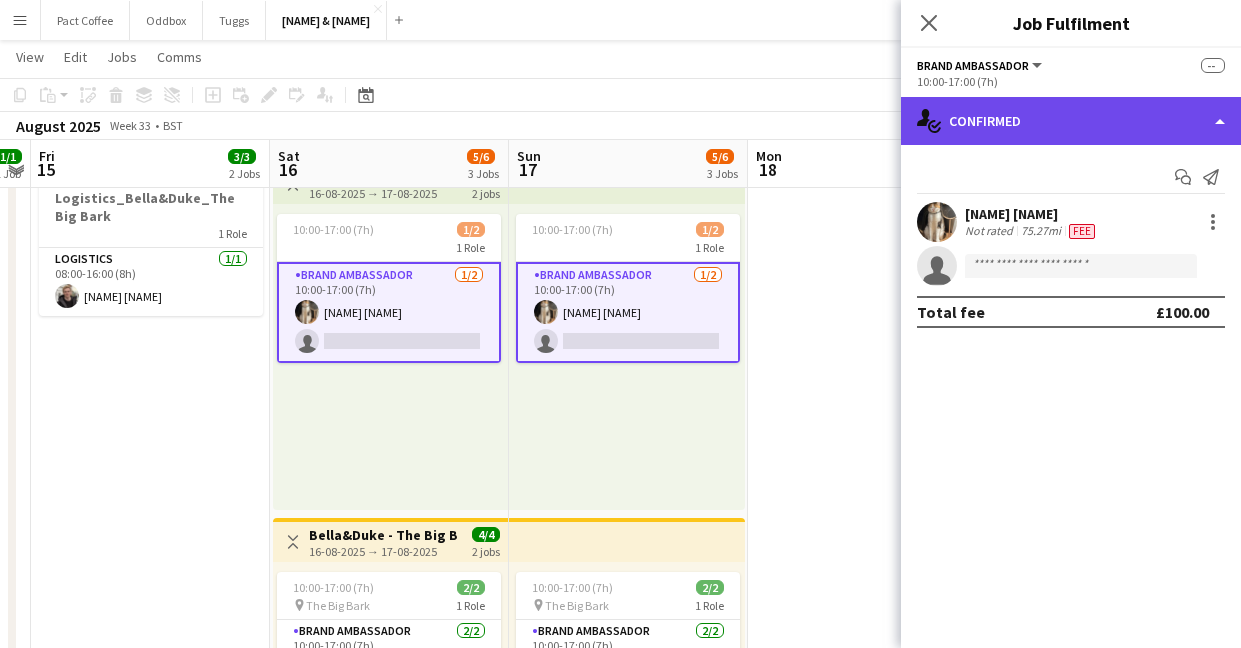 click on "single-neutral-actions-check-2
Confirmed" 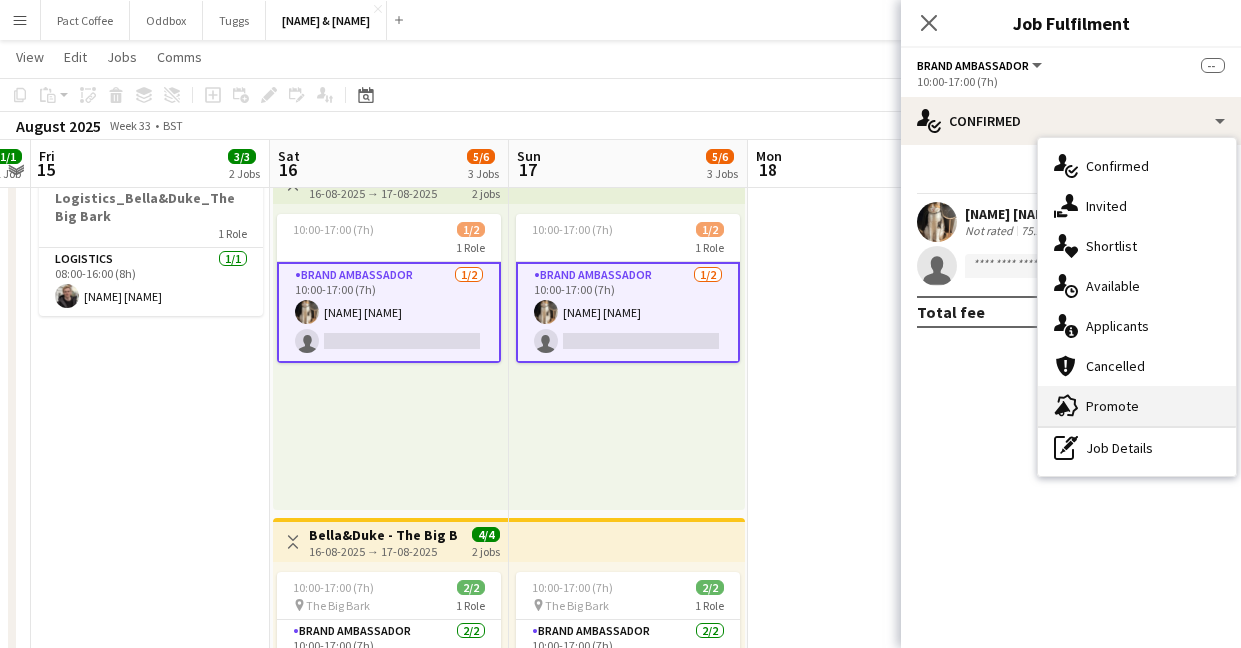 click on "advertising-megaphone
Promote" at bounding box center [1137, 406] 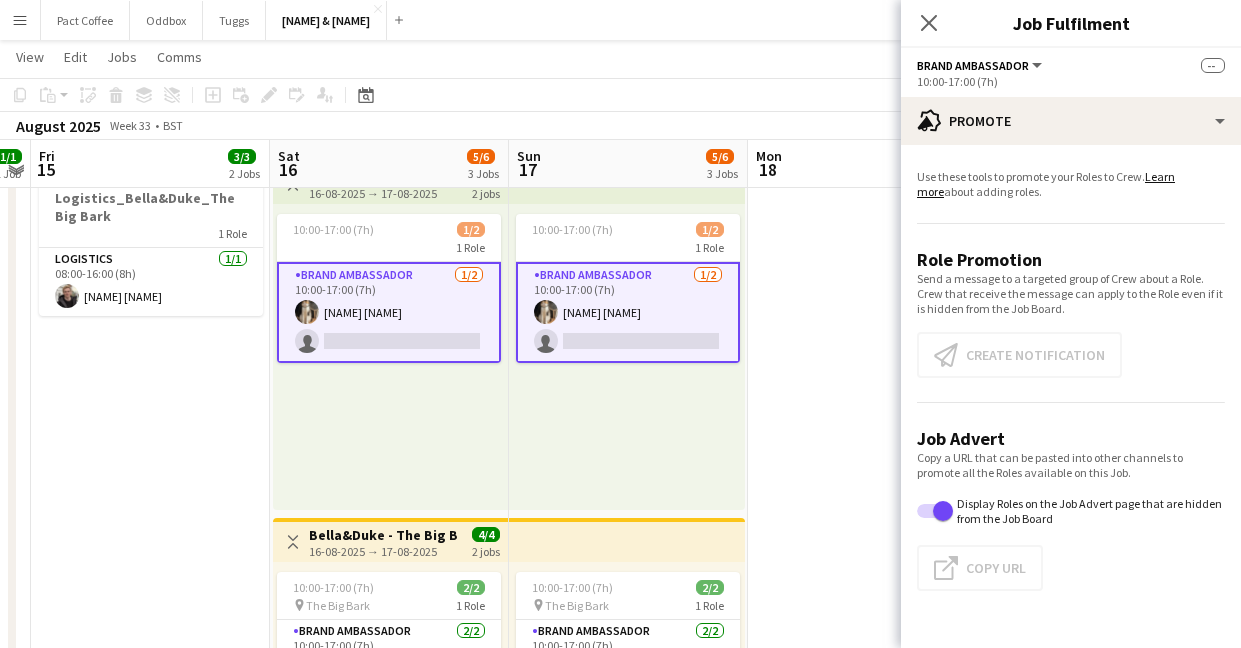 click on "[NAME] [NAME]" at bounding box center [389, 312] 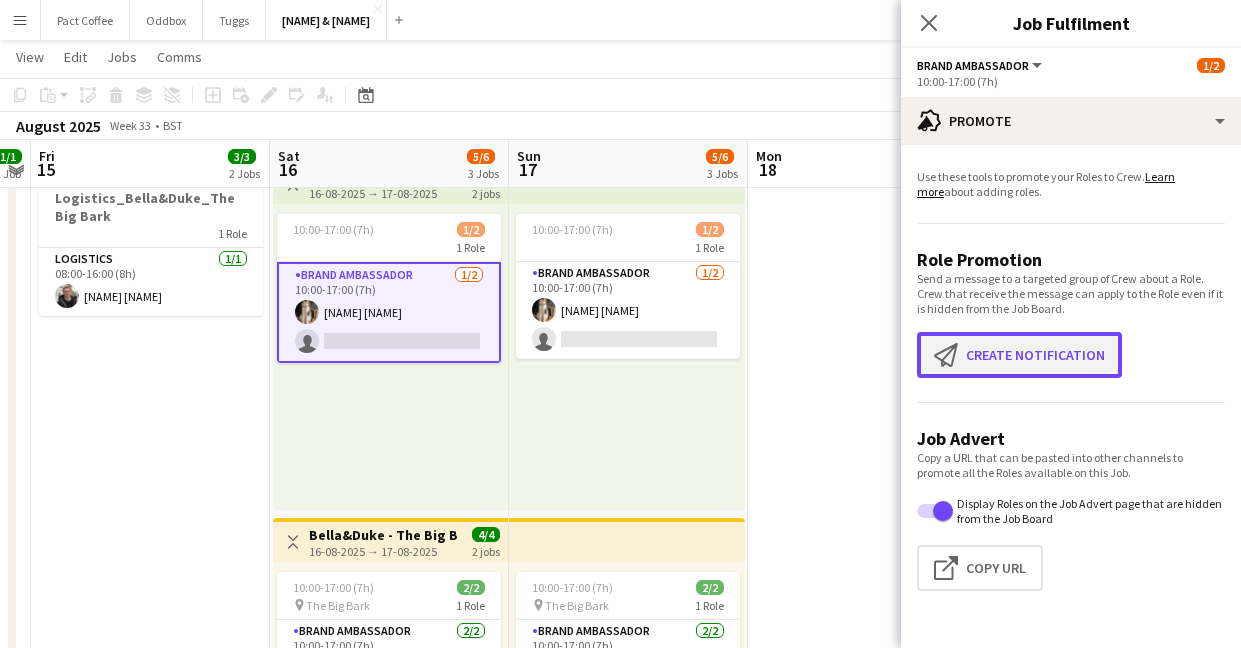 click on "Create notification
Create notification" at bounding box center (1019, 355) 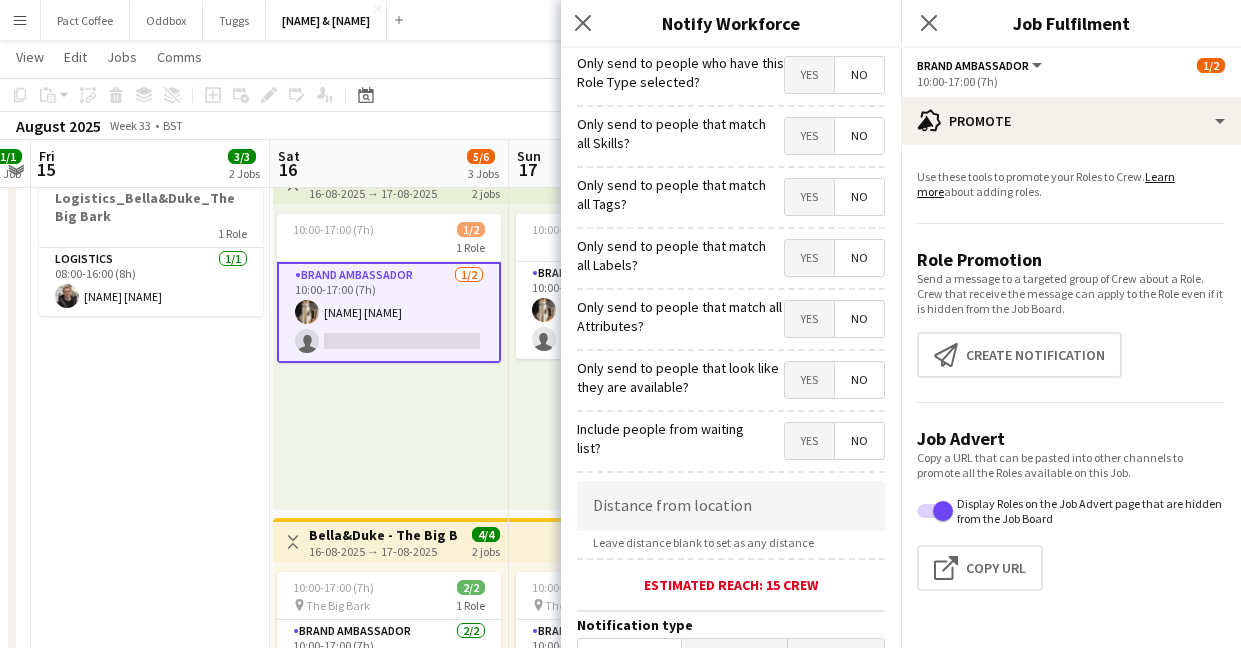 click on "Yes" at bounding box center [809, 380] 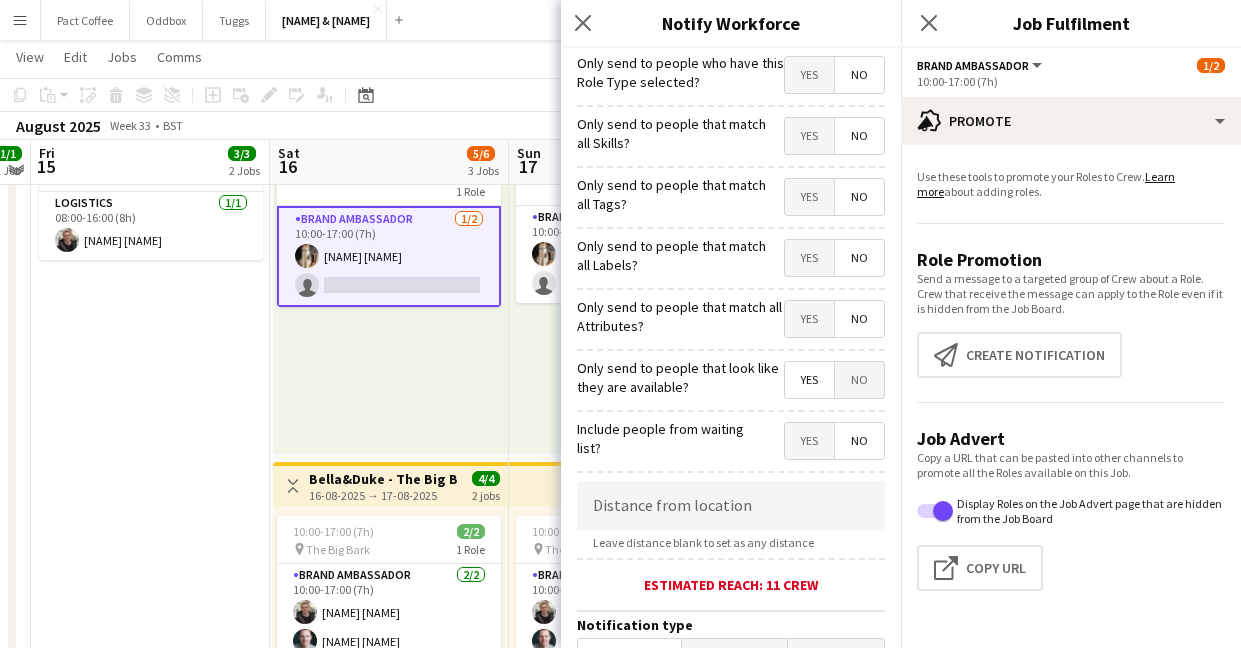 scroll, scrollTop: 572, scrollLeft: 0, axis: vertical 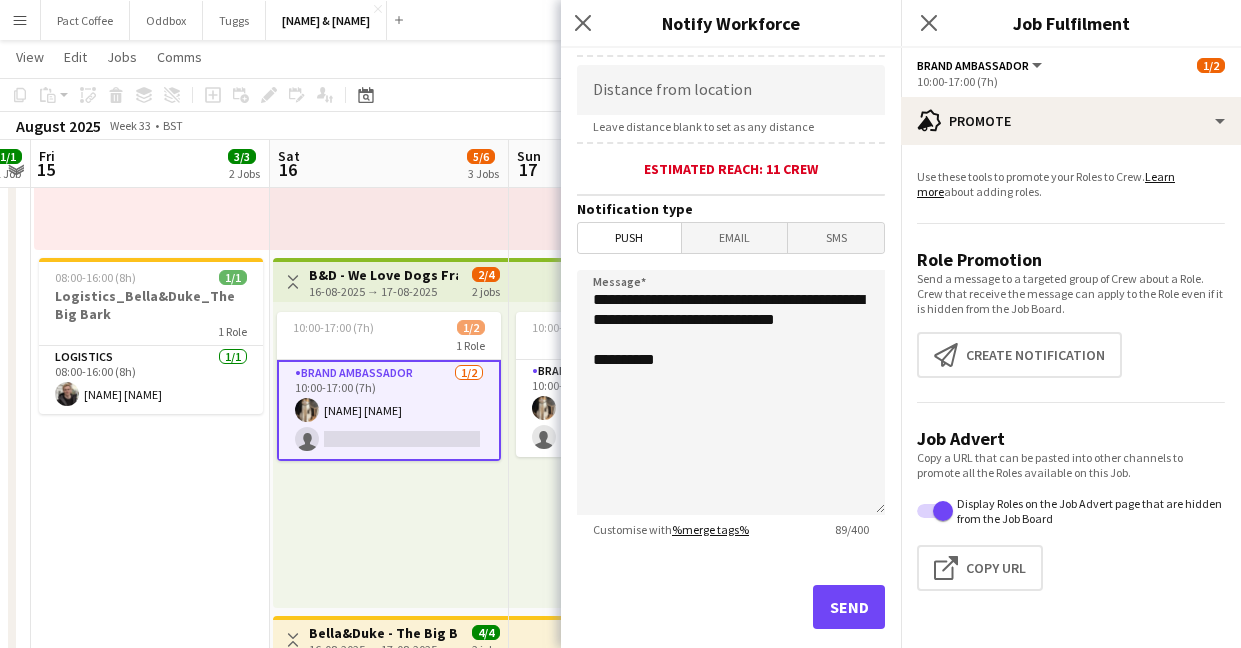 click on "%merge tags%" 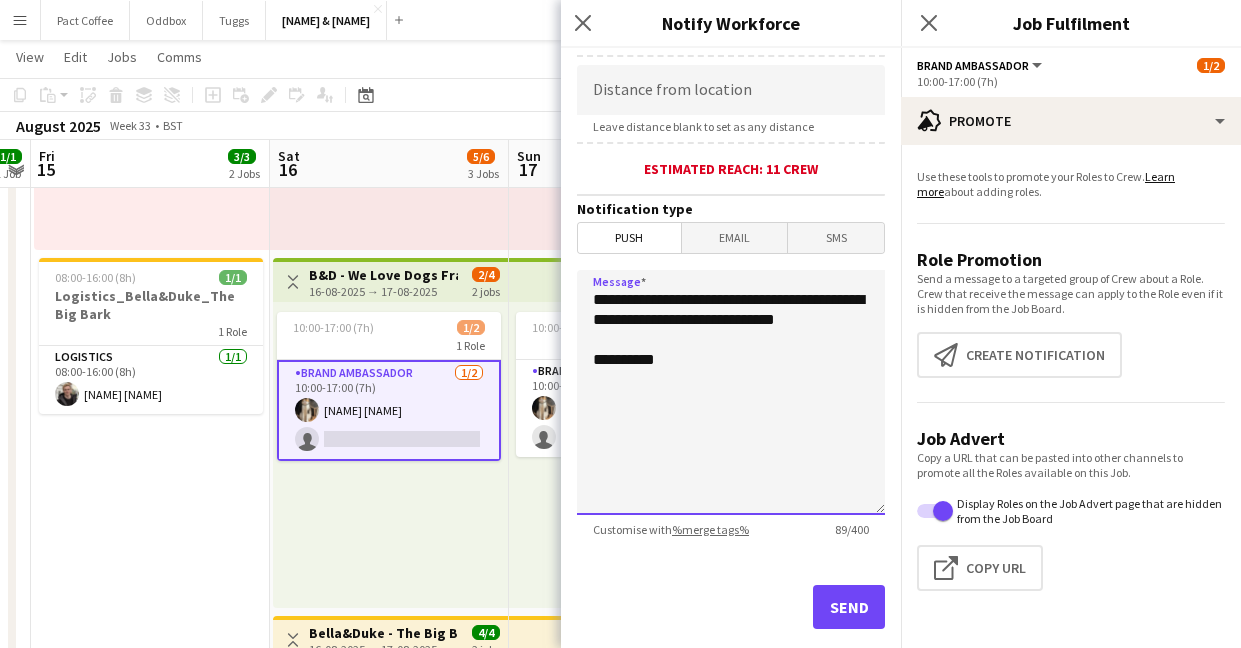 drag, startPoint x: 613, startPoint y: 302, endPoint x: 559, endPoint y: 302, distance: 54 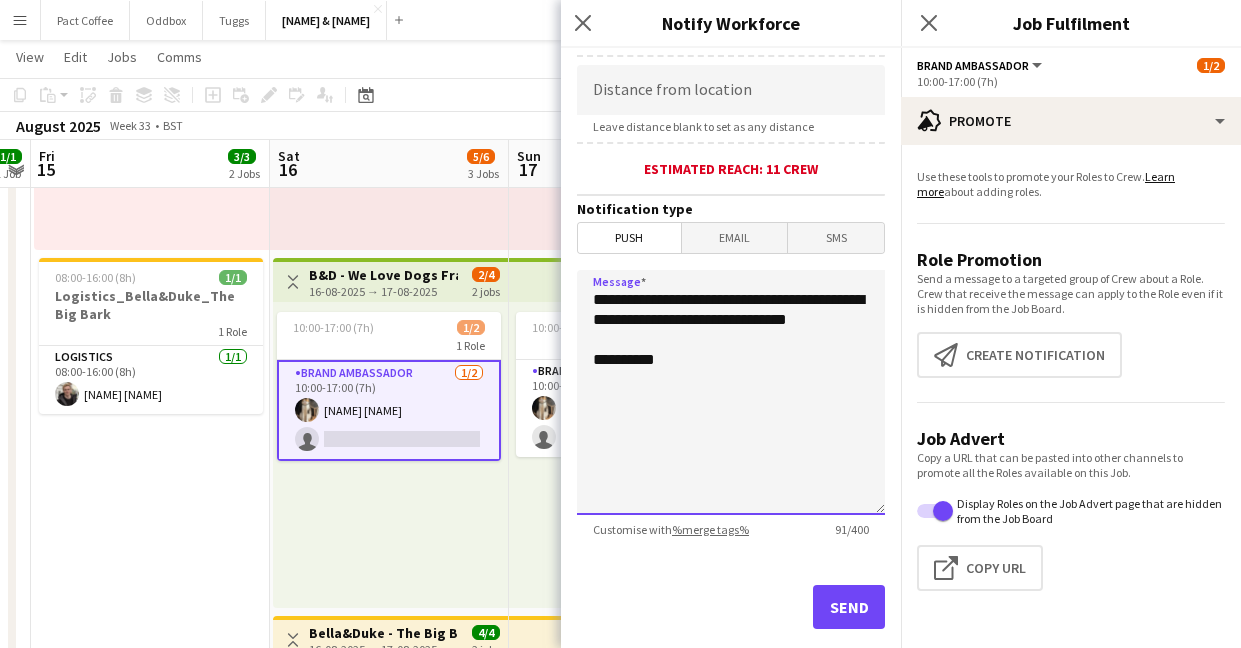 paste on "**********" 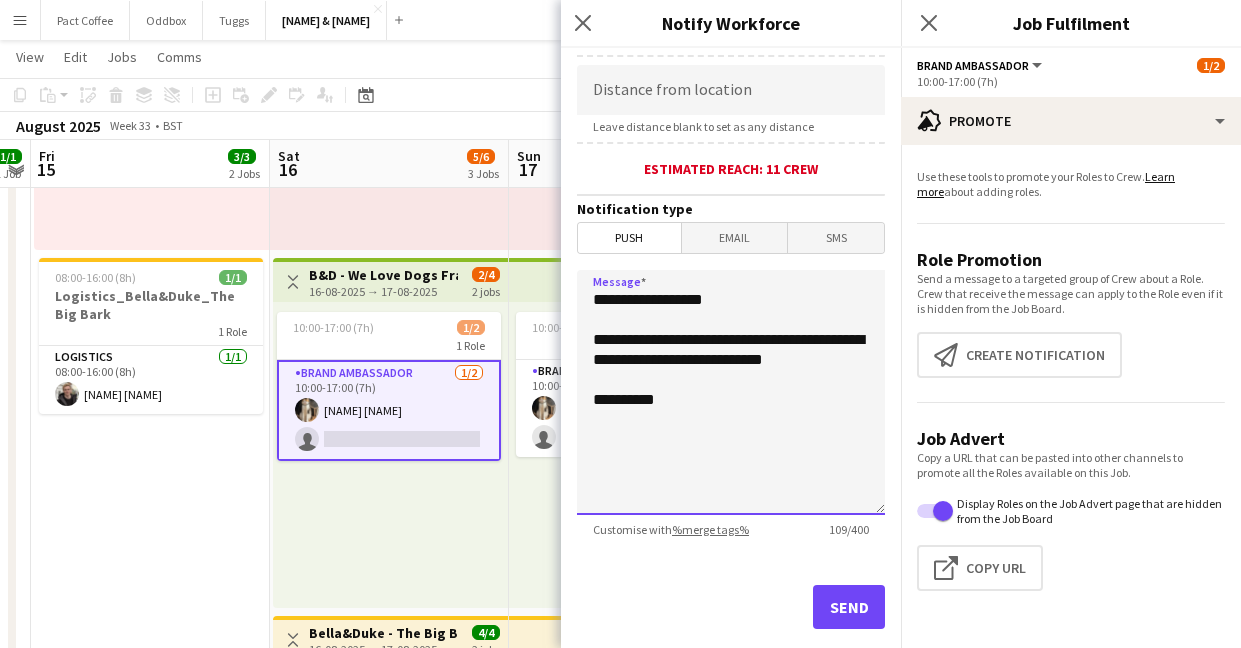 drag, startPoint x: 693, startPoint y: 345, endPoint x: 577, endPoint y: 344, distance: 116.00431 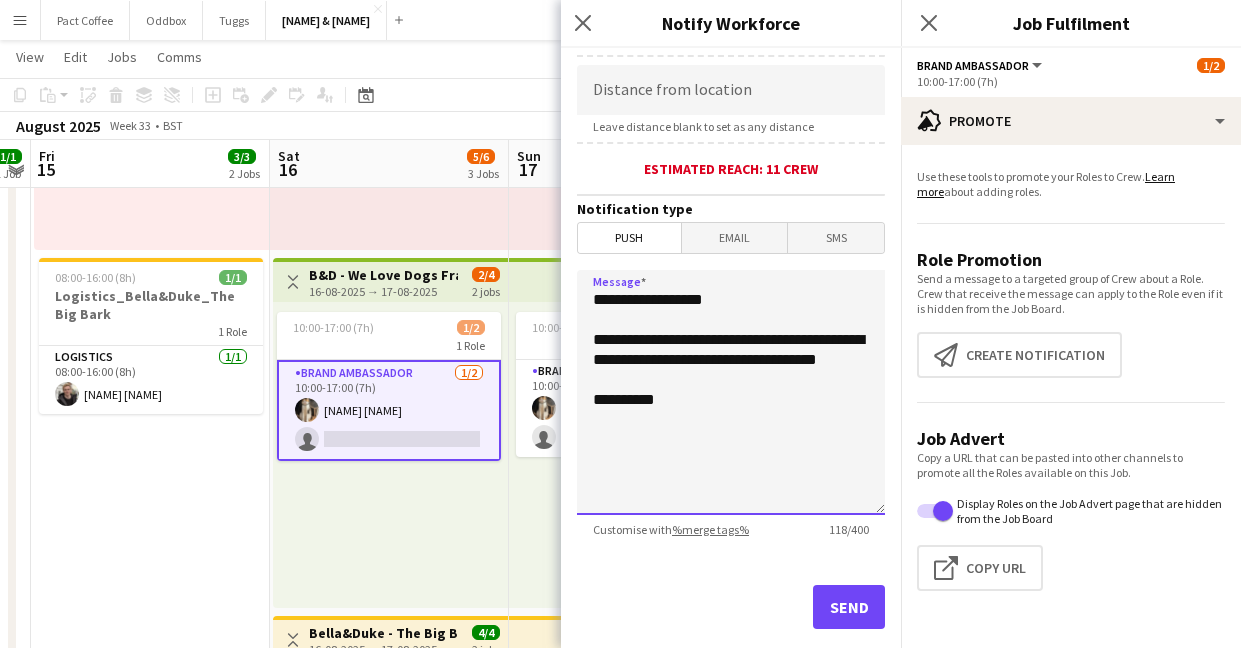 drag, startPoint x: 748, startPoint y: 365, endPoint x: 771, endPoint y: 346, distance: 29.832869 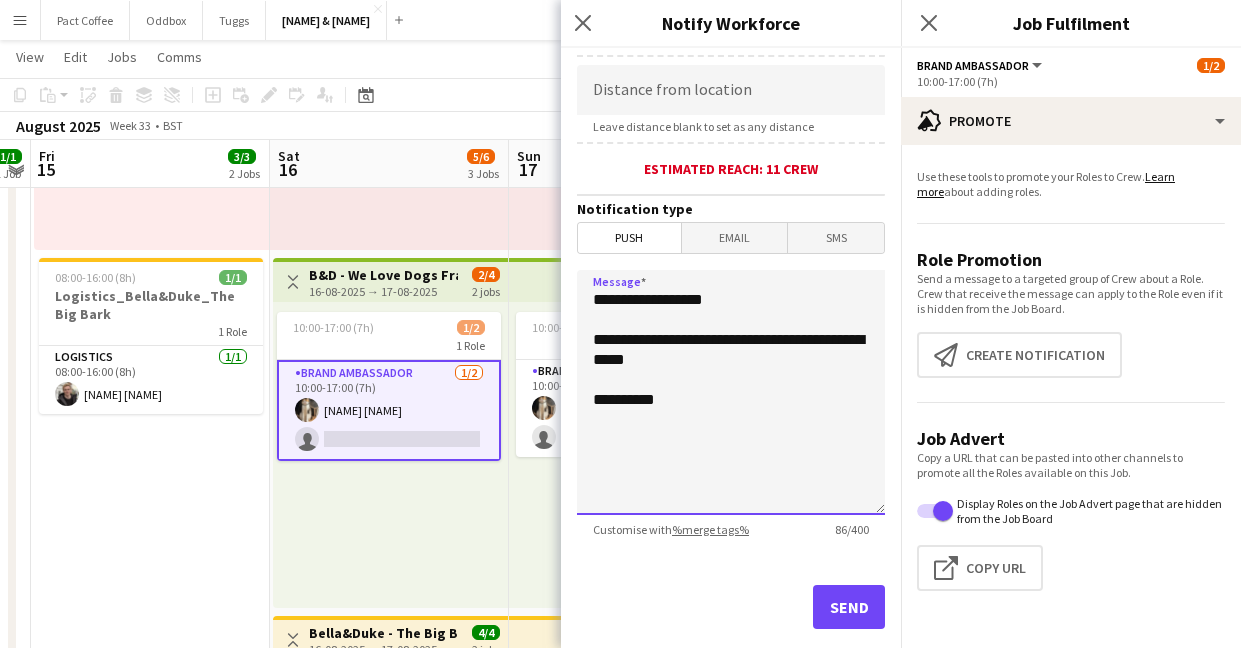 drag, startPoint x: 656, startPoint y: 362, endPoint x: 773, endPoint y: 341, distance: 118.869675 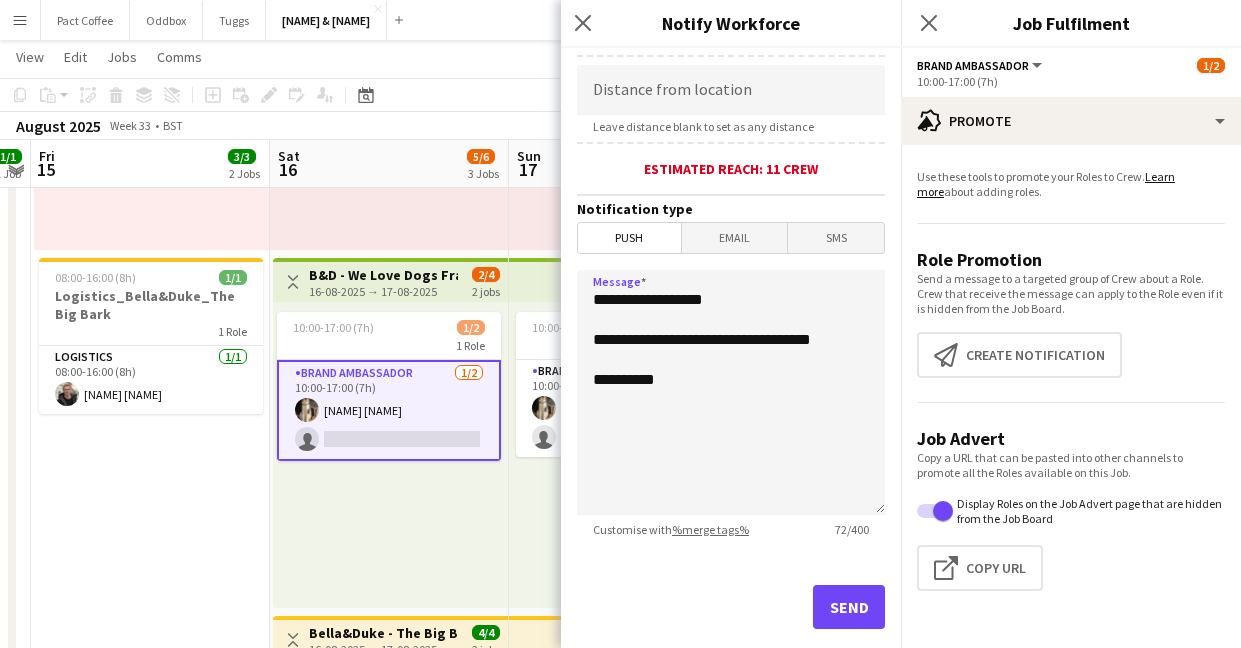 click on "[NAME] :" 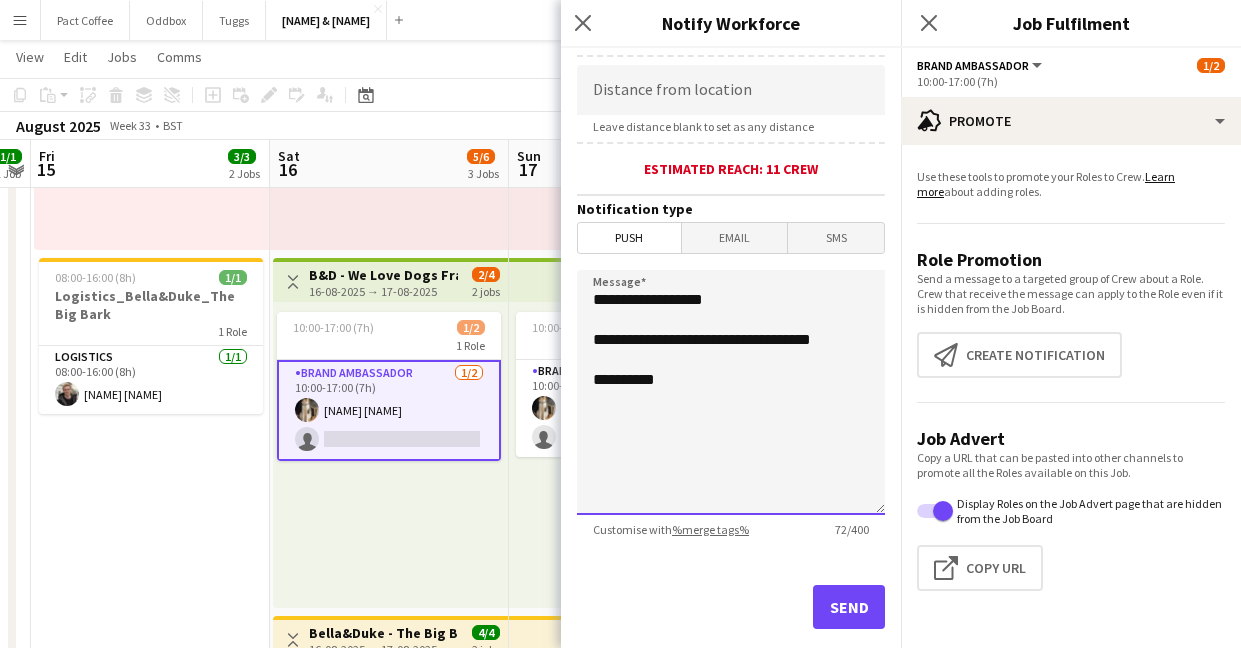 click on "**********" at bounding box center (731, 392) 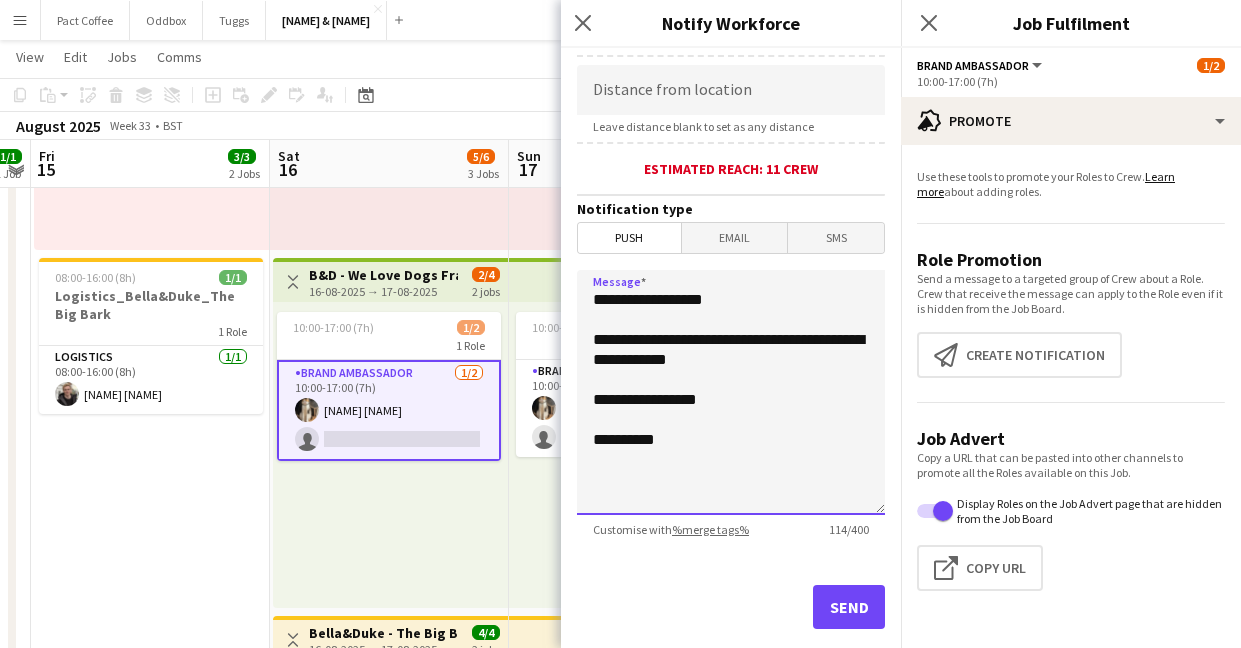 drag, startPoint x: 600, startPoint y: 342, endPoint x: 706, endPoint y: 342, distance: 106 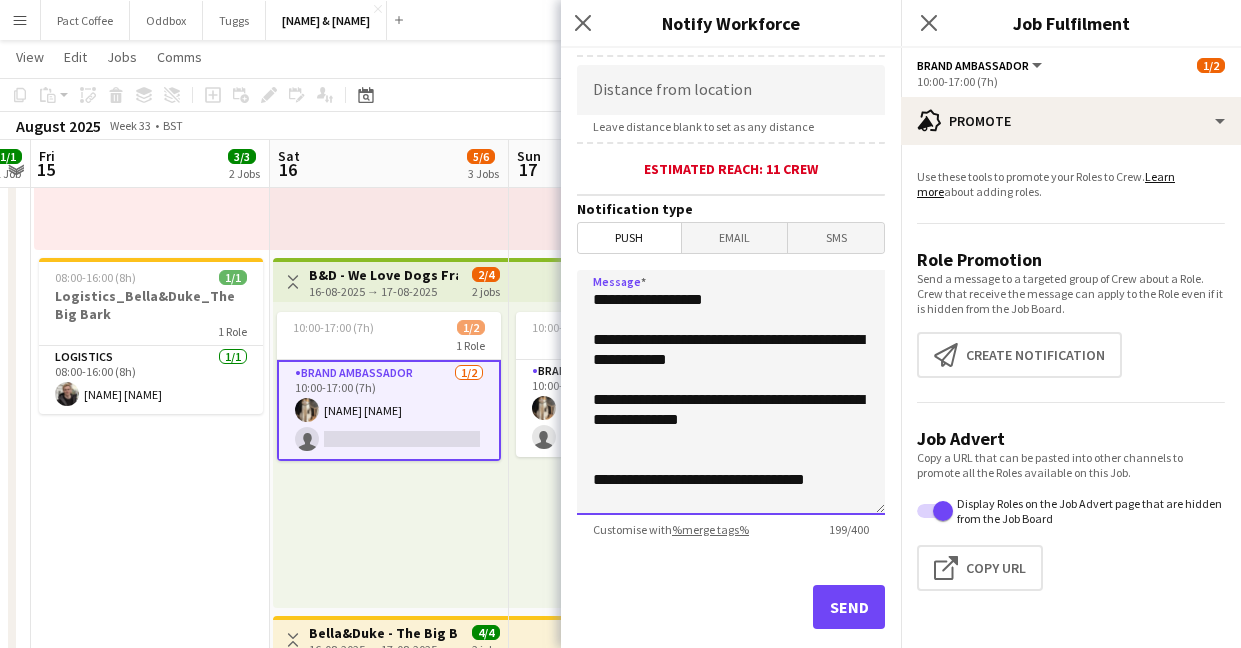 scroll, scrollTop: 17, scrollLeft: 0, axis: vertical 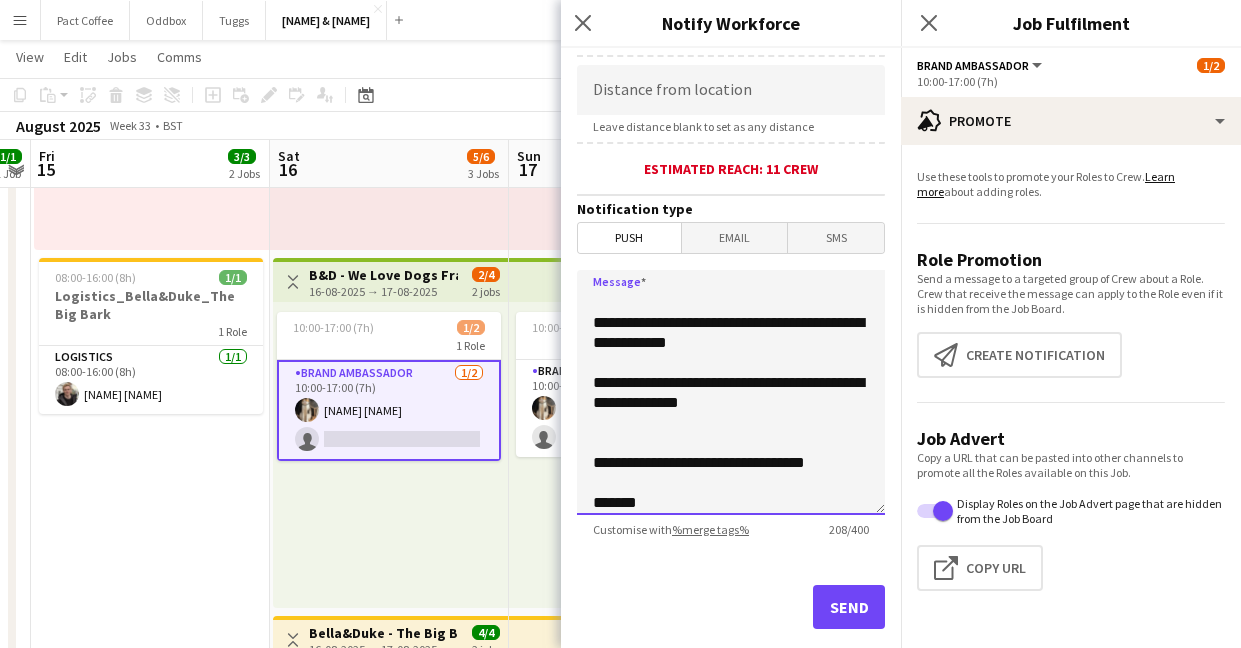 click on "**********" at bounding box center (731, 392) 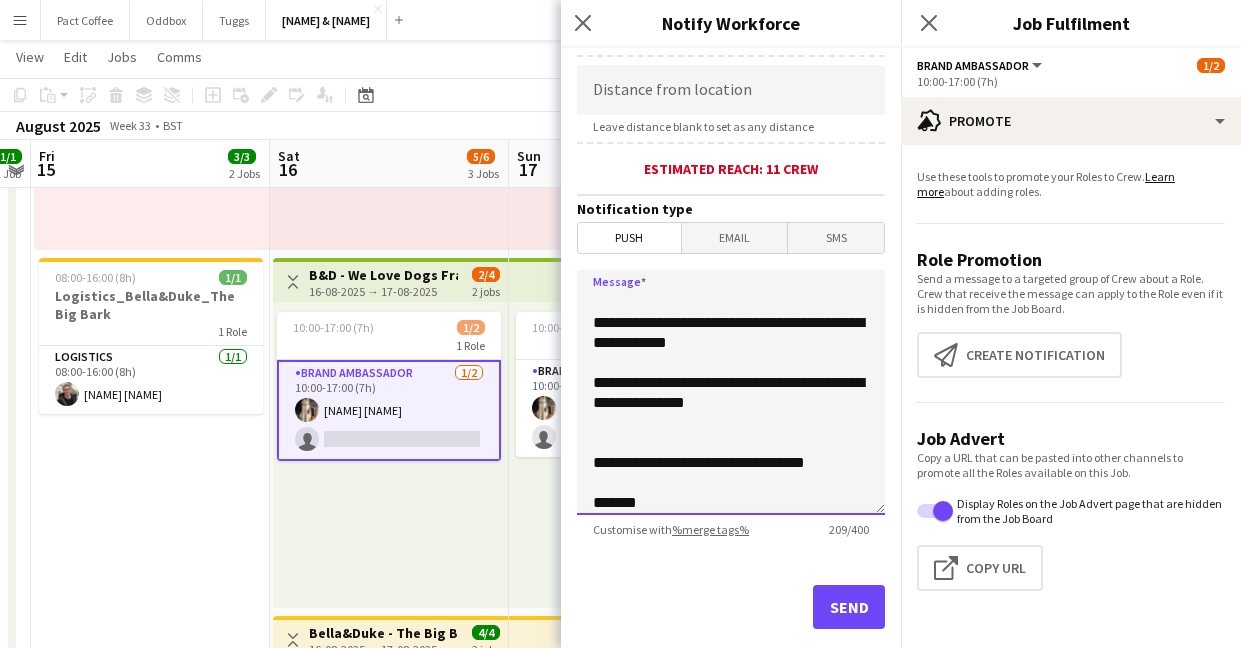 scroll, scrollTop: 0, scrollLeft: 0, axis: both 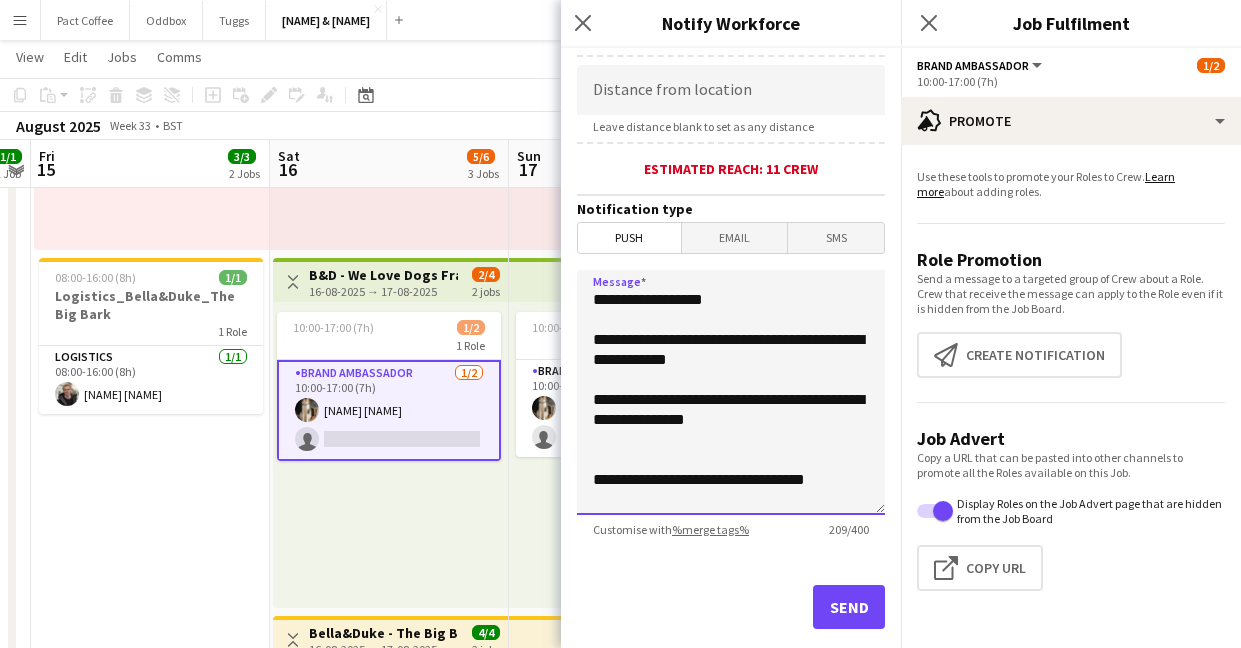 click on "**********" at bounding box center (731, 392) 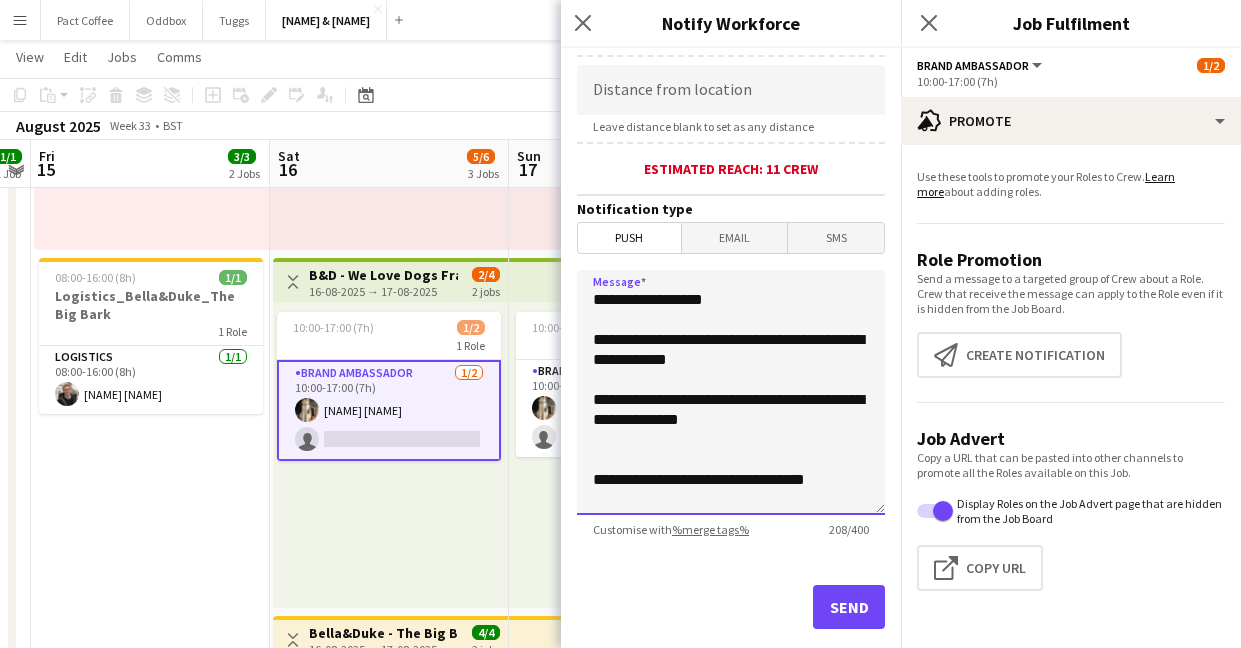 click on "**********" at bounding box center (731, 392) 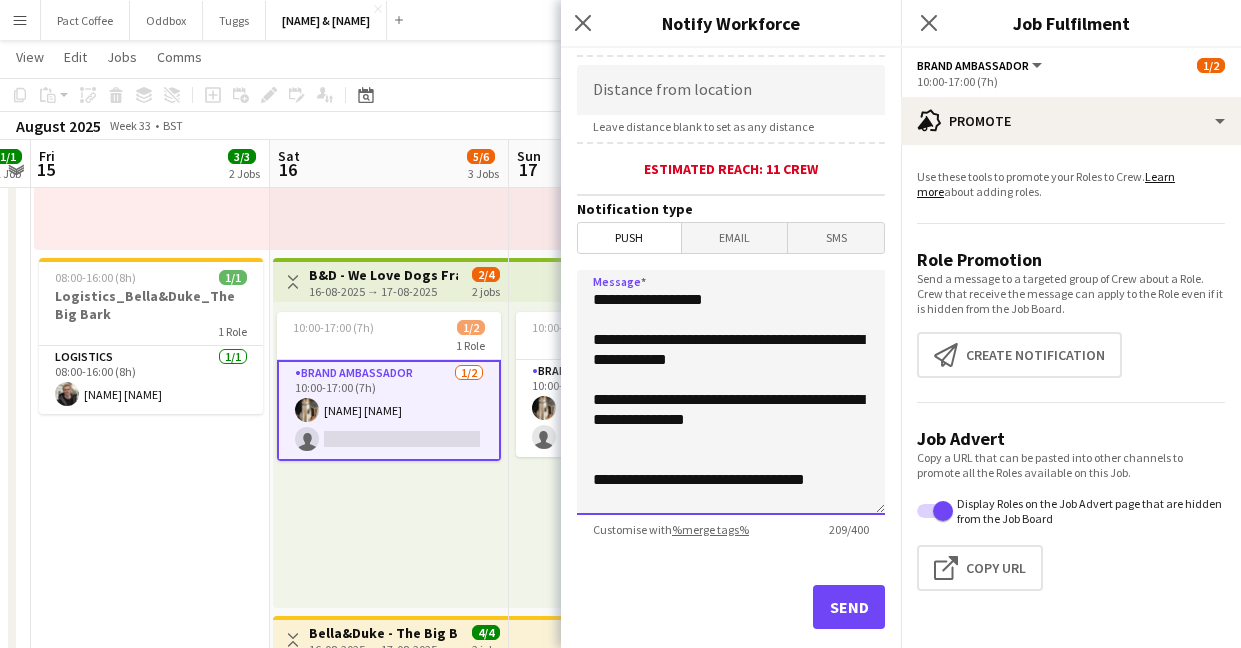 click on "**********" at bounding box center (731, 392) 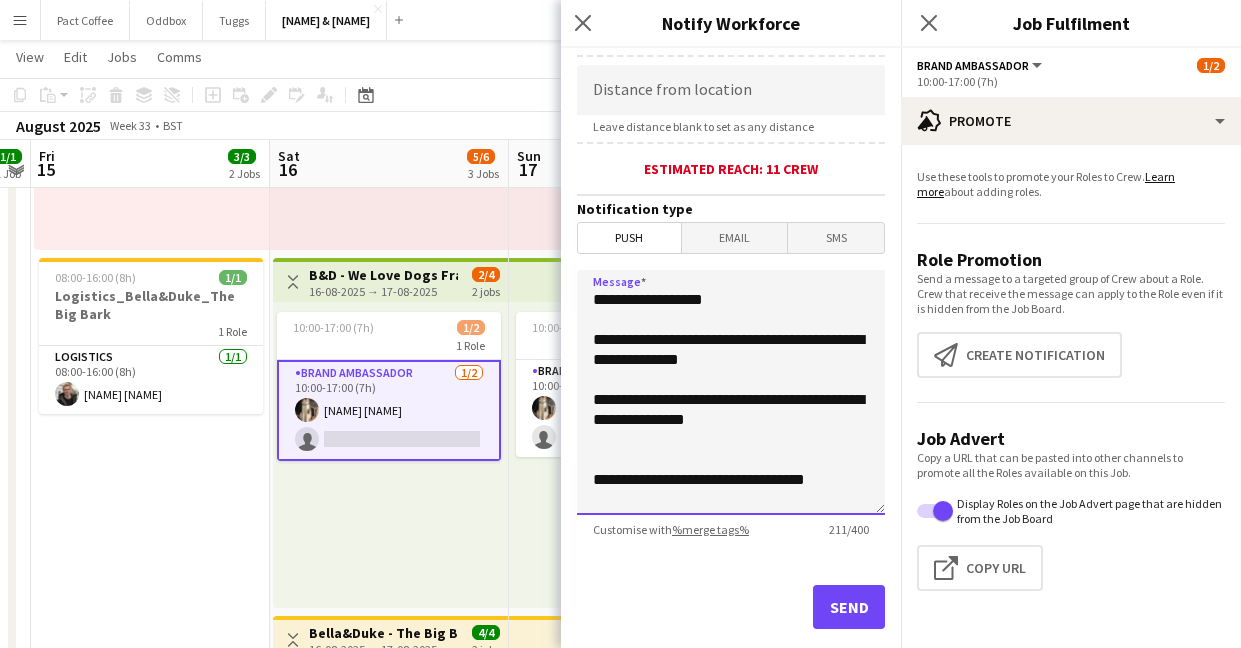 drag, startPoint x: 605, startPoint y: 408, endPoint x: 781, endPoint y: 402, distance: 176.10225 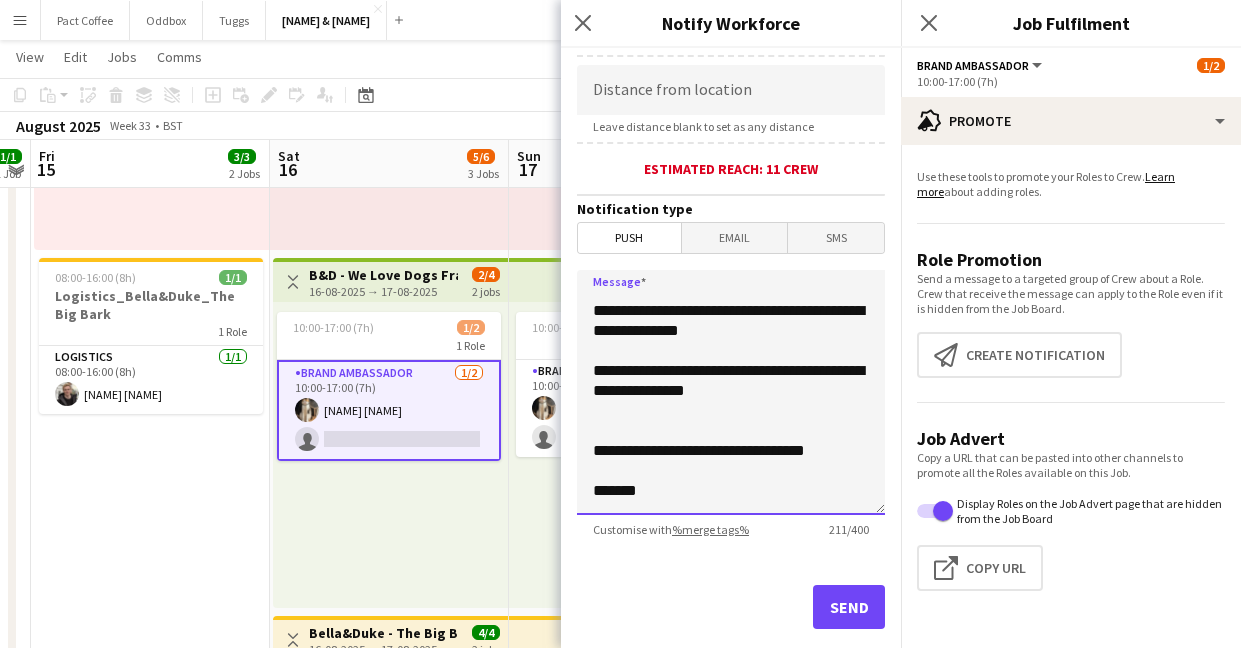 click on "**********" at bounding box center (731, 392) 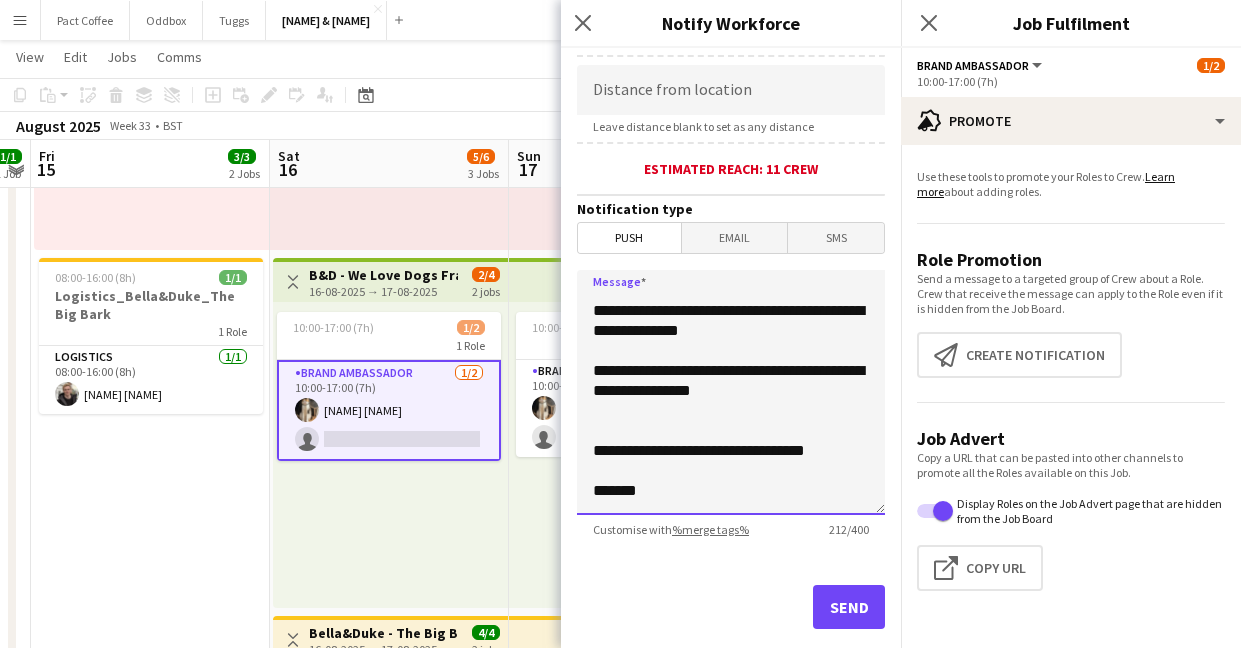click on "**********" at bounding box center [731, 392] 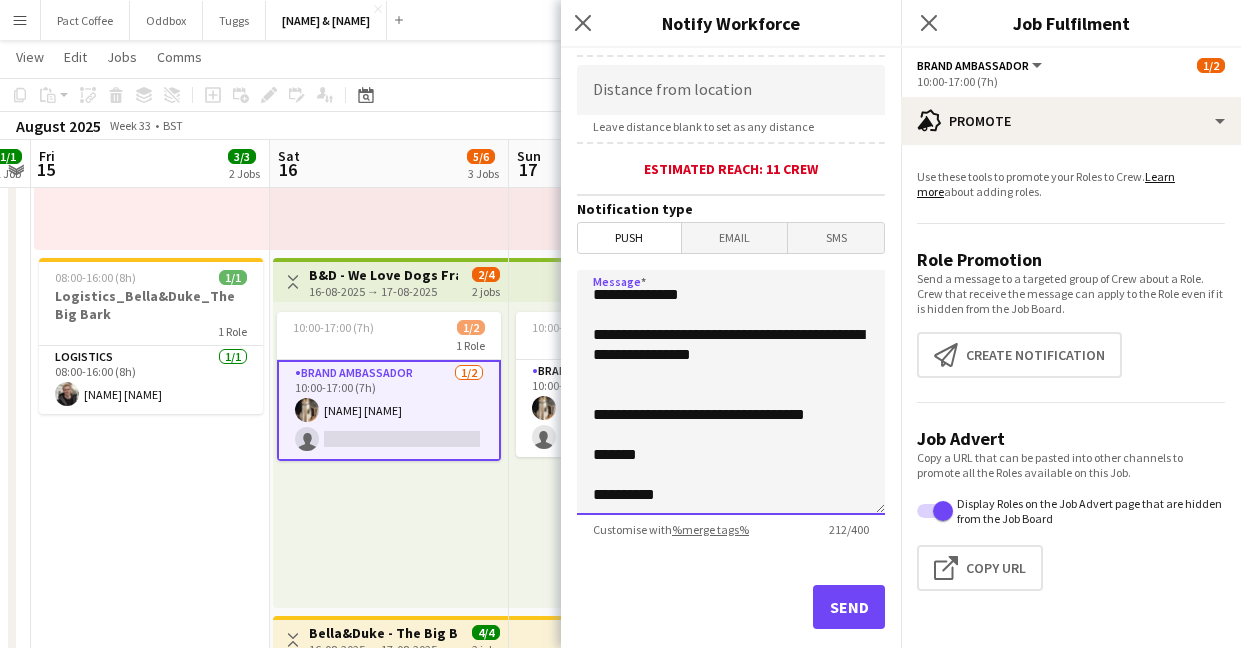 scroll, scrollTop: 0, scrollLeft: 0, axis: both 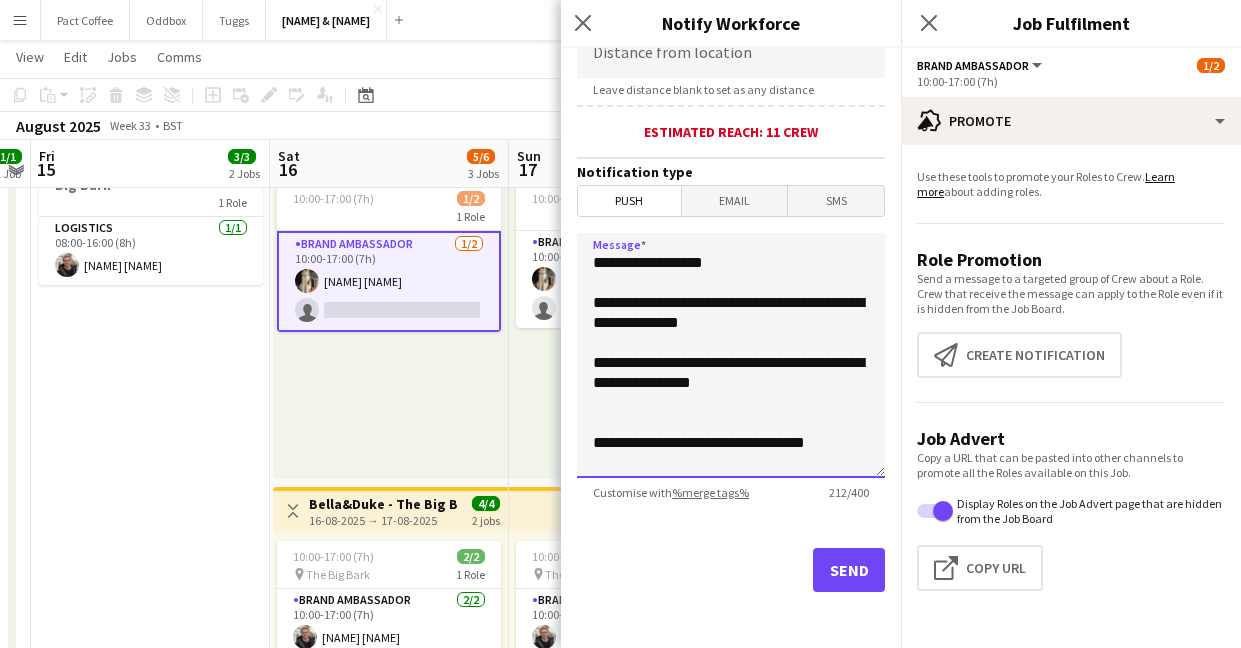 type on "**********" 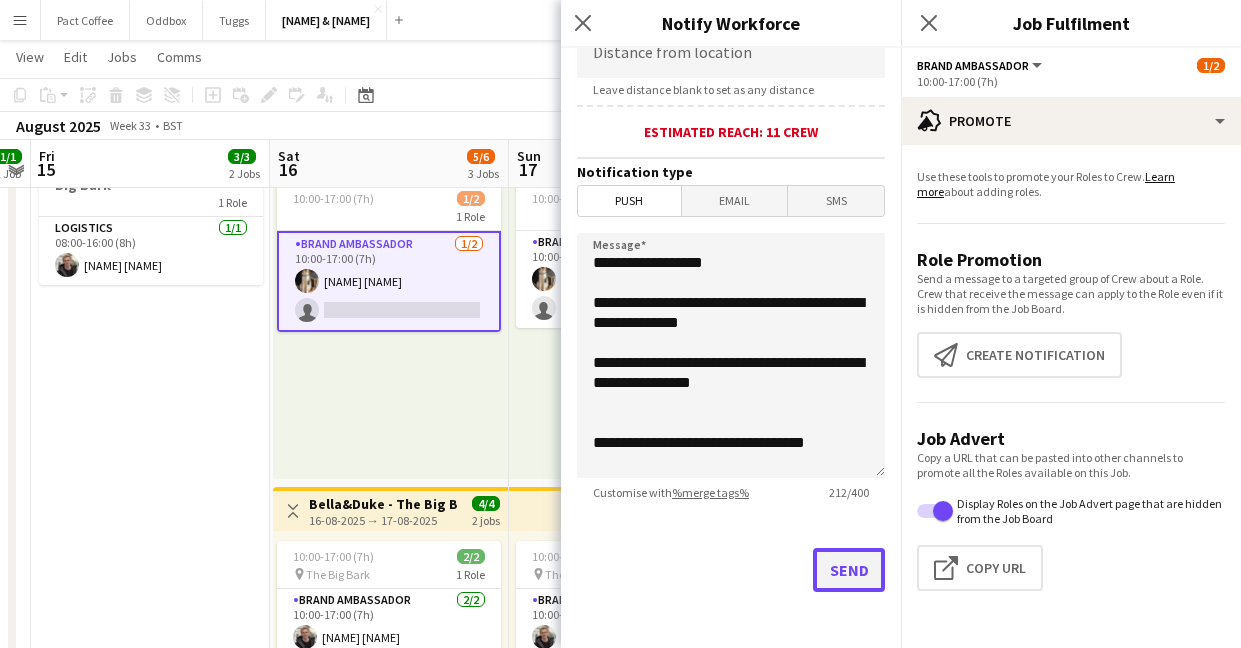 click on "Send" 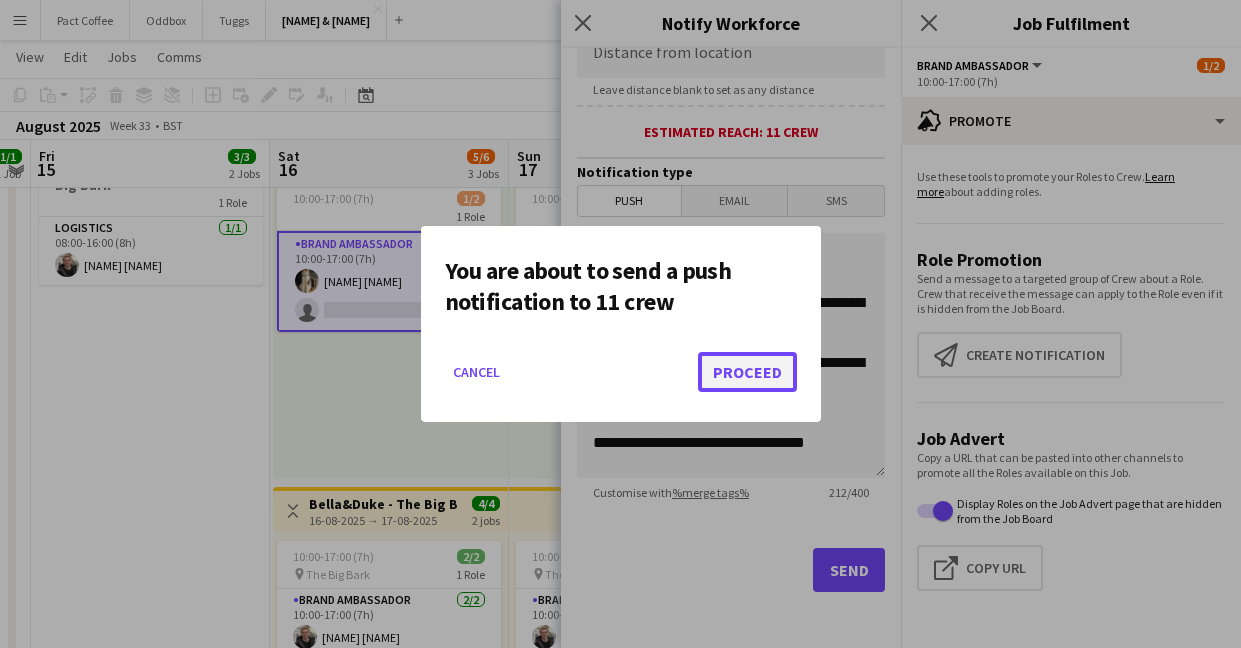 click on "Proceed" 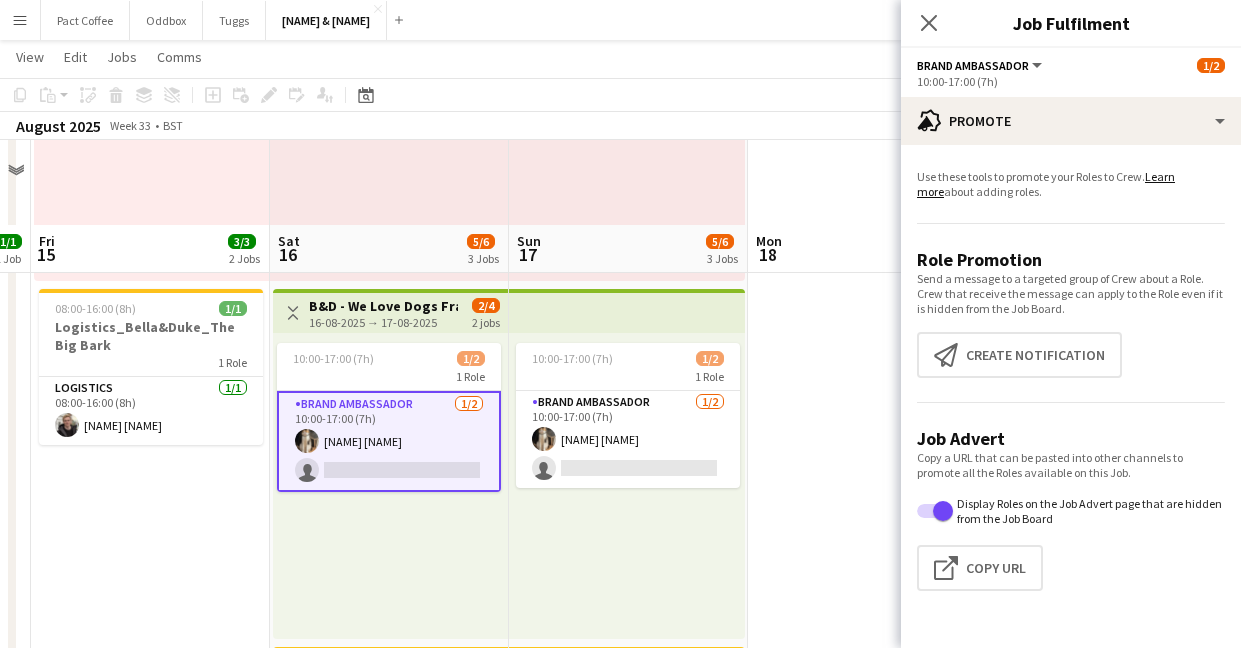 scroll, scrollTop: 383, scrollLeft: 0, axis: vertical 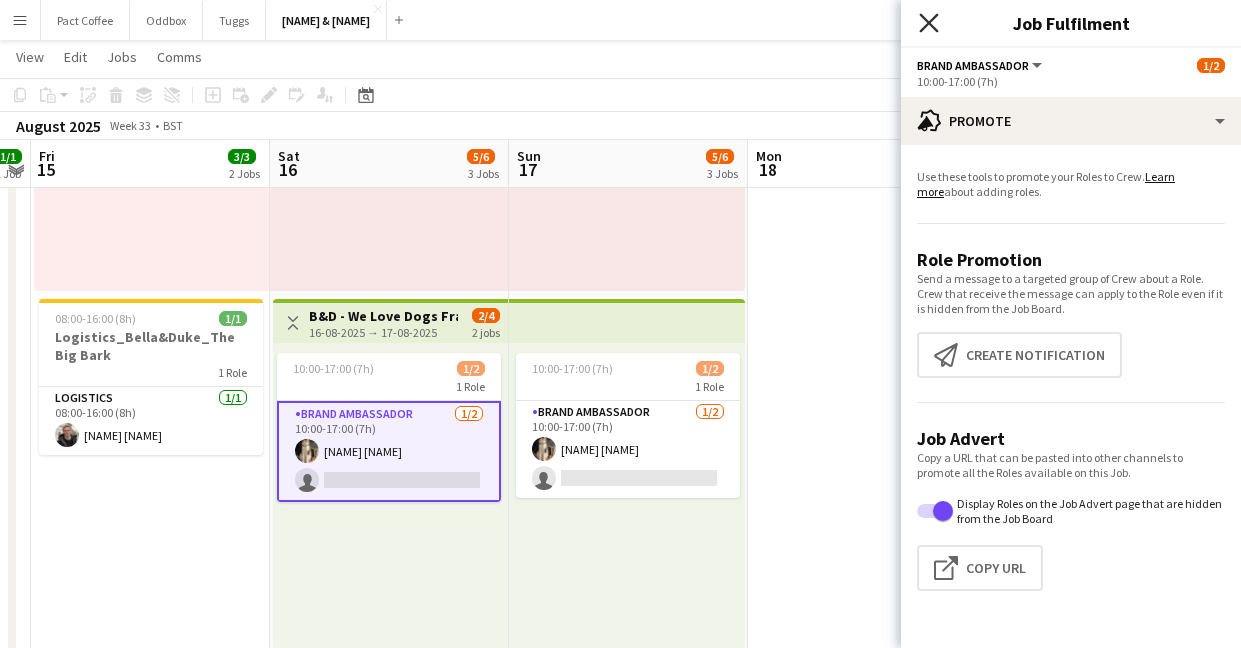 click on "Close pop-in" 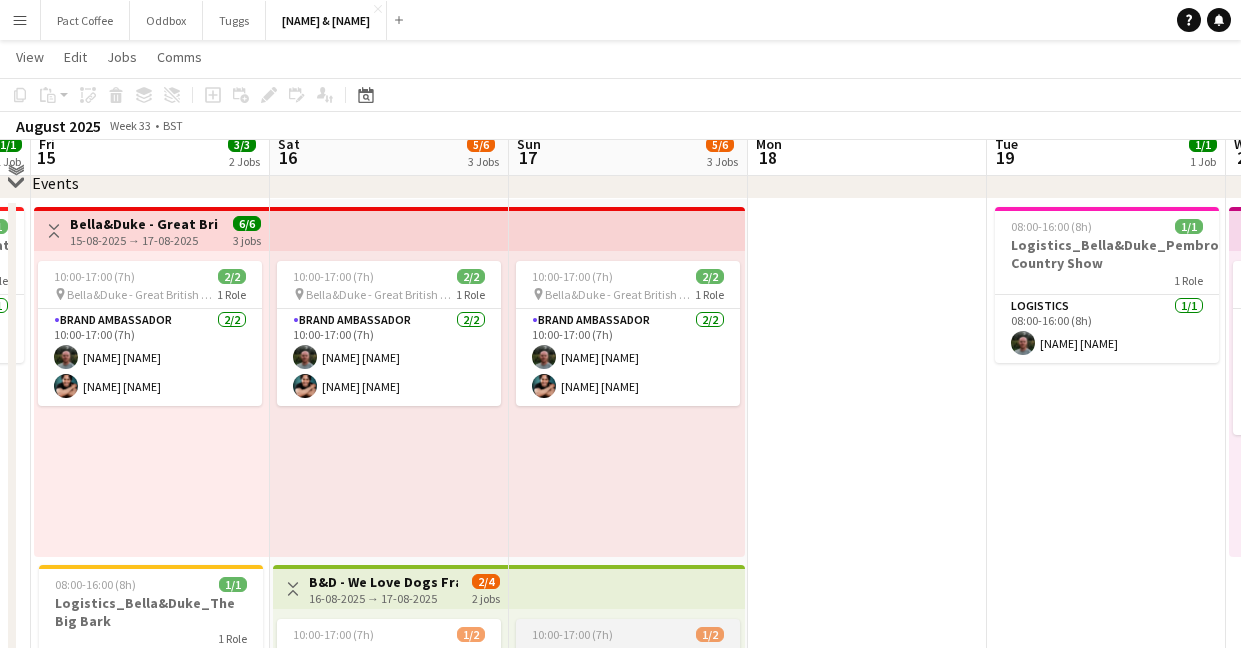scroll, scrollTop: 105, scrollLeft: 0, axis: vertical 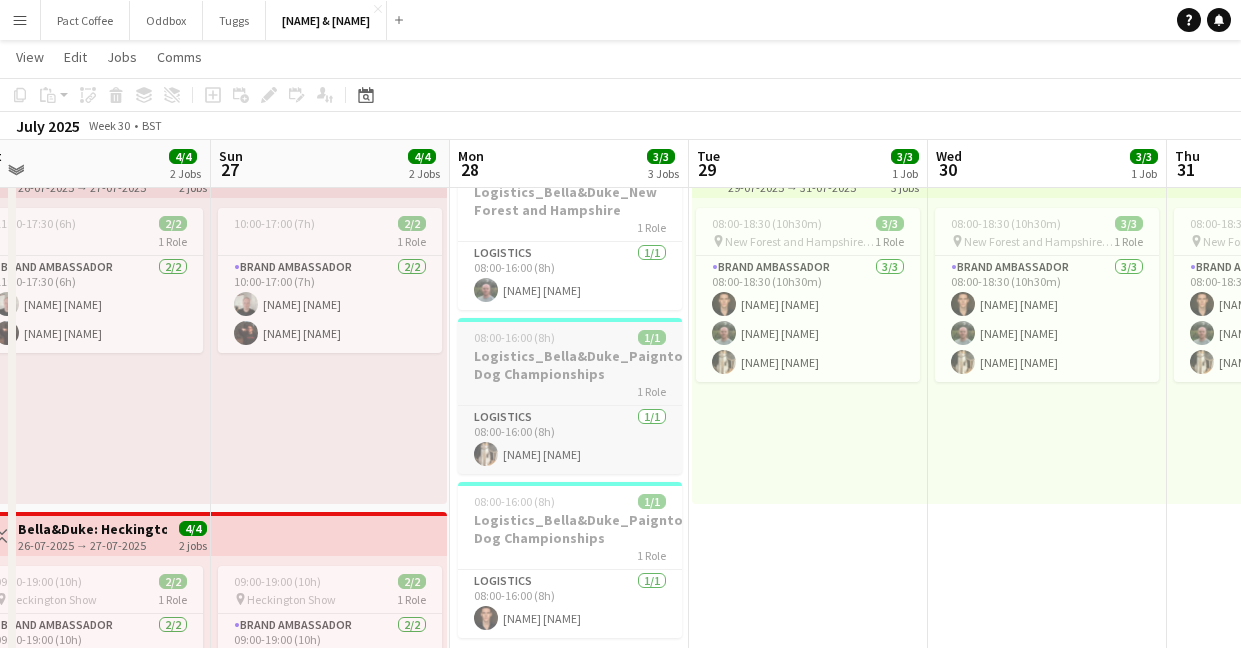 click on "Logistics_Bella&Duke_Paignton Dog Championships" at bounding box center [570, 365] 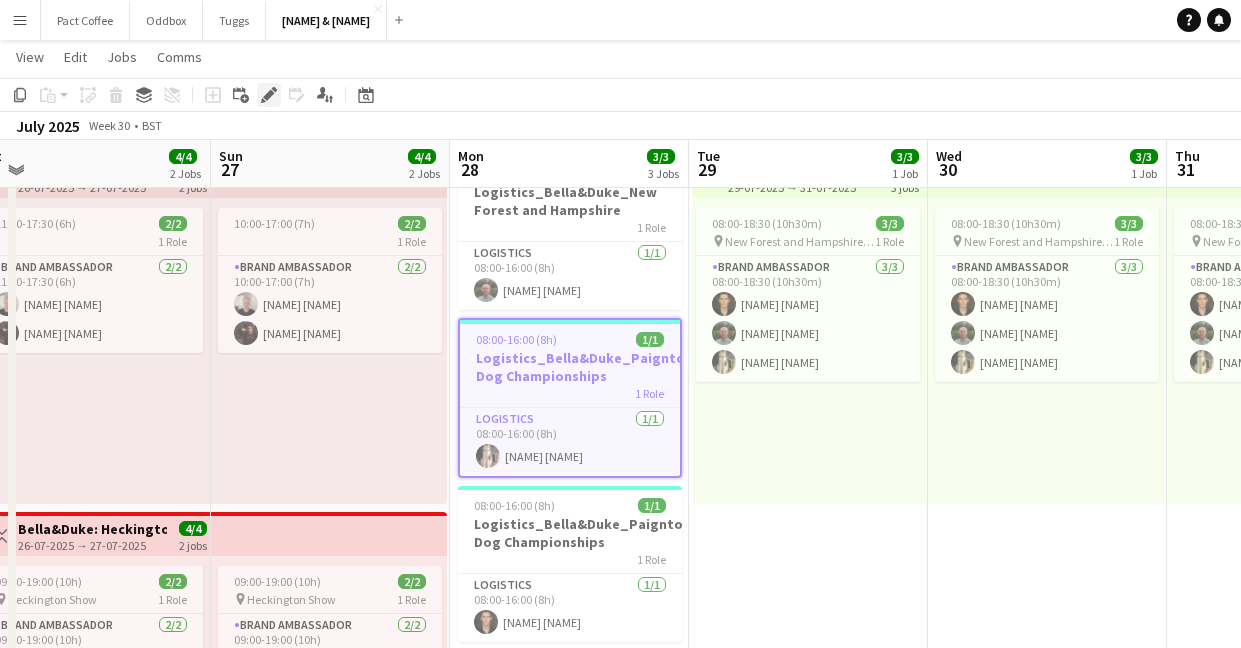 click on "Edit" at bounding box center (269, 95) 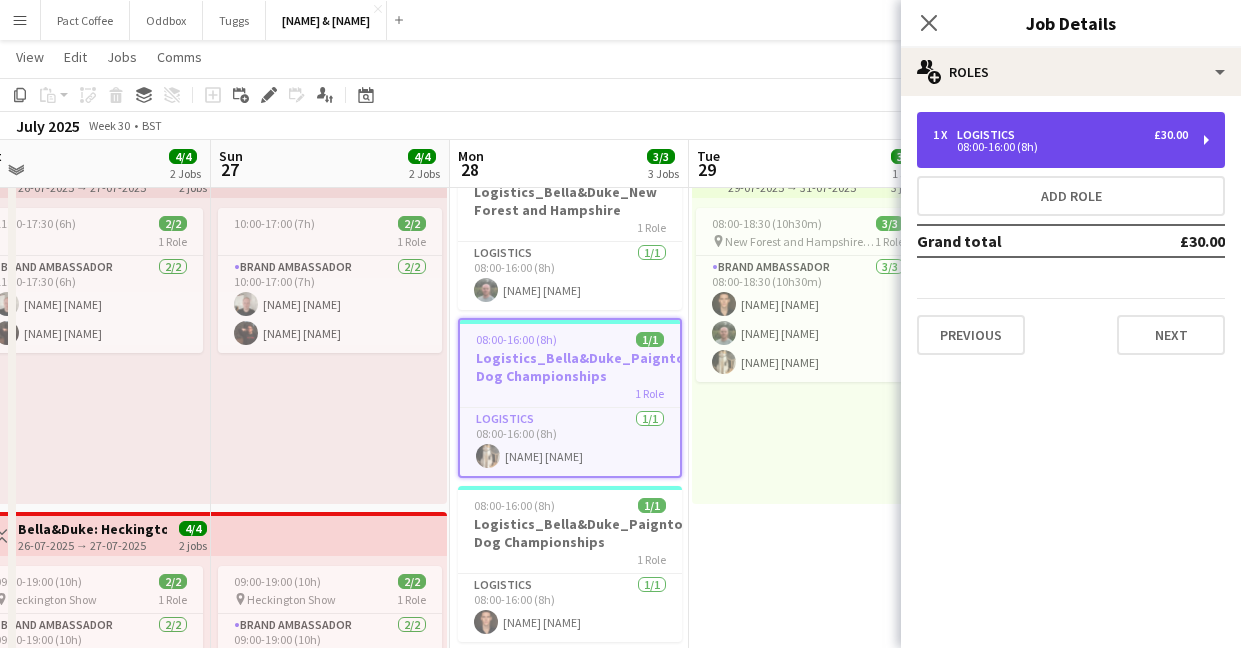 click on "08:00-16:00 (8h)" at bounding box center [1060, 147] 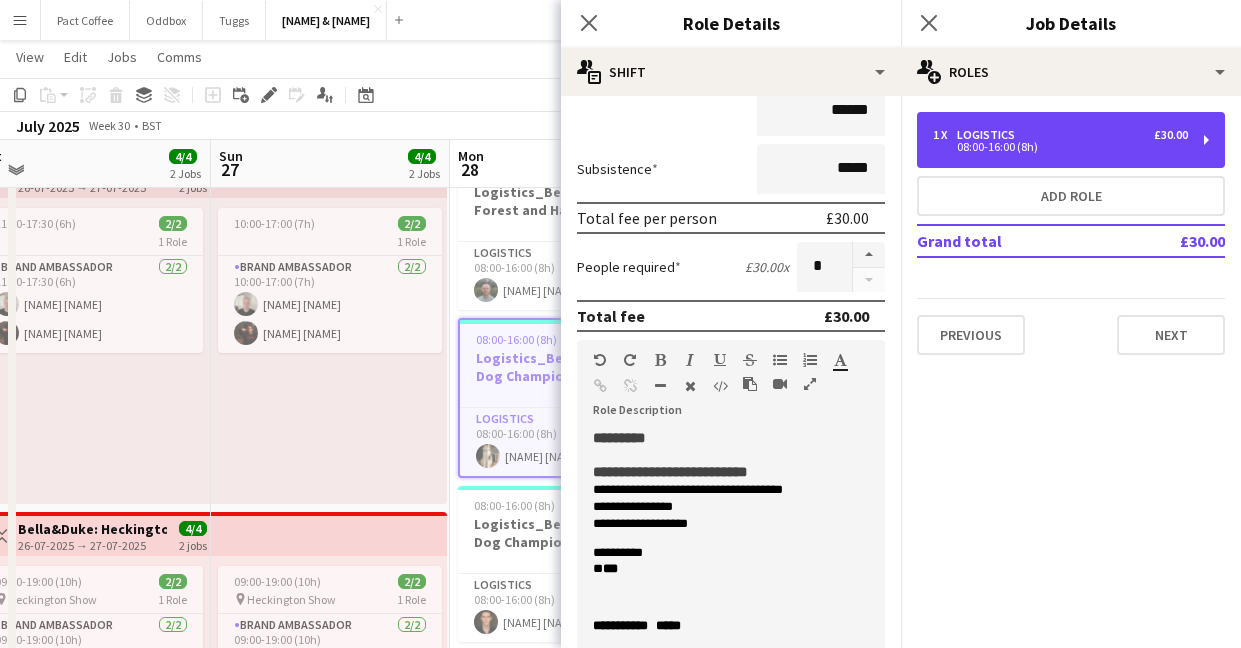 scroll, scrollTop: 250, scrollLeft: 0, axis: vertical 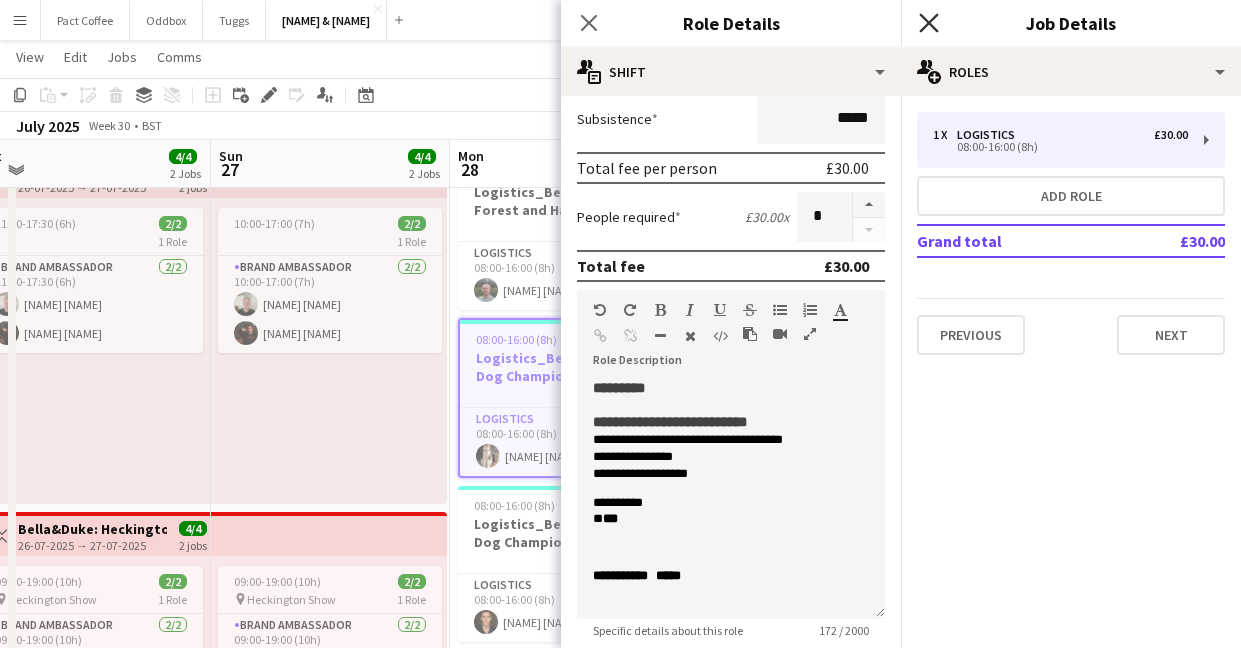 click 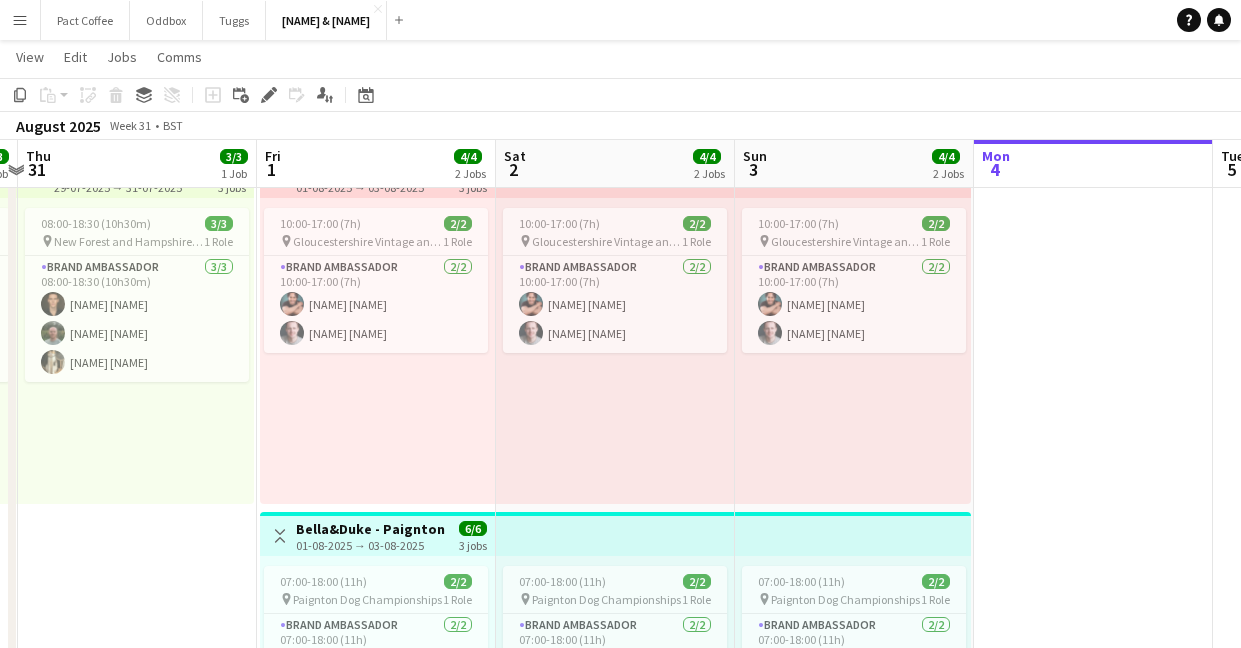scroll, scrollTop: 0, scrollLeft: 697, axis: horizontal 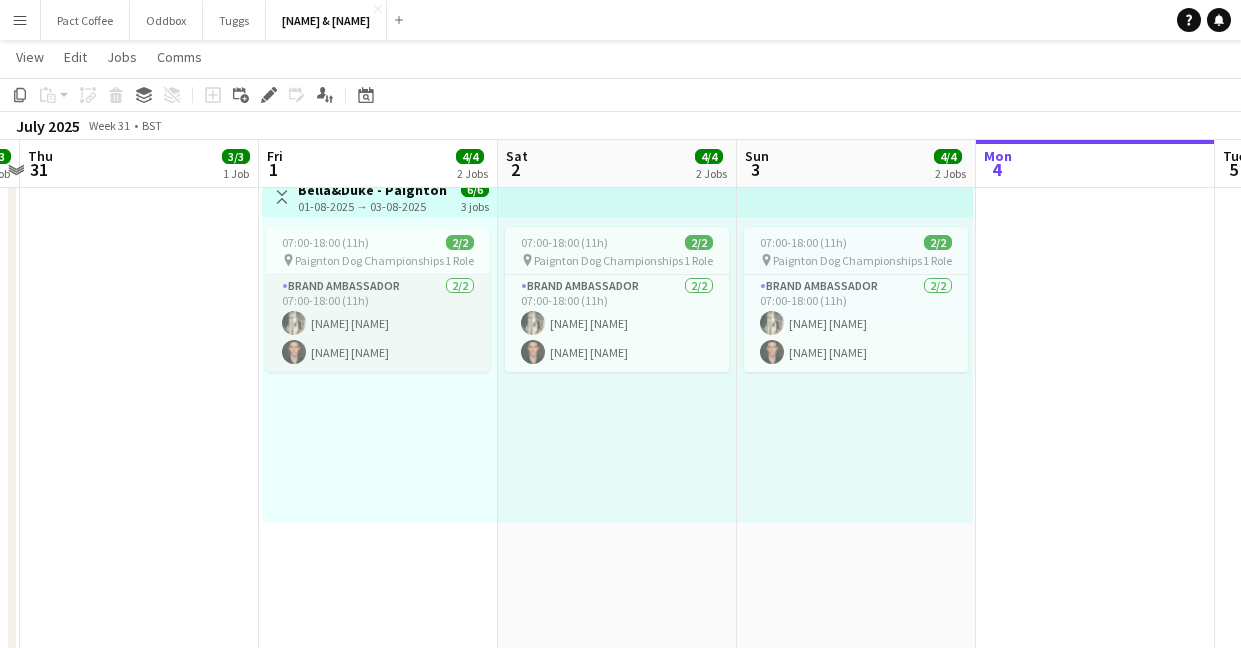 click on "[NAME] [NAME] [NAME] [NAME]" at bounding box center [378, 323] 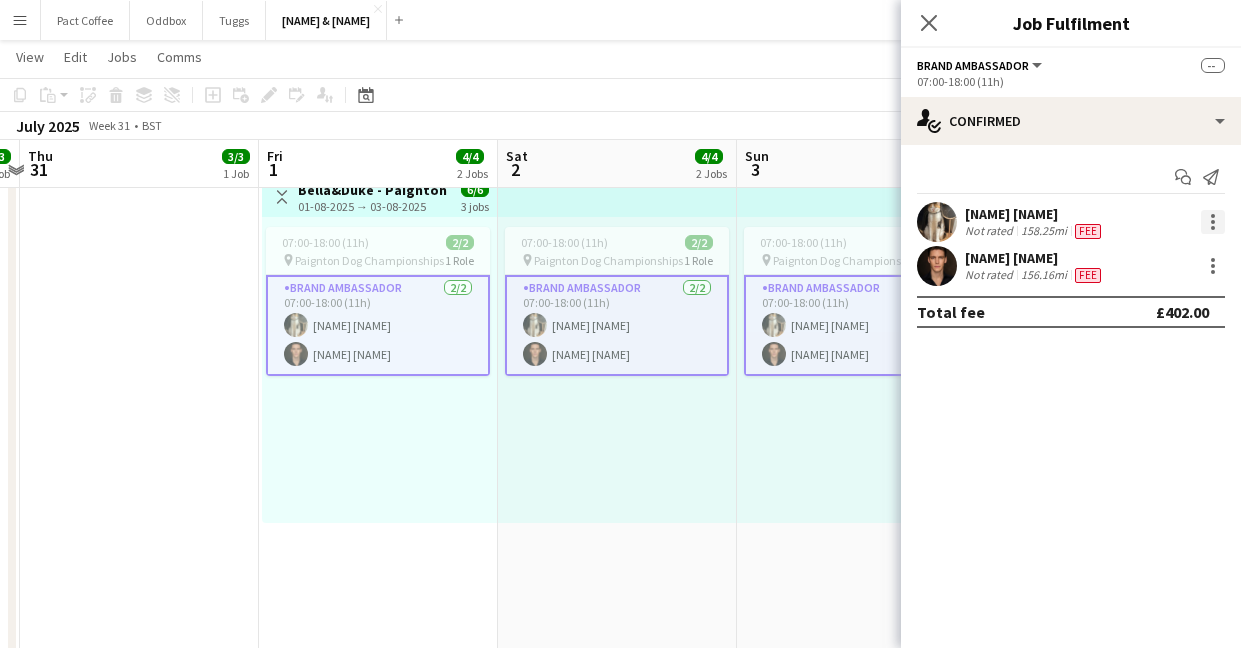 click at bounding box center [1213, 222] 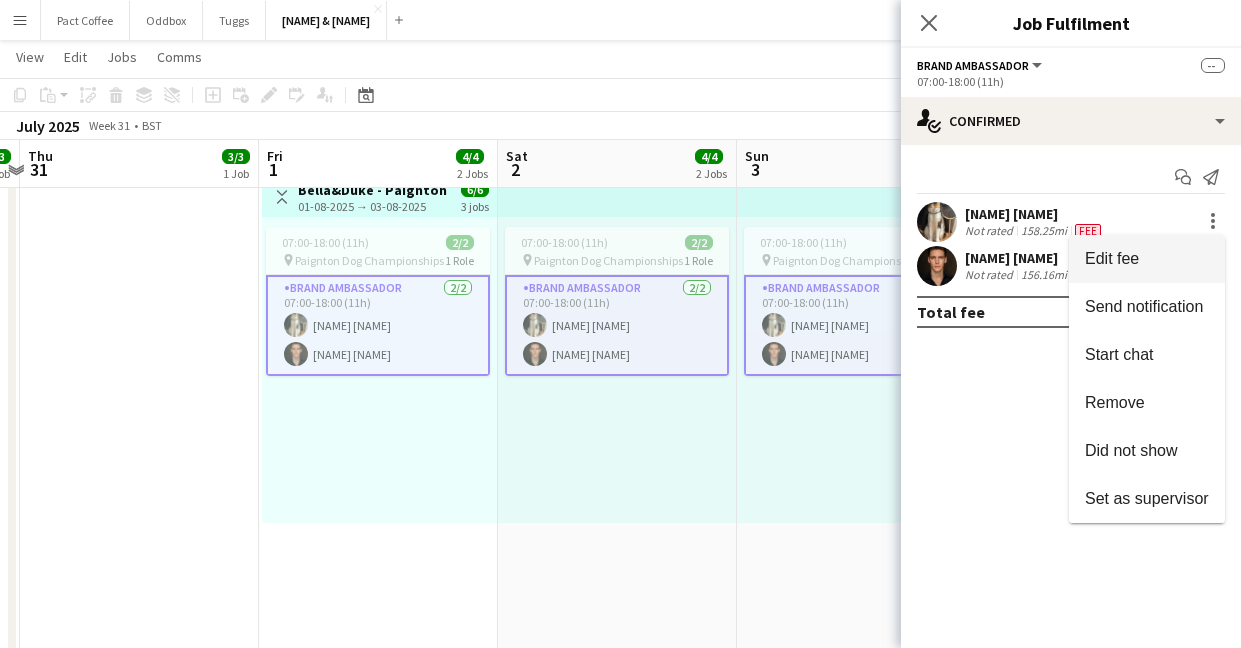click on "Edit fee" at bounding box center [1147, 259] 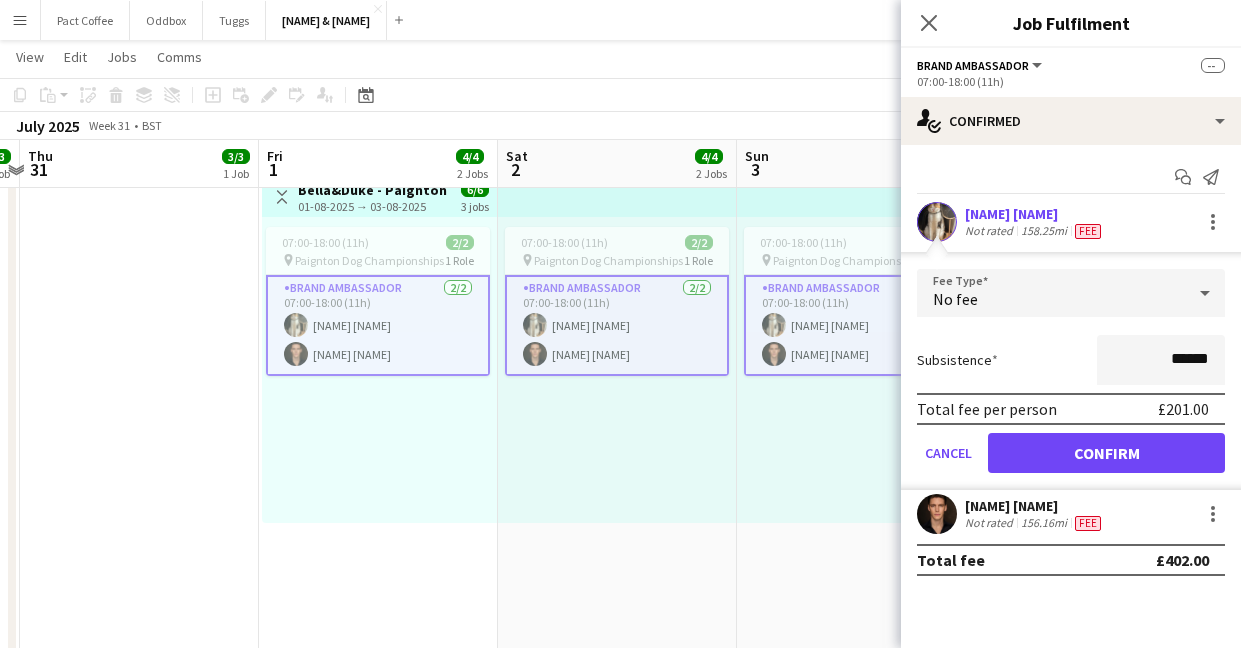 click on "Subsistence  ******" at bounding box center (1071, 360) 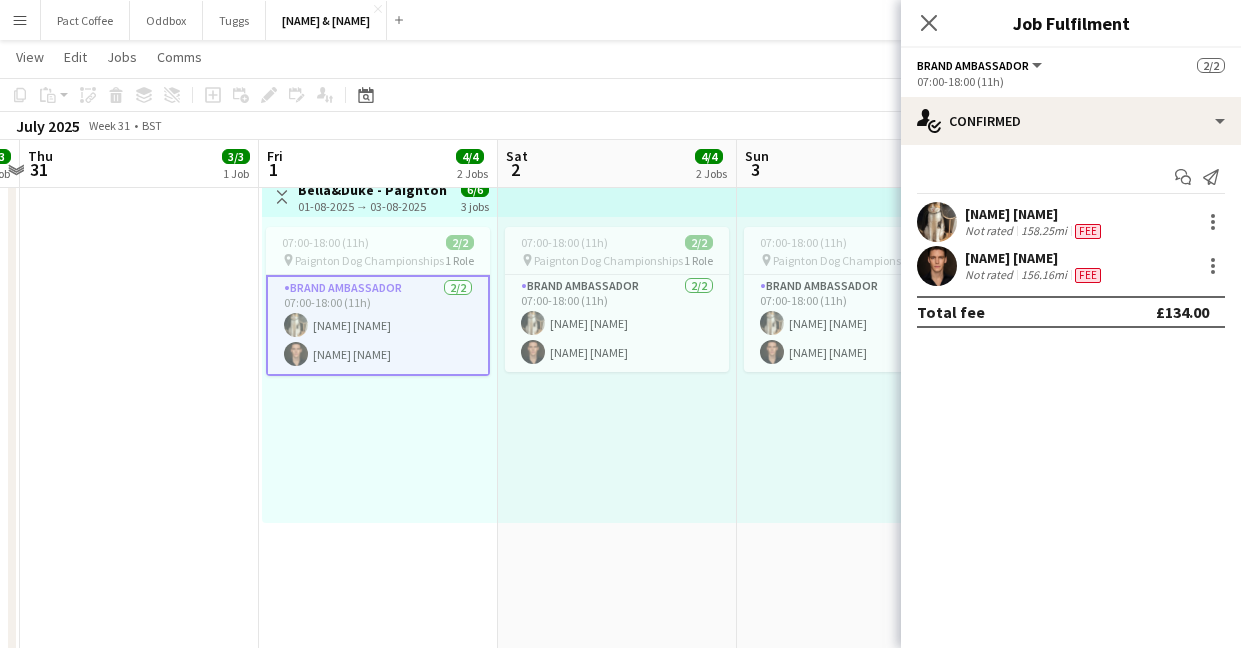 click on "[NAME] [NAME] [NAME] [NAME]" at bounding box center [378, 325] 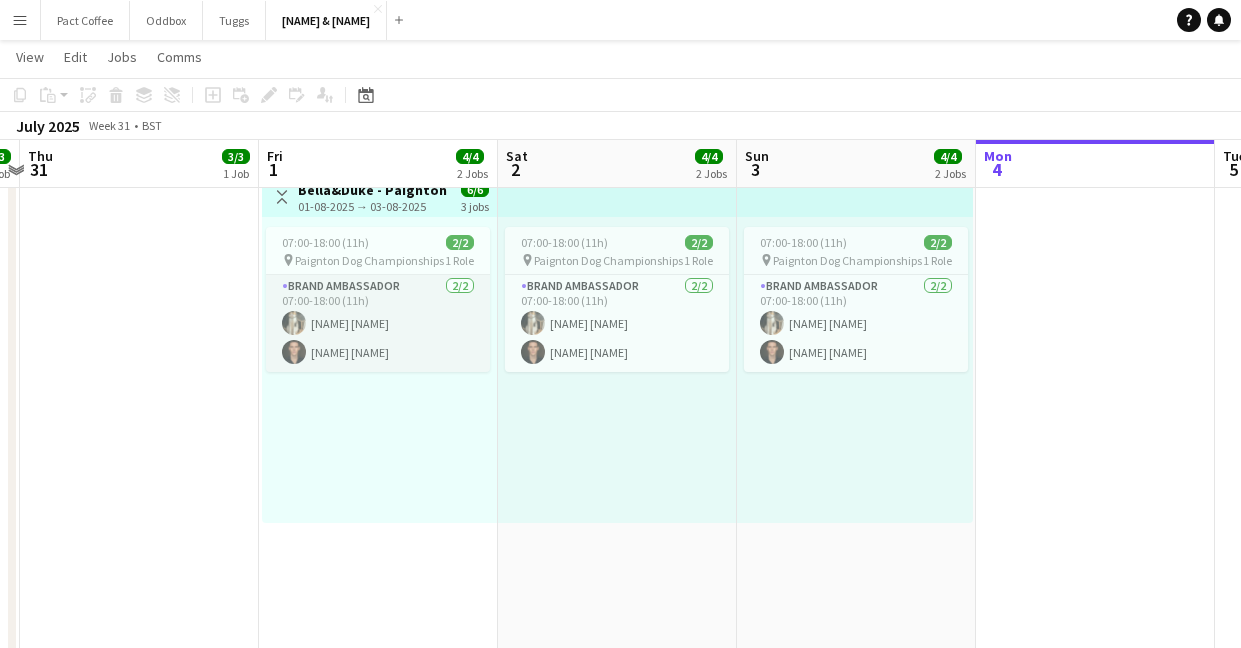 click on "[NAME] [NAME] [NAME] [NAME]" at bounding box center [378, 323] 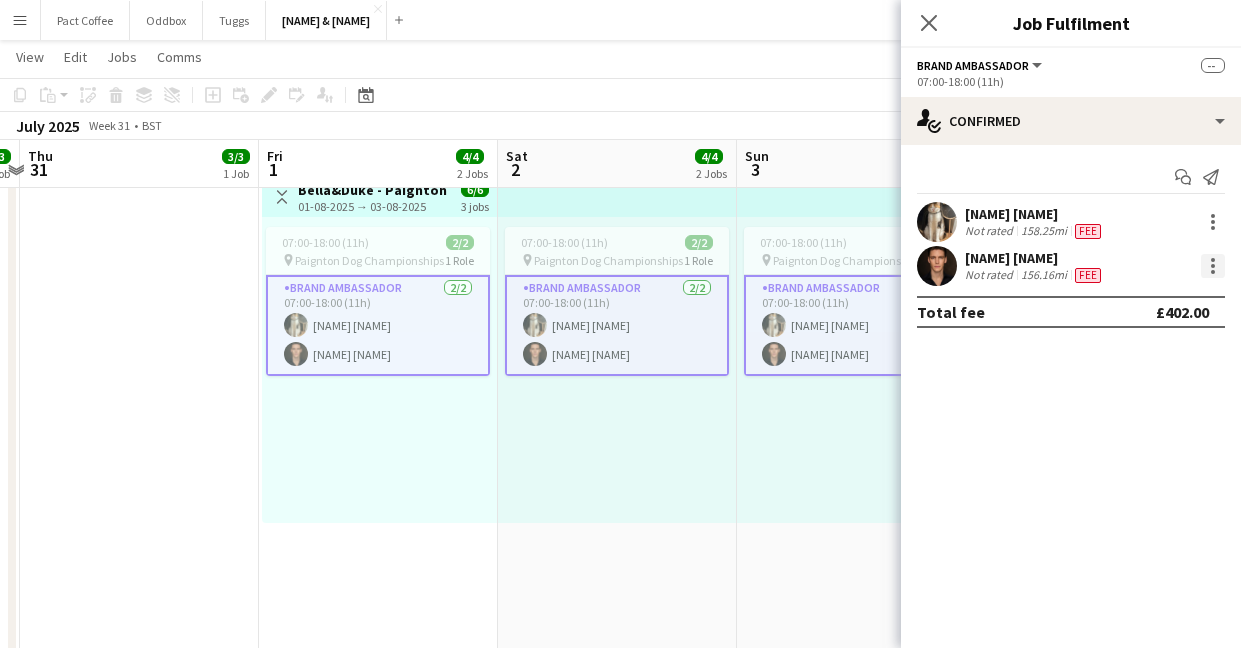 click at bounding box center (1213, 266) 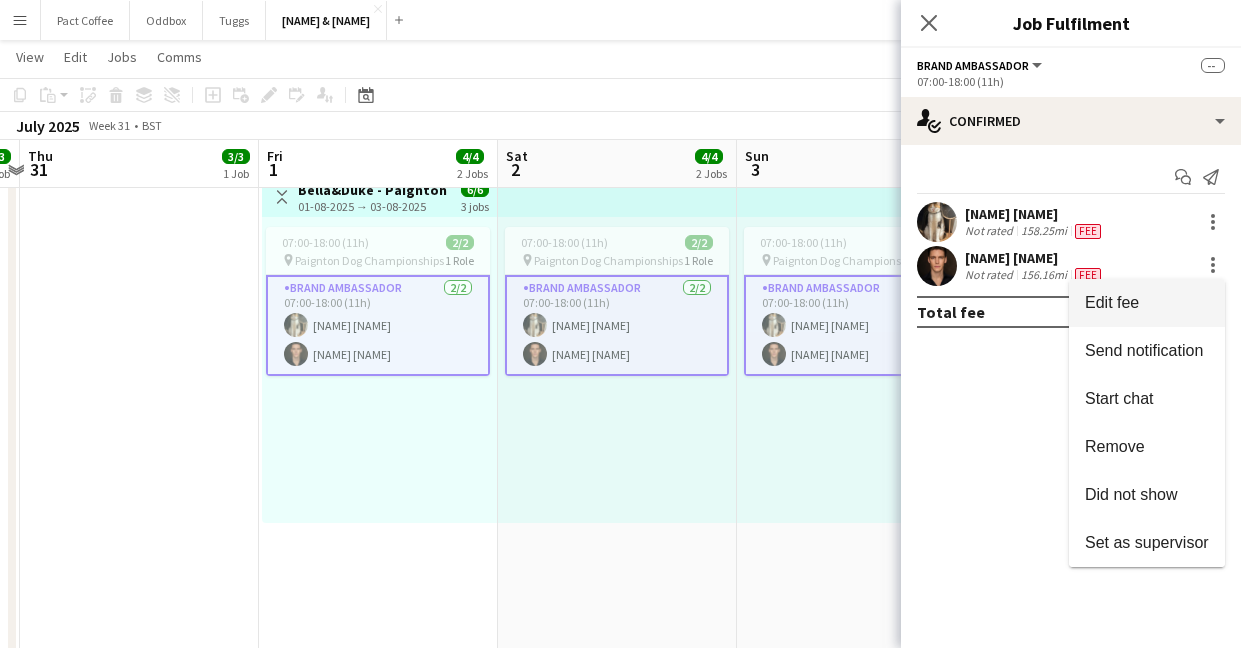 click on "Edit fee" at bounding box center (1112, 302) 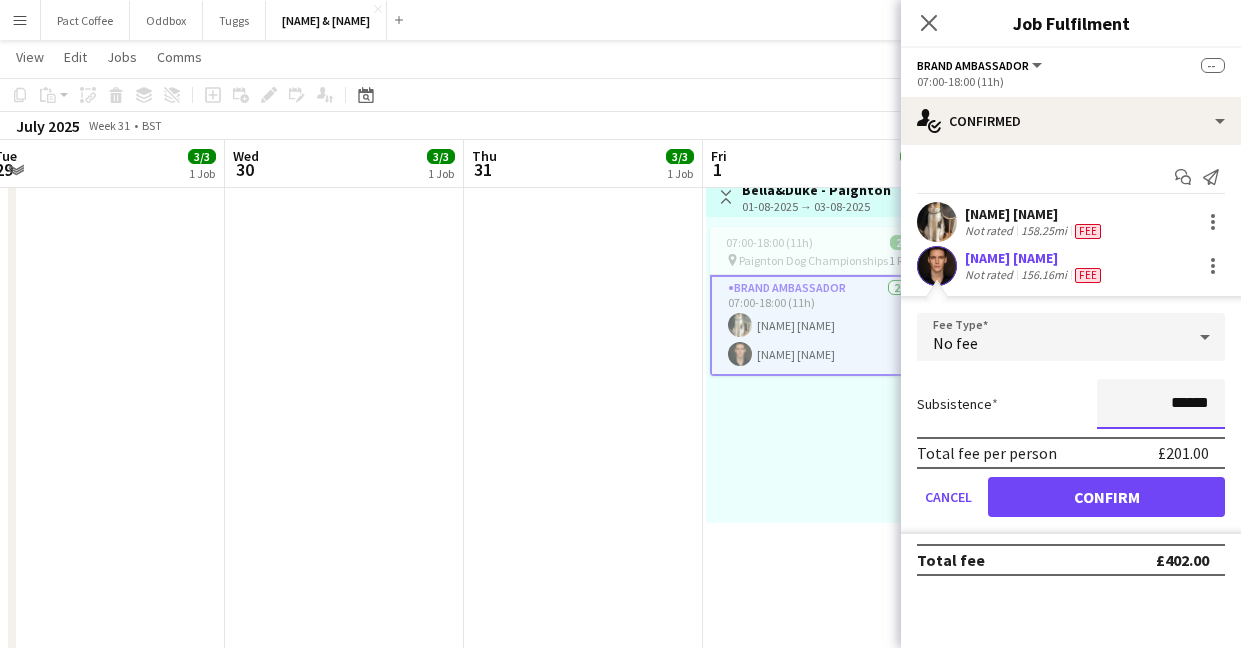 scroll, scrollTop: 0, scrollLeft: 502, axis: horizontal 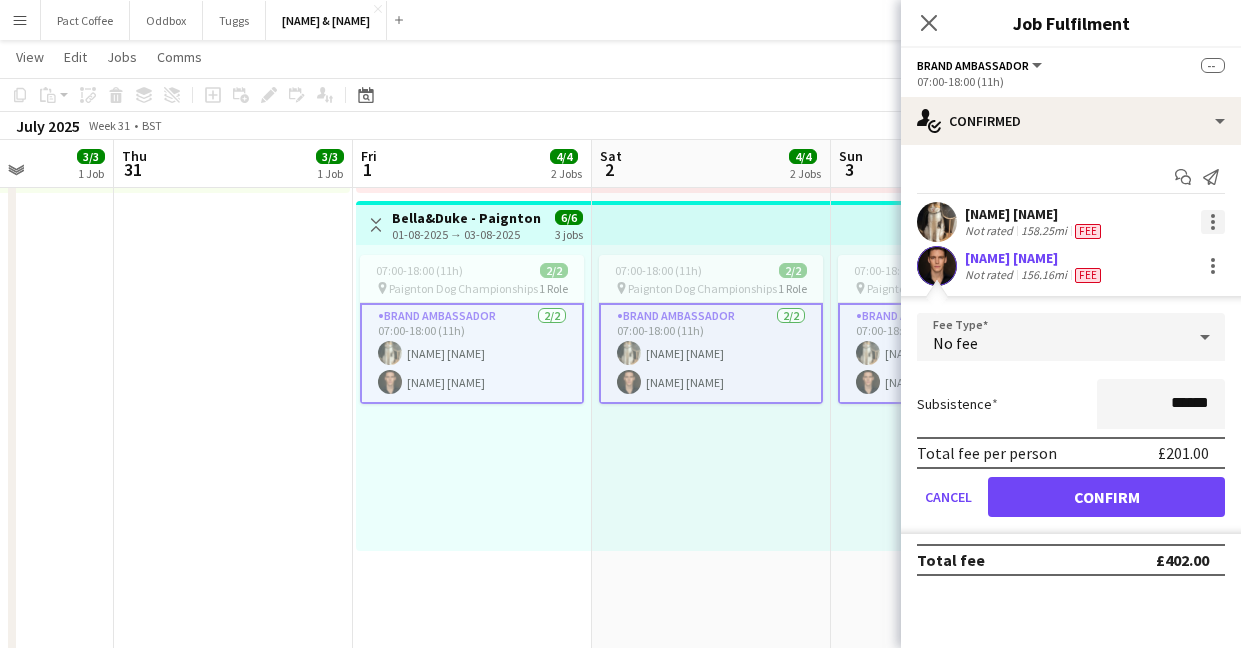 click at bounding box center [1213, 222] 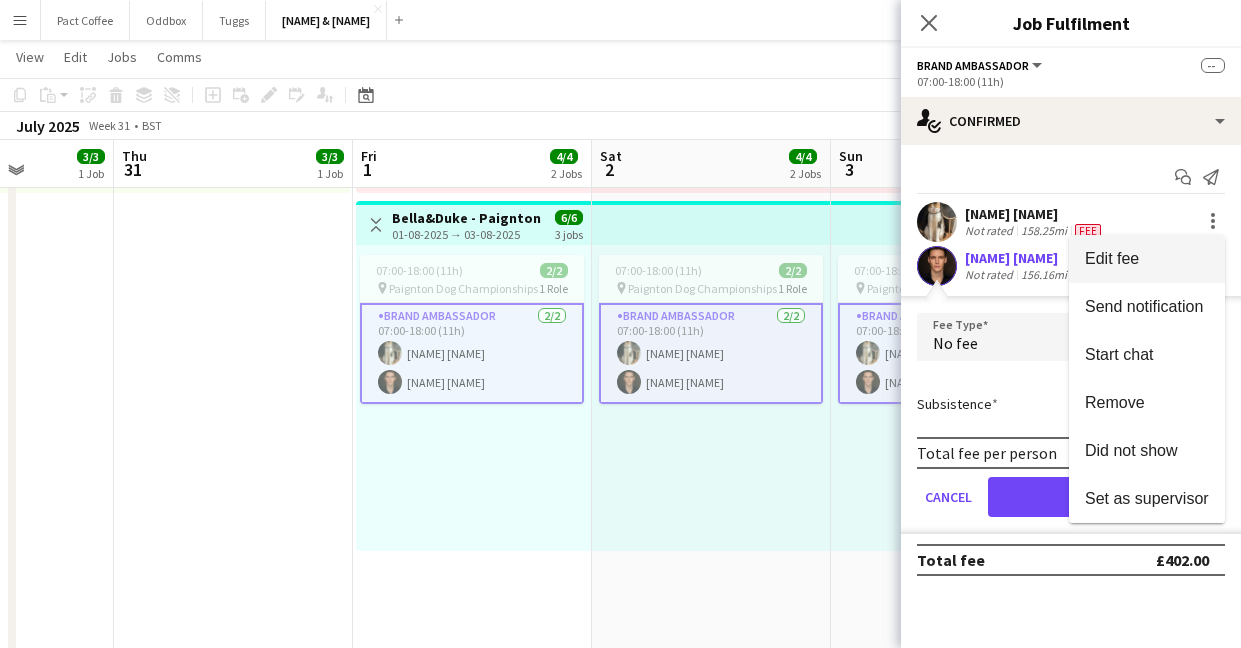 click on "Edit fee" at bounding box center (1147, 259) 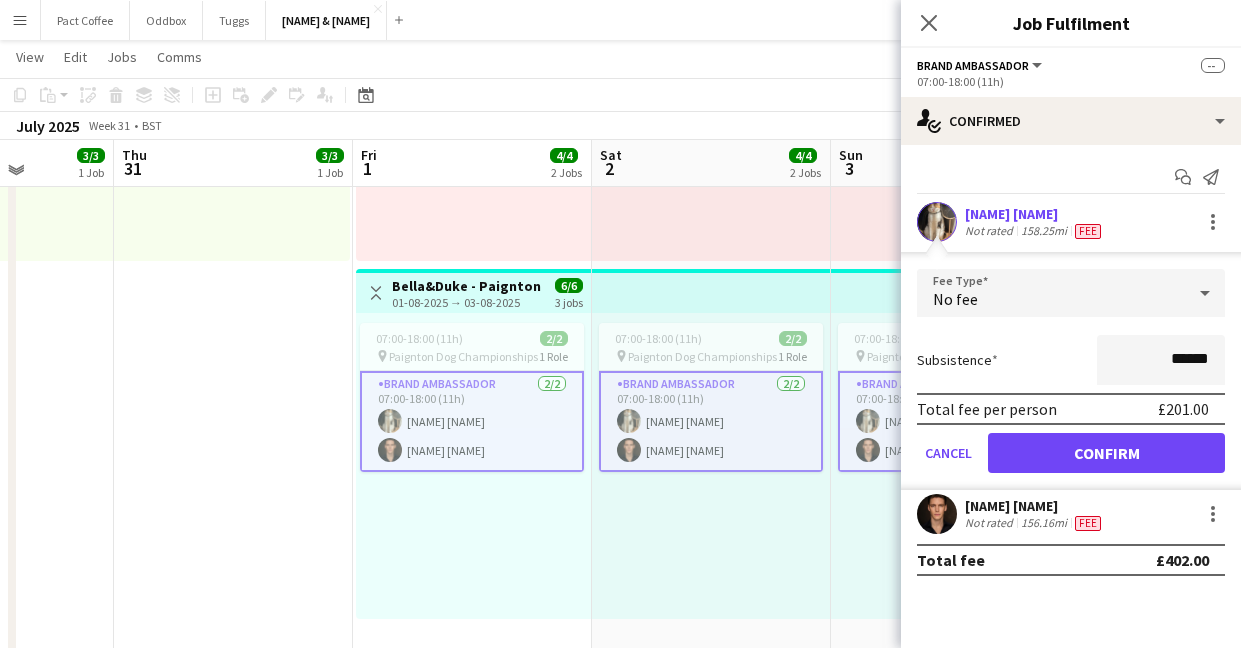 scroll, scrollTop: 412, scrollLeft: 0, axis: vertical 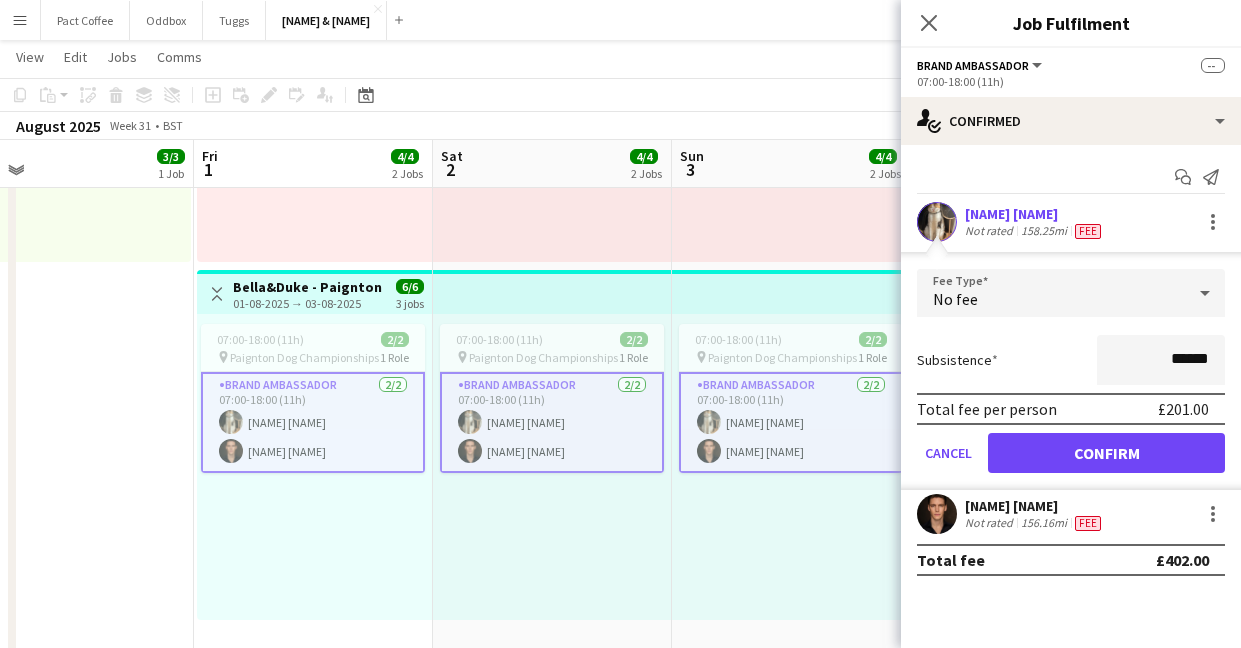 click on "[NAME] [NAME] [NAME] [NAME]" at bounding box center [313, 422] 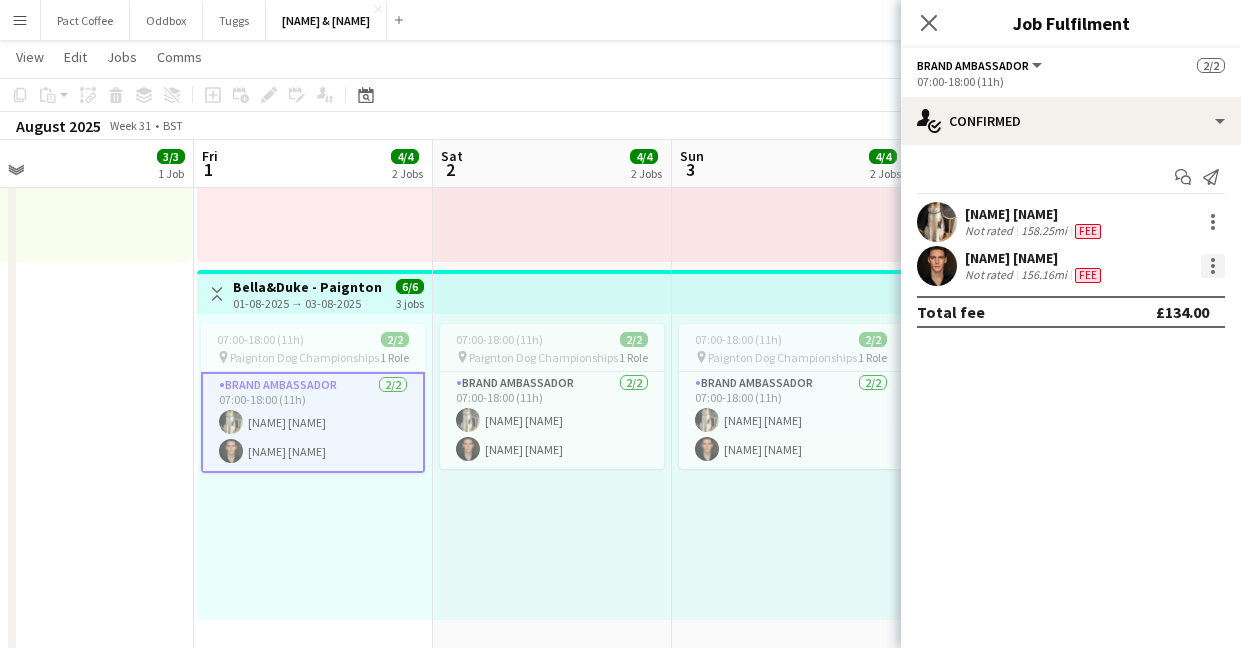 click at bounding box center [1211, 266] 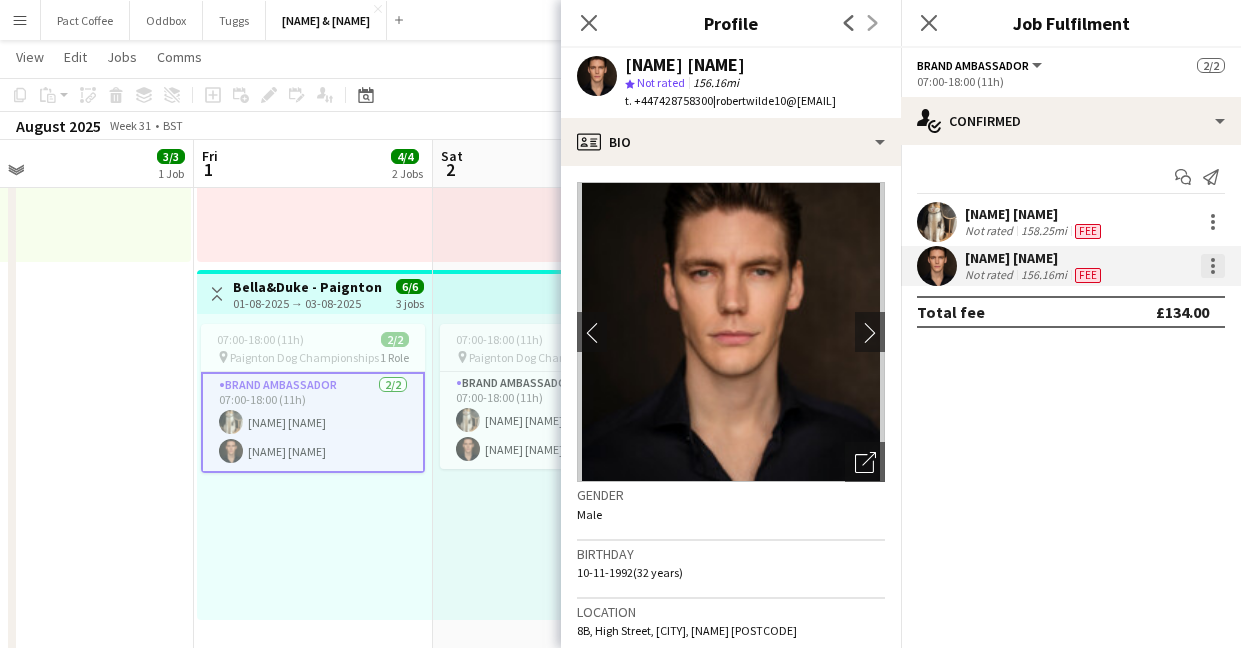 click at bounding box center (1213, 266) 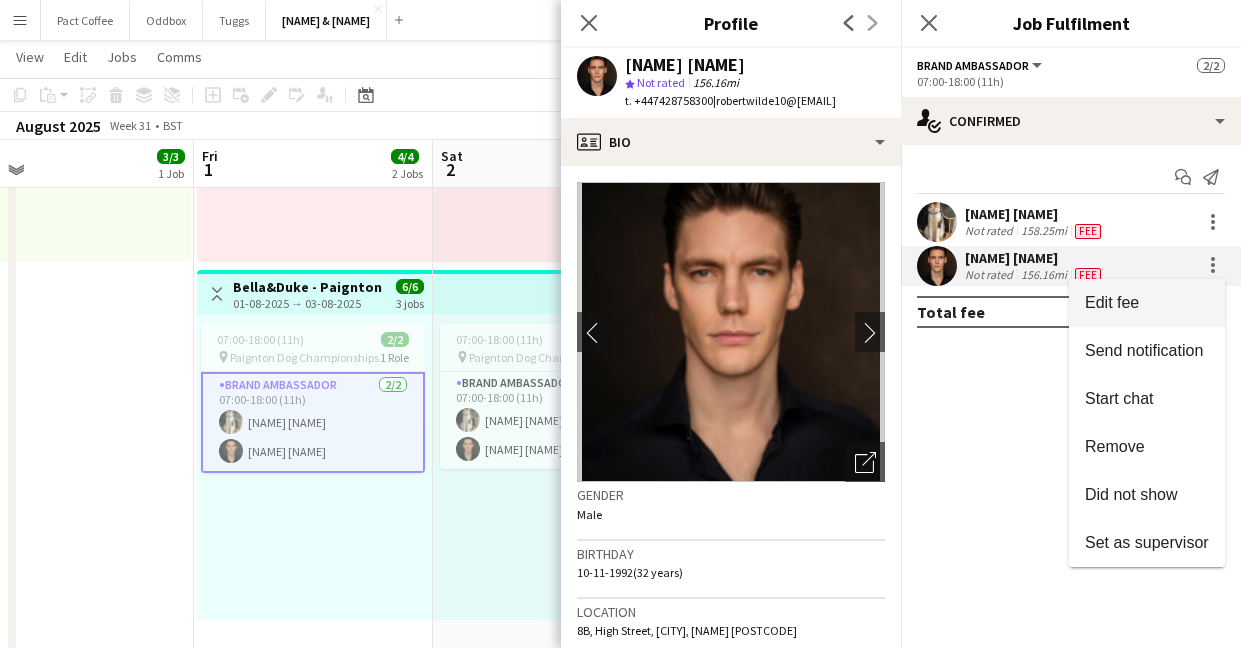 click on "Edit fee" at bounding box center (1147, 303) 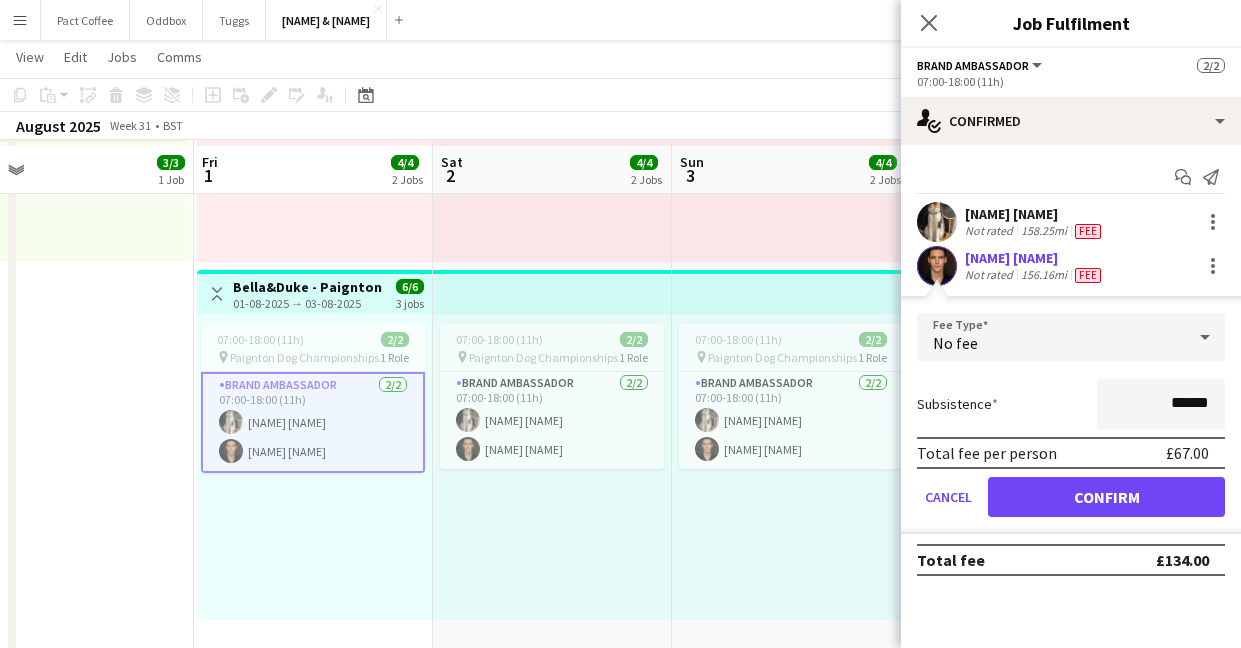 scroll, scrollTop: 431, scrollLeft: 0, axis: vertical 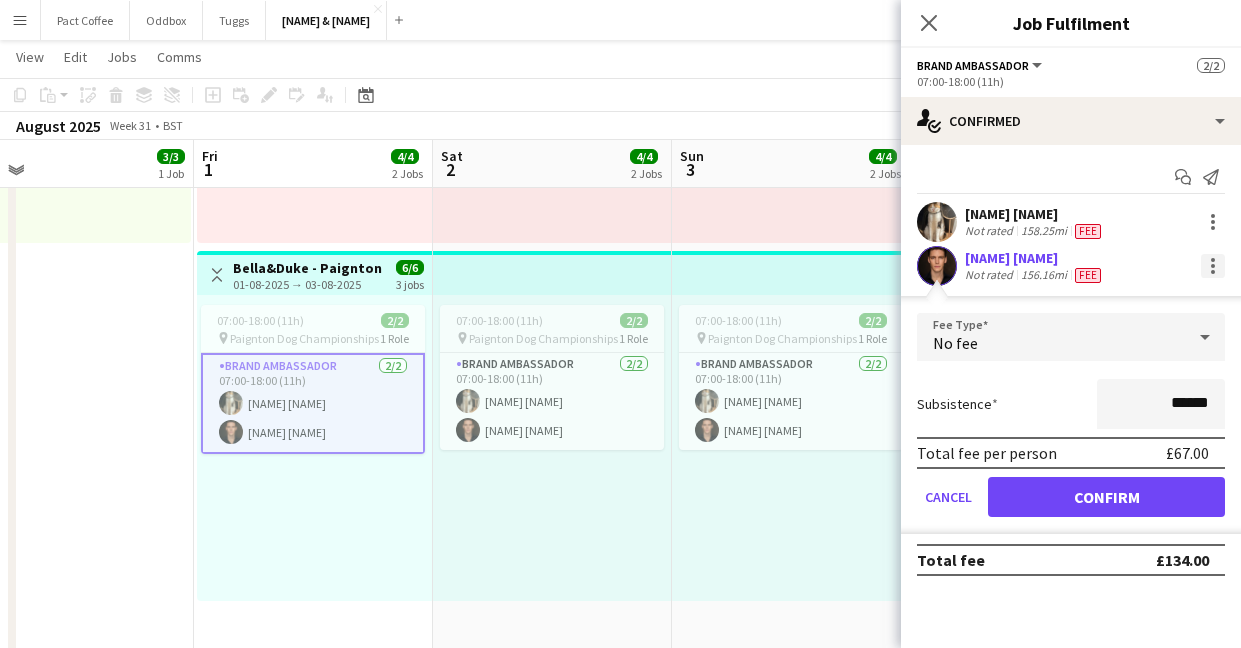 click at bounding box center (1213, 272) 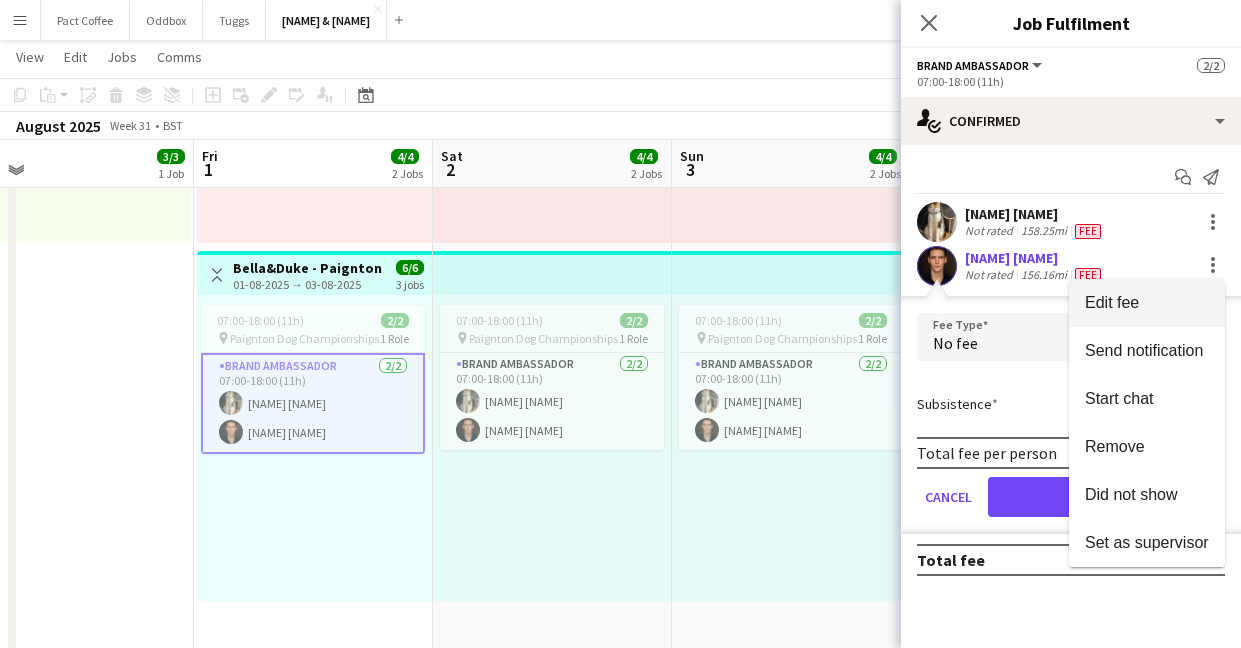 click on "Edit fee" at bounding box center [1147, 303] 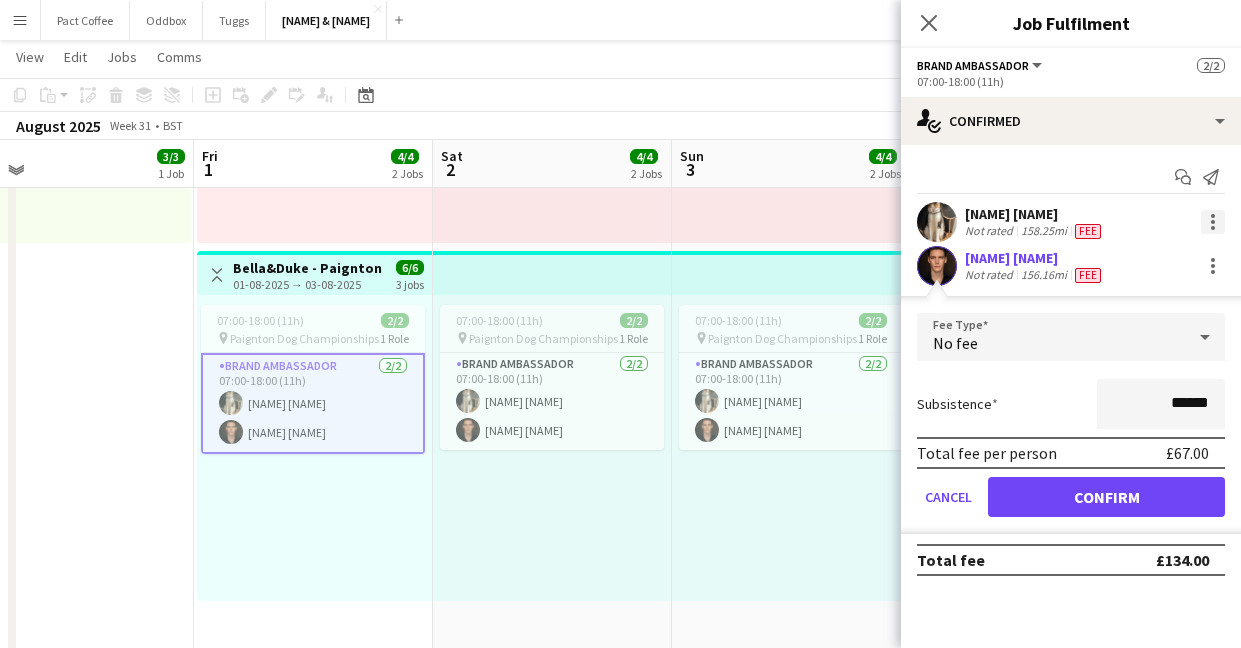 click at bounding box center (1213, 222) 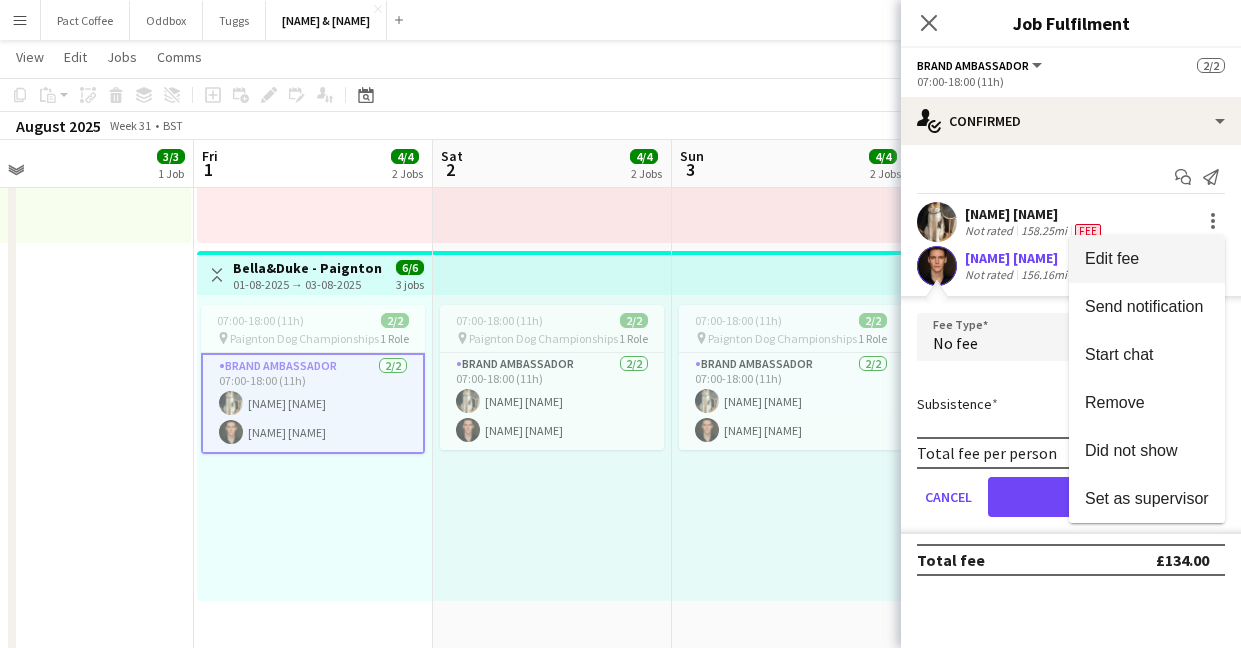 click on "Edit fee" at bounding box center [1147, 259] 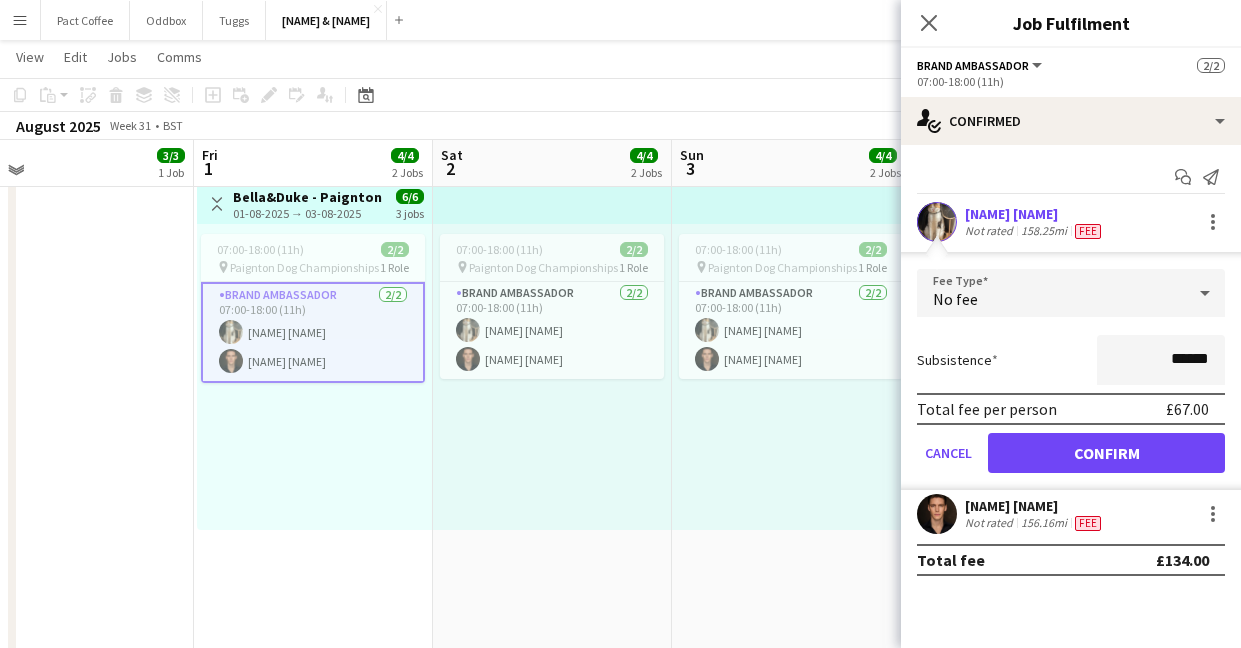 scroll, scrollTop: 492, scrollLeft: 0, axis: vertical 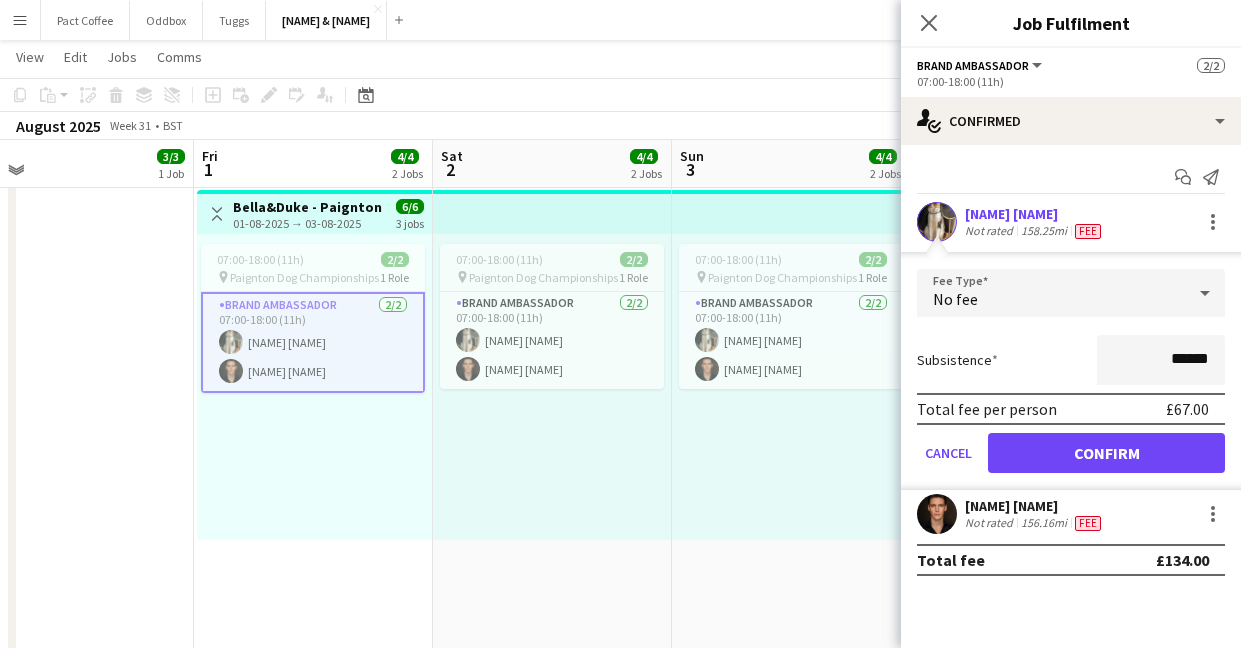 click on "[NAME] [NAME] [NAME] [NAME]" at bounding box center [74, 365] 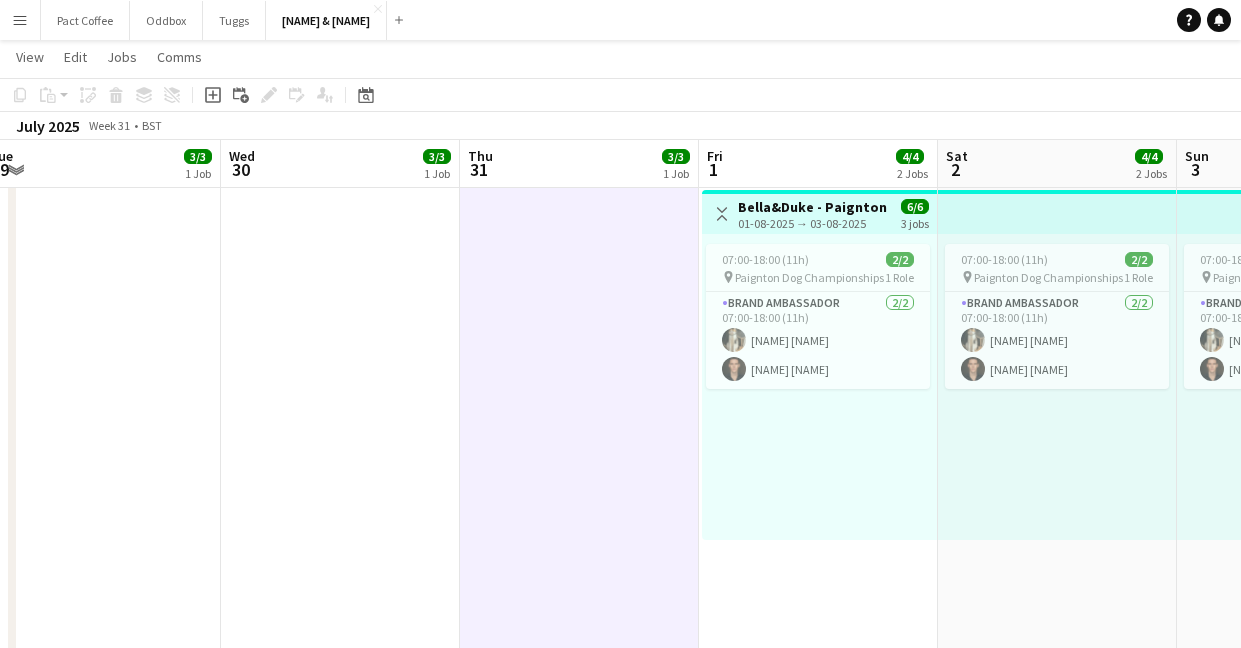 scroll, scrollTop: 0, scrollLeft: 524, axis: horizontal 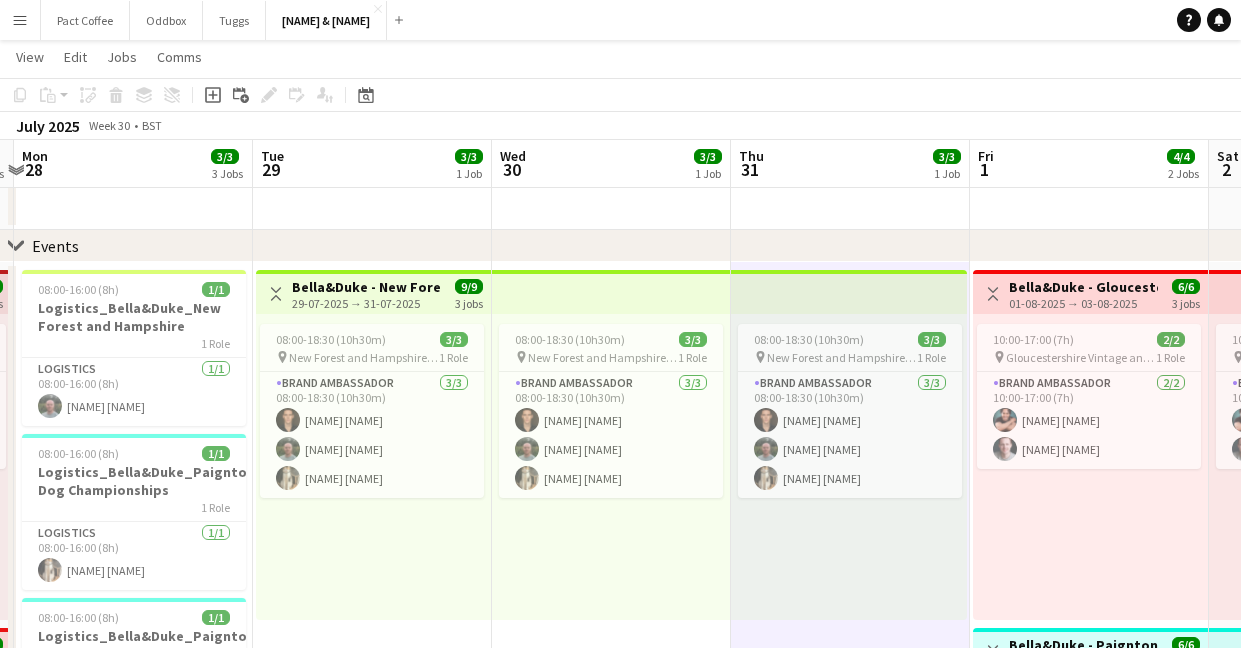 click on "29-07-2025 → 31-07-2025" at bounding box center [366, 303] 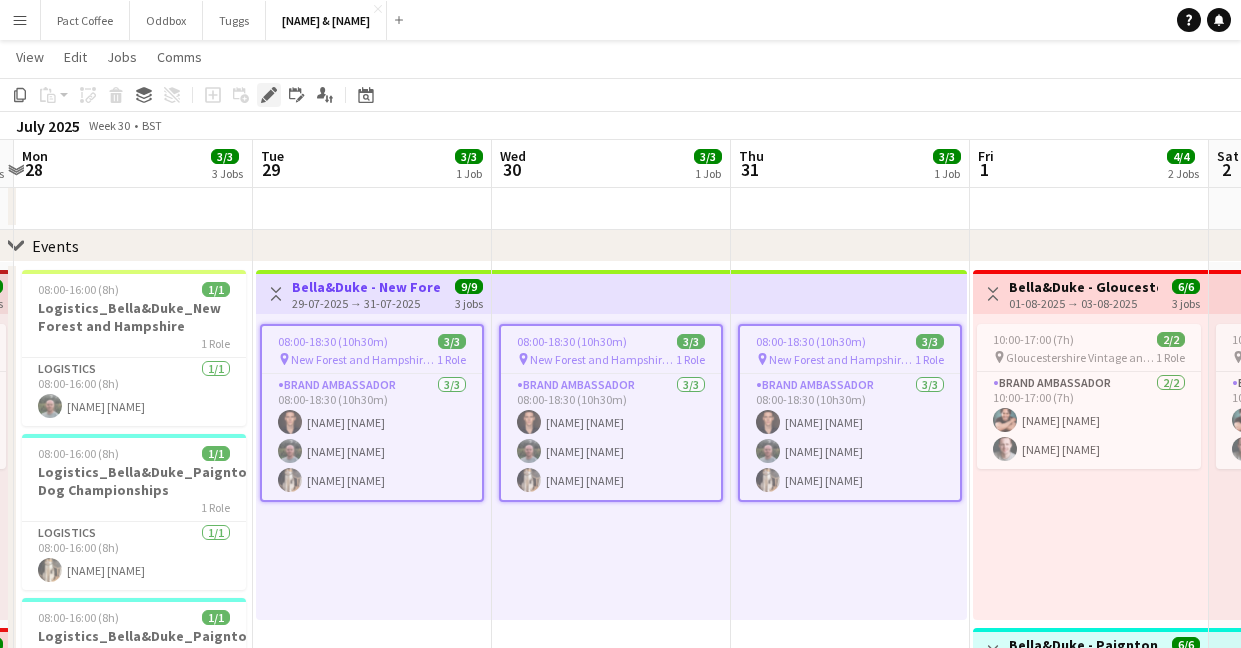 click on "Edit" 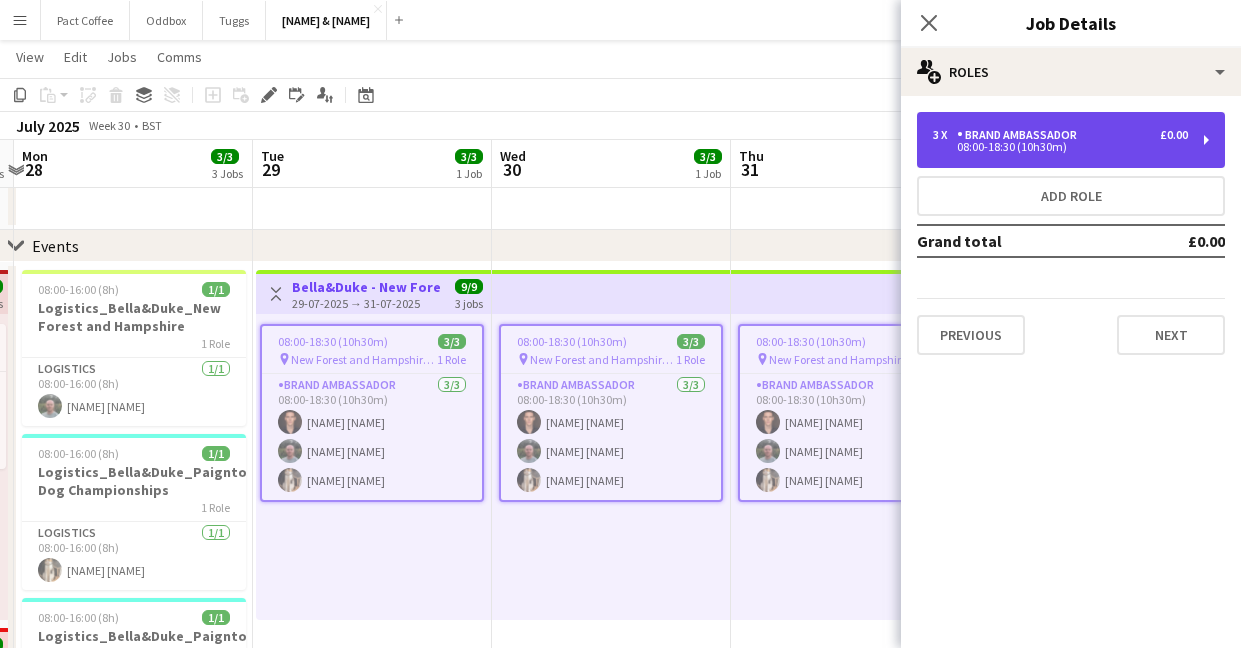 click on "3 x   Brand Ambassador   £0.00   08:00-18:30 (10h30m)" at bounding box center [1071, 140] 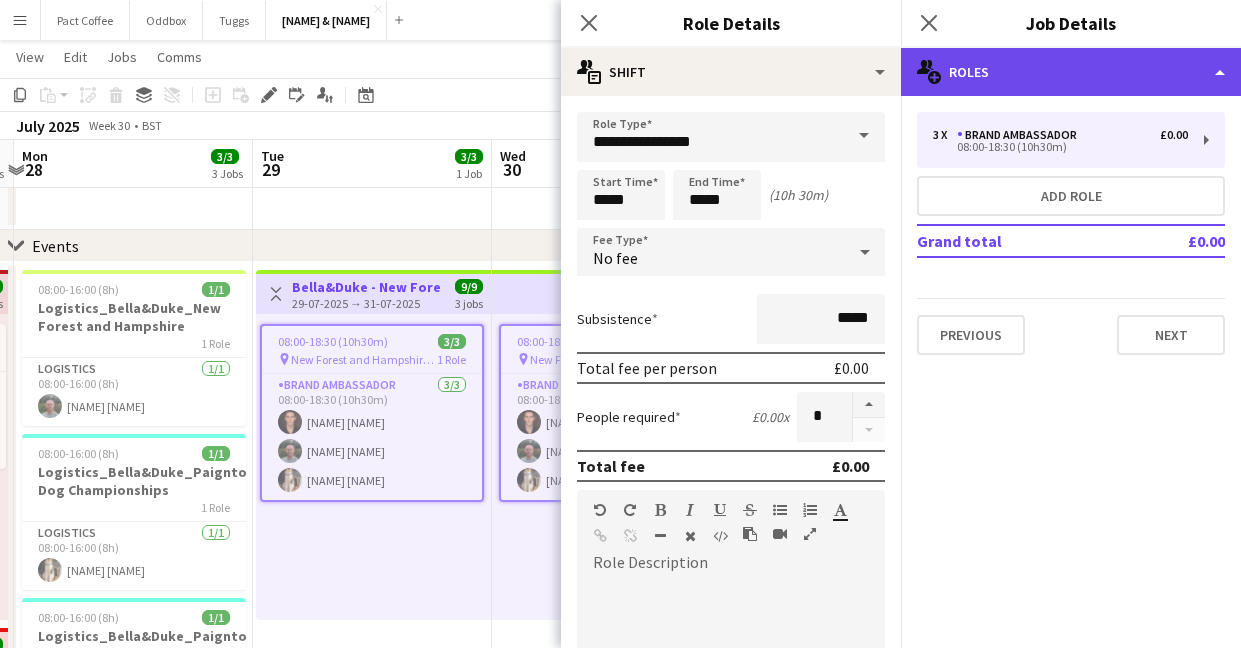 click on "multiple-users-add
Roles" 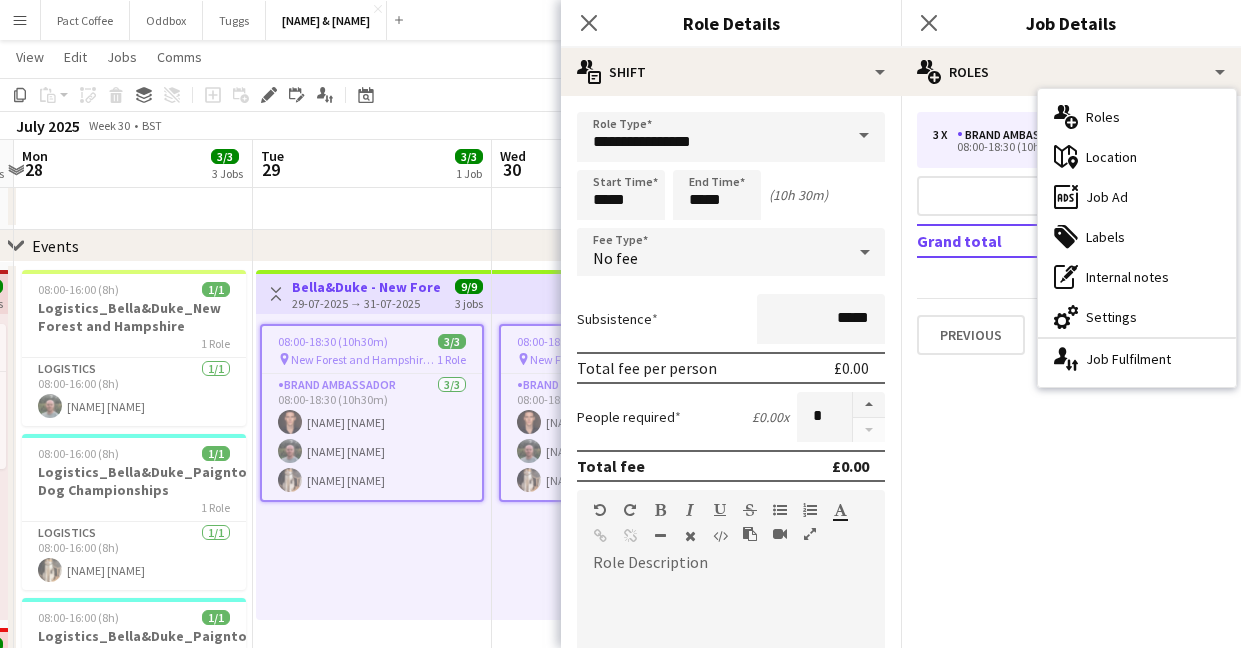 click on "pencil3
General details   3 x   Brand Ambassador   £0.00   08:00-18:30 (10h30m)   Add role   Grand total   £0.00   Previous   Next" 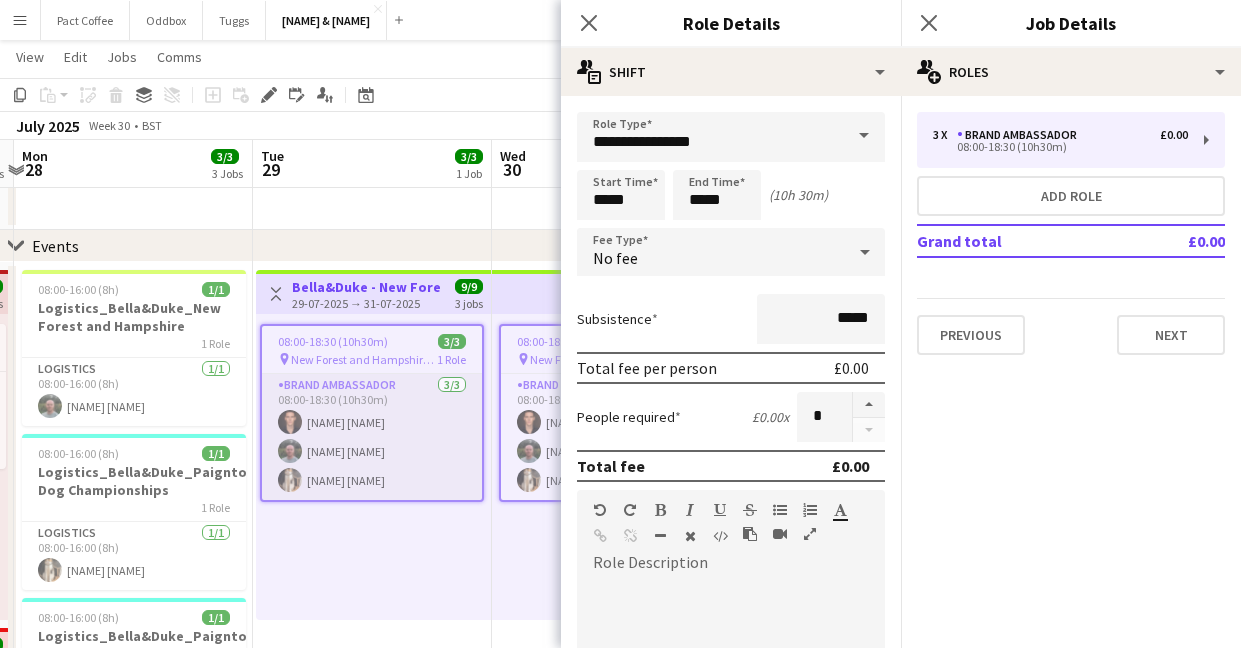 click at bounding box center [290, 451] 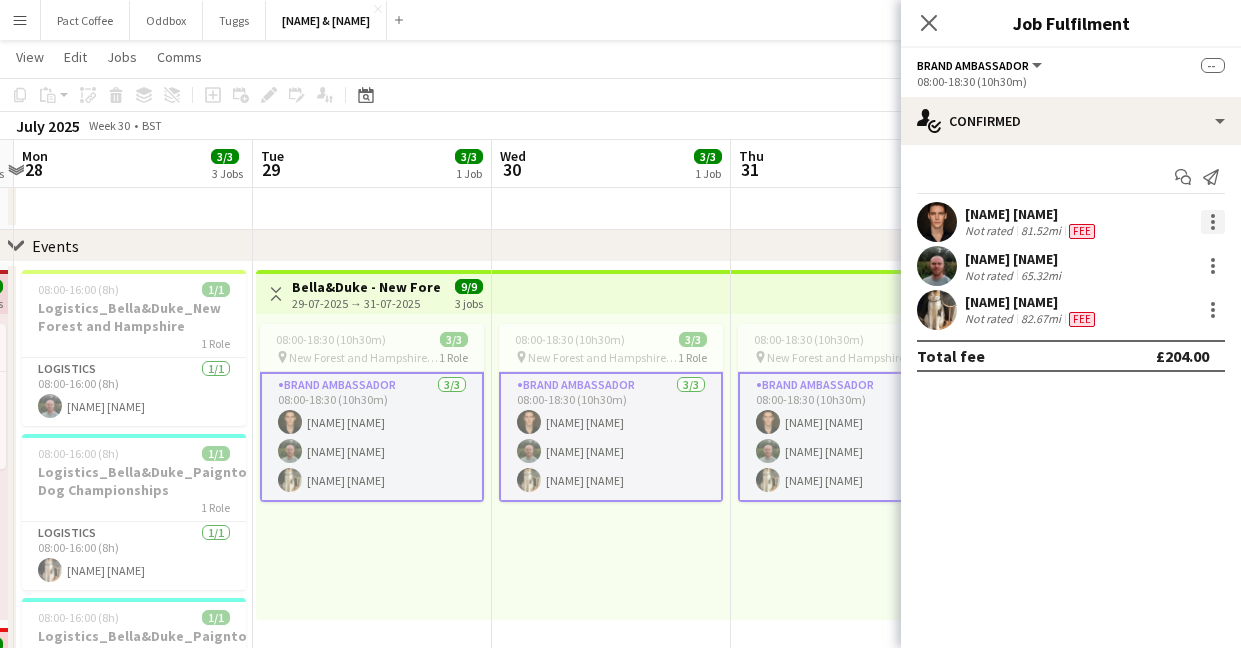 click at bounding box center (1213, 222) 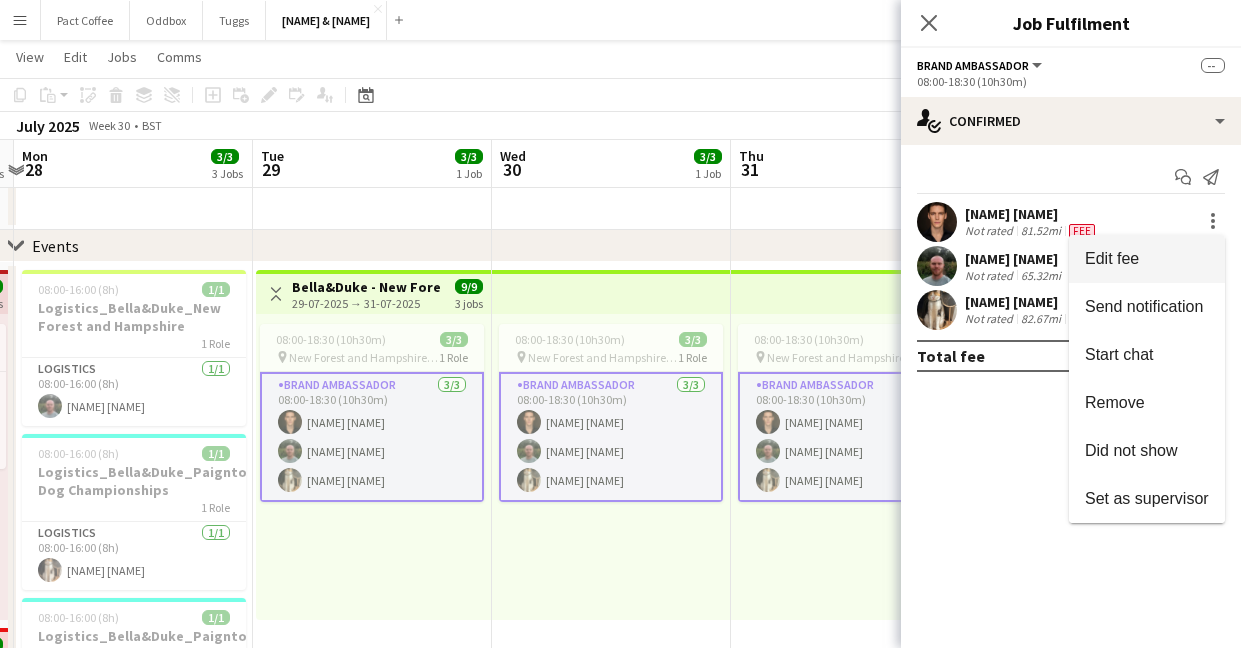 click on "Edit fee" at bounding box center (1147, 259) 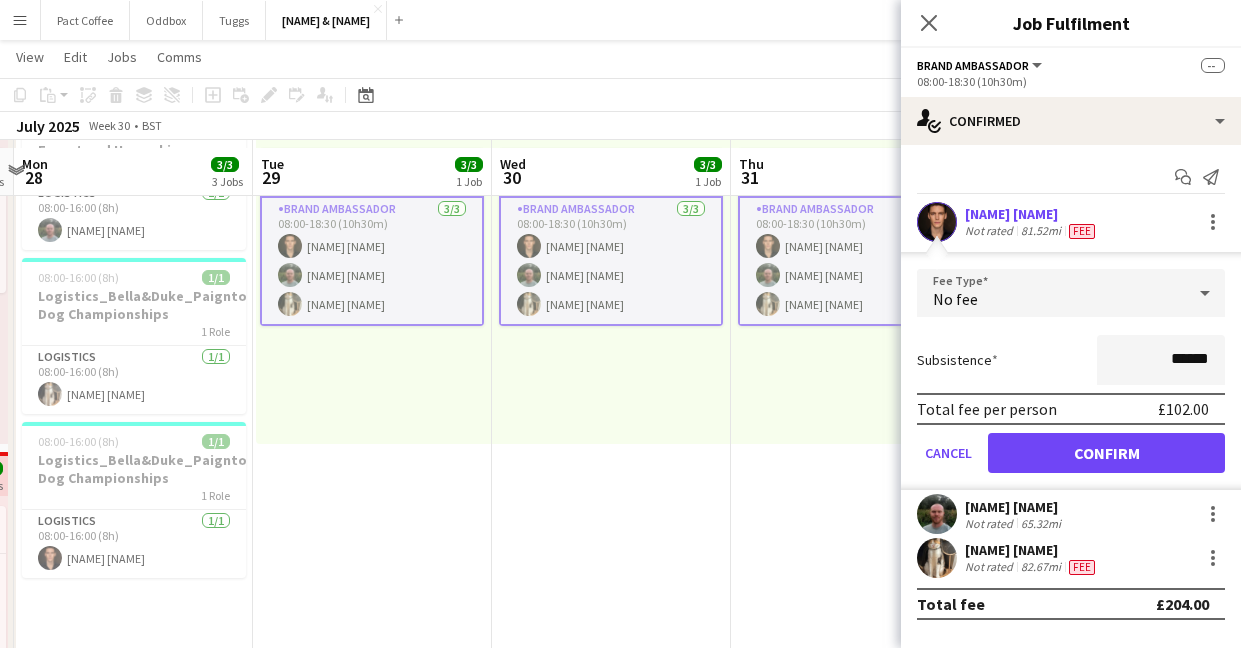 scroll, scrollTop: 238, scrollLeft: 0, axis: vertical 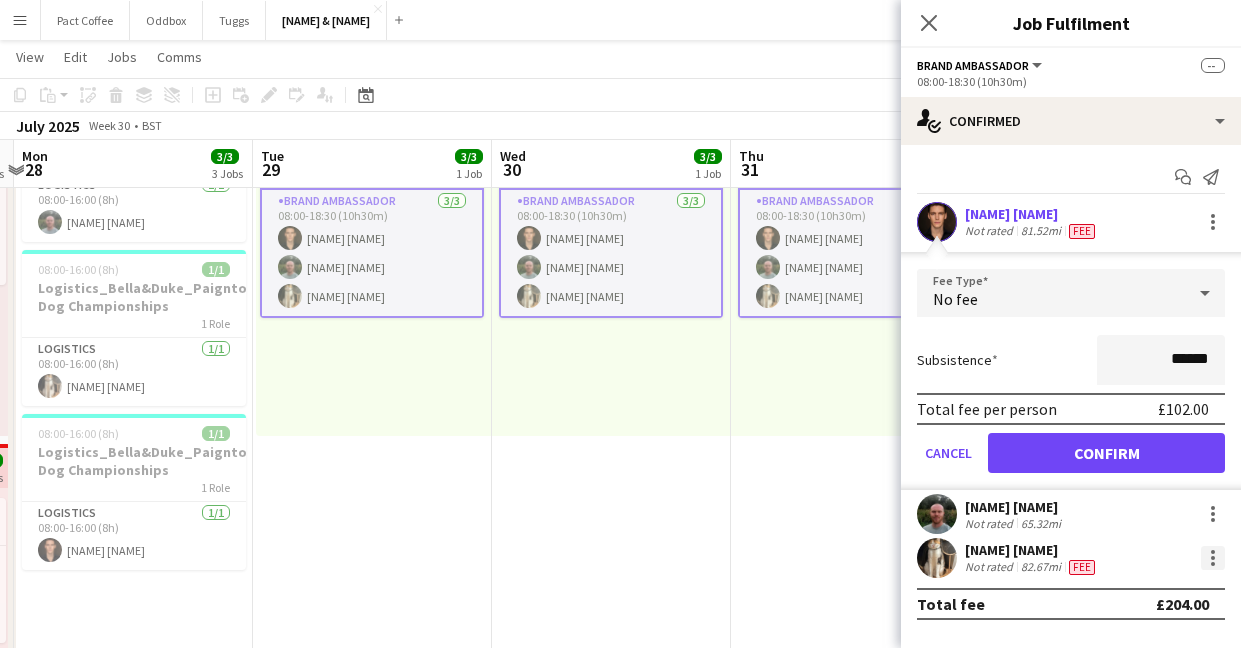 click at bounding box center (1213, 558) 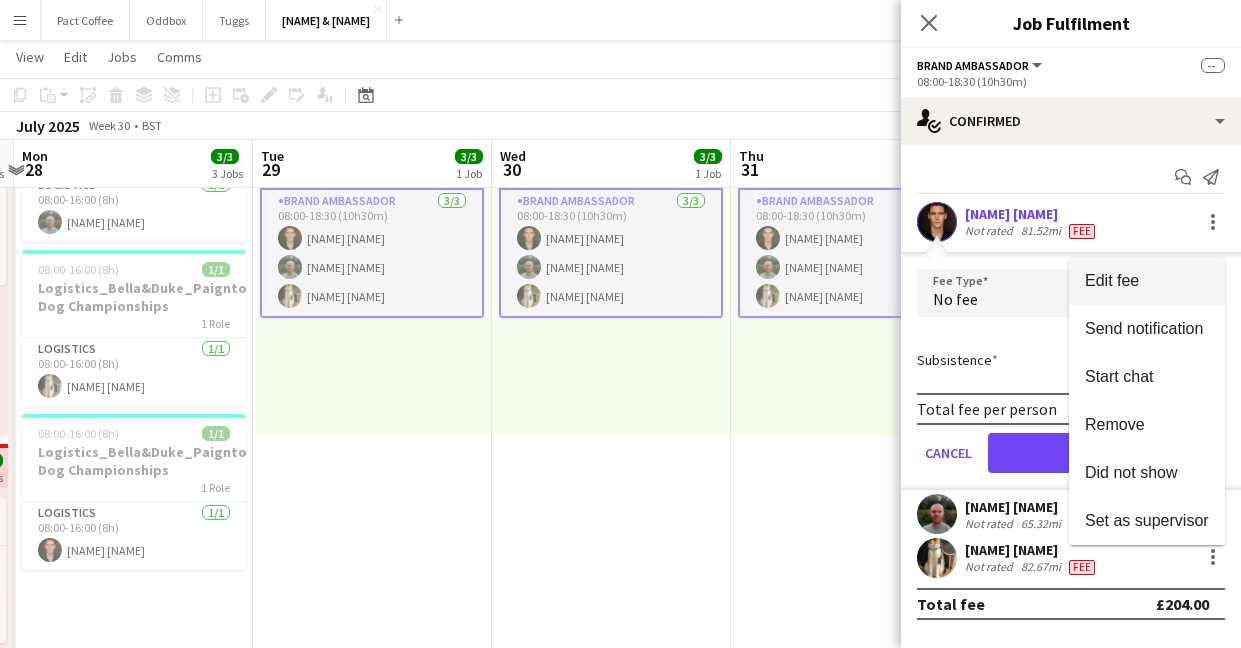 click on "Edit fee" at bounding box center [1112, 280] 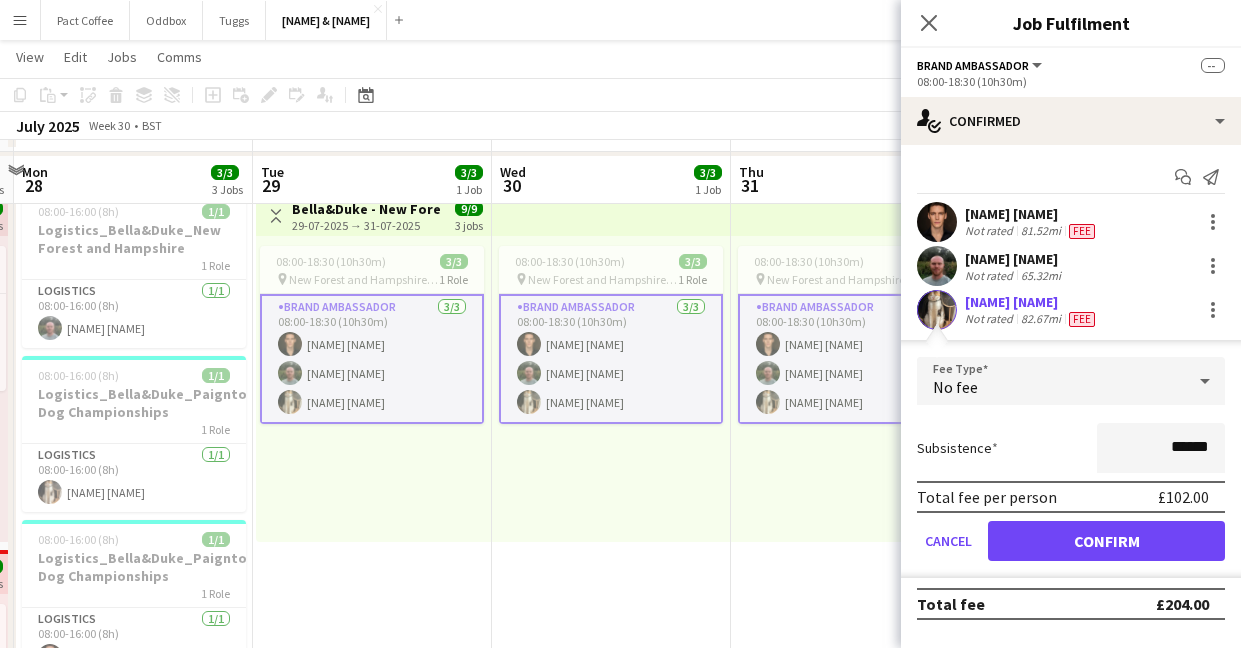 scroll, scrollTop: 120, scrollLeft: 0, axis: vertical 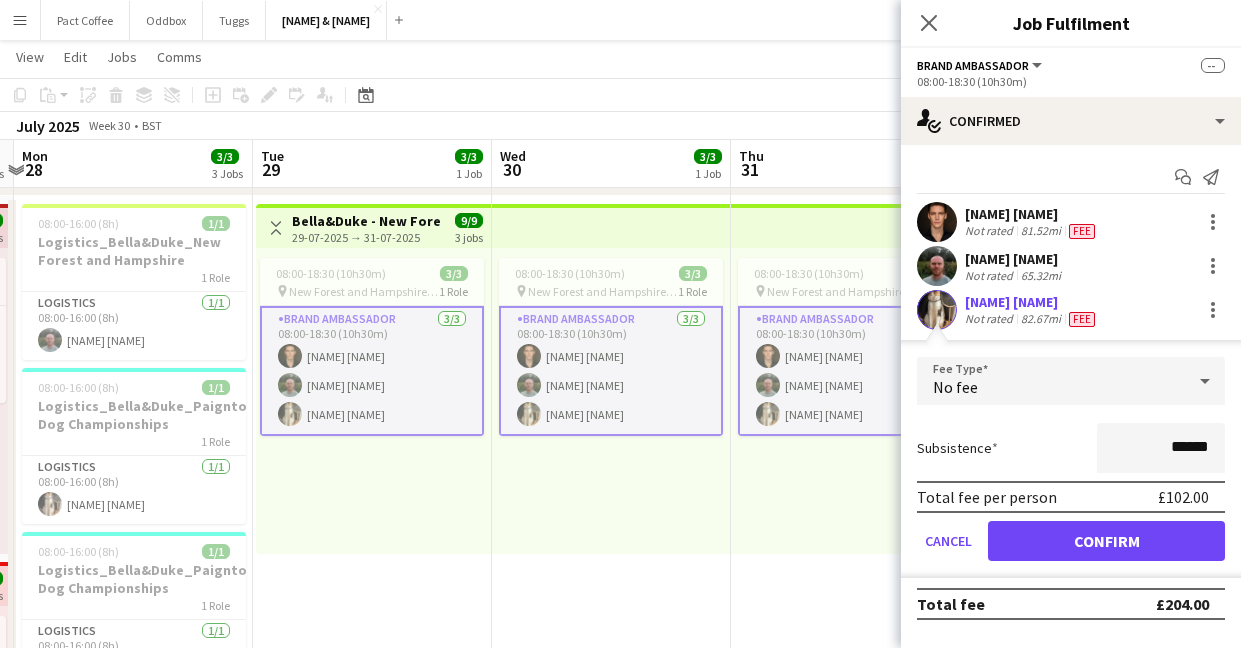 click on "[NAME] [NAME] [NAME] [NAME] [NAME]" at bounding box center [611, 737] 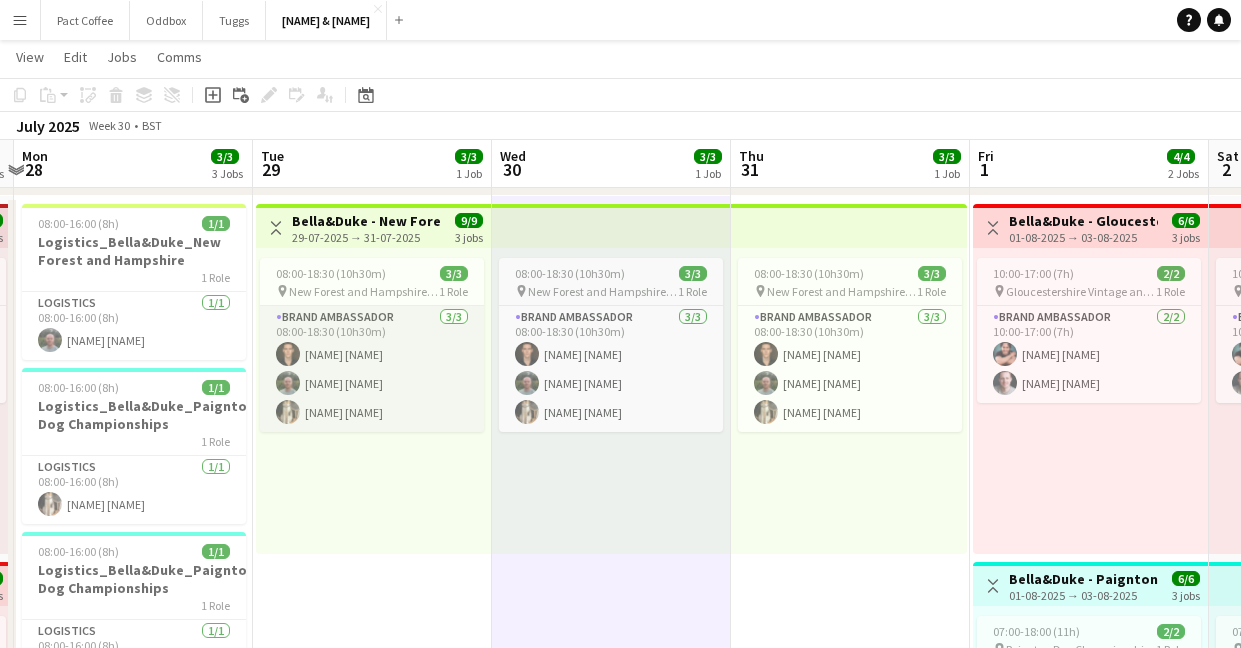 click on "[NAME] [NAME] [NAME] [NAME] [NAME]" at bounding box center (372, 369) 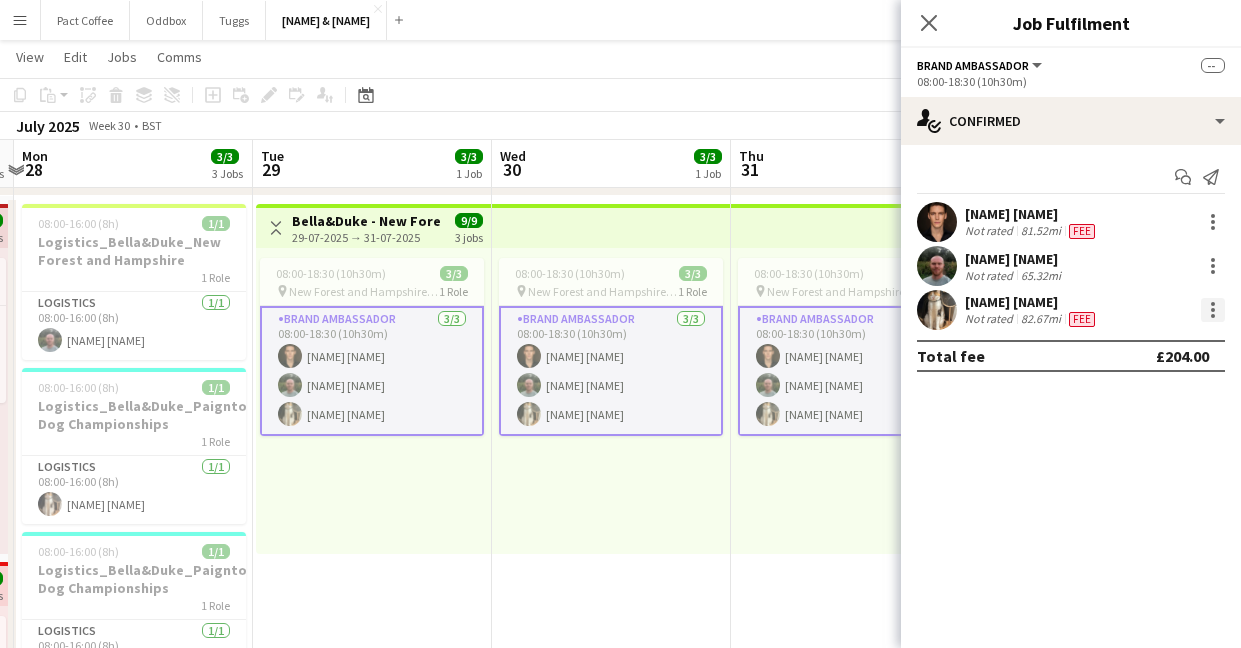 click at bounding box center (1213, 310) 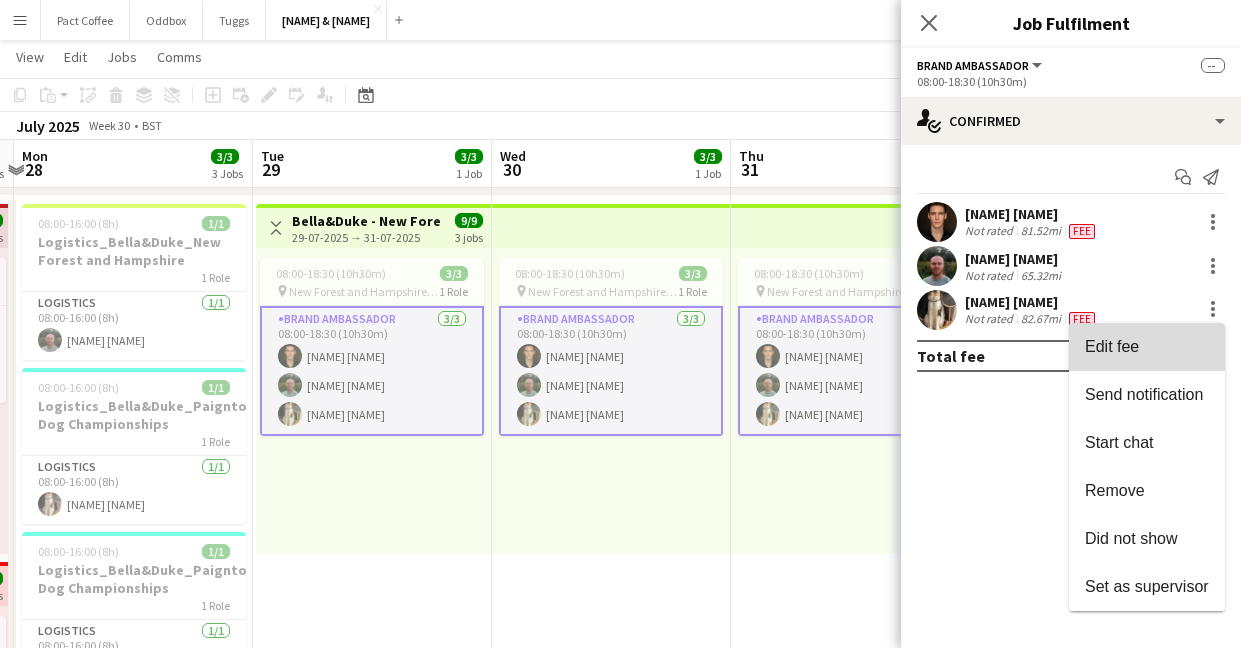 click on "Edit fee" at bounding box center (1147, 347) 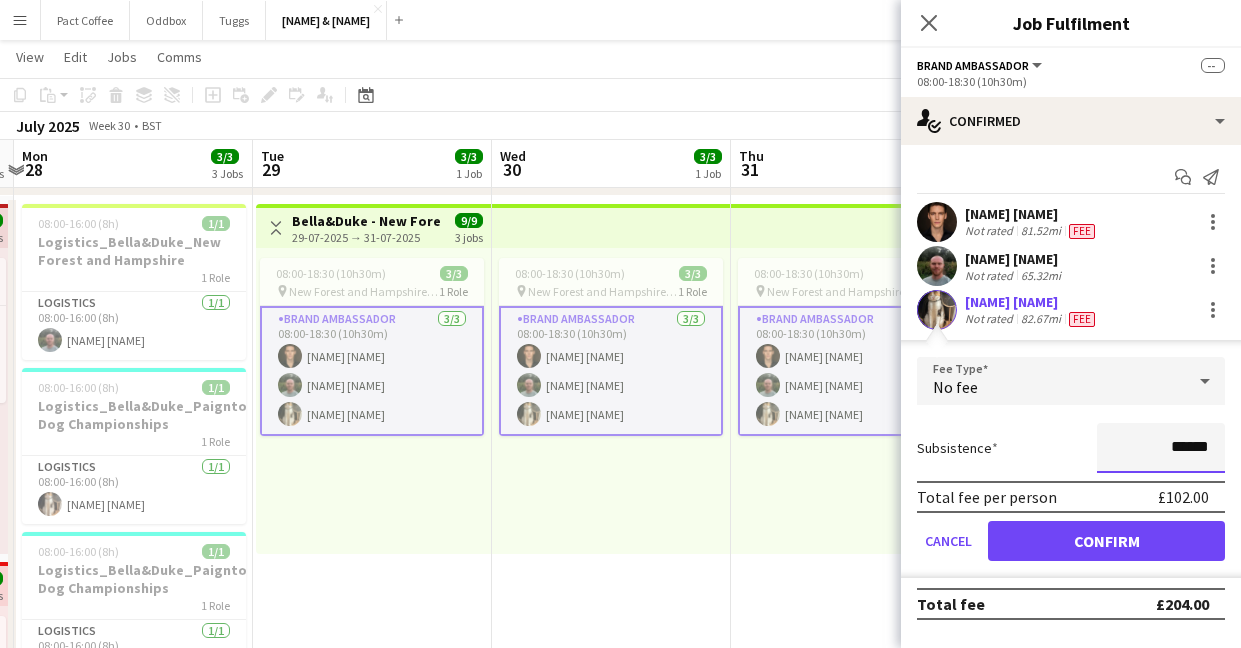 click on "******" at bounding box center [1161, 448] 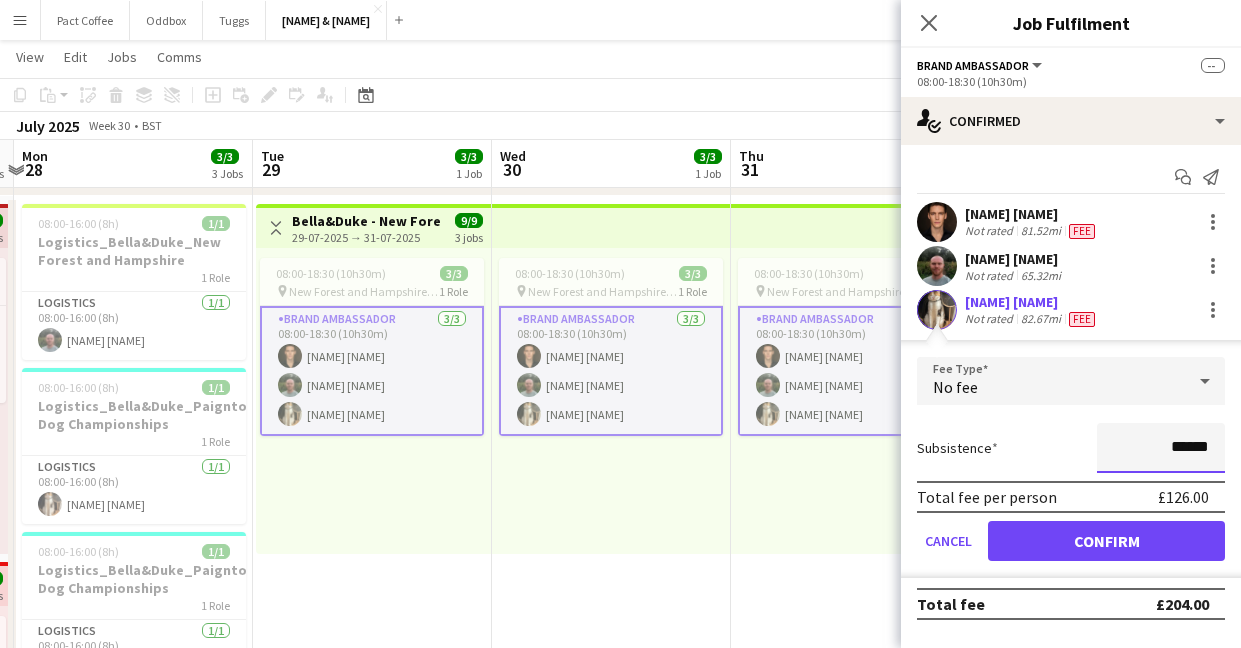 type on "******" 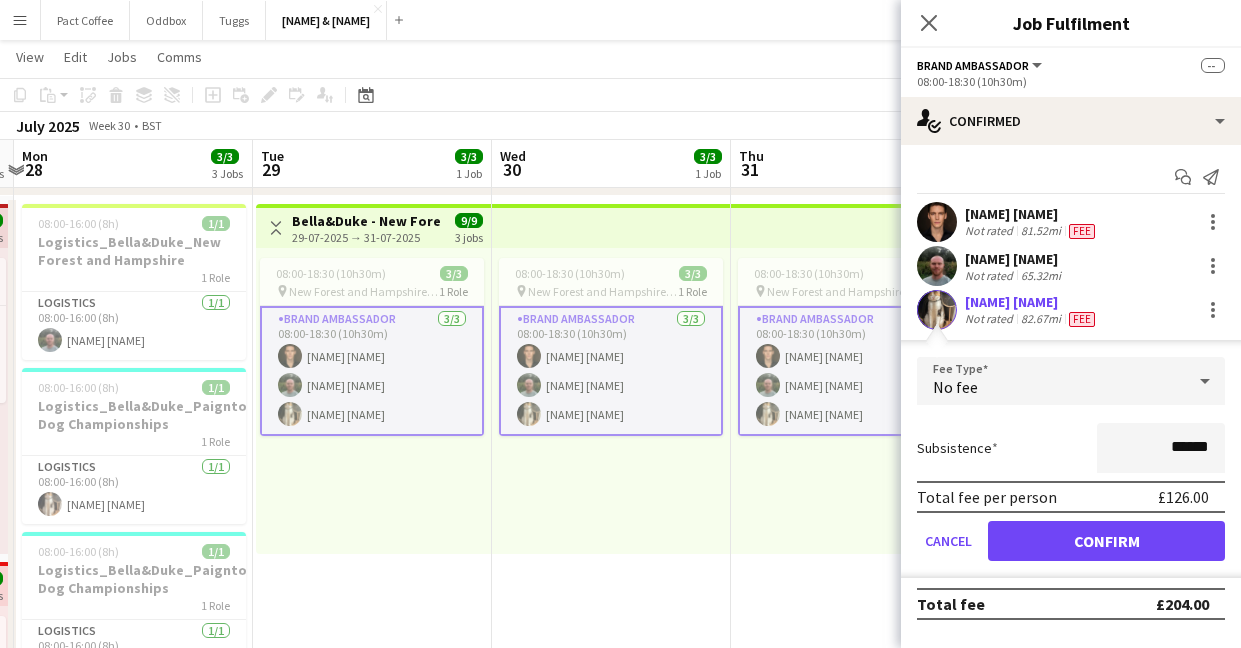 click on "[NAME] [NAME] [NAME] [NAME] [NAME]" at bounding box center (849, 401) 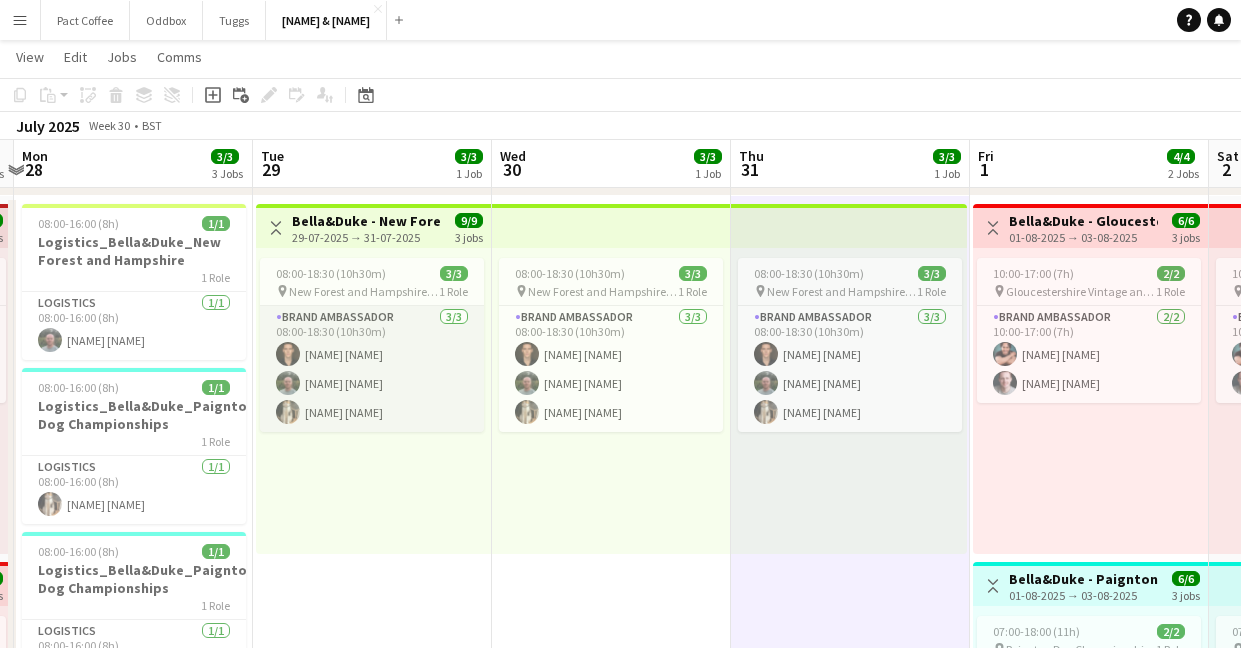 click on "[NAME] [NAME] [NAME] [NAME] [NAME]" at bounding box center (372, 369) 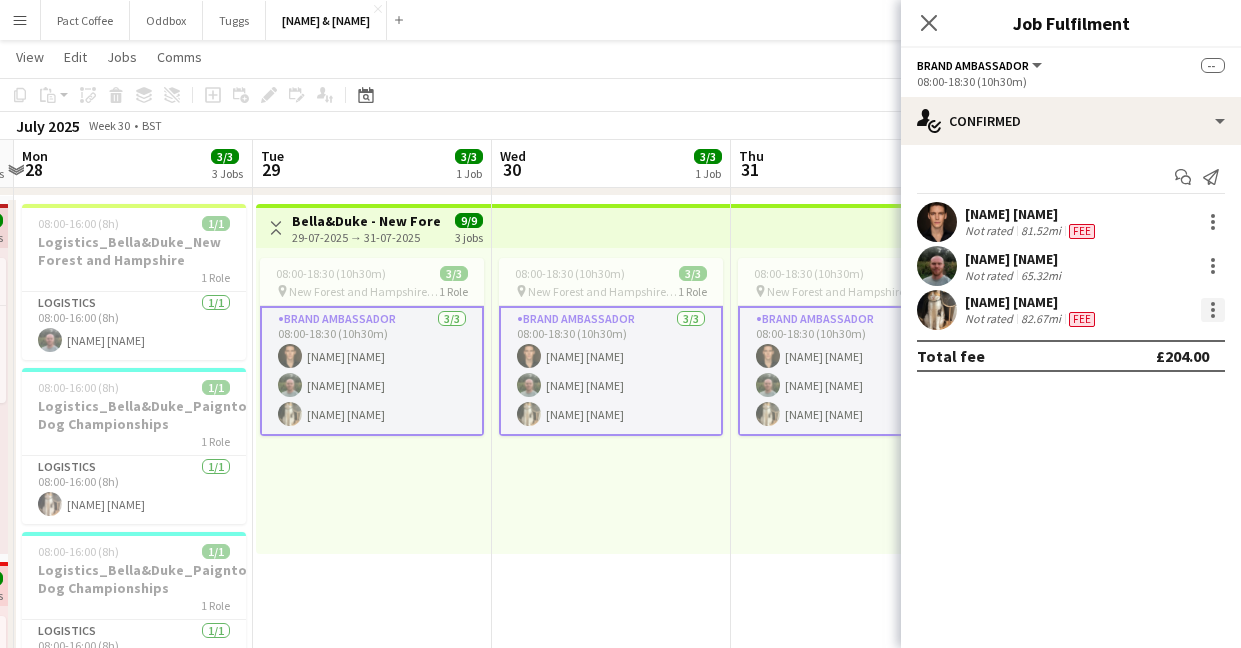 click at bounding box center (1213, 310) 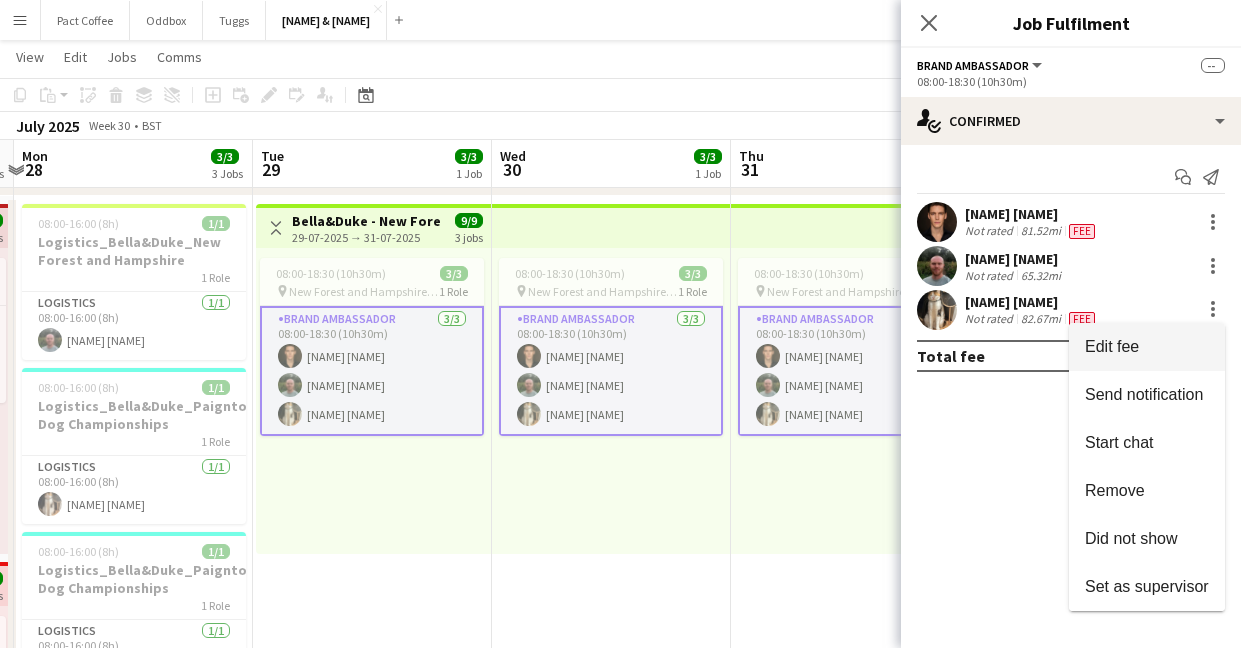 click on "Edit fee" at bounding box center (1147, 347) 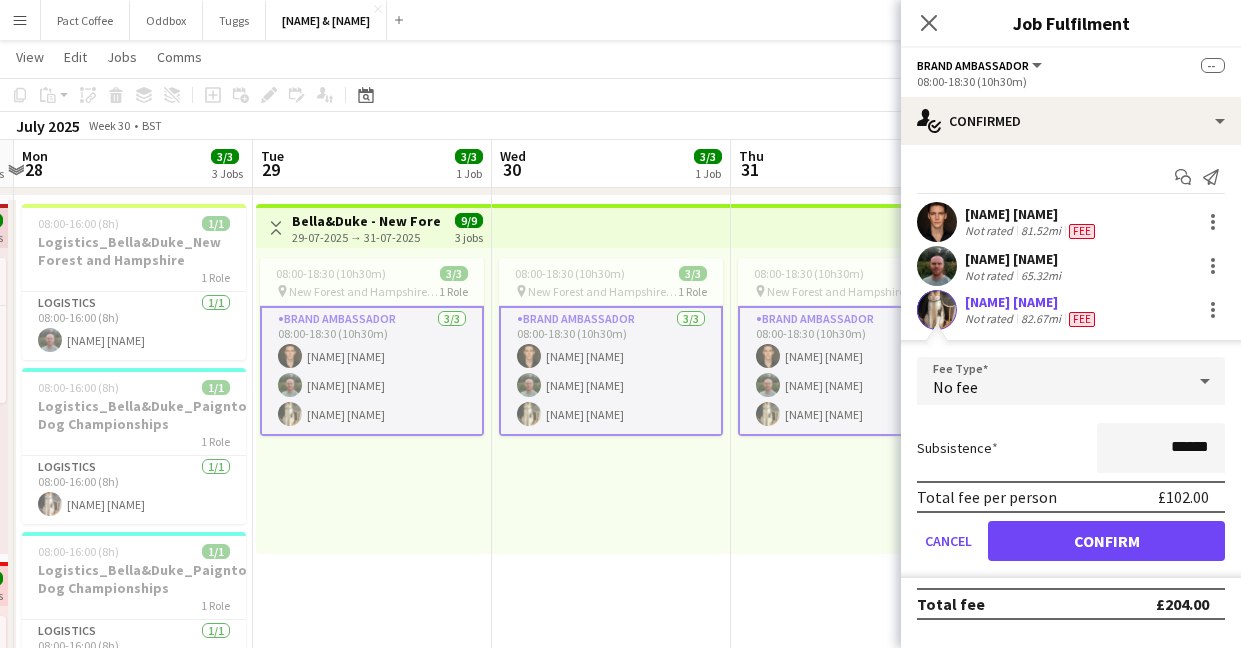 click on "******" at bounding box center [1161, 448] 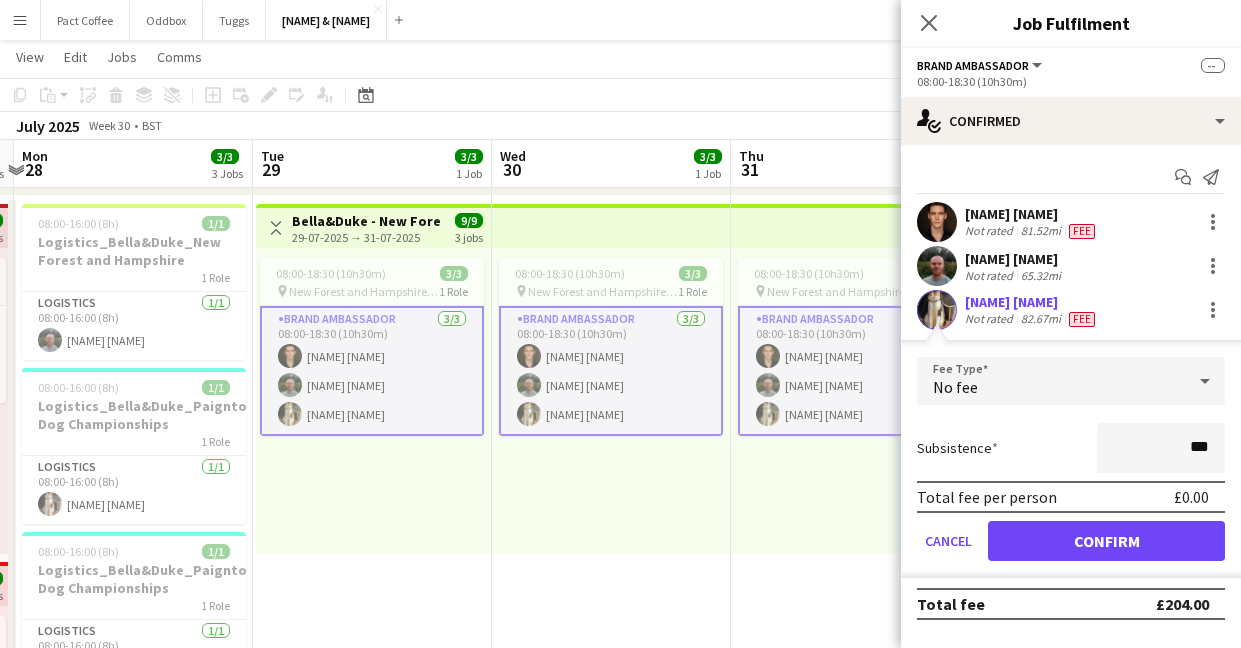 type on "**" 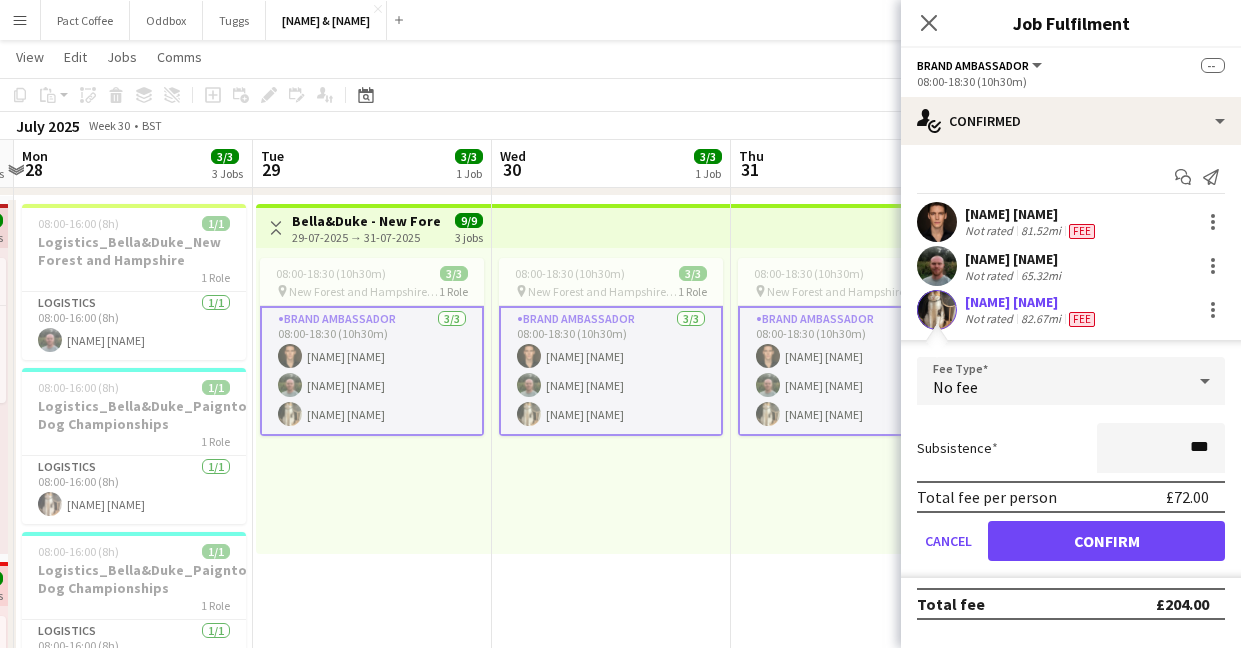 type on "***" 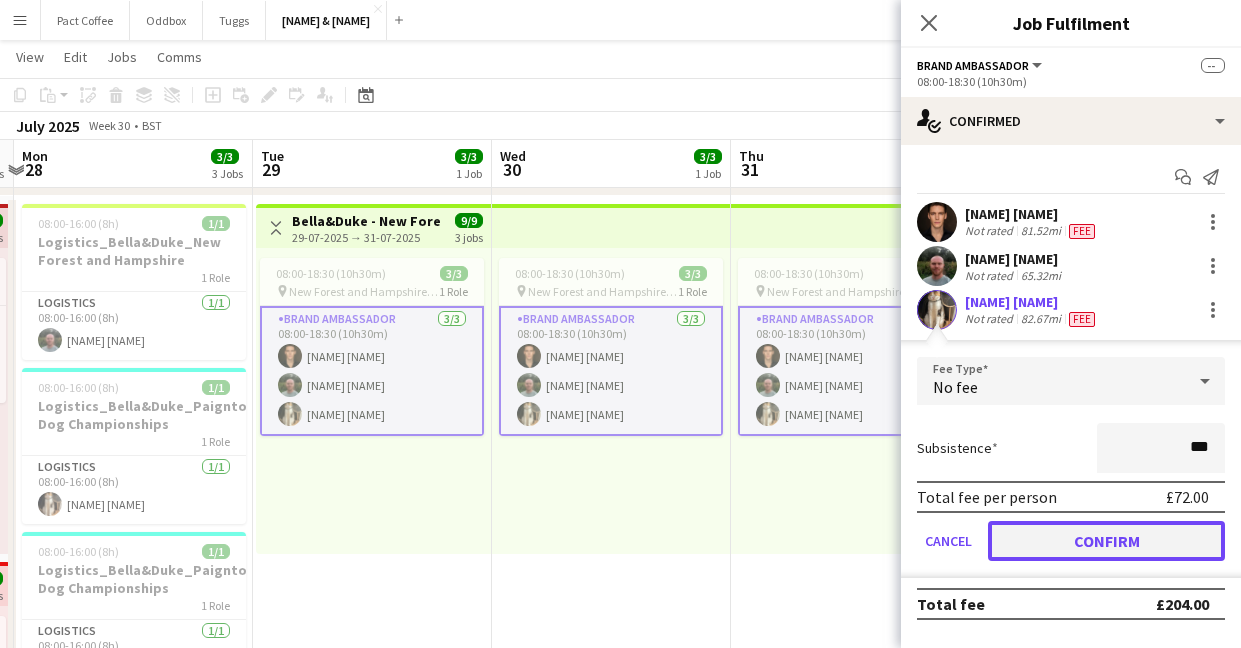 click on "Confirm" at bounding box center (1106, 541) 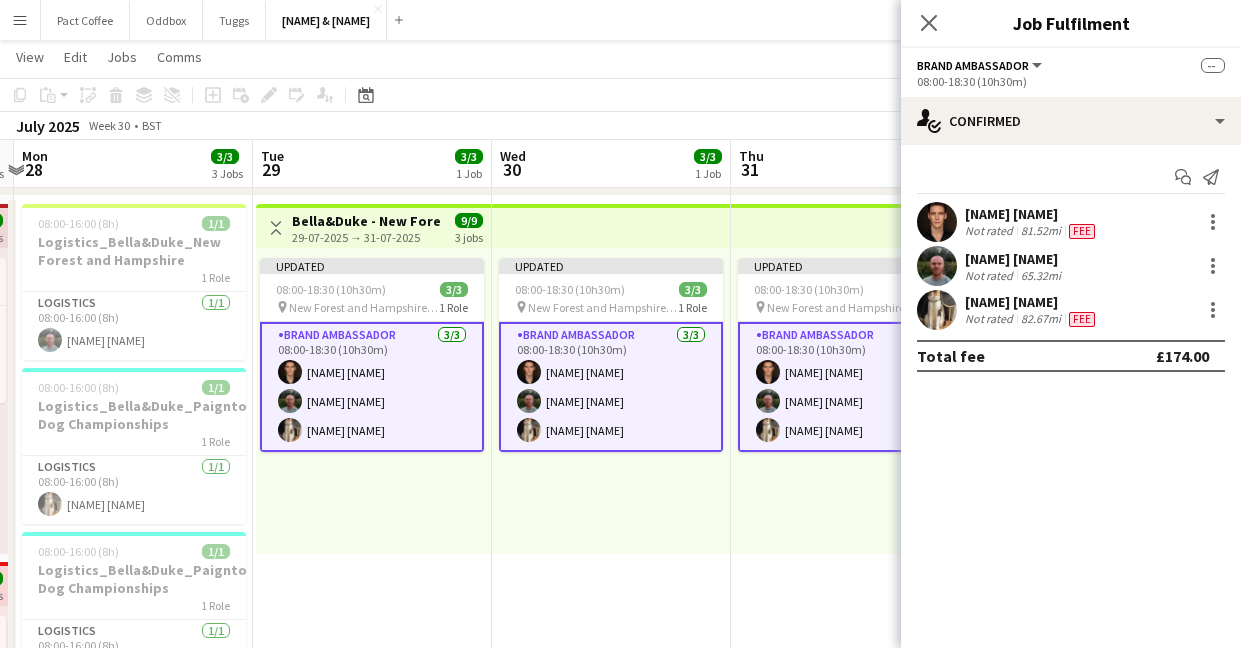 click on "[NAME] [NAME] [NAME] [NAME] [NAME]" at bounding box center (372, 387) 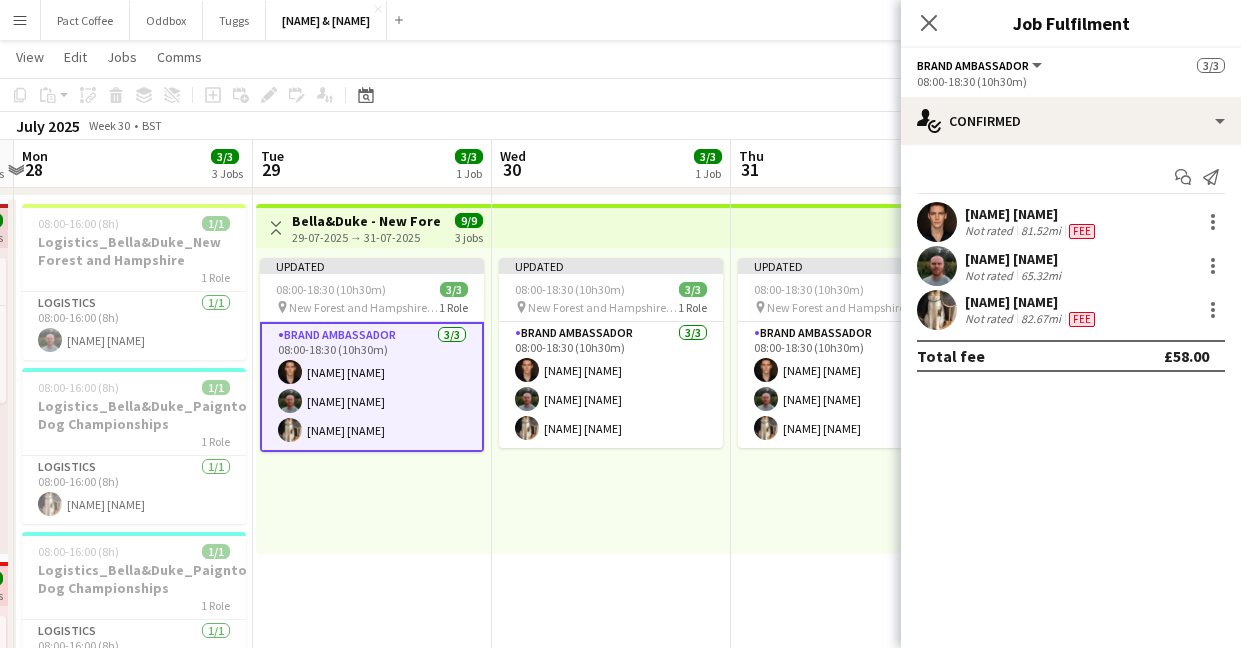 click on "[NAME] [NAME]" at bounding box center [1071, 222] 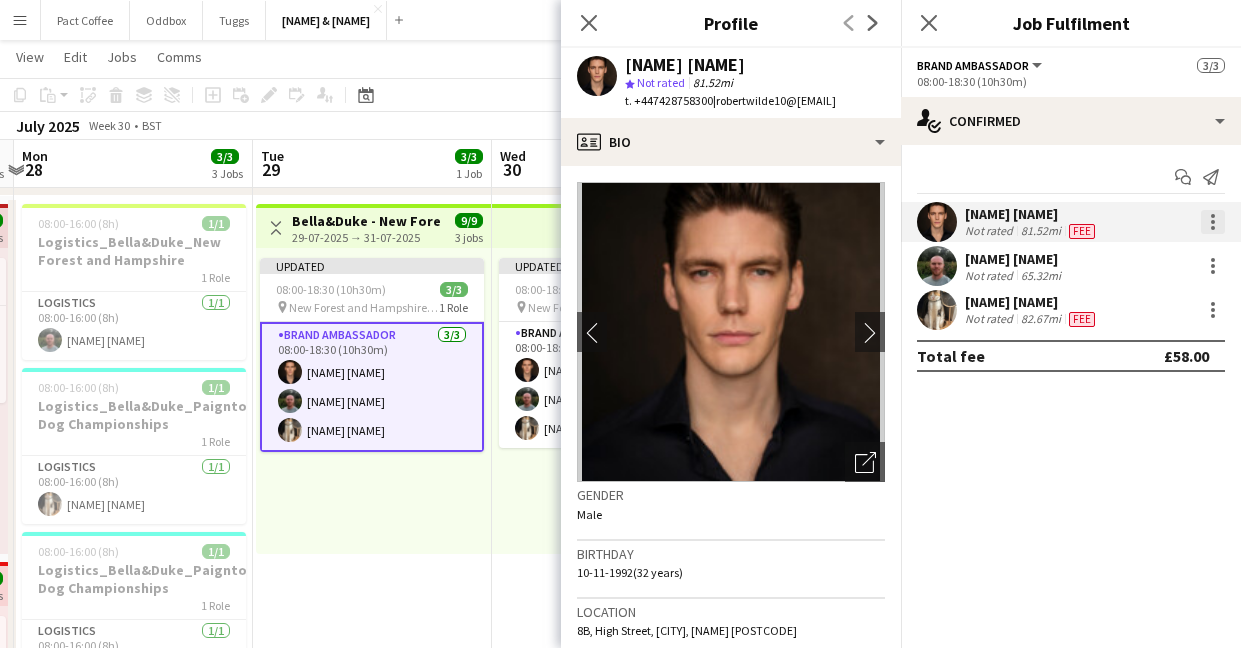 click at bounding box center (1213, 222) 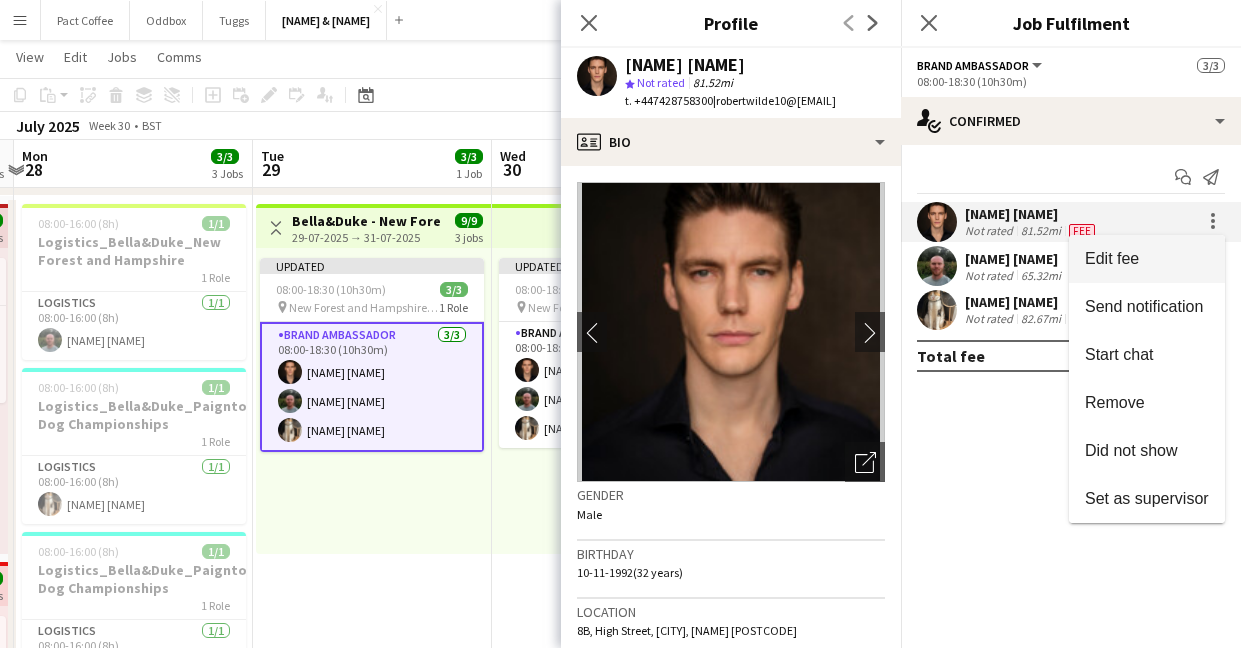 click on "Edit fee" at bounding box center (1147, 259) 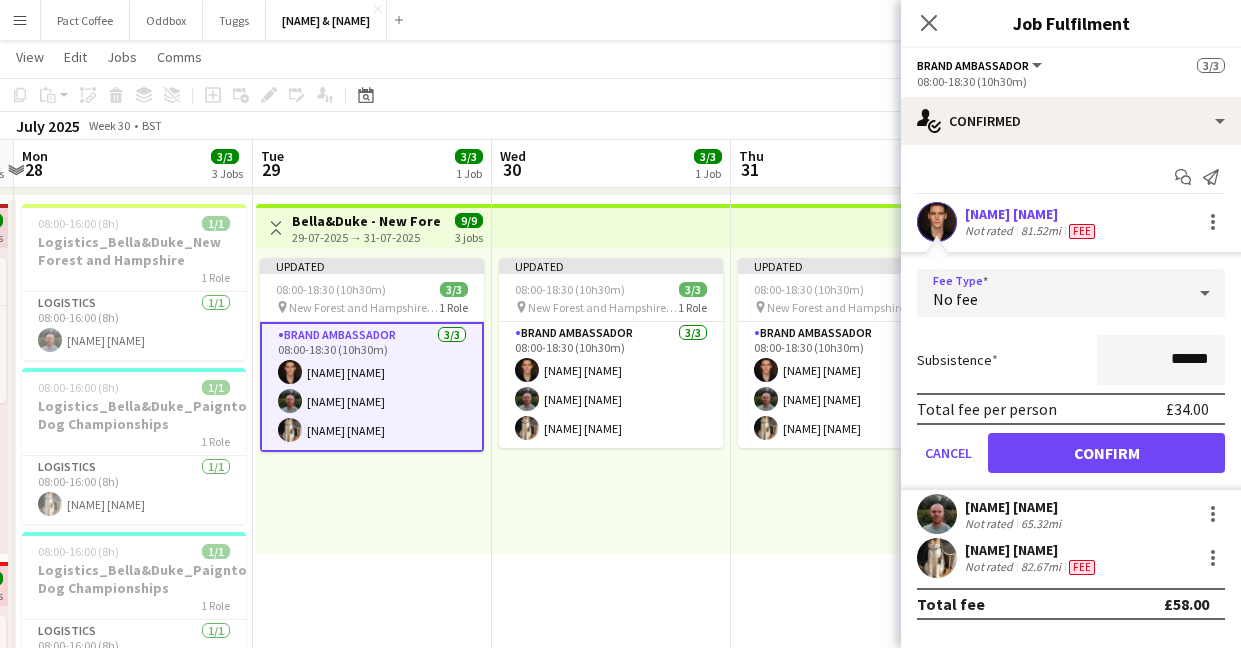 click on "No fee" at bounding box center (1051, 293) 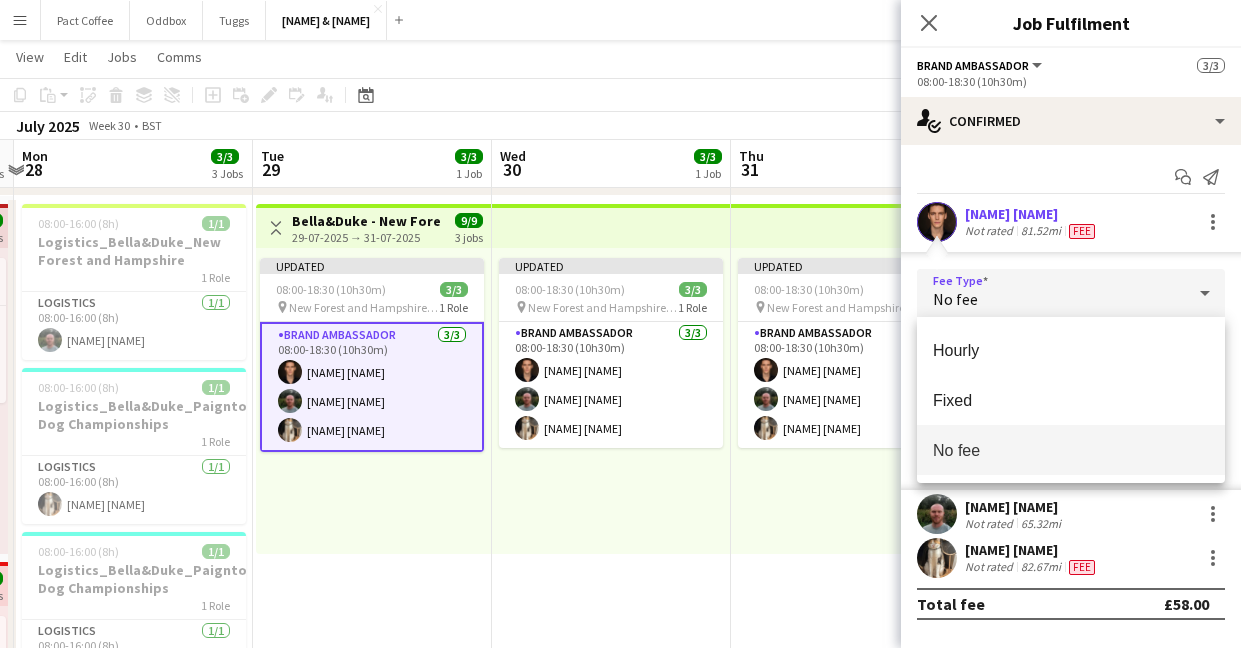 click on "No fee" at bounding box center [1071, 450] 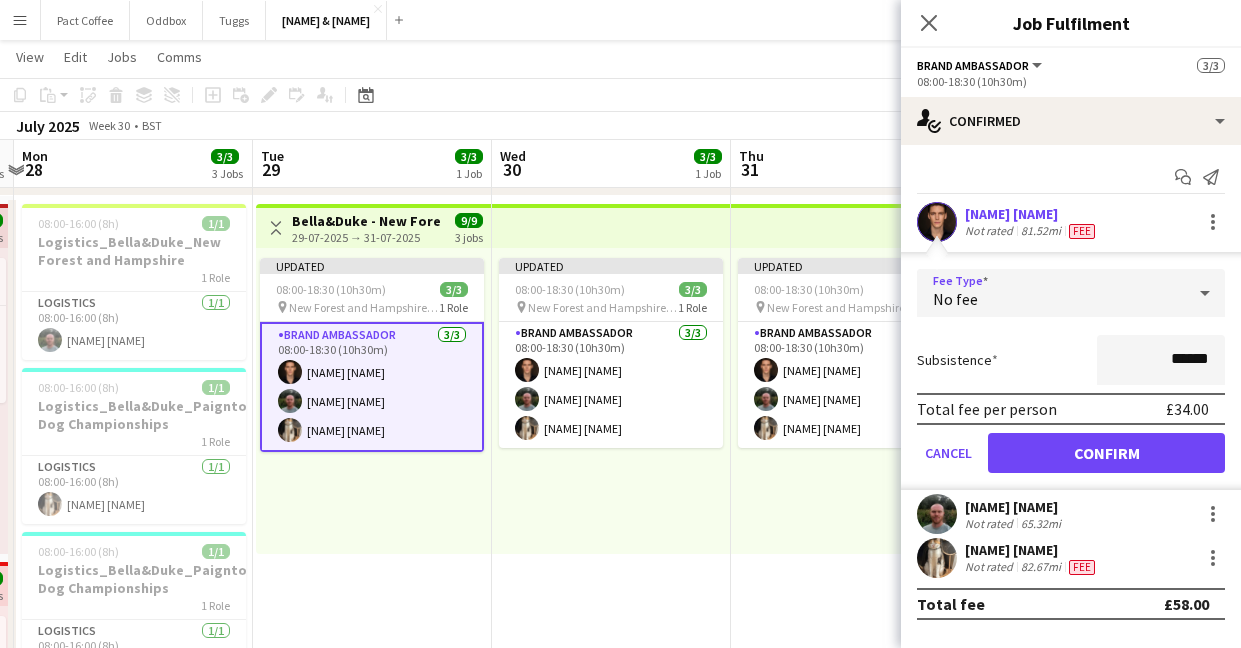 click on "Subsistence  ******" at bounding box center (1071, 360) 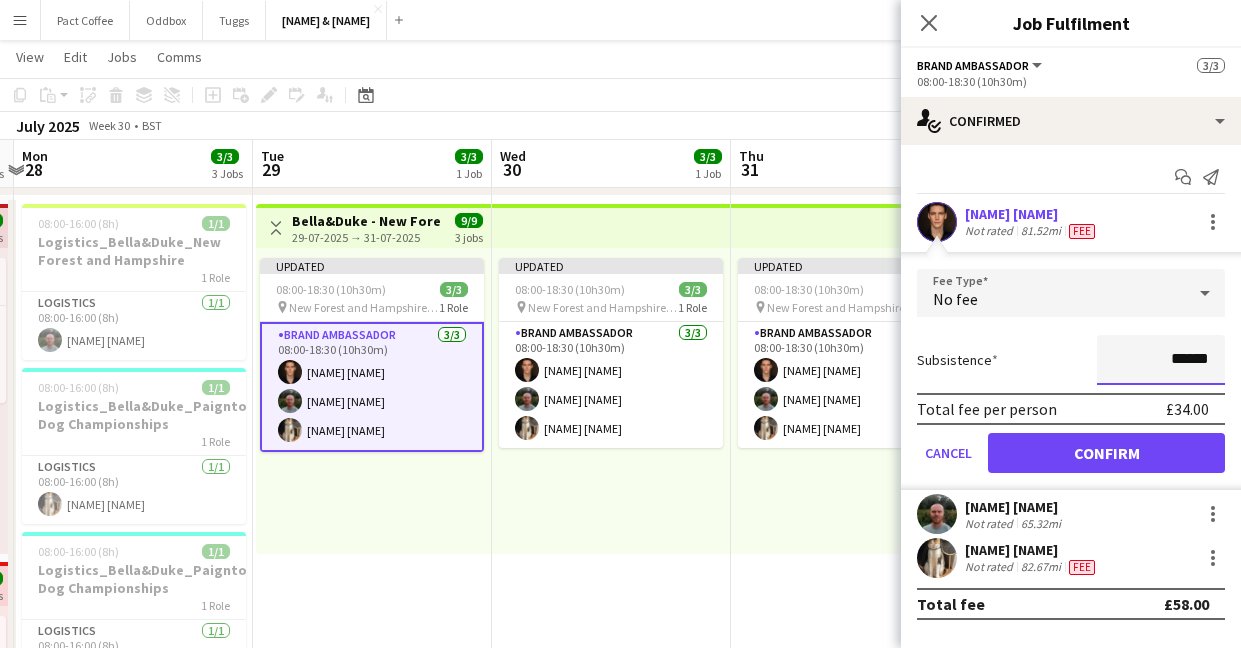 click on "******" at bounding box center (1161, 360) 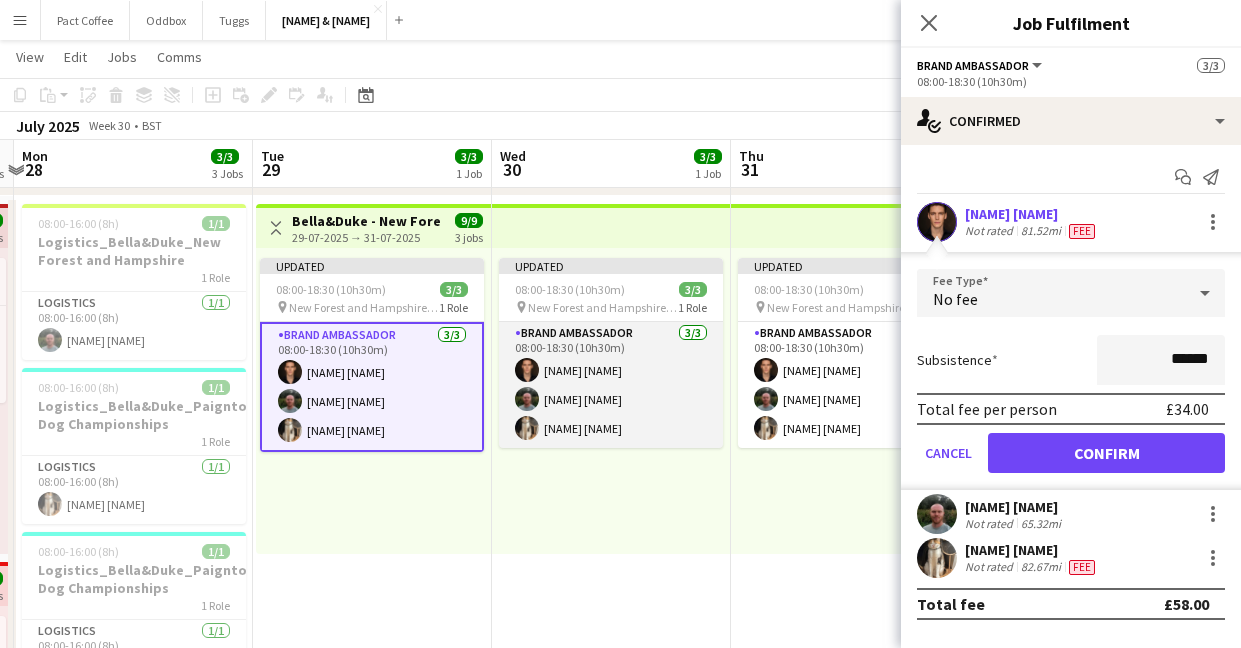 click on "[NAME] [NAME] [NAME] [NAME] [NAME]" at bounding box center (611, 385) 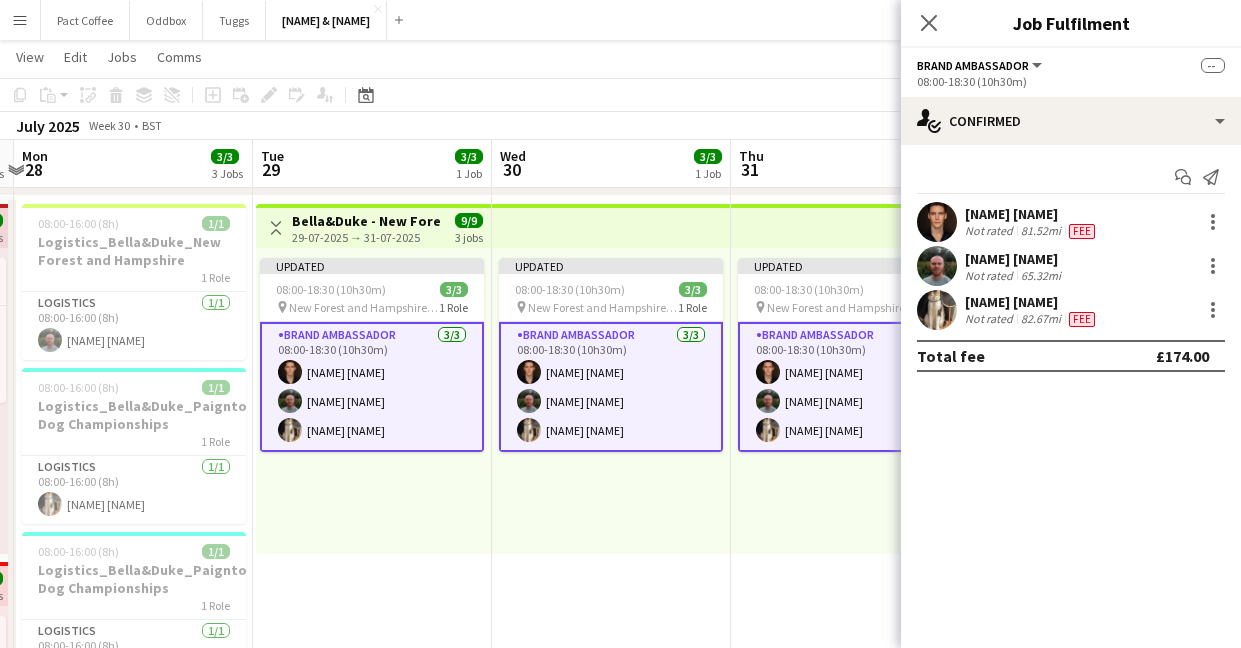 click on "[NAME] [NAME] [NAME] [NAME] [NAME]" at bounding box center [611, 387] 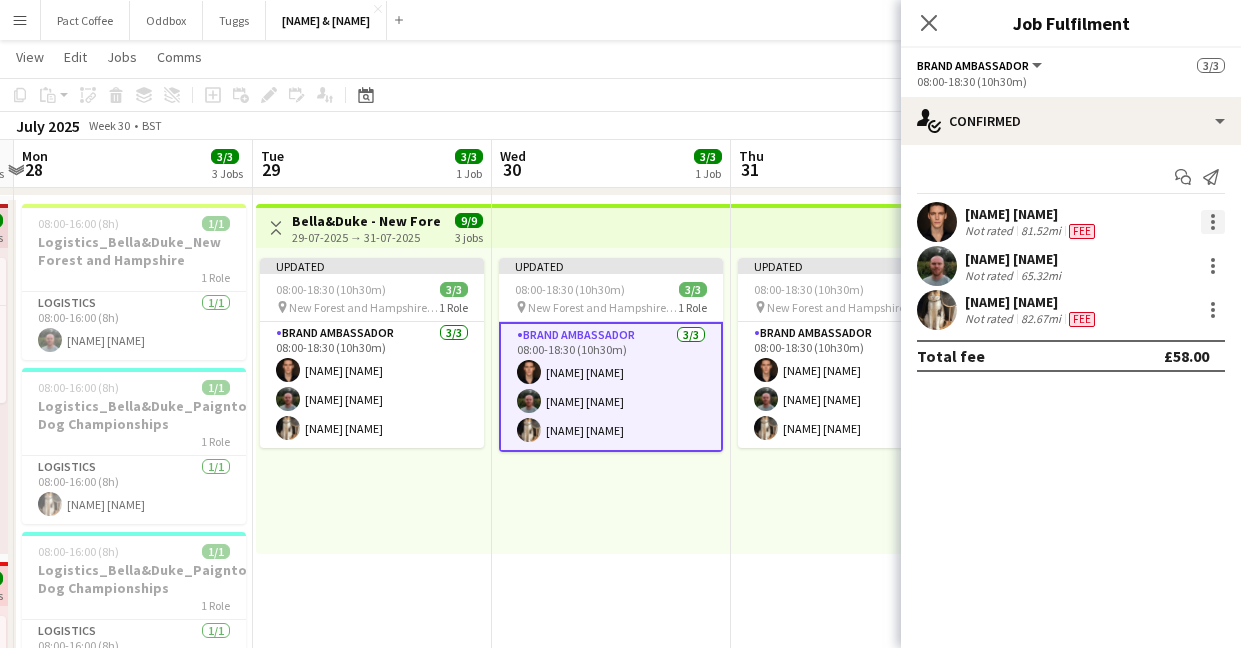 click at bounding box center [1213, 222] 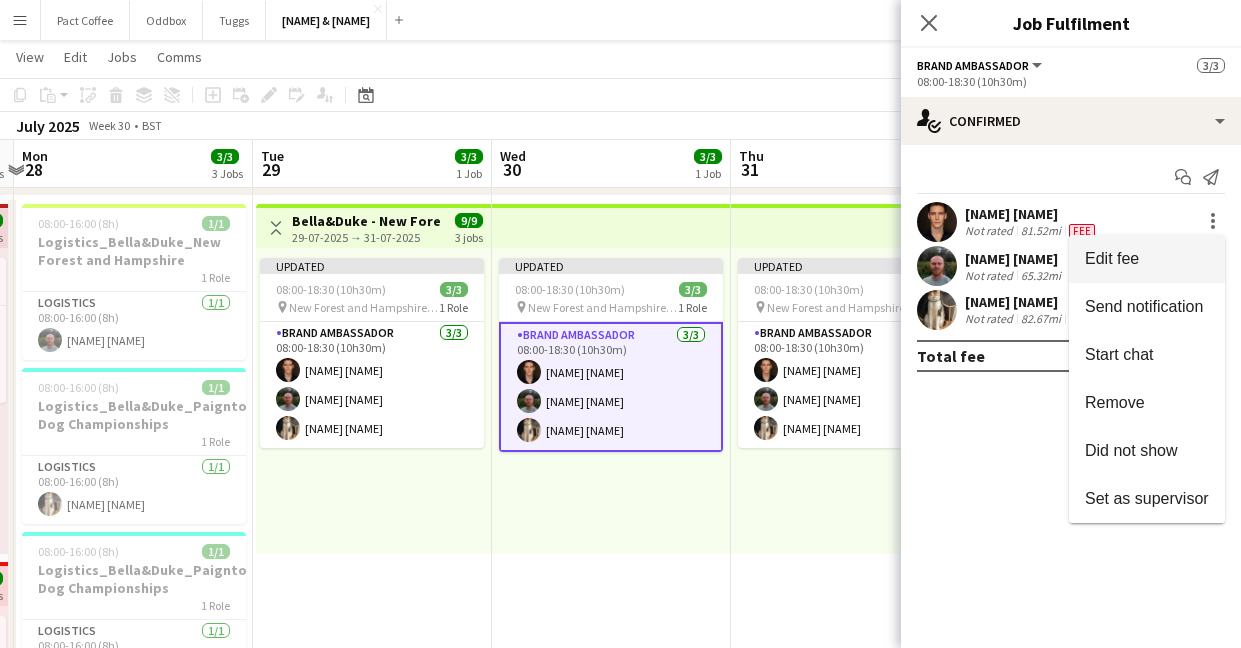click on "Edit fee" at bounding box center (1147, 259) 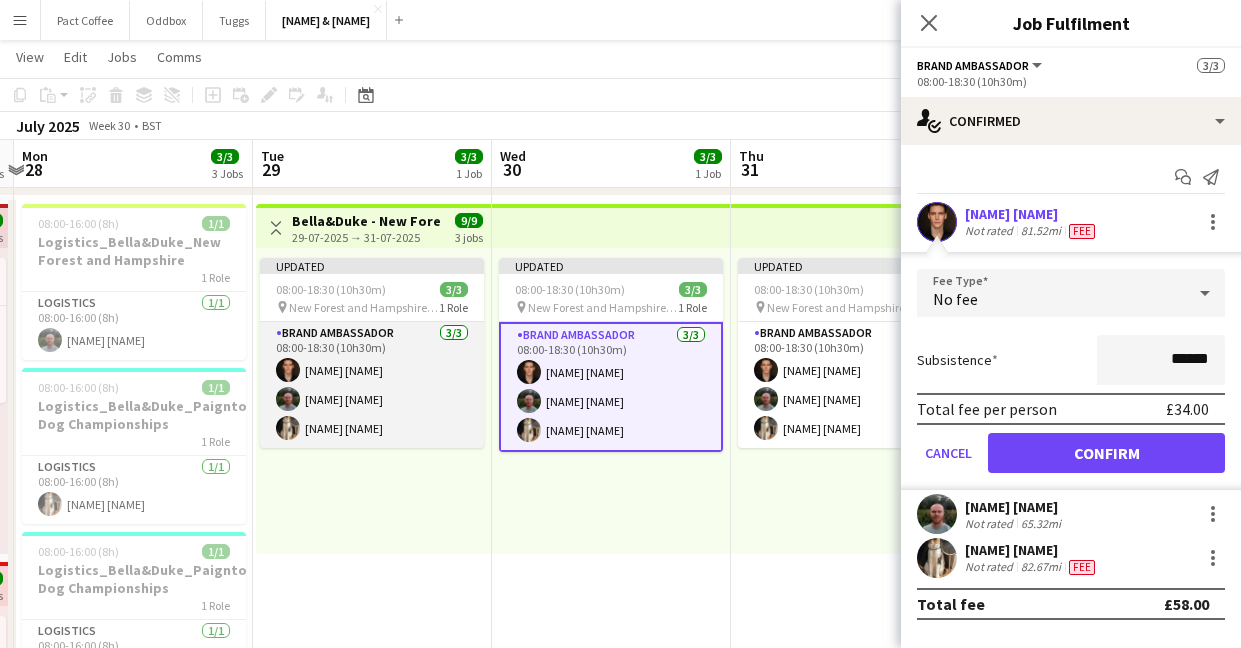 click on "[NAME] [NAME] [NAME] [NAME] [NAME]" at bounding box center (372, 385) 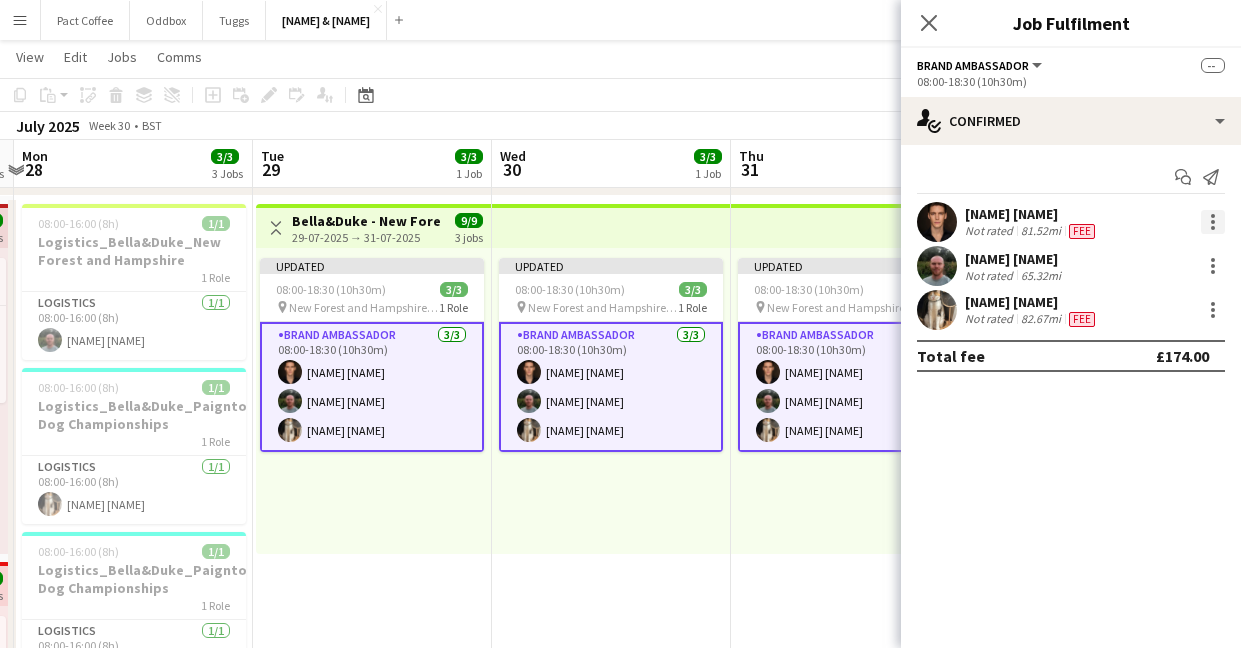 click at bounding box center (1213, 222) 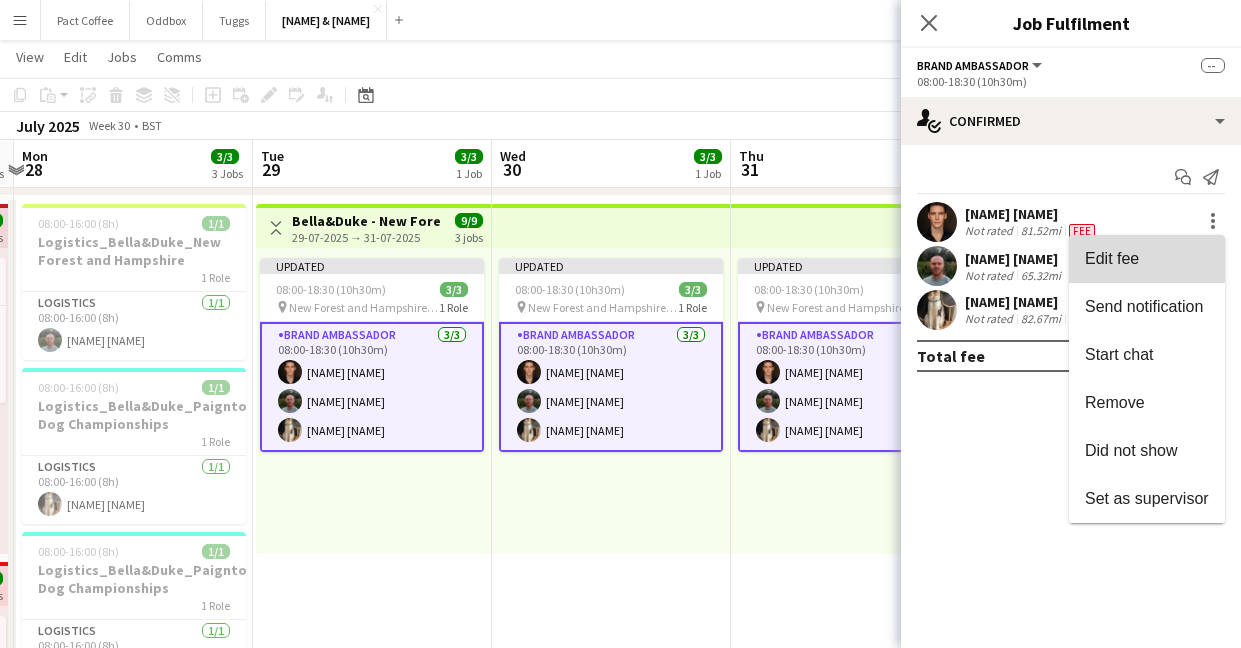 click on "Edit fee" at bounding box center [1147, 259] 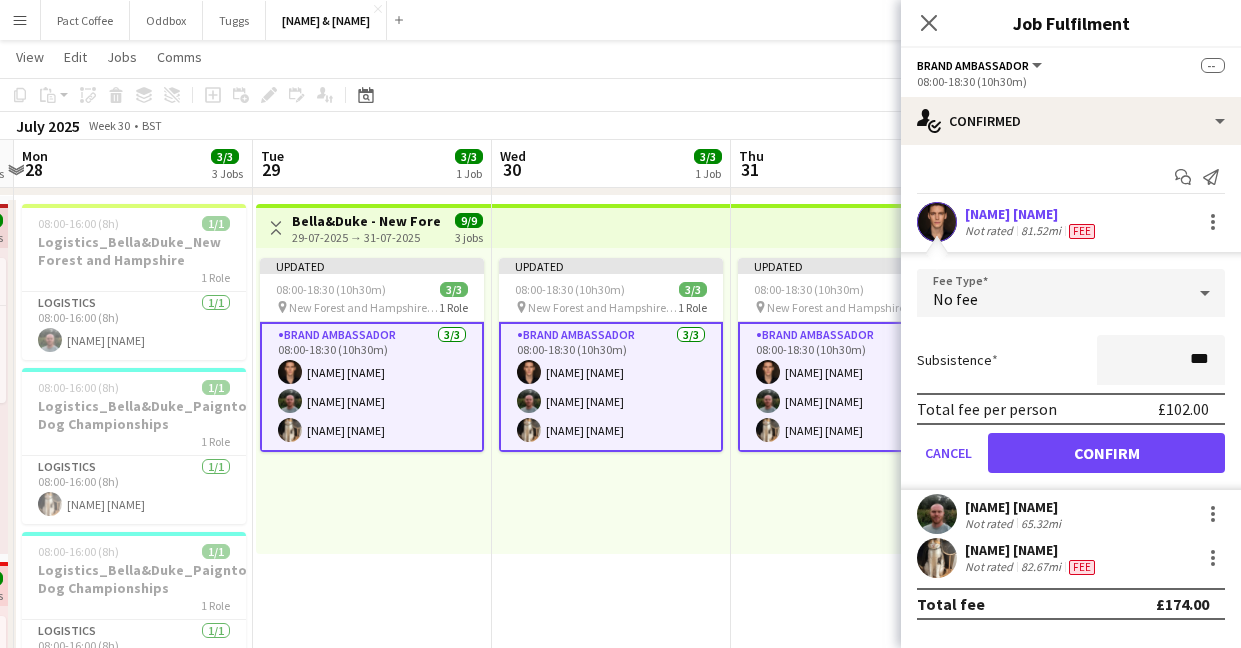 type on "**" 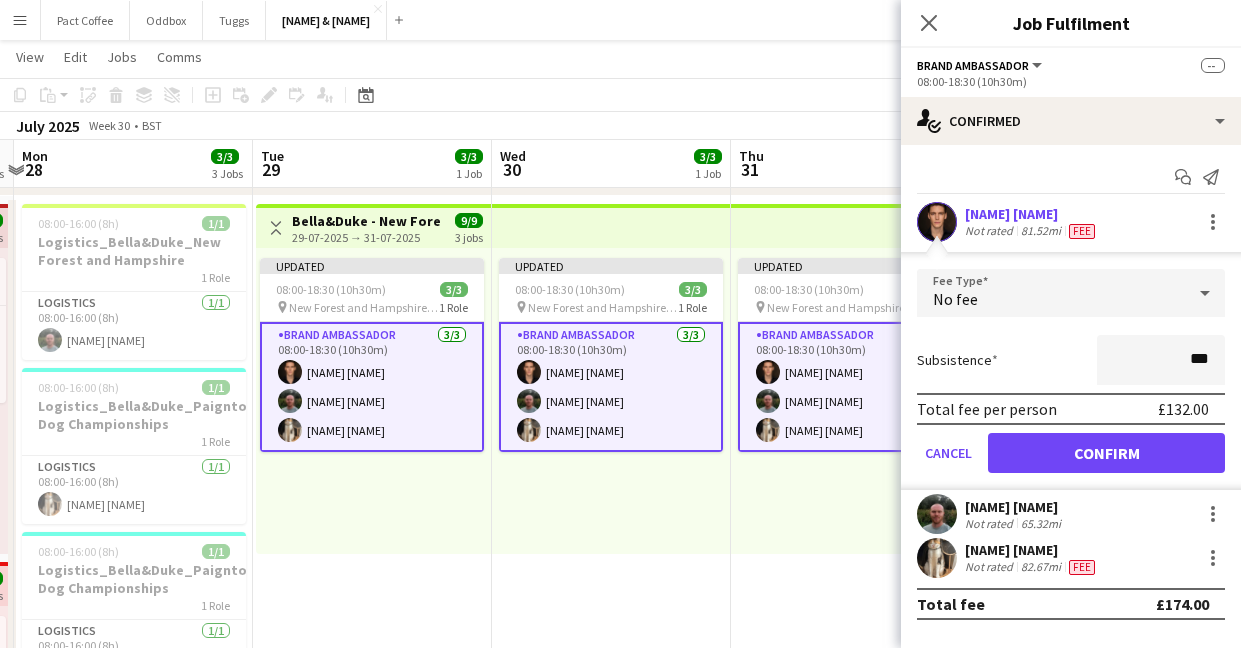 type on "**" 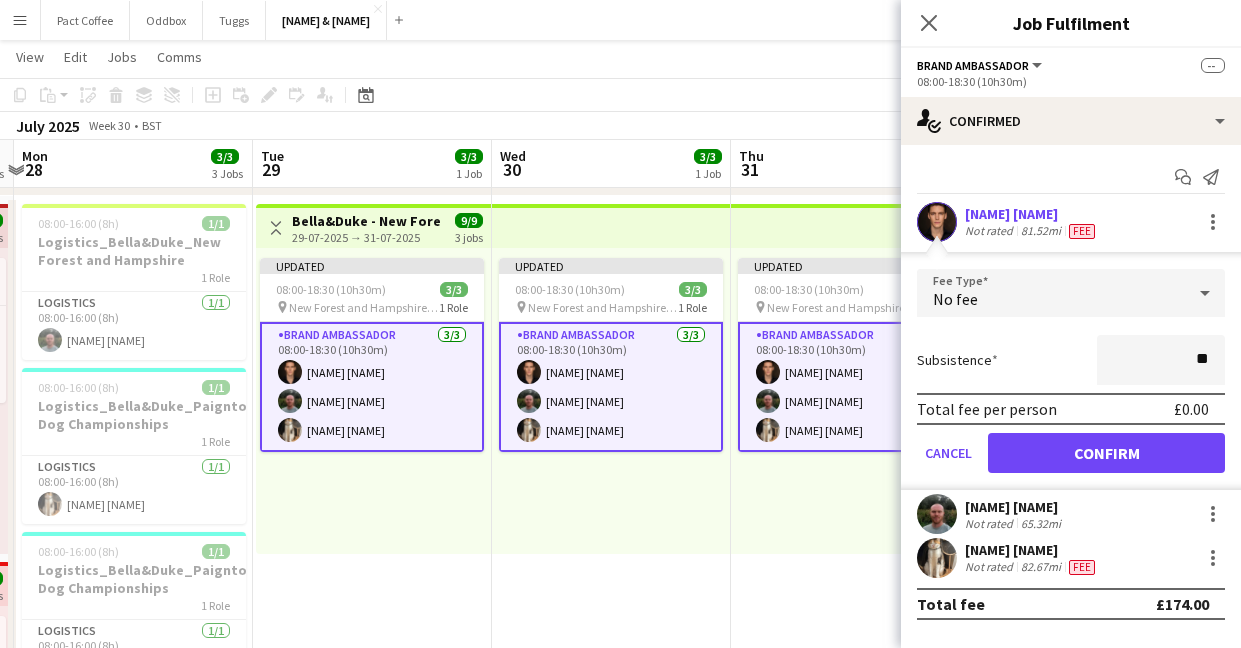 type on "**" 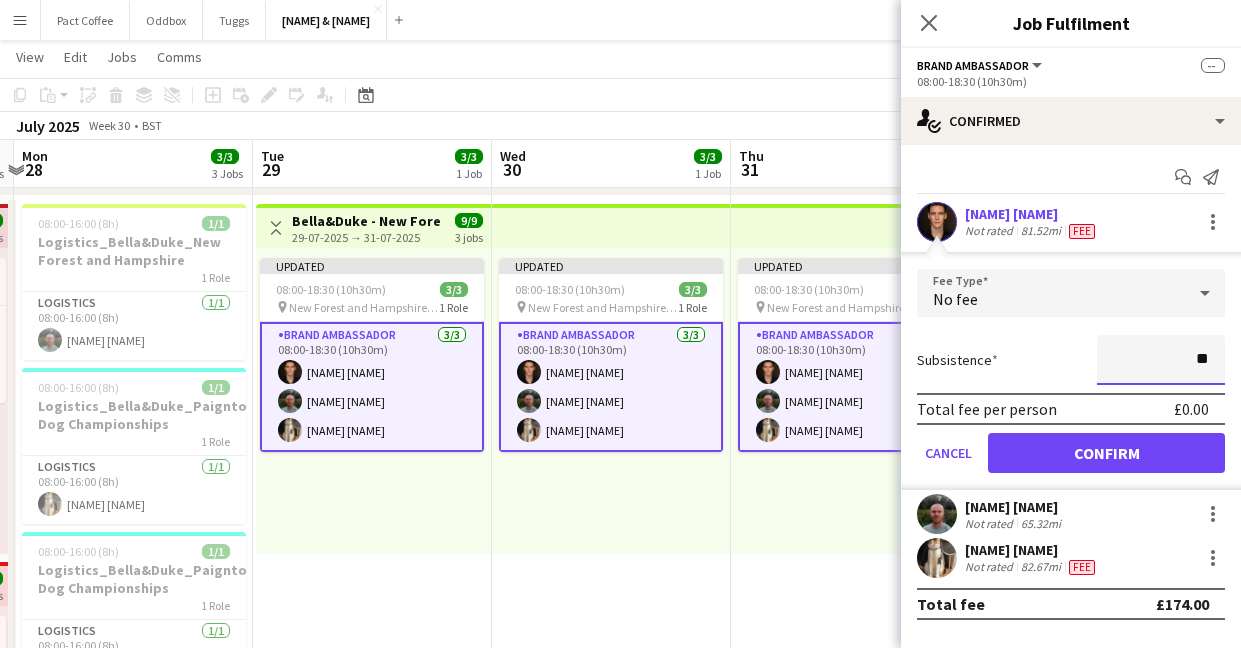 click on "**" at bounding box center (1161, 360) 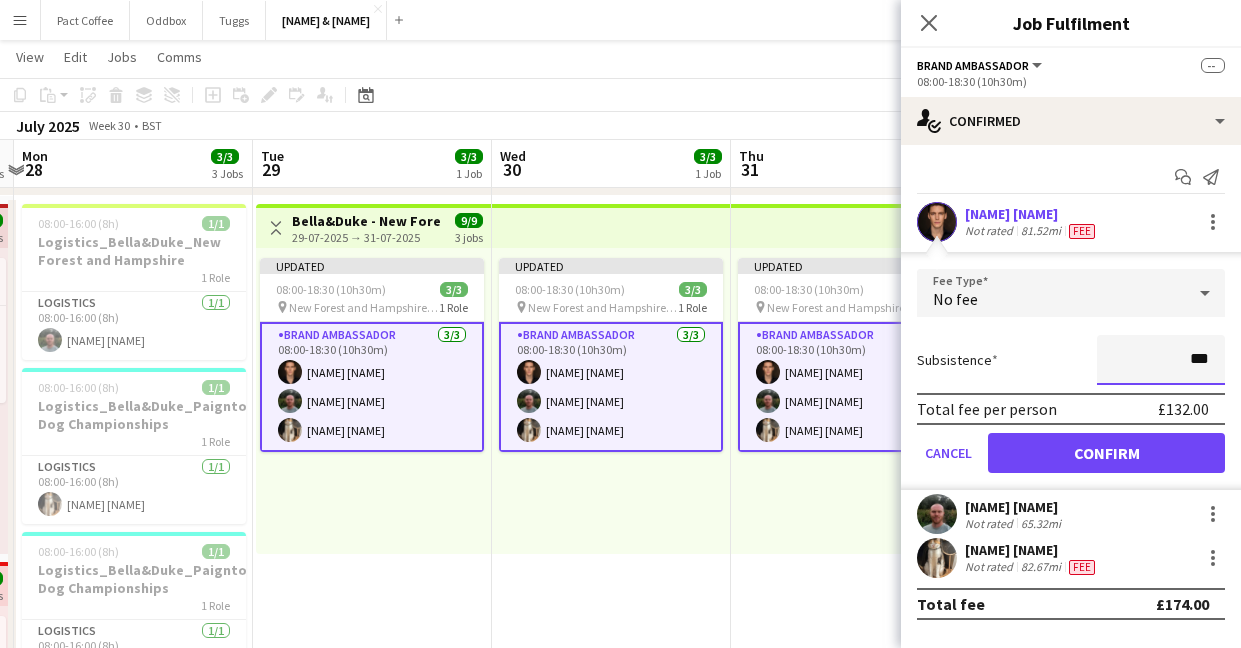 type on "***" 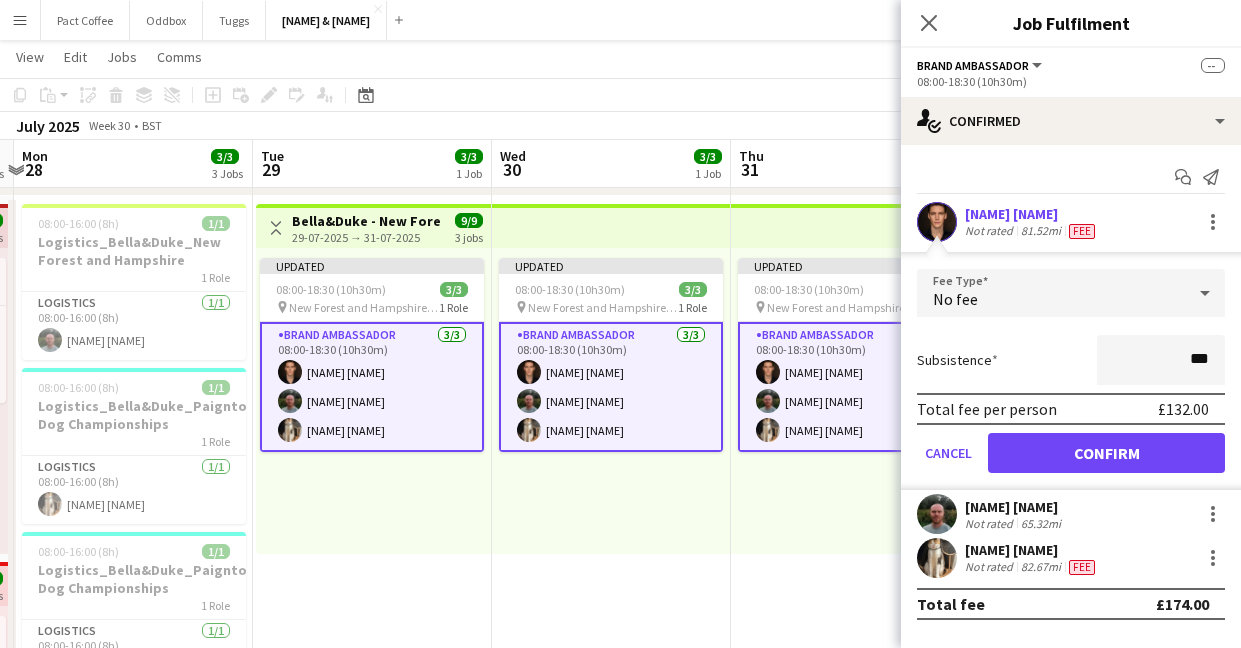 click on "Subsistence  ***" at bounding box center [1071, 360] 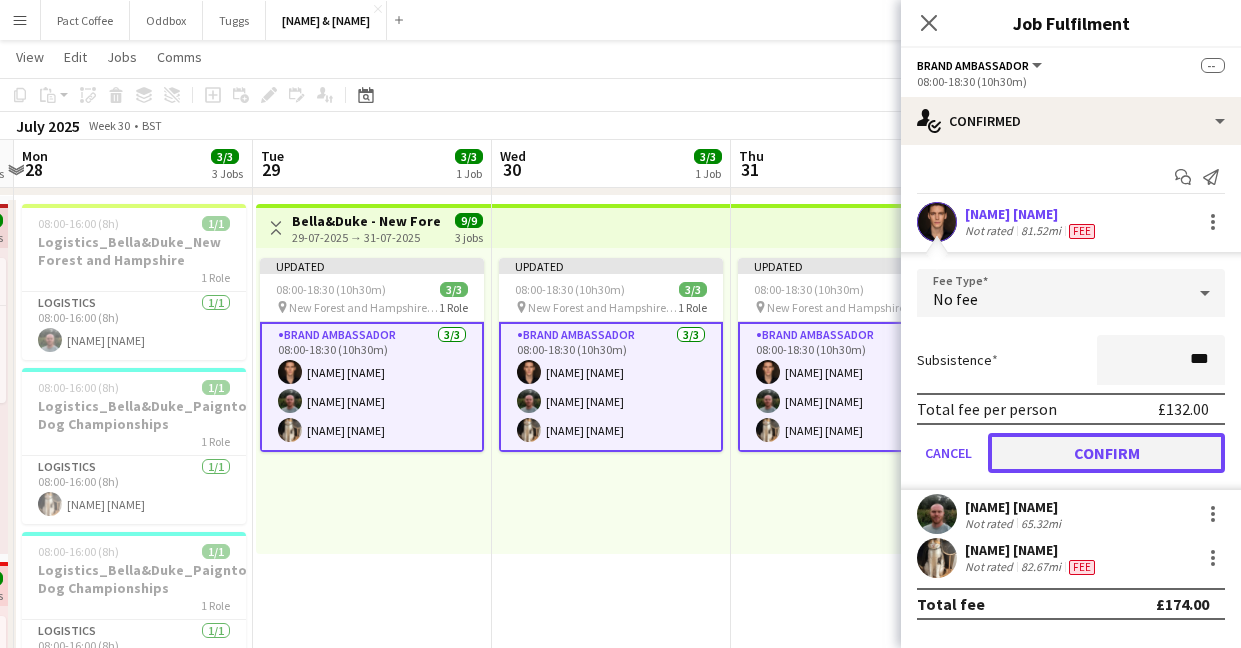 click on "Confirm" at bounding box center (1106, 453) 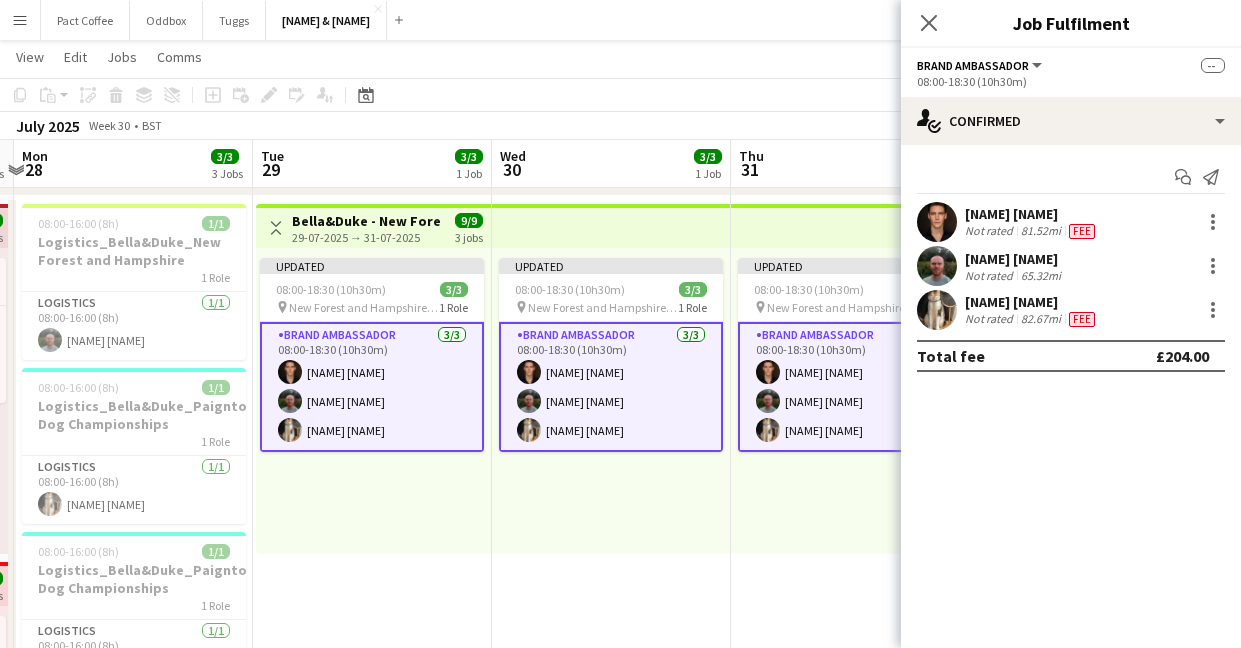 click on "[NAME] [NAME] [NAME] [NAME] [NAME]" at bounding box center (611, 387) 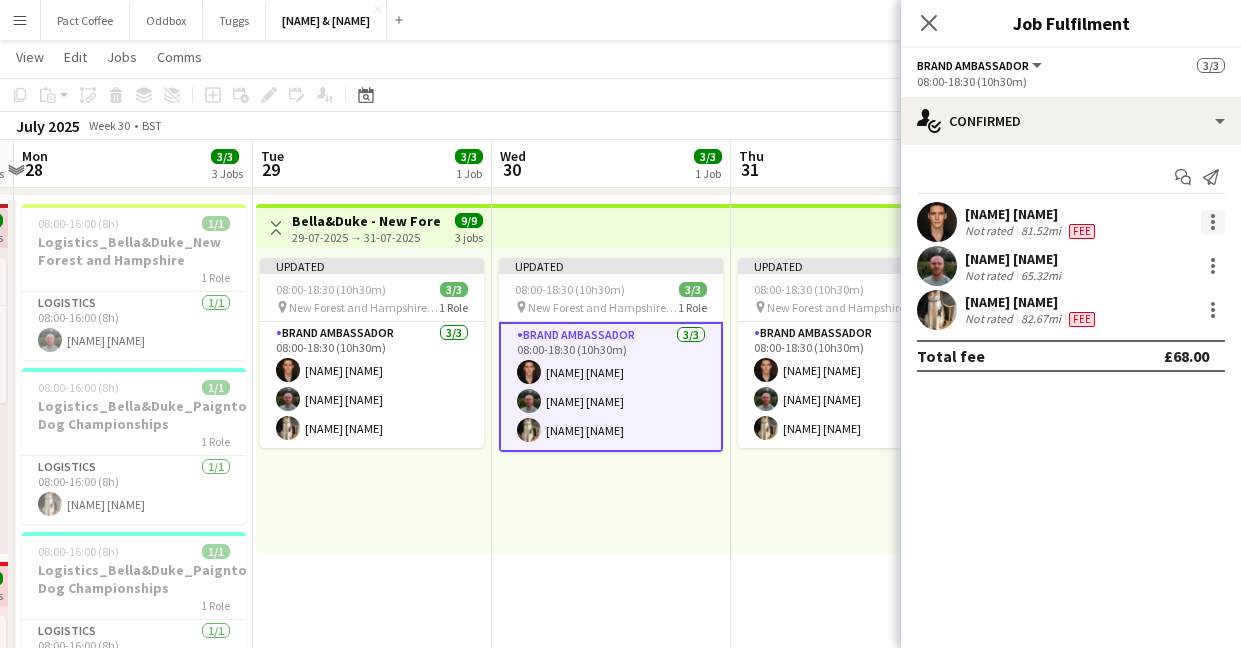 click at bounding box center (1213, 222) 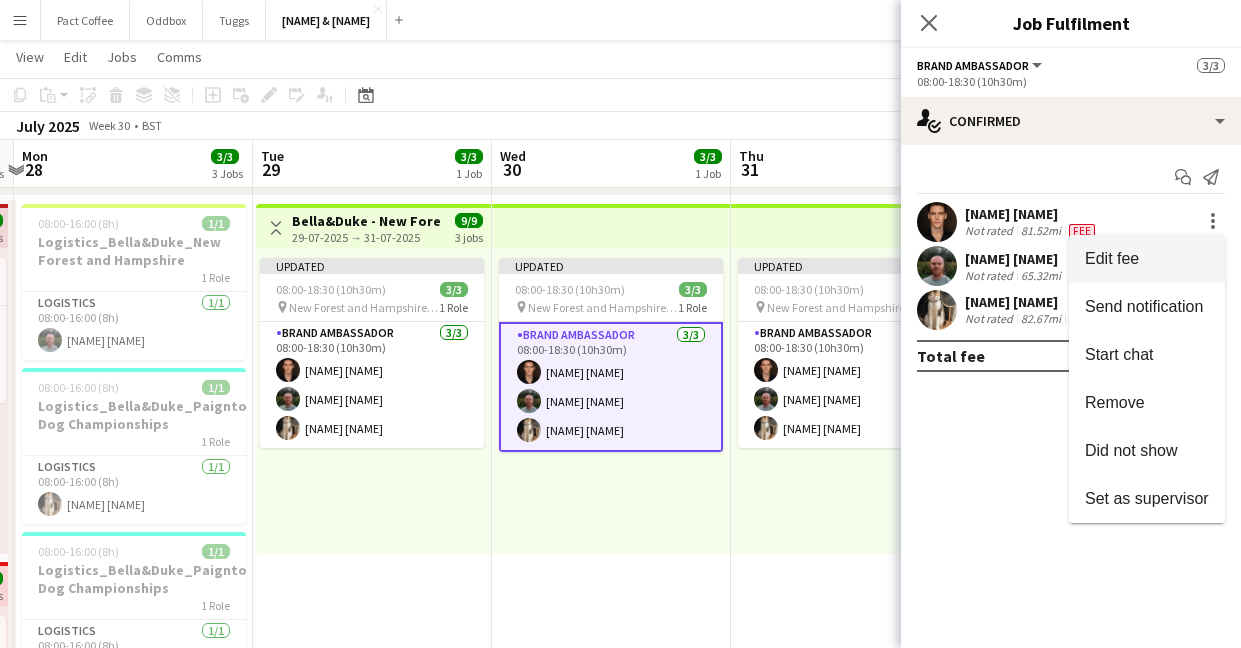 click on "Edit fee" at bounding box center (1147, 259) 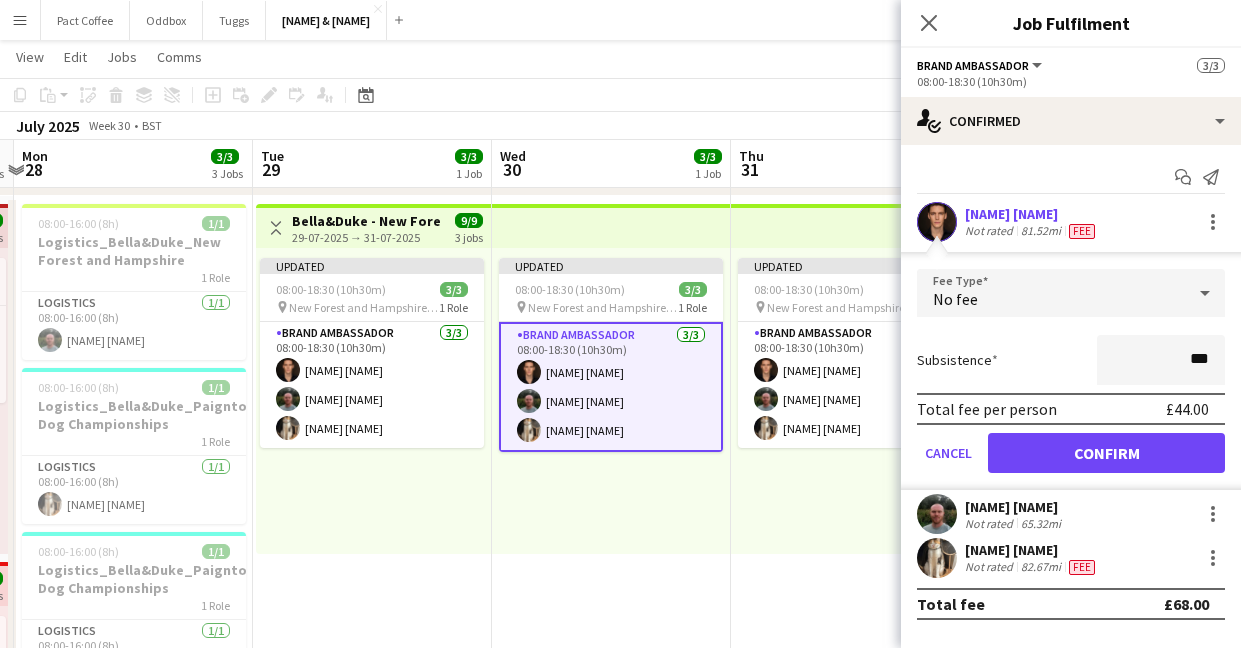 type on "**" 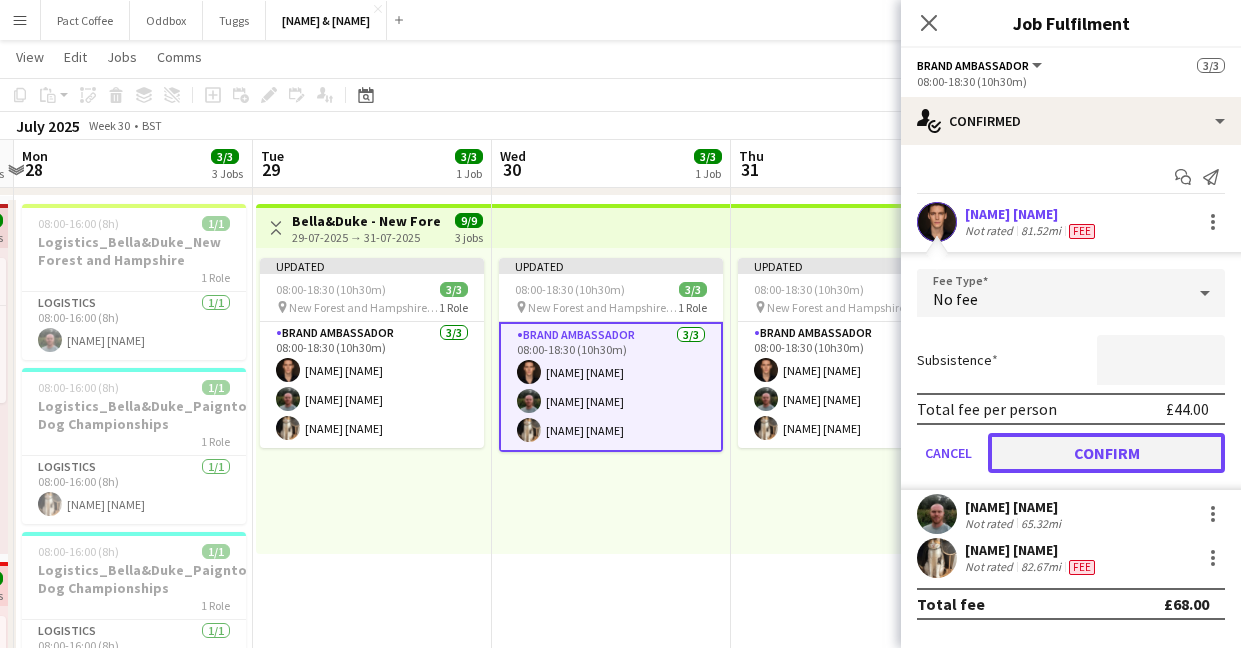 type on "*****" 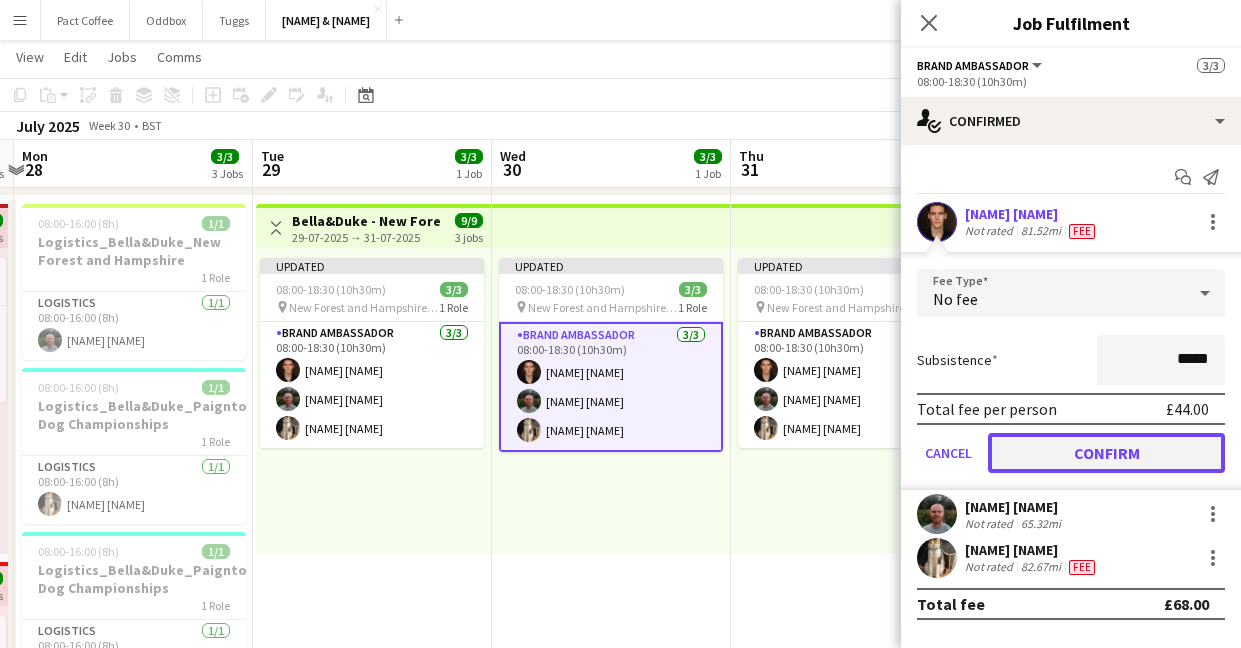 click on "Confirm" at bounding box center [1106, 453] 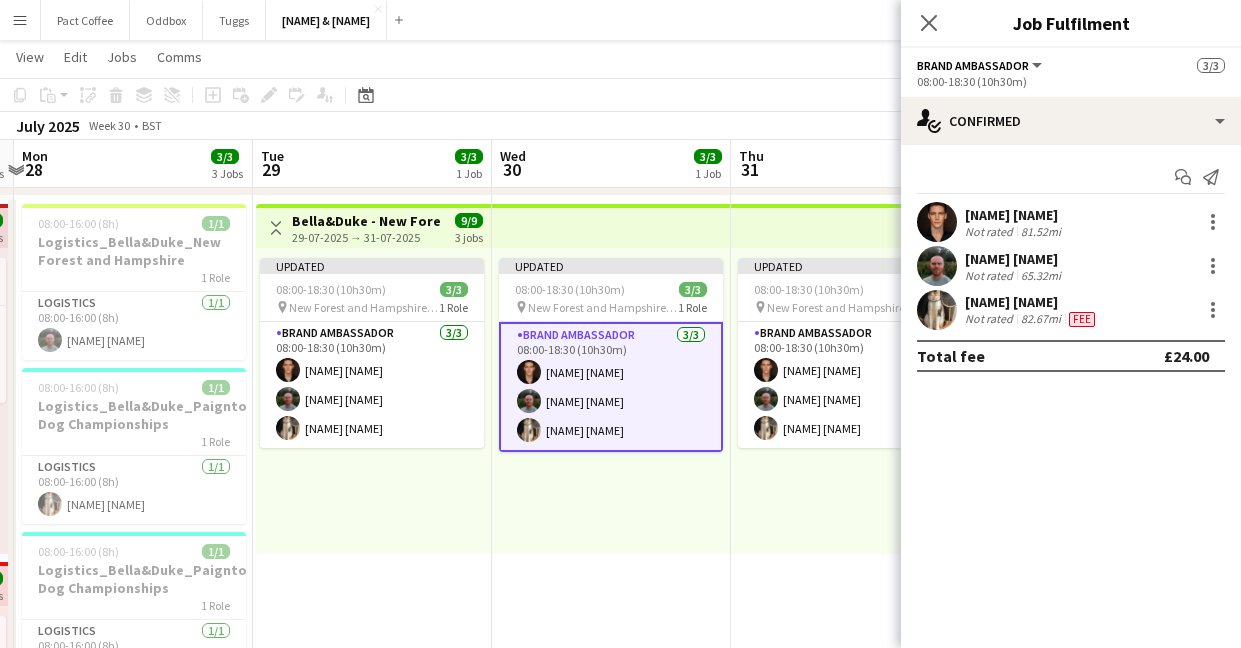 click on "[NAME] [NAME] [NAME] [NAME] [NAME]" at bounding box center [373, 401] 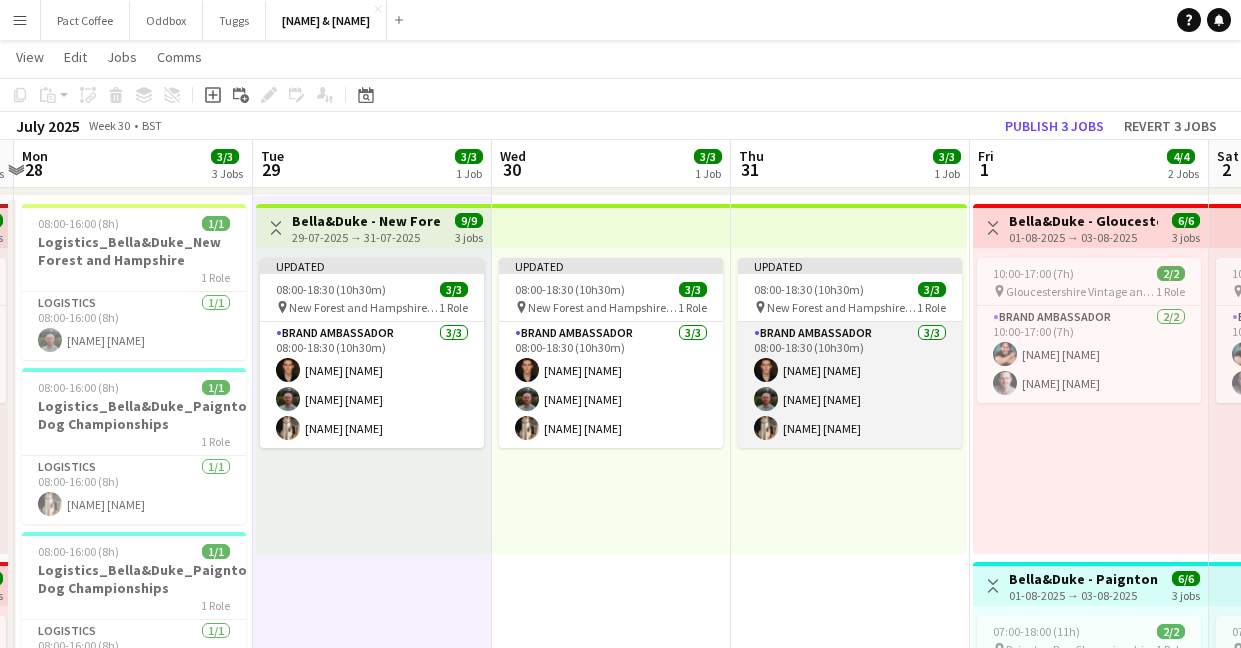 click on "[NAME] [NAME] [NAME] [NAME] [NAME]" at bounding box center (850, 385) 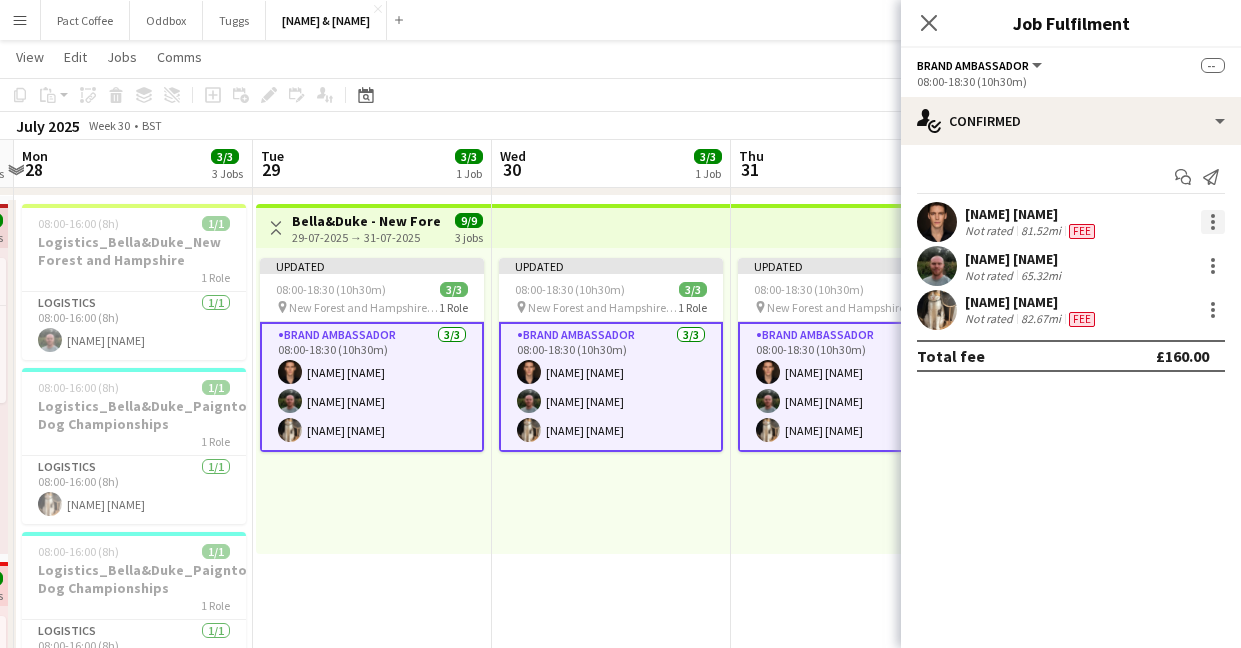 click at bounding box center (1213, 222) 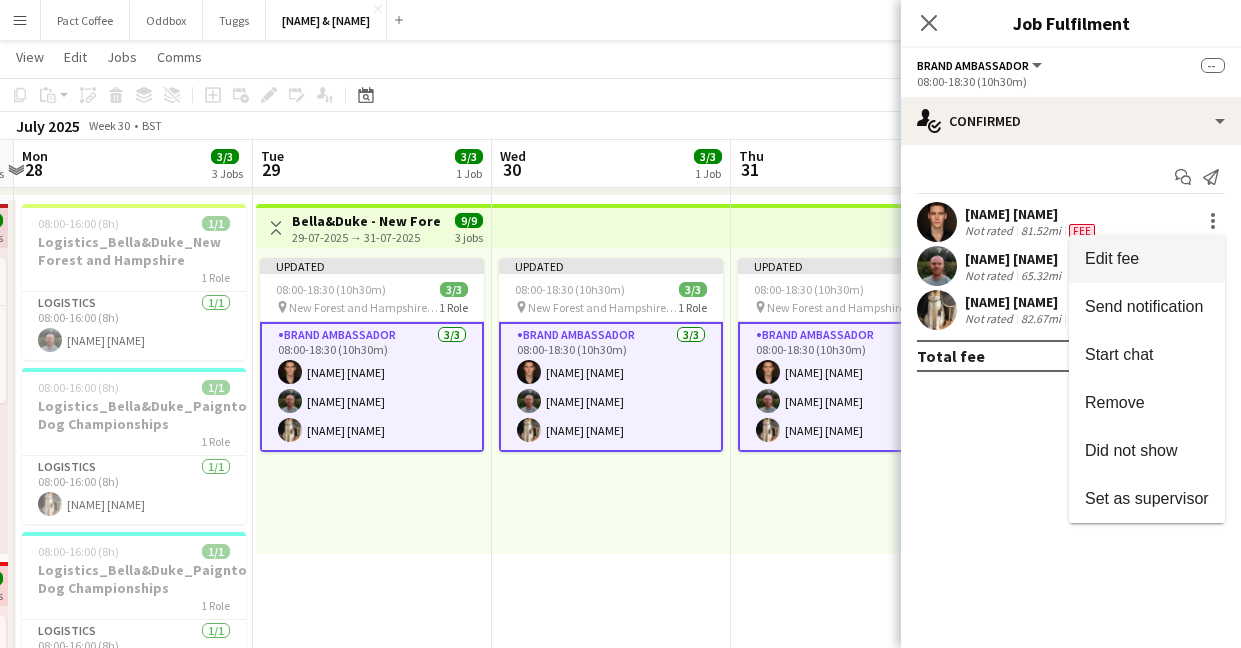 click on "Edit fee" at bounding box center (1147, 259) 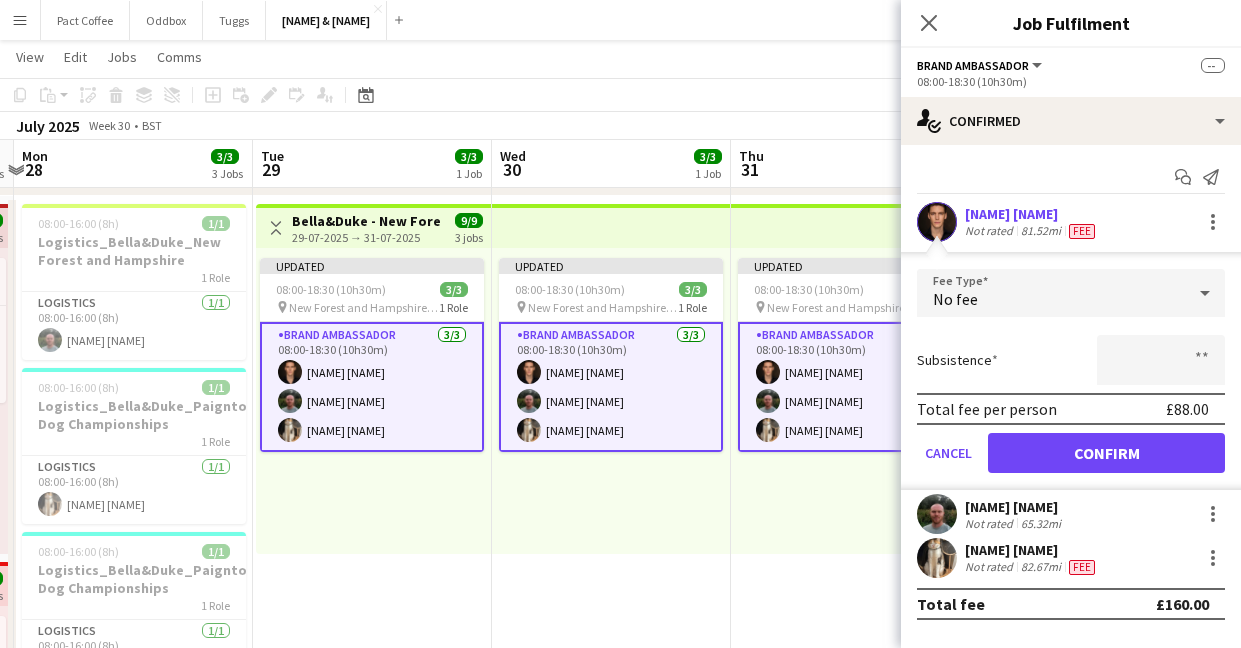 click on "[NAME] [NAME] [NAME] [NAME] [NAME]" at bounding box center (372, 387) 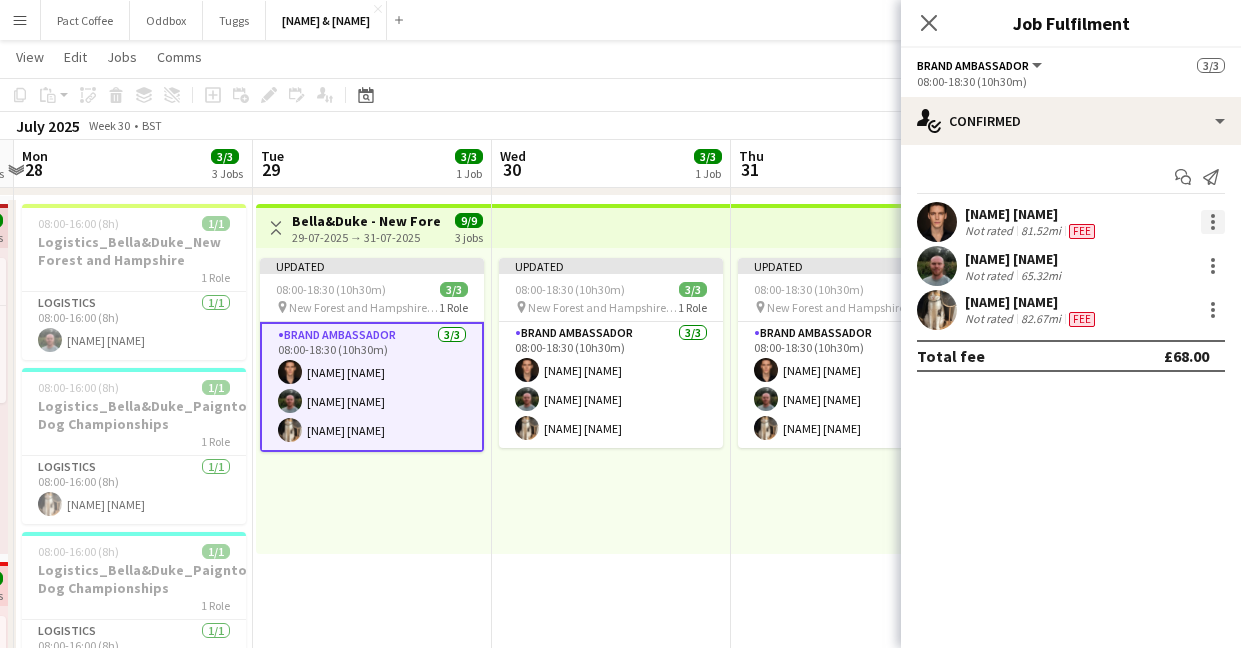 click at bounding box center [1213, 222] 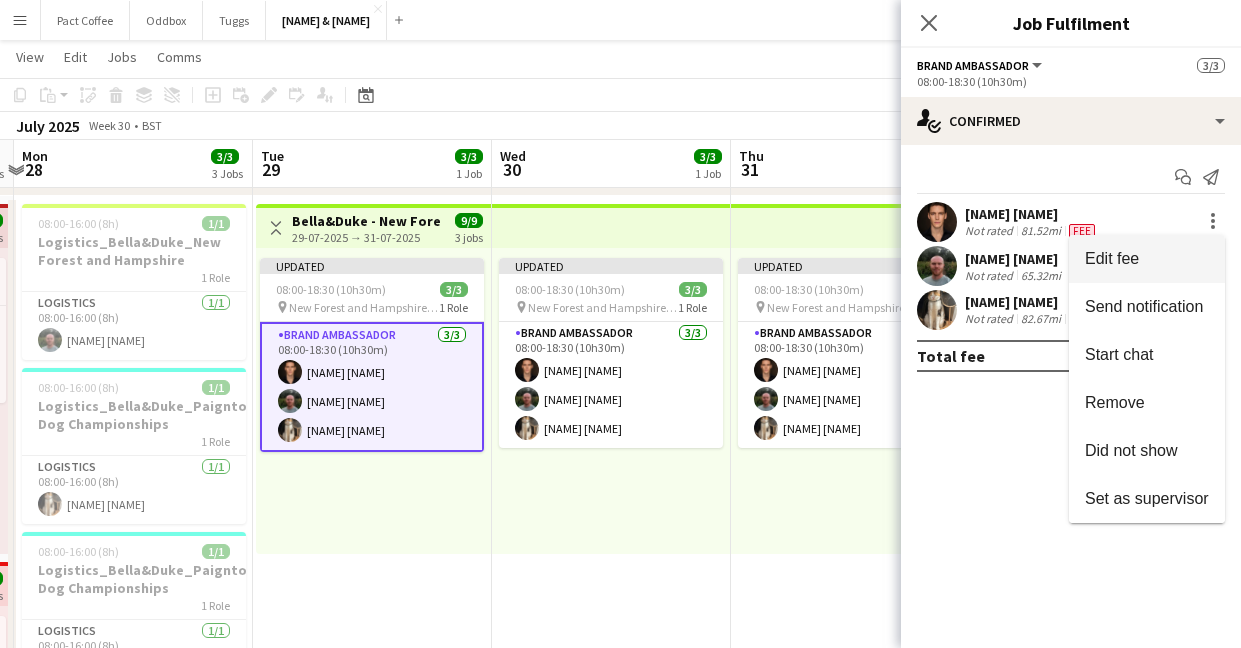 click on "Edit fee" at bounding box center [1147, 259] 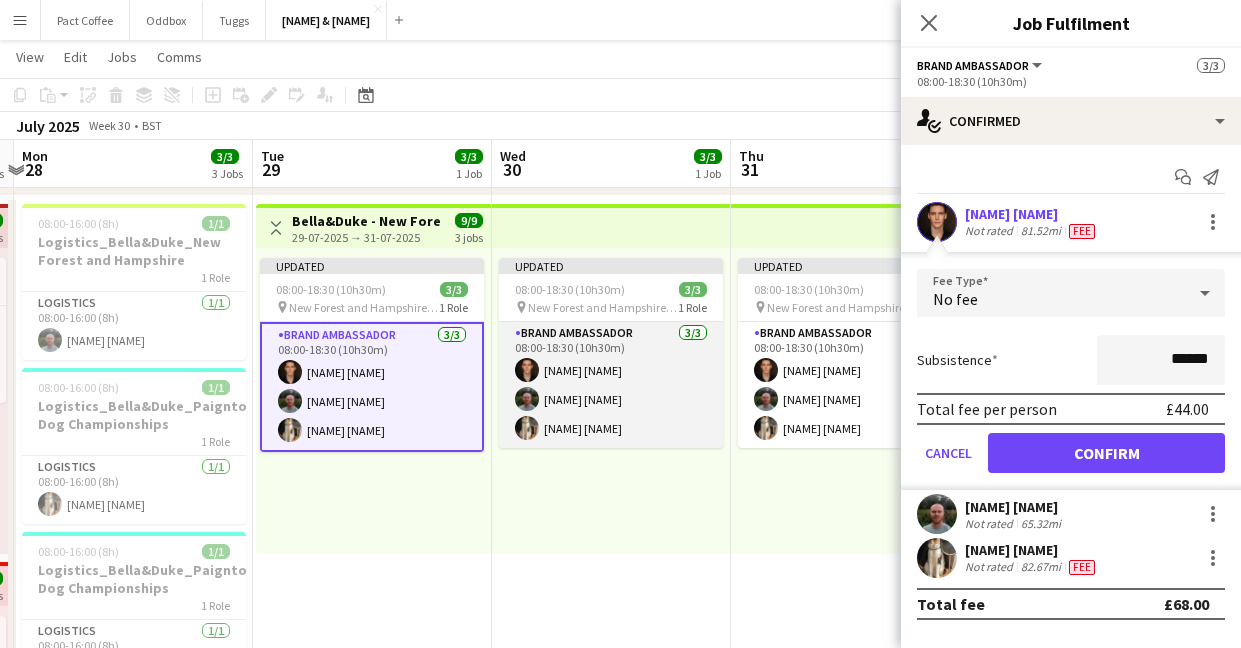 click on "[NAME] [NAME] [NAME] [NAME] [NAME]" at bounding box center [611, 385] 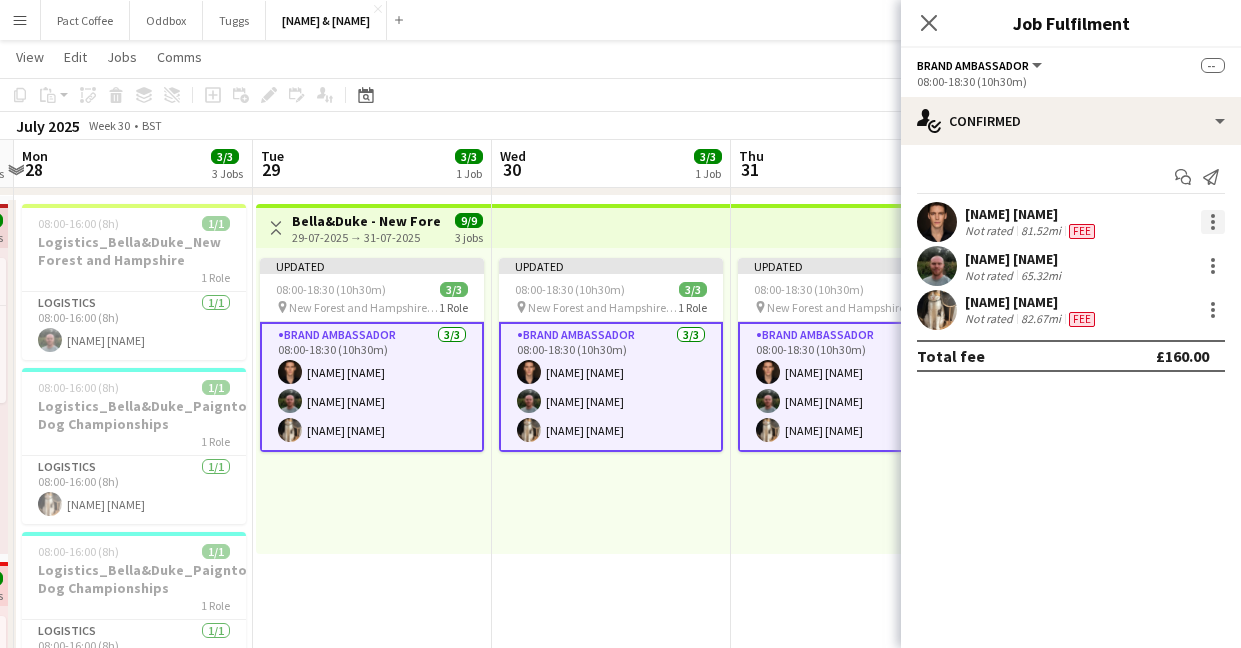 click at bounding box center [1213, 216] 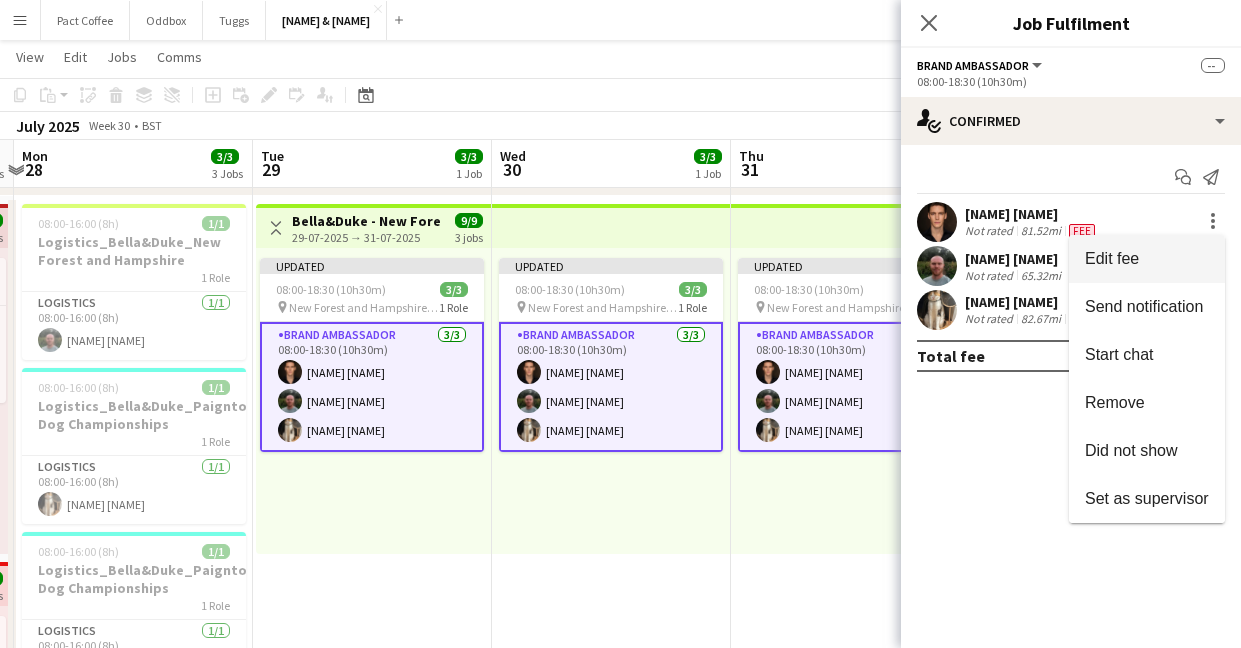 click on "Edit fee" at bounding box center [1147, 259] 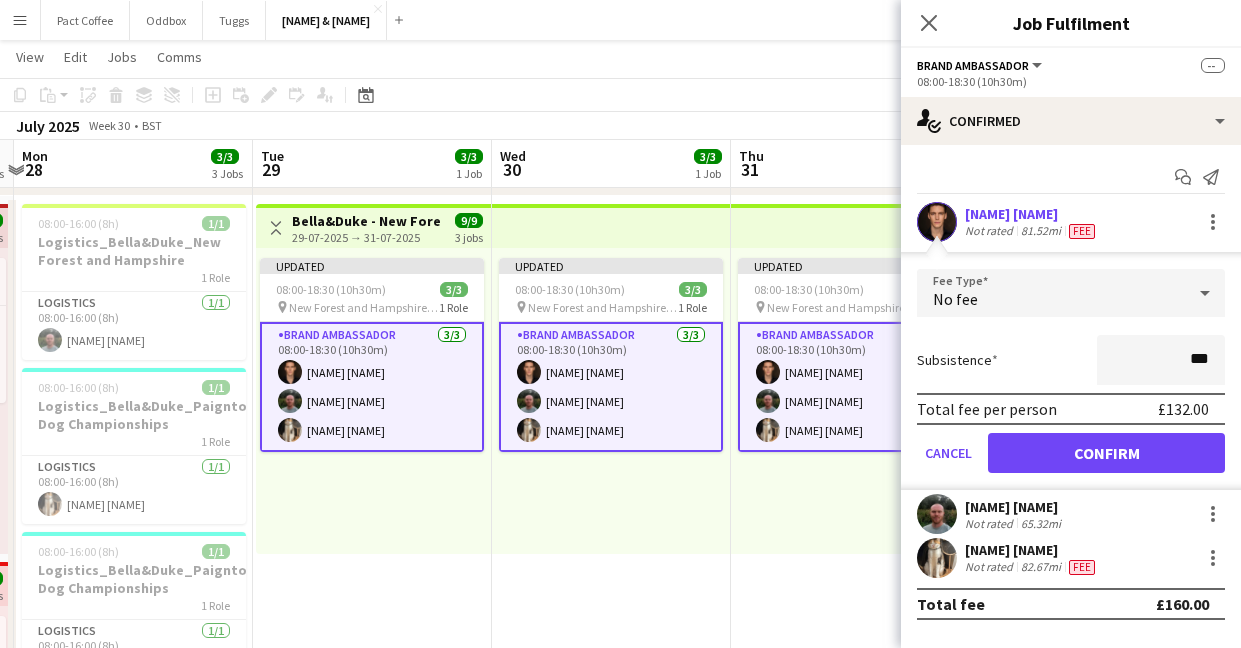 type on "***" 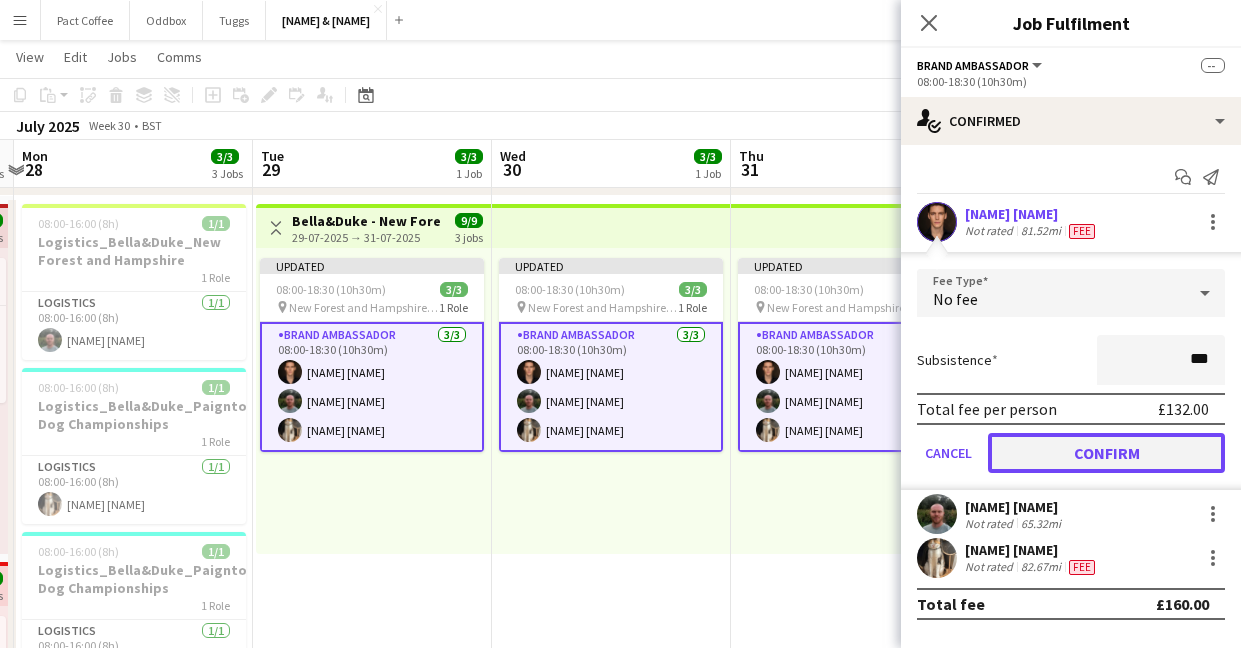 click on "Confirm" at bounding box center [1106, 453] 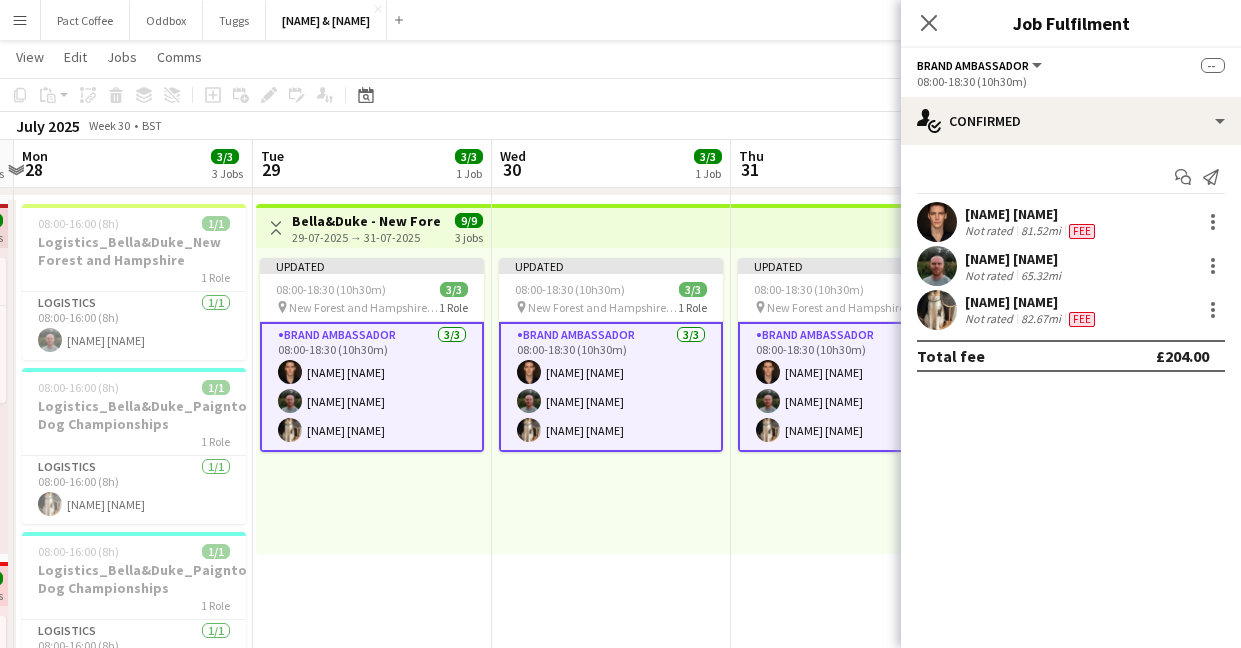 click on "[NAME] [NAME] [NAME] [NAME] [NAME]" at bounding box center [850, 387] 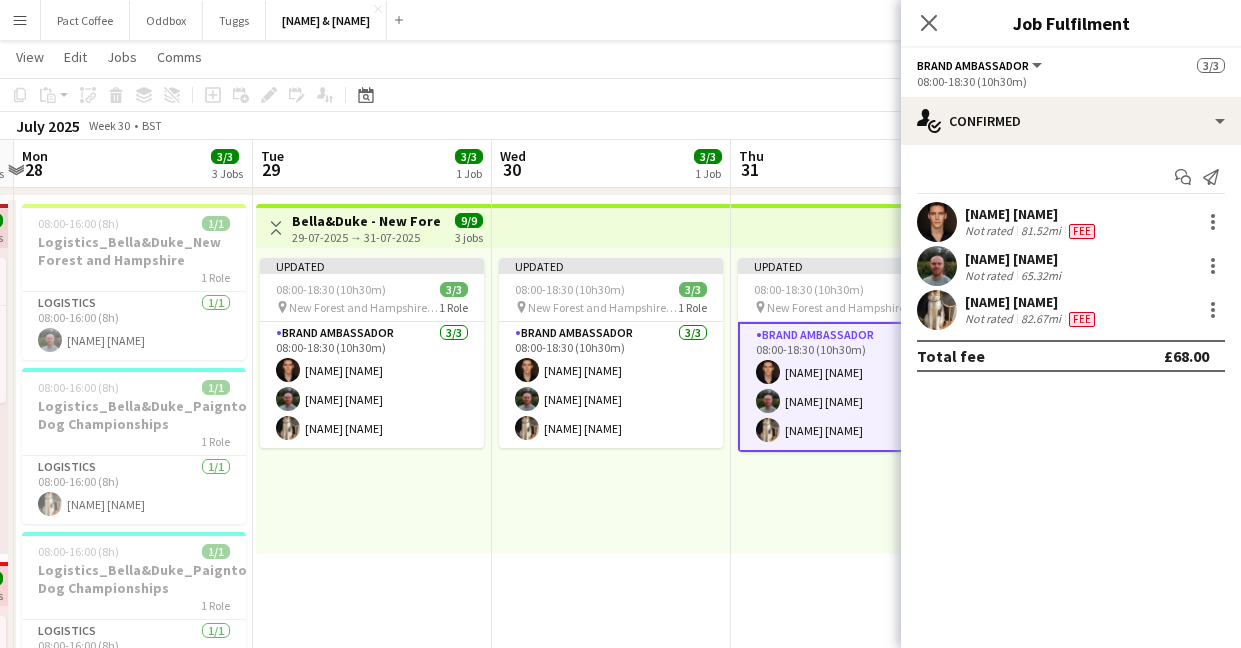 click on "[NAME] [NAME] [NAME] [NAME] [NAME]" at bounding box center [850, 387] 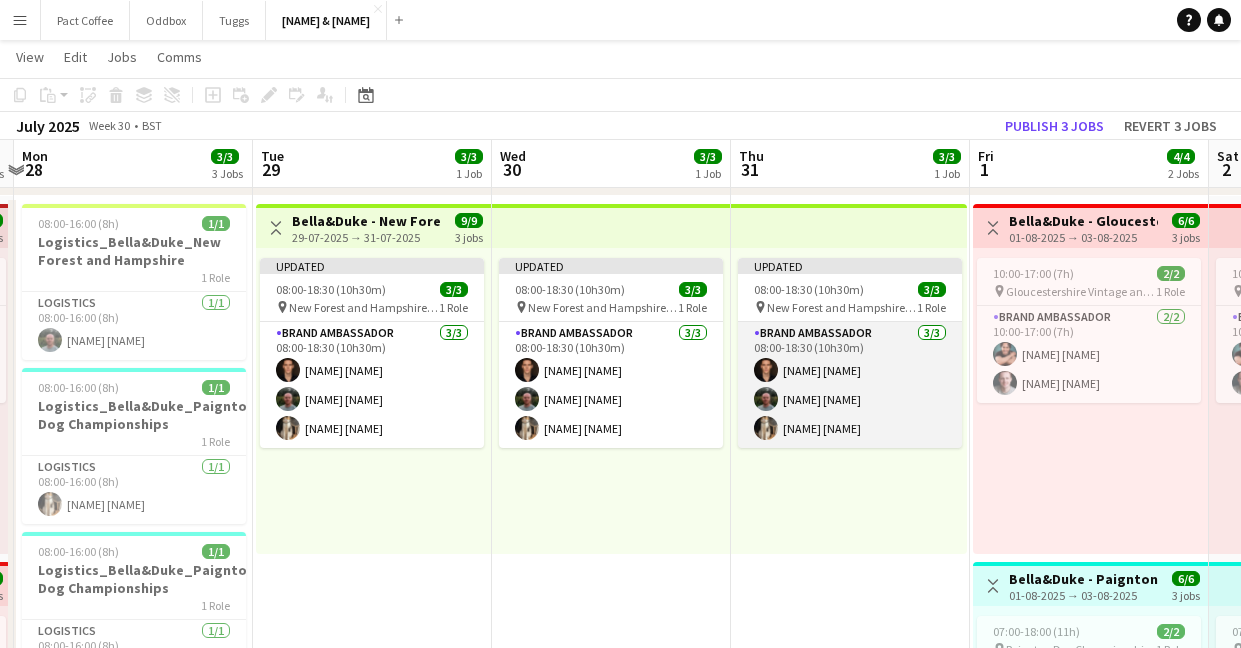click on "[NAME] [NAME] [NAME] [NAME] [NAME]" at bounding box center [850, 385] 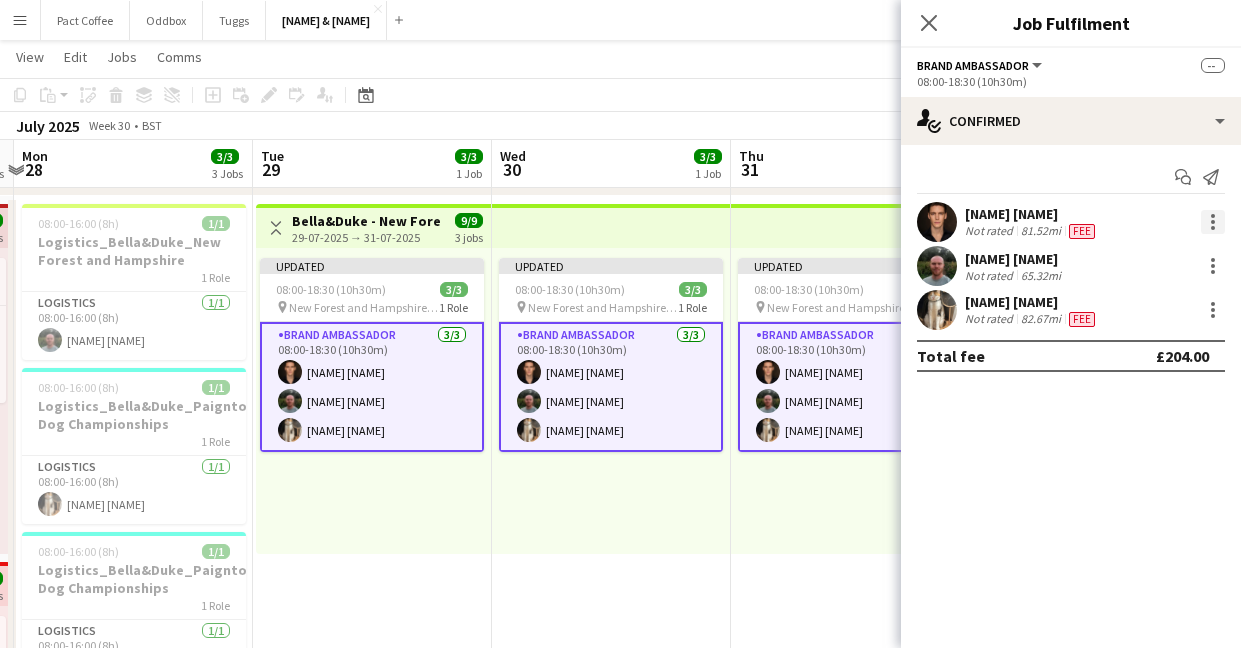 click at bounding box center (1213, 222) 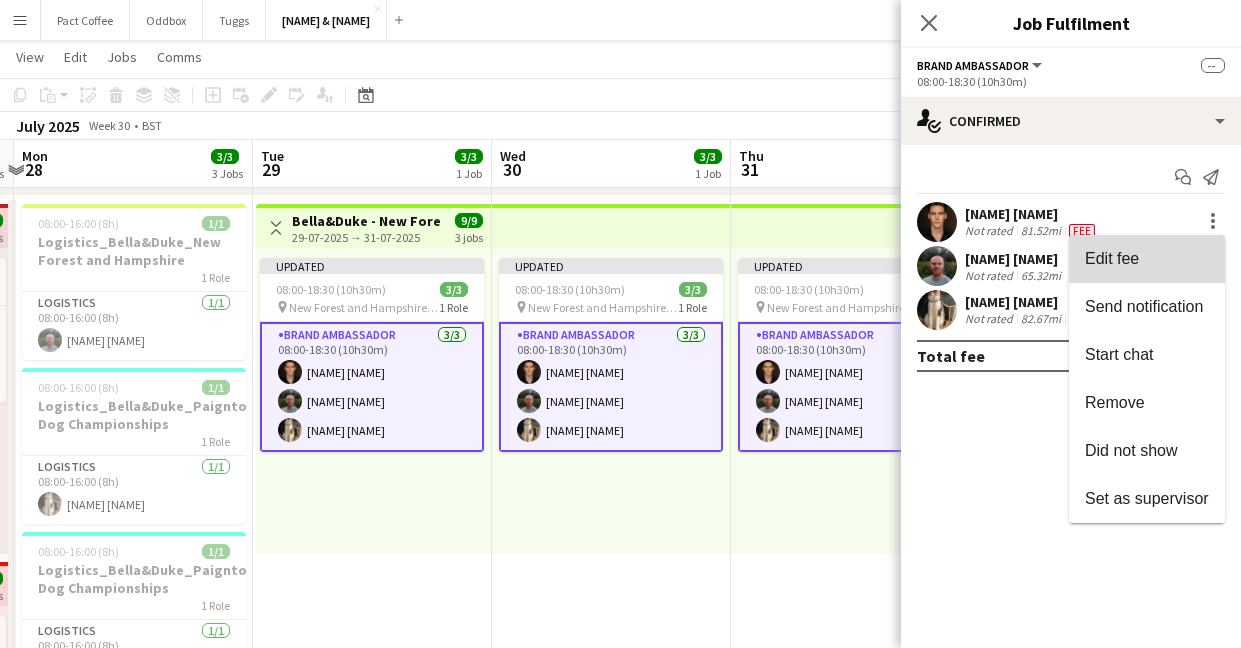 click on "Edit fee" at bounding box center (1147, 259) 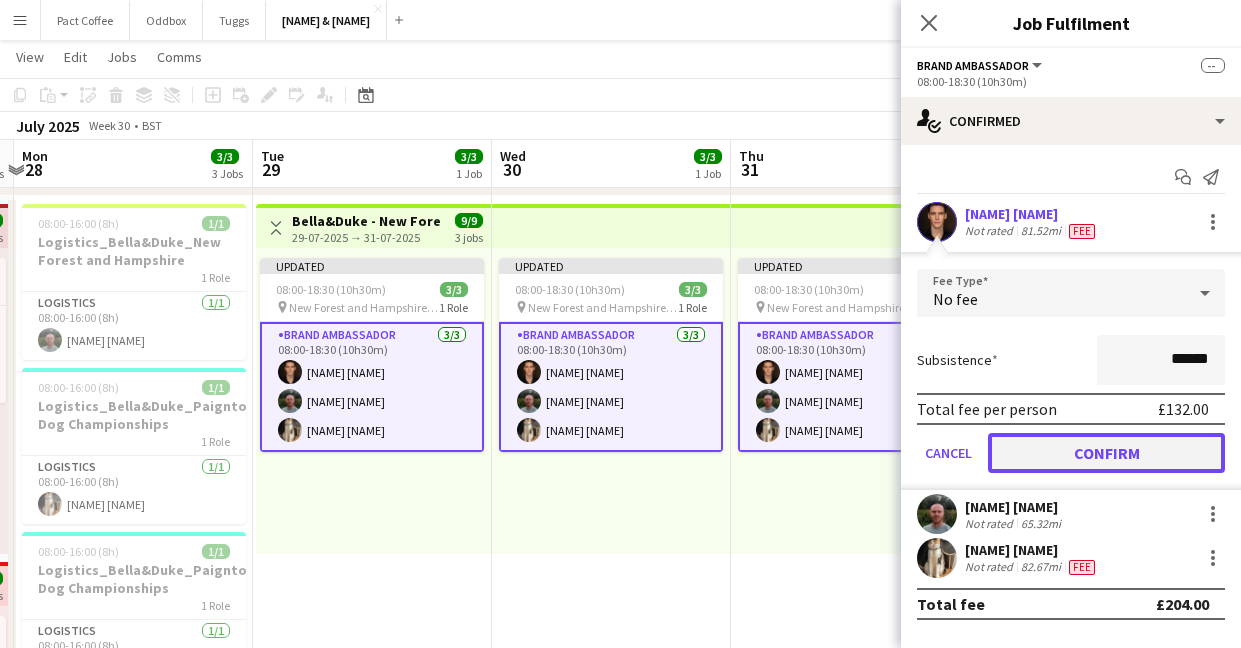 click on "Confirm" at bounding box center [1106, 453] 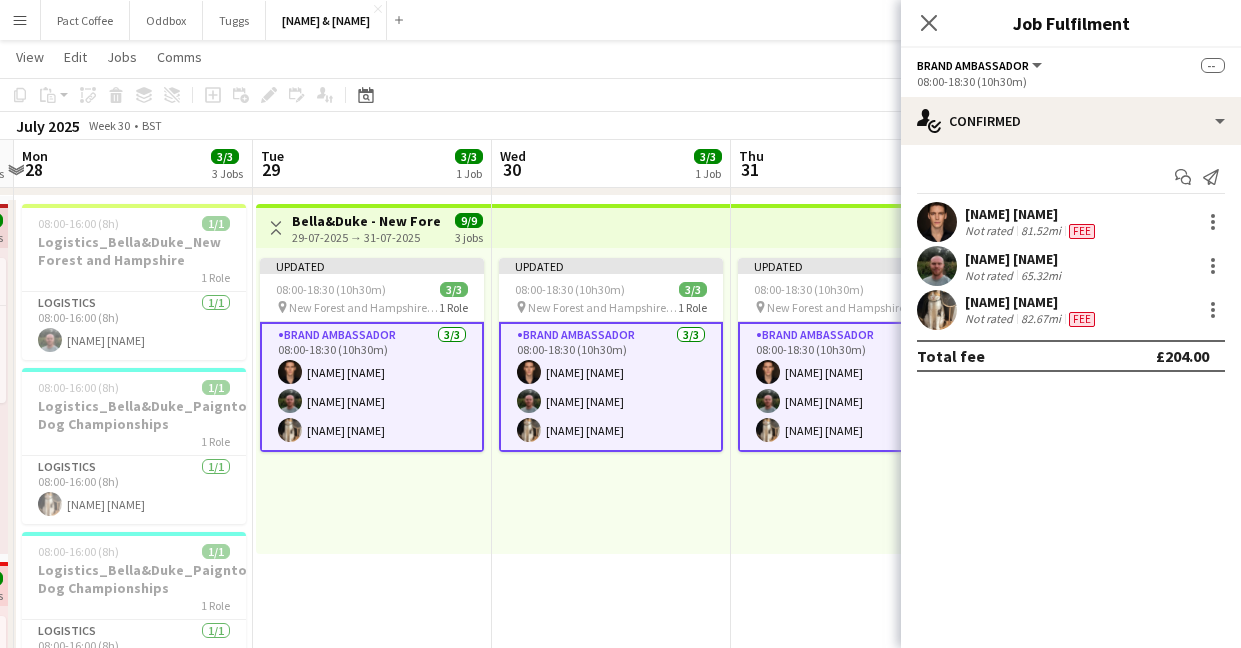click on "[NAME] [NAME] [NAME] [NAME] [NAME]" at bounding box center (849, 401) 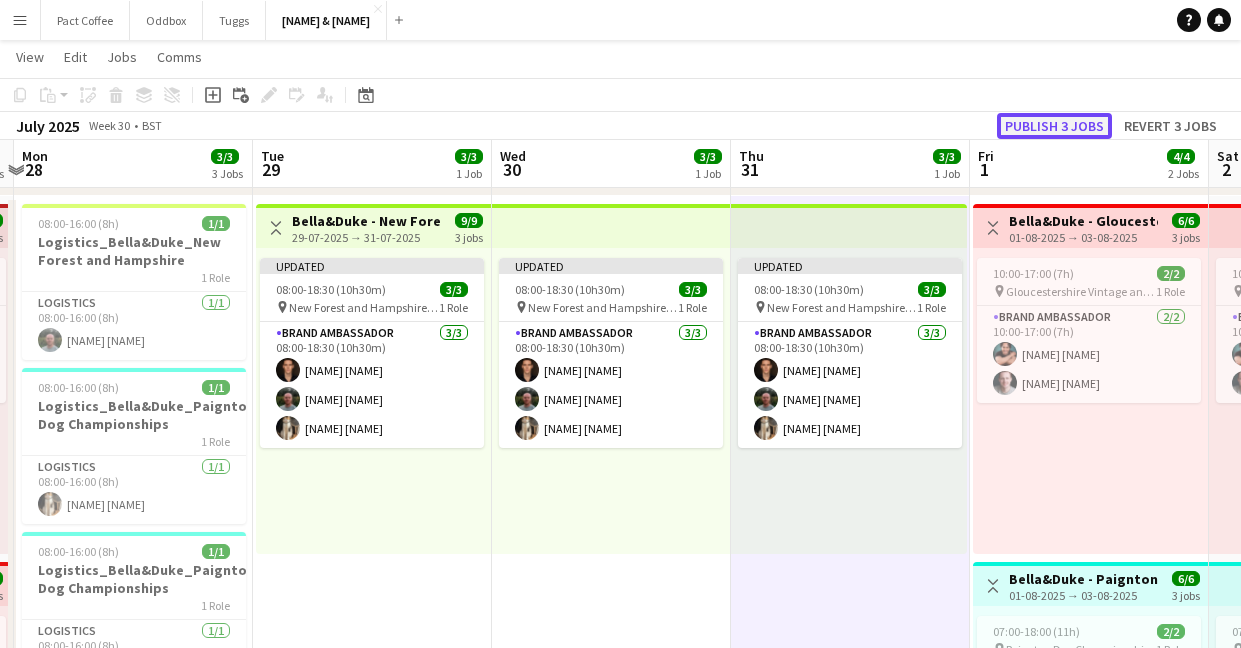 click on "Publish 3 jobs" 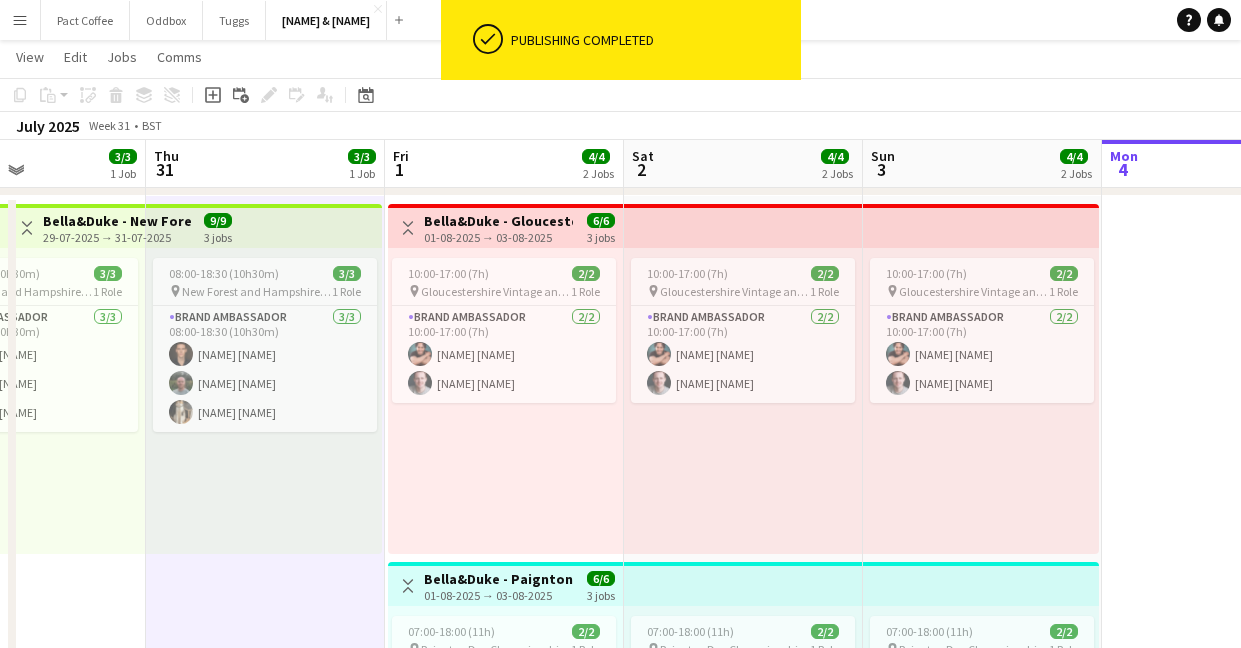 scroll, scrollTop: 0, scrollLeft: 842, axis: horizontal 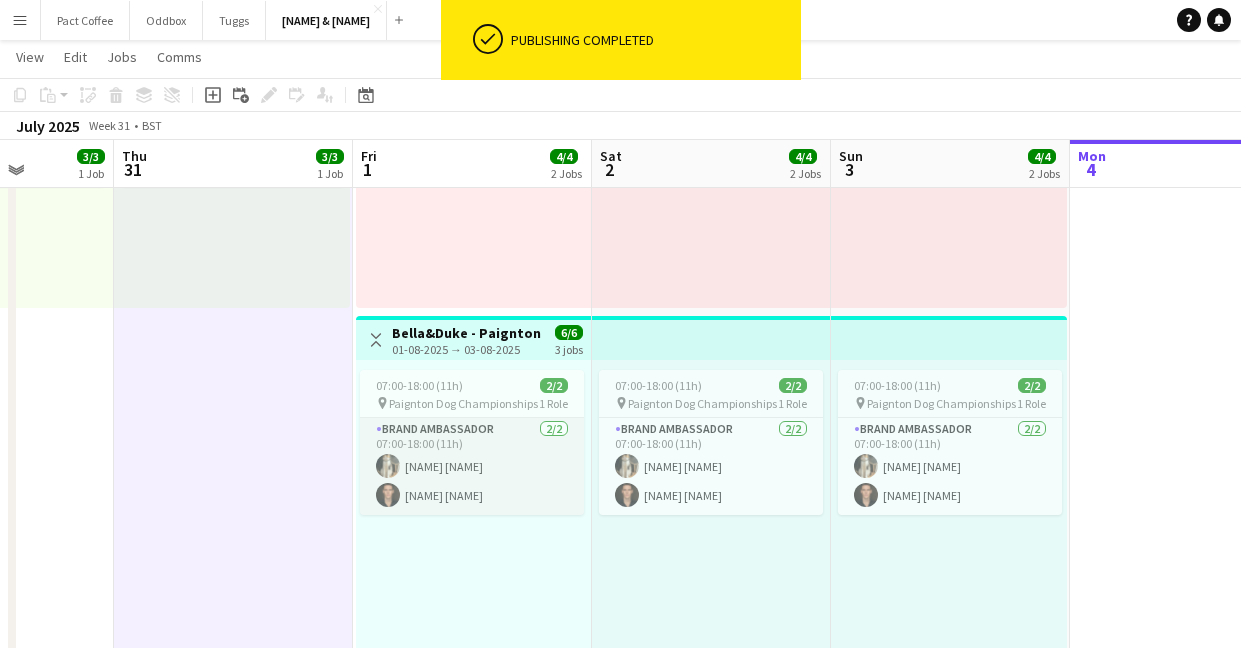 click on "[NAME] [NAME] [NAME] [NAME]" at bounding box center (472, 466) 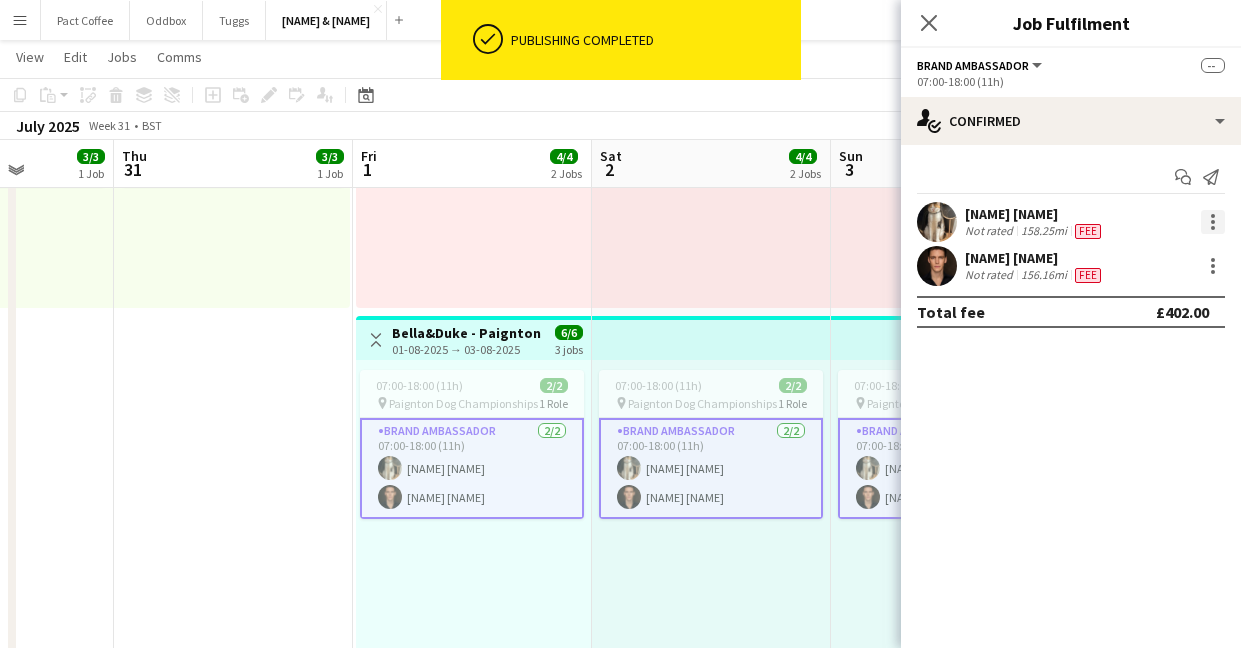 click at bounding box center [1213, 222] 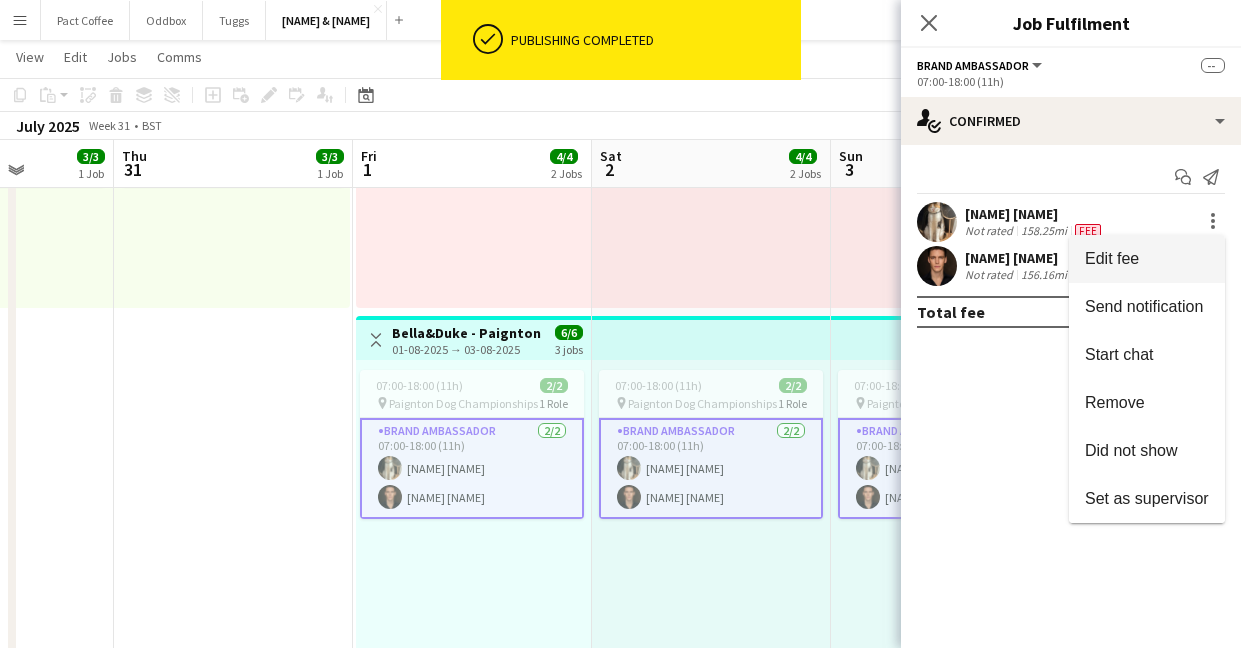 click on "Edit fee" at bounding box center [1112, 258] 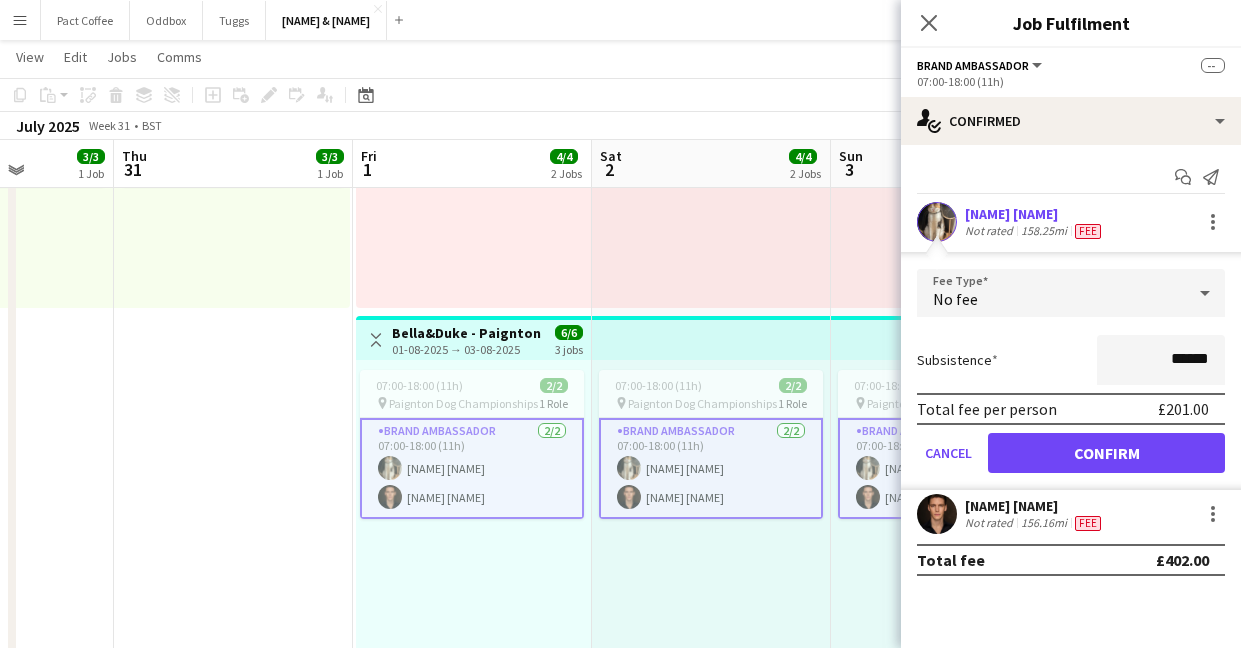click on "[NAME] [NAME] [NAME] [NAME]" at bounding box center [472, 468] 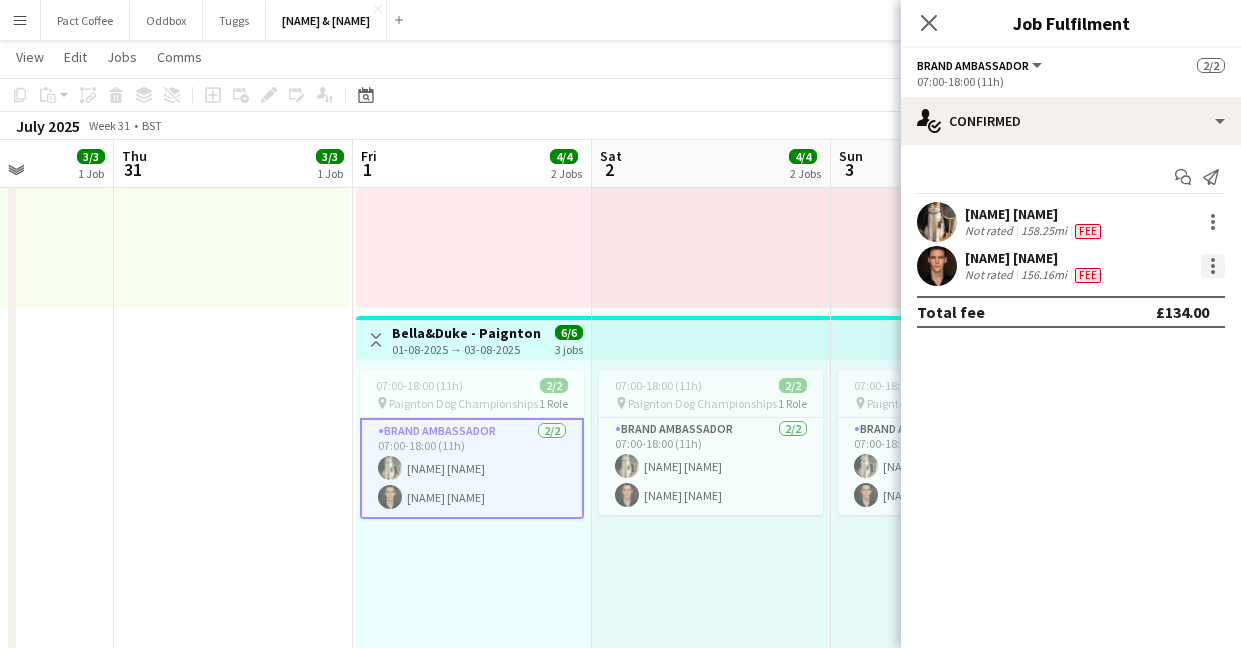 click at bounding box center (1213, 260) 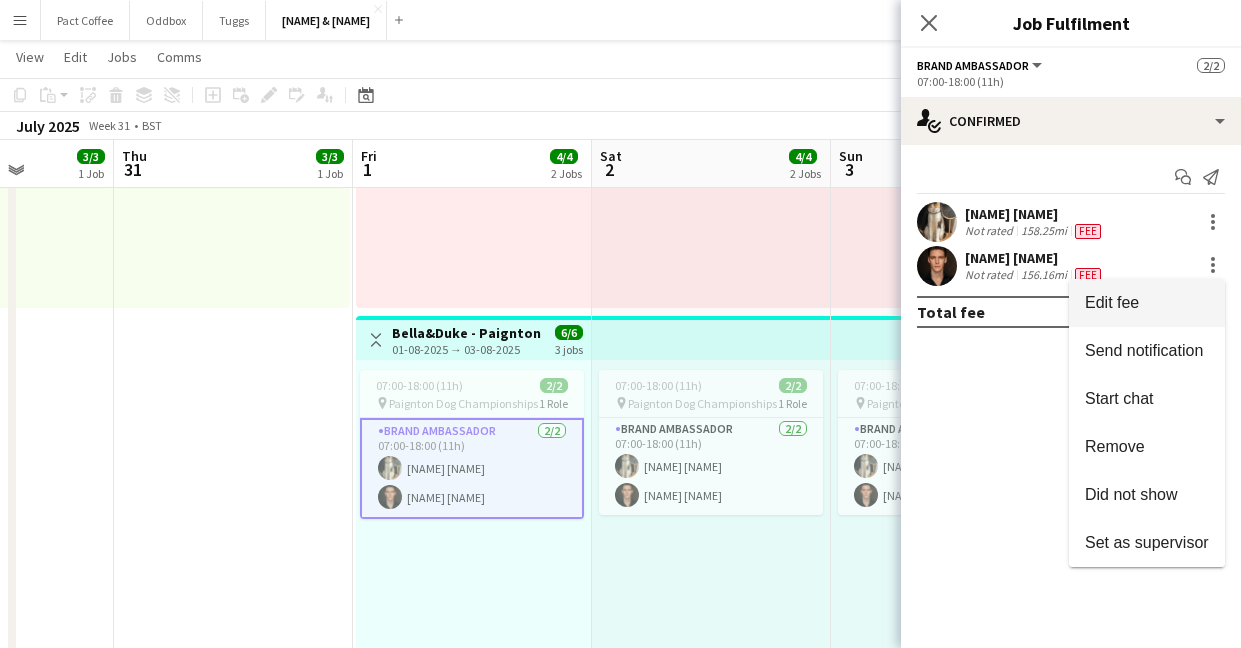 click on "Edit fee" at bounding box center (1147, 303) 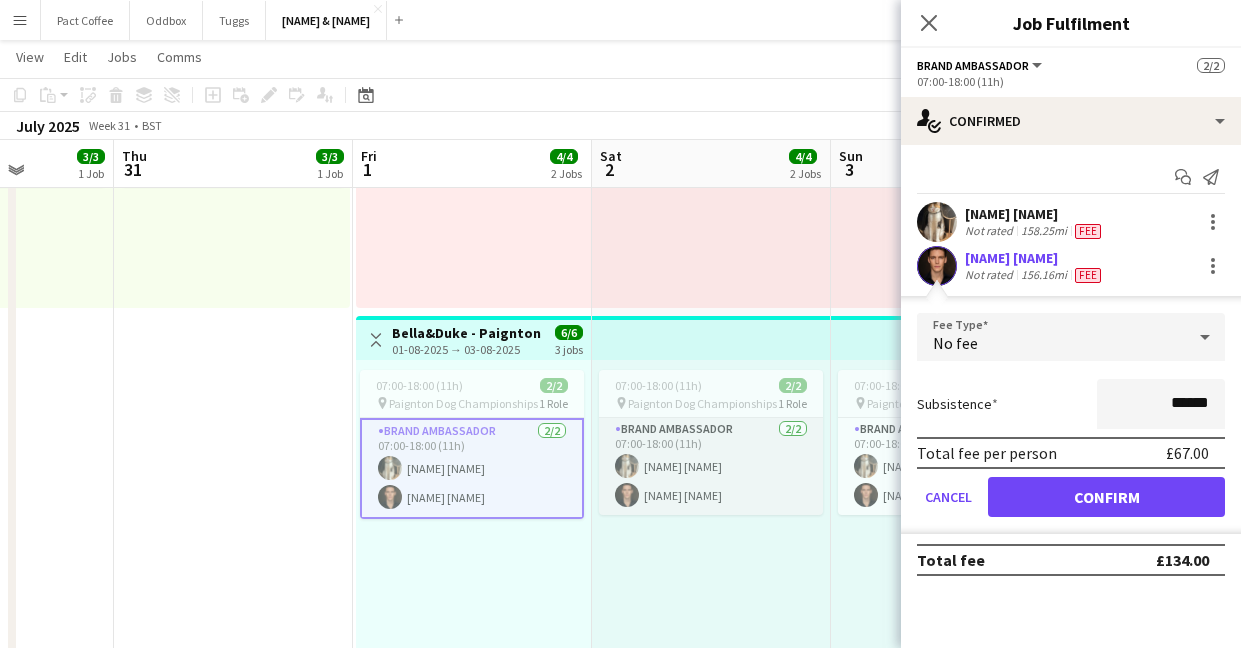 click on "[NAME] [NAME] [NAME] [NAME]" at bounding box center [711, 466] 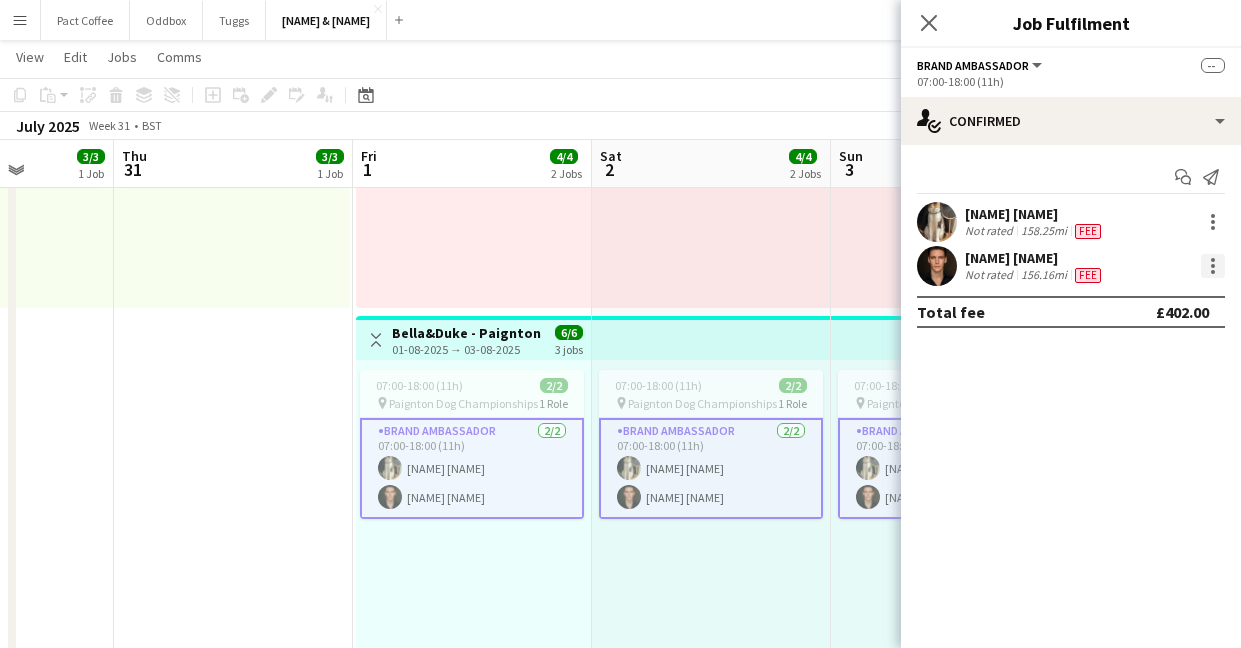 click at bounding box center (1213, 266) 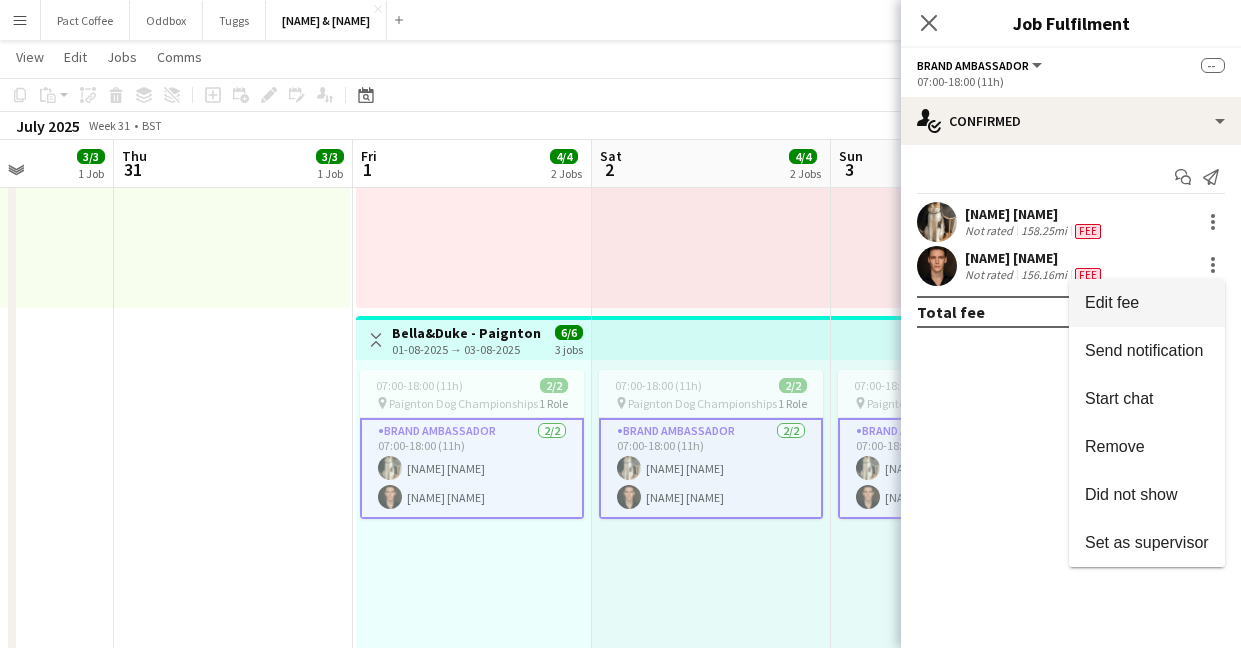 click on "Edit fee" at bounding box center (1112, 302) 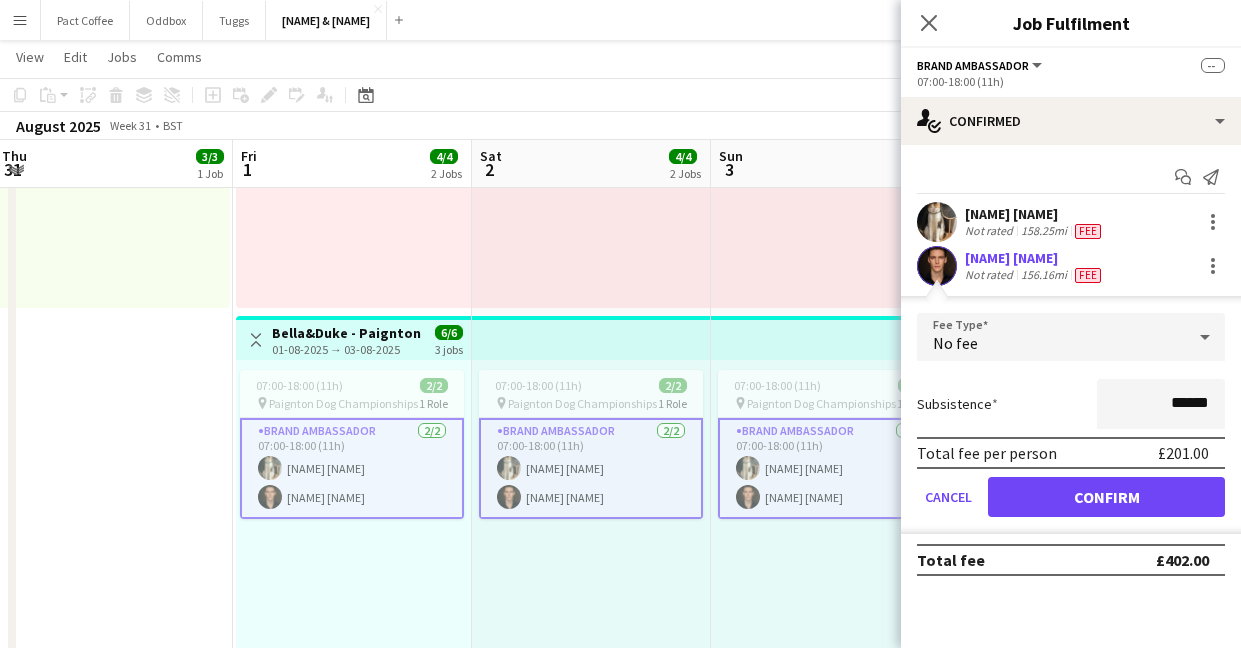 scroll, scrollTop: 0, scrollLeft: 967, axis: horizontal 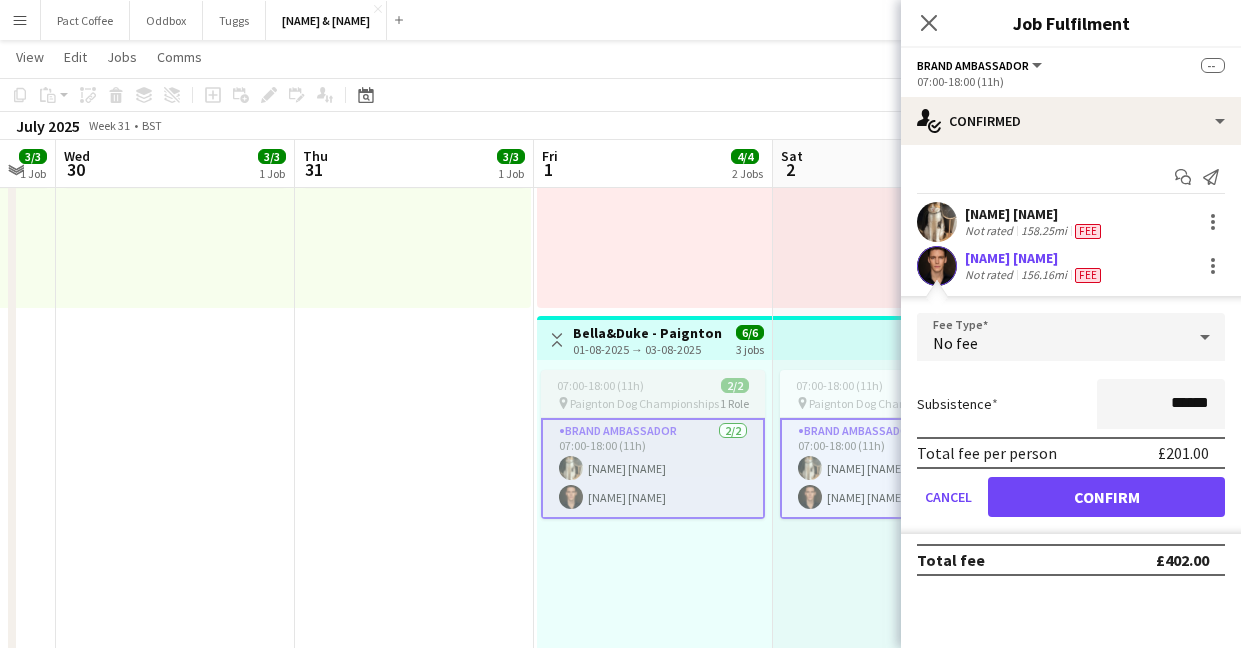 click on "[NAME] [NAME] [NAME] [NAME] [NAME]" at bounding box center (414, 491) 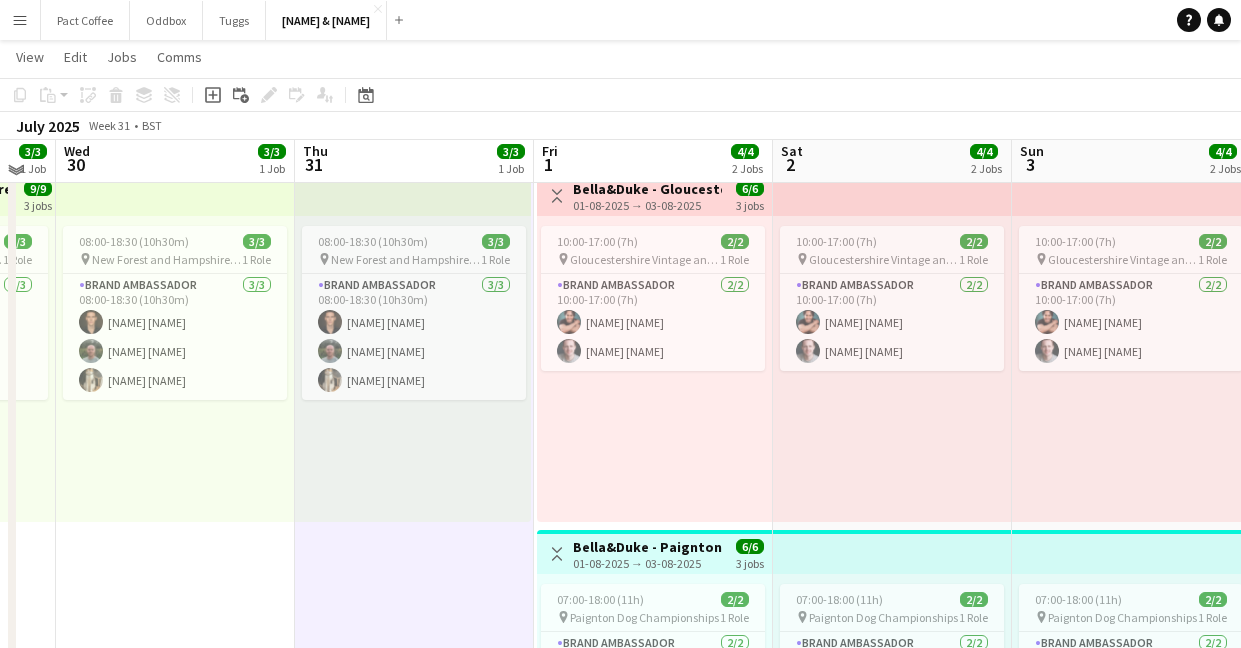 scroll, scrollTop: 160, scrollLeft: 0, axis: vertical 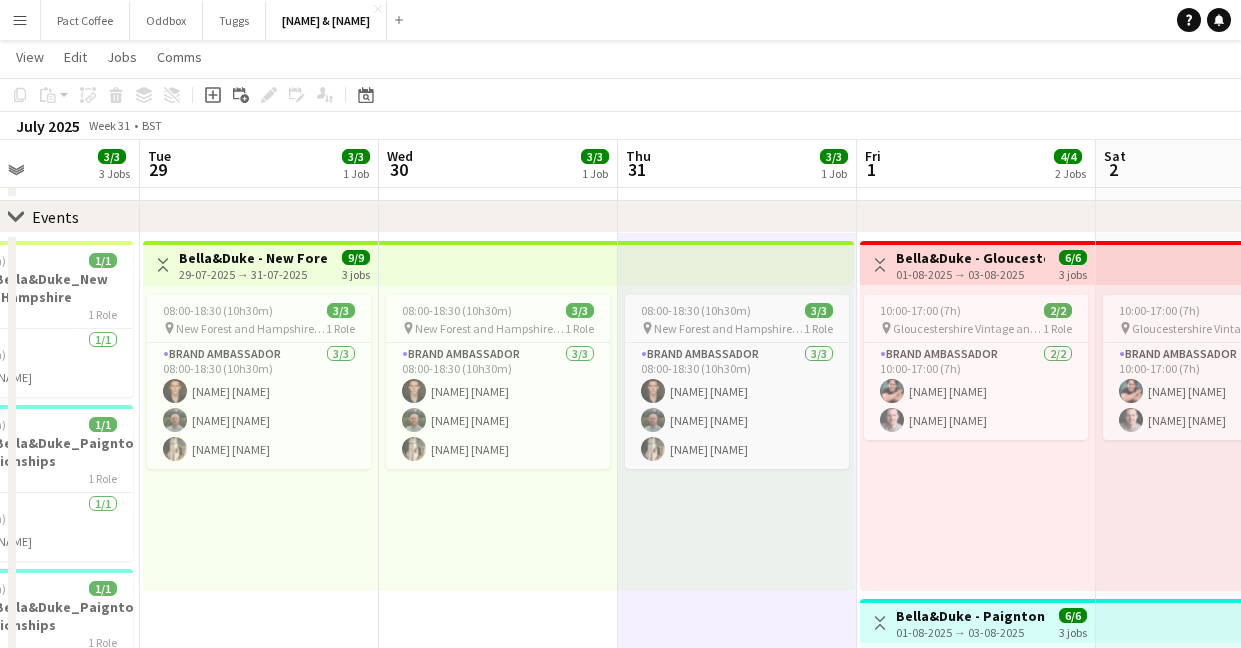click on "Menu" at bounding box center [20, 20] 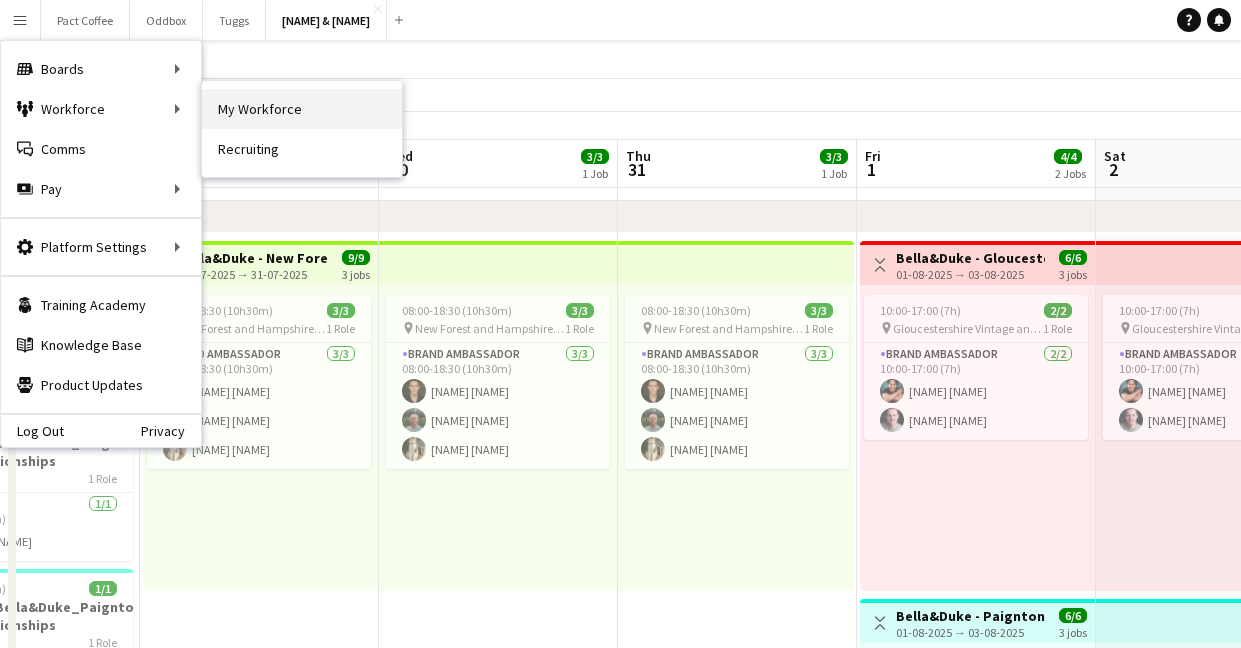 click on "My Workforce" at bounding box center (302, 109) 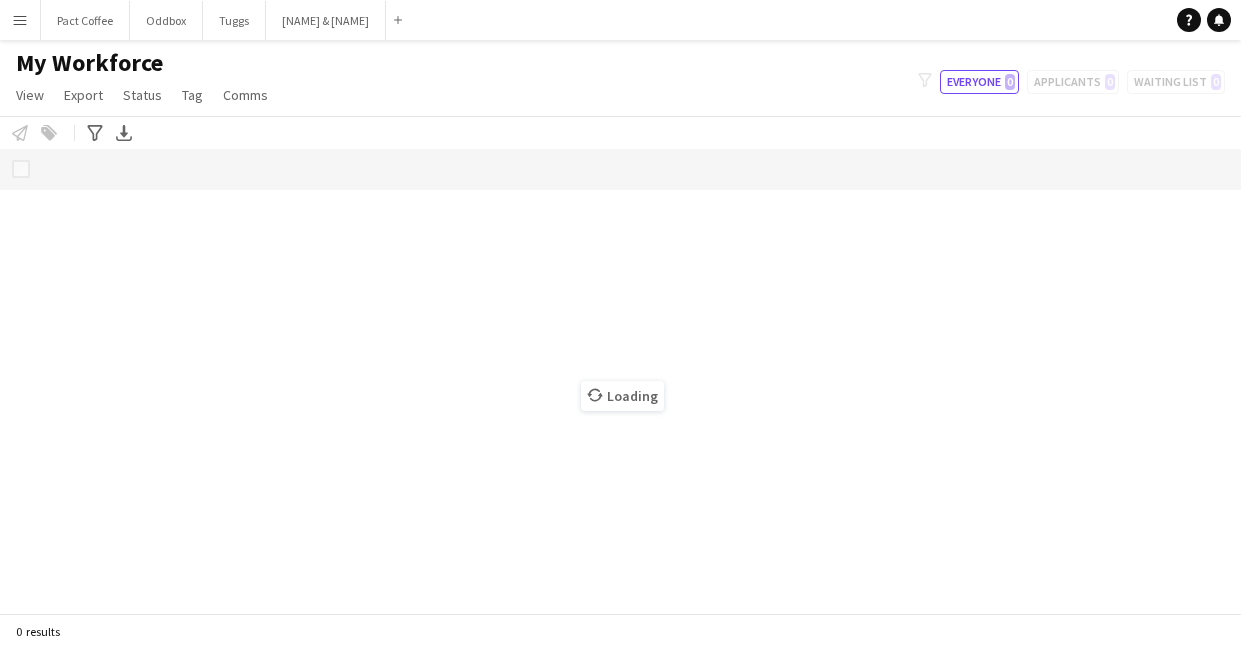 scroll, scrollTop: 0, scrollLeft: 0, axis: both 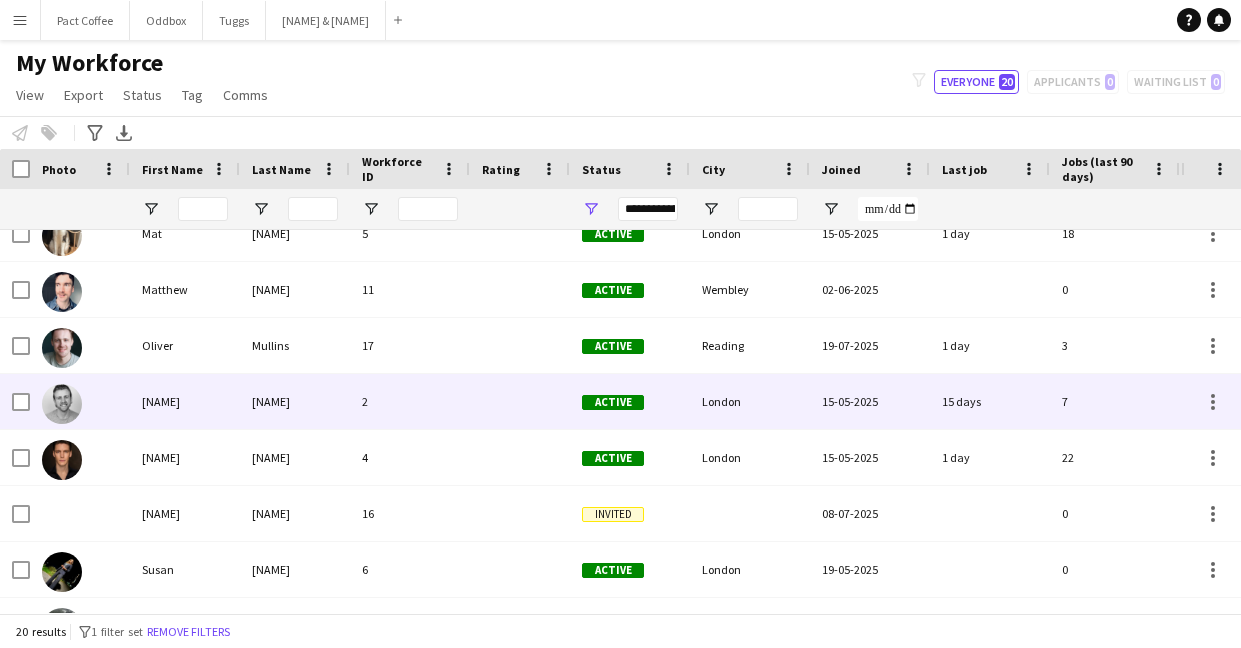 click on "[NAME]" at bounding box center [185, 457] 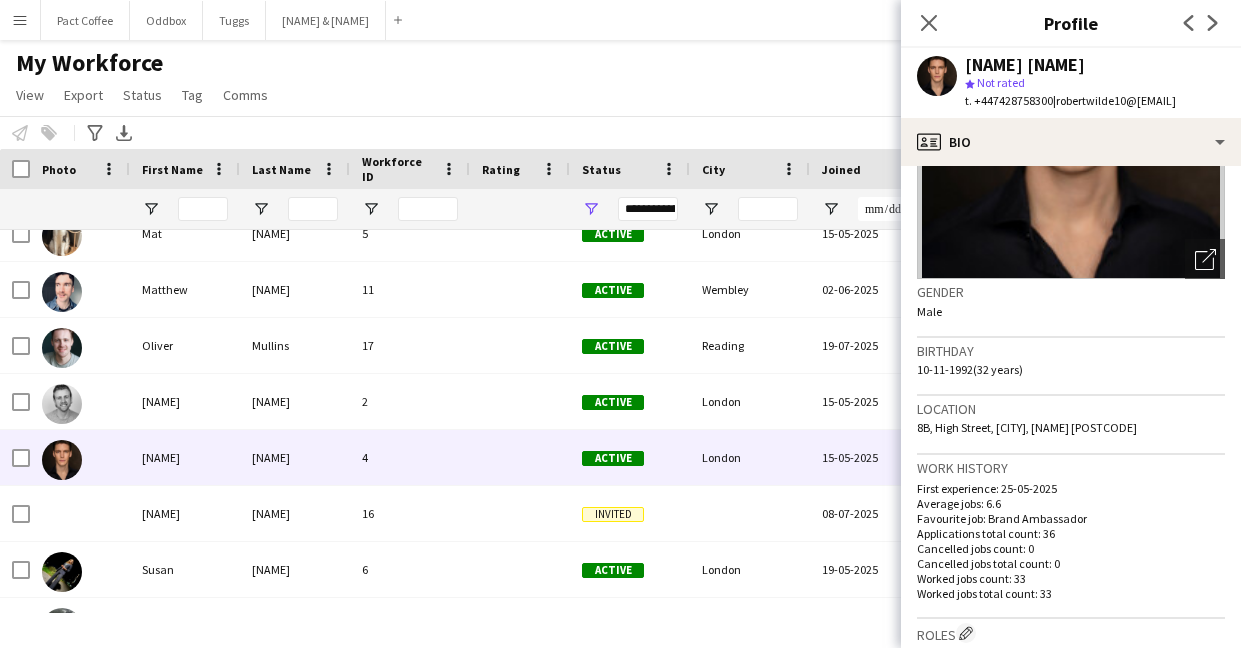 scroll, scrollTop: 229, scrollLeft: 0, axis: vertical 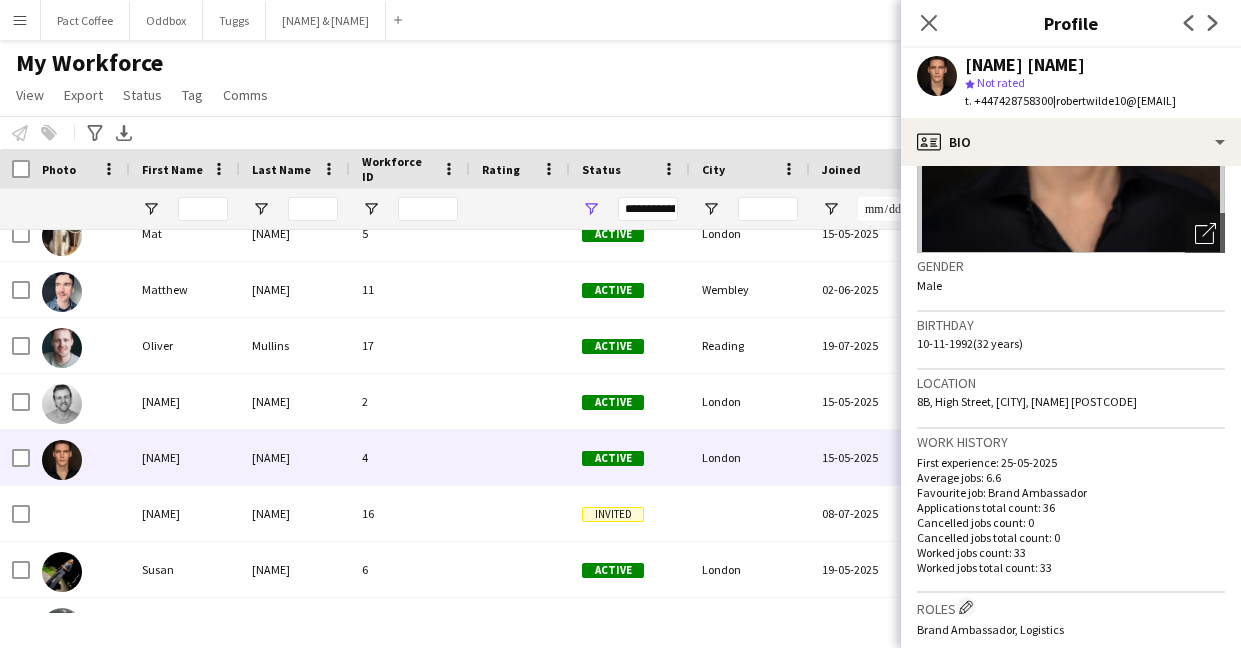 click on "8B, High Street, [CITY], [NAME] [POSTCODE]" 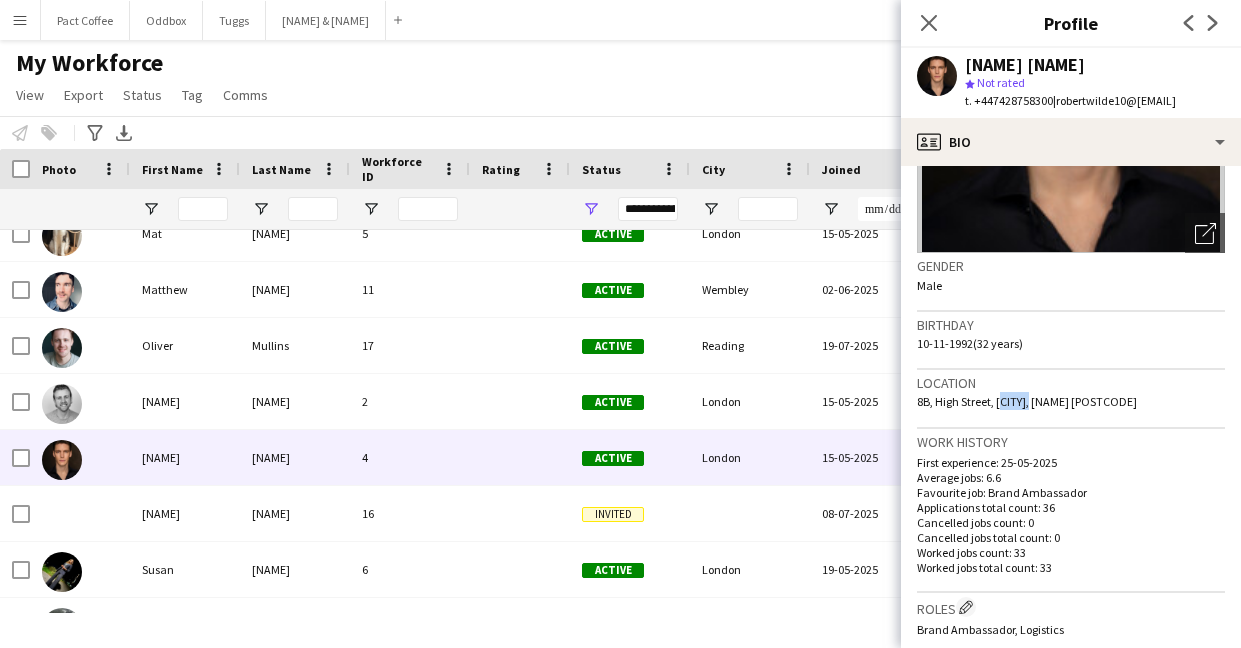 click on "8B, High Street, [CITY], [NAME] [POSTCODE]" 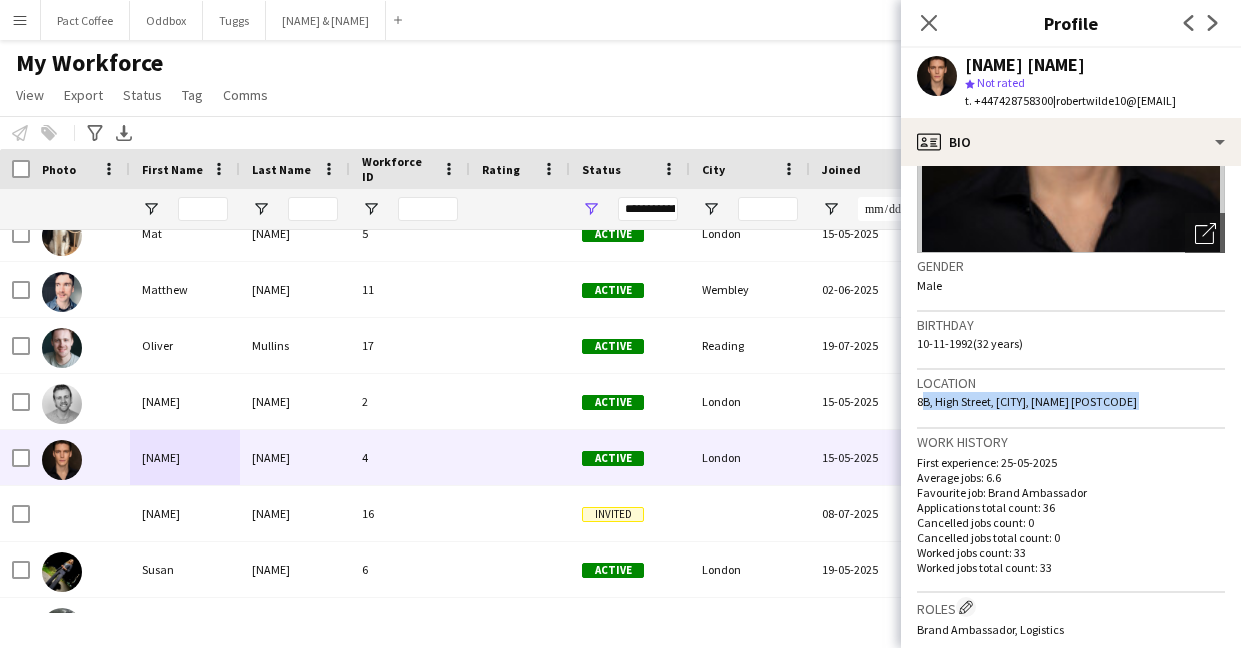 click on "8B, High Street, [CITY], [NAME] [POSTCODE]" 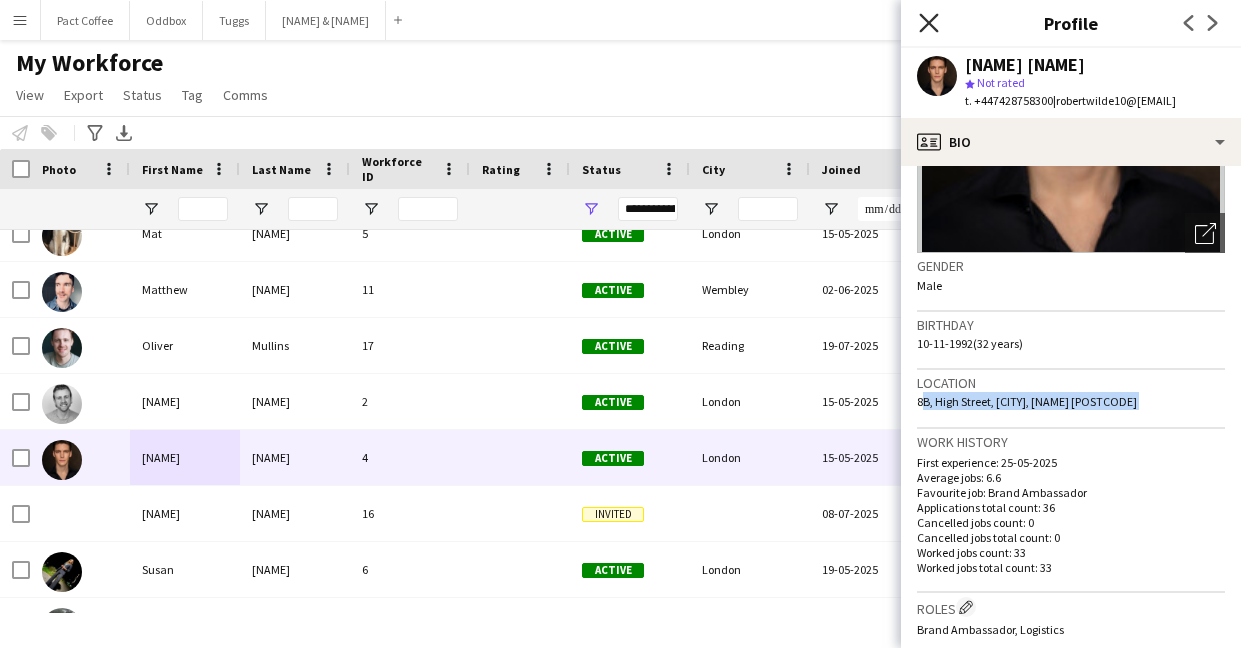 click on "Close pop-in" 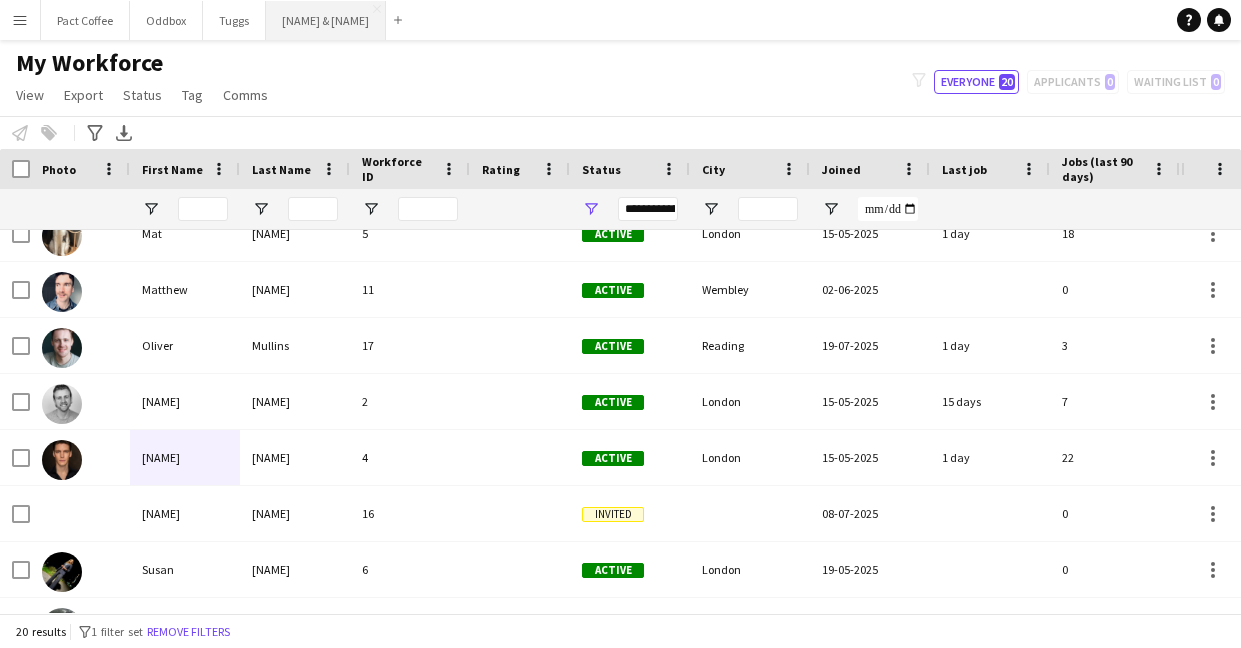 click on "Bella & Duke
Close" at bounding box center (326, 20) 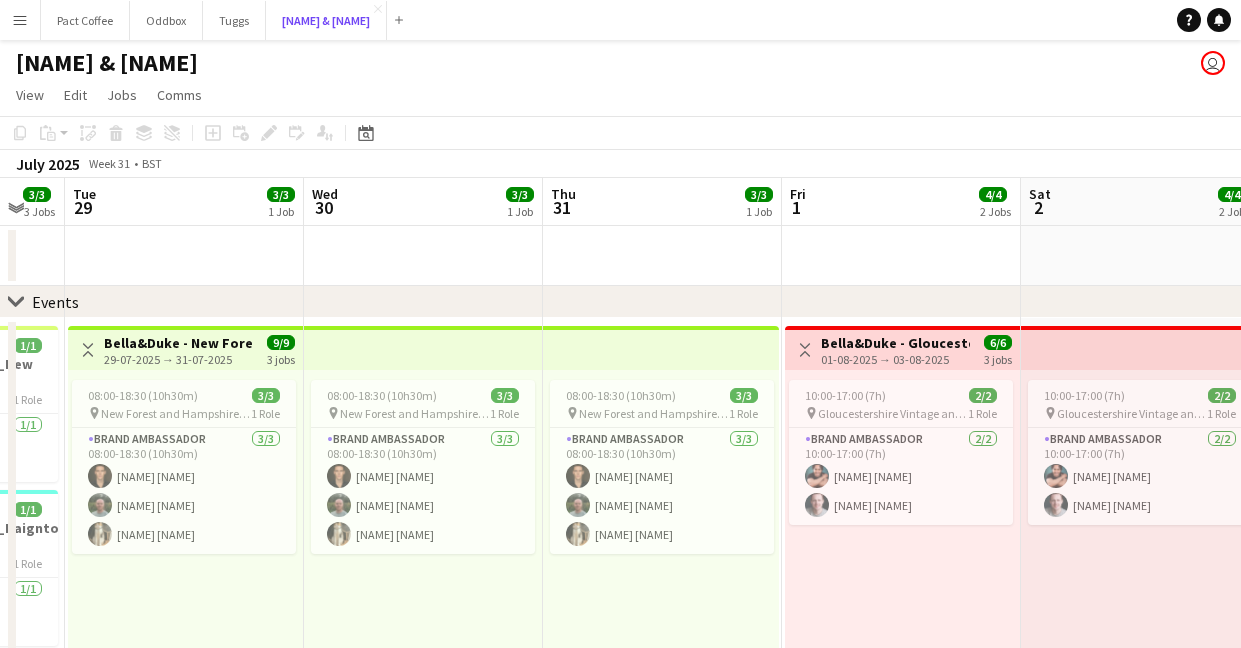 scroll, scrollTop: 0, scrollLeft: 414, axis: horizontal 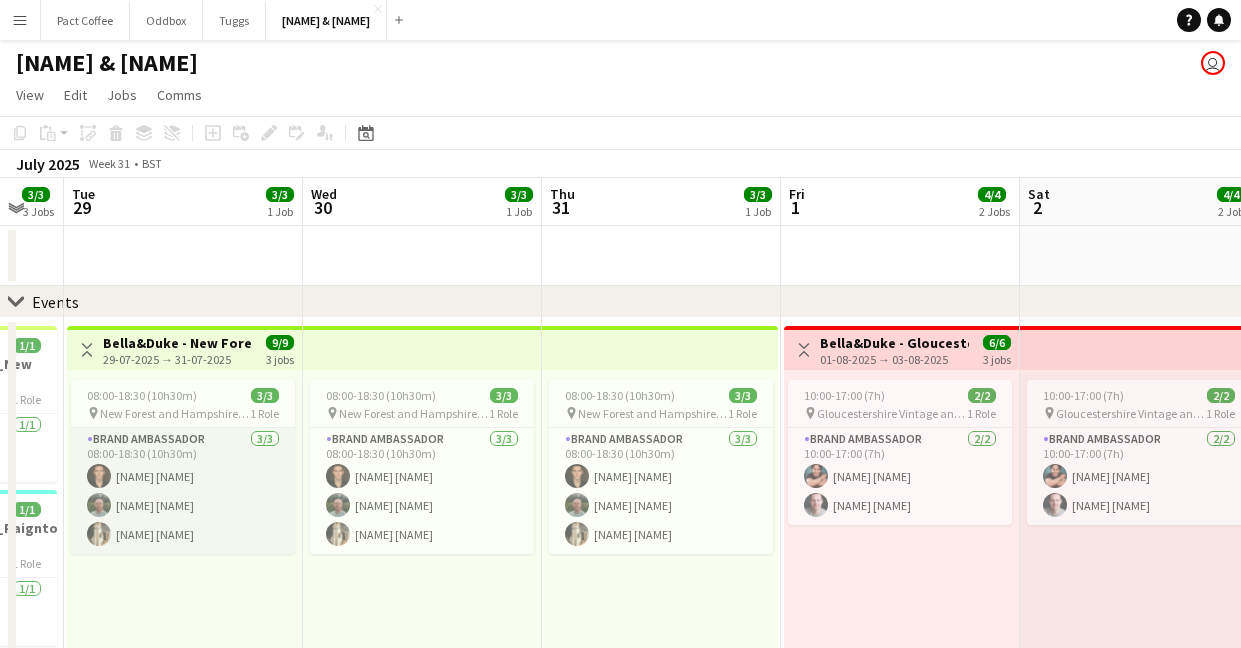 click on "[NAME] [NAME] [NAME] [NAME] [NAME]" at bounding box center (183, 491) 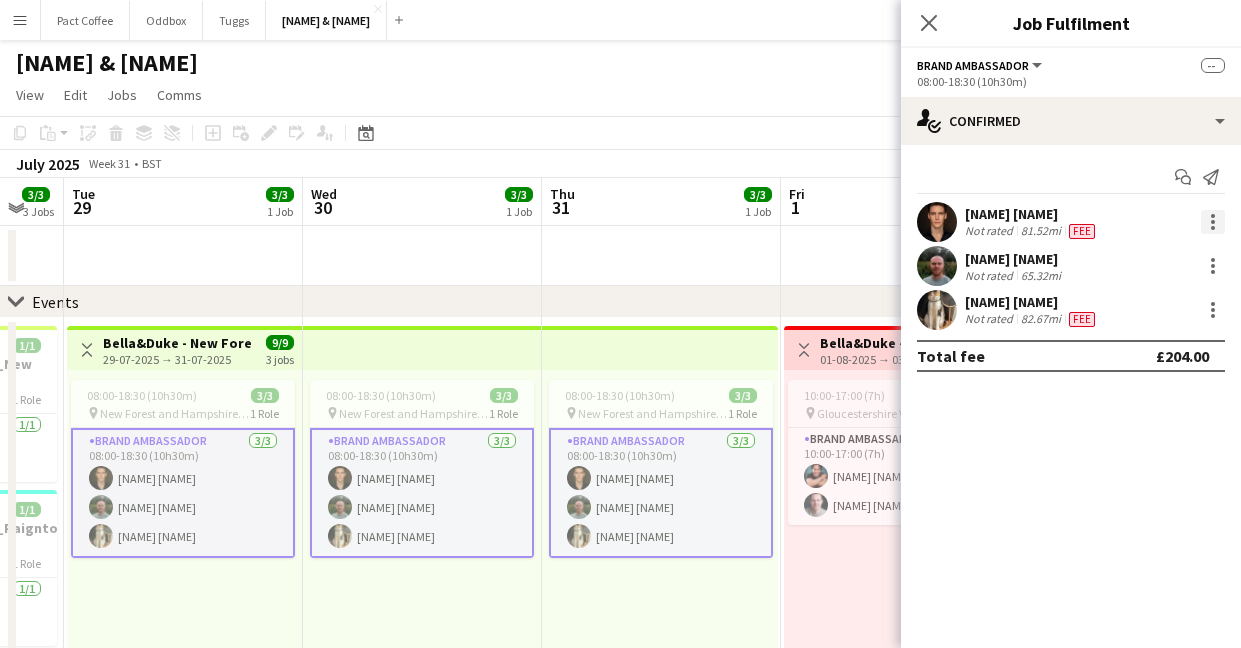 click at bounding box center (1213, 228) 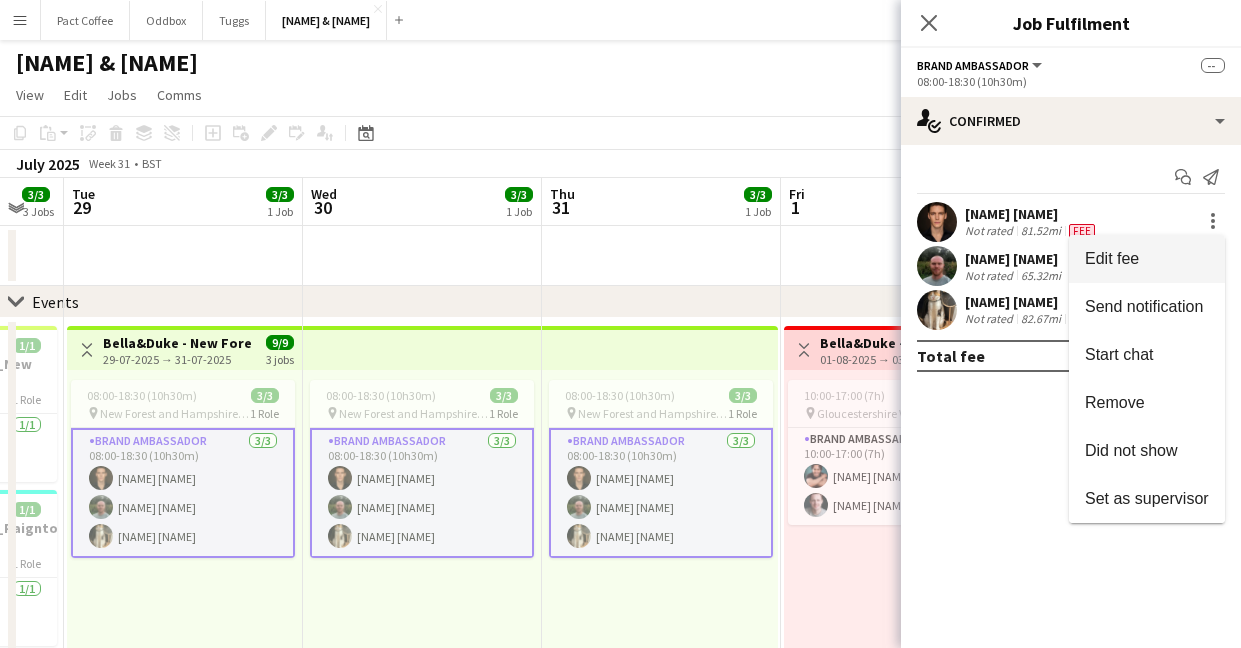 click on "Edit fee" at bounding box center (1147, 259) 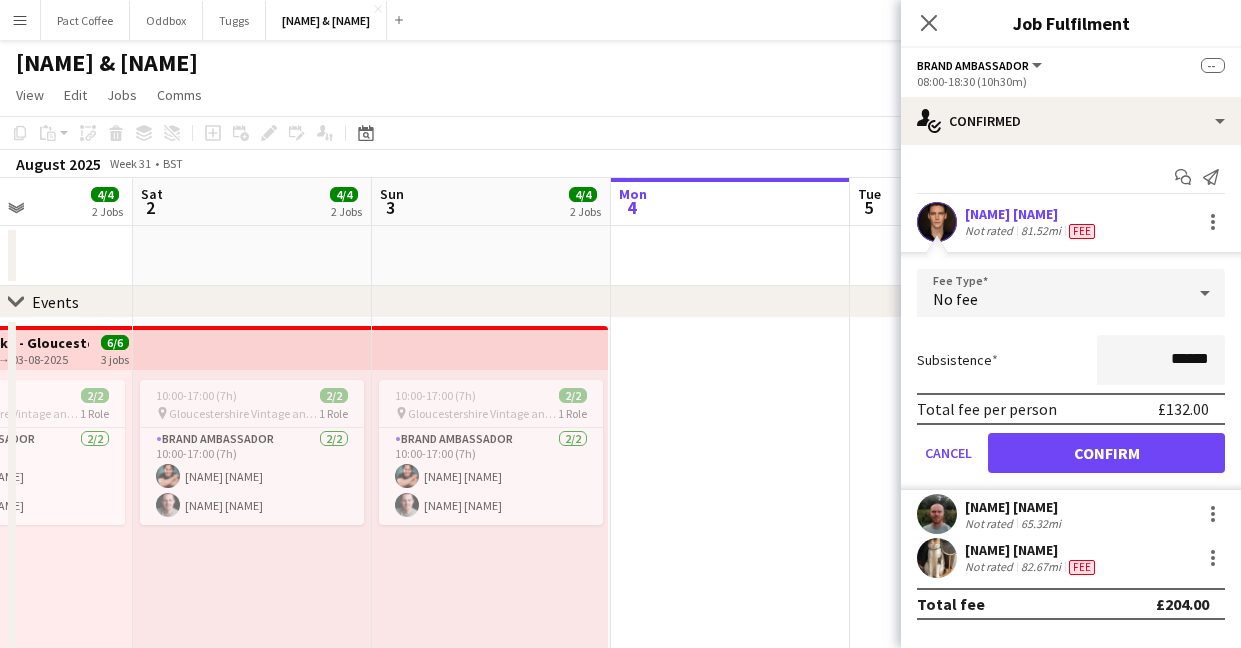 scroll, scrollTop: 0, scrollLeft: 829, axis: horizontal 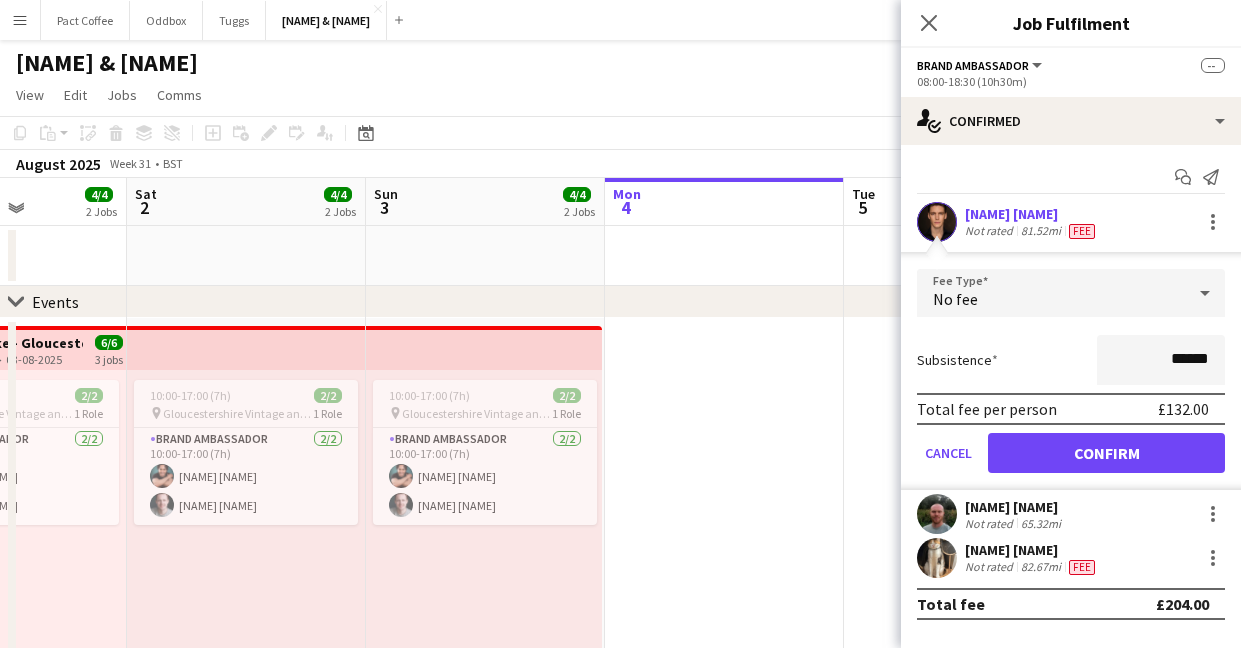 click on "Menu" at bounding box center (20, 20) 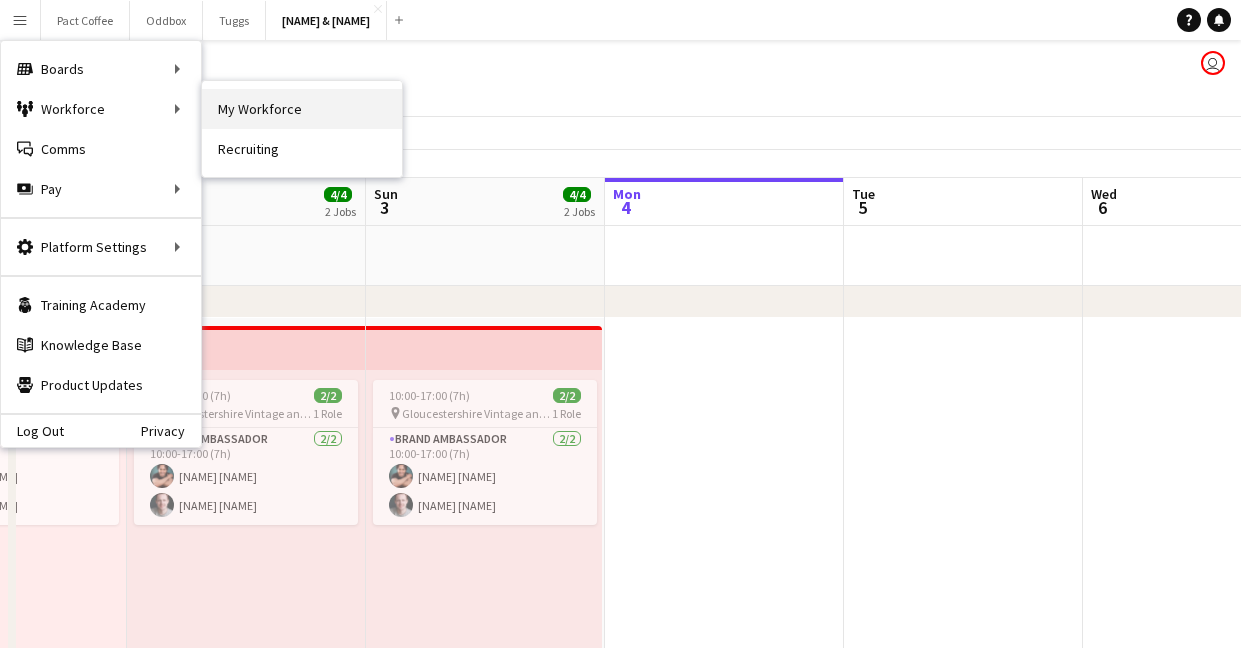 click on "My Workforce" at bounding box center (302, 109) 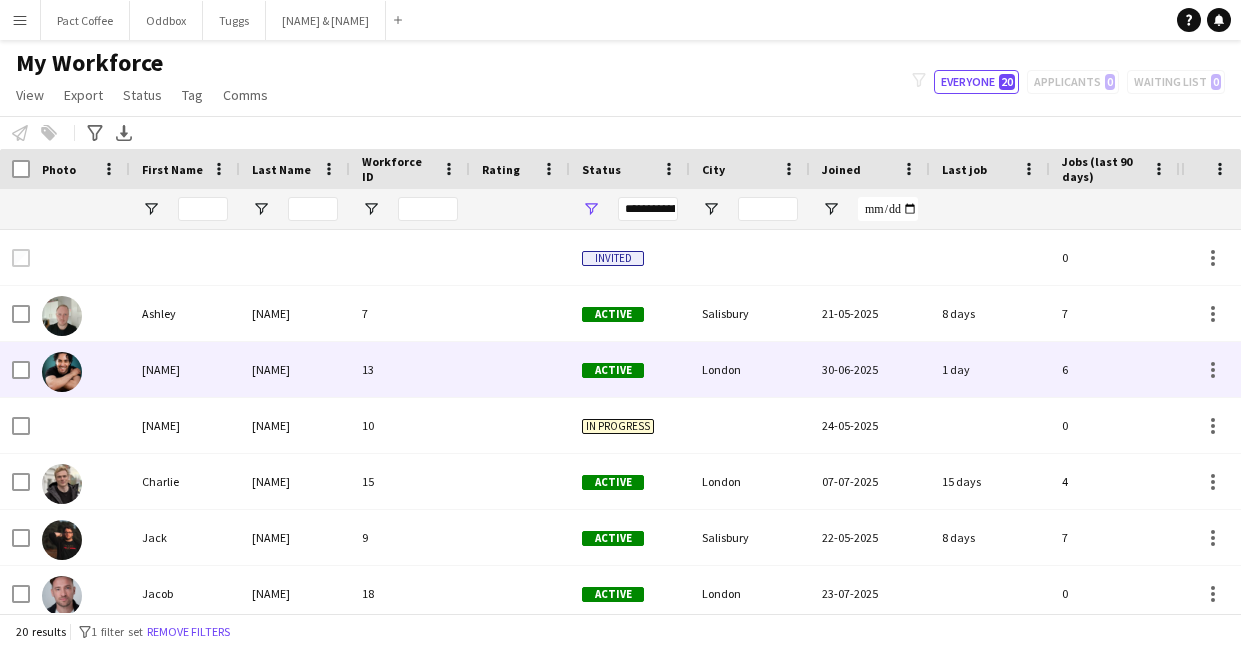 scroll, scrollTop: 737, scrollLeft: 0, axis: vertical 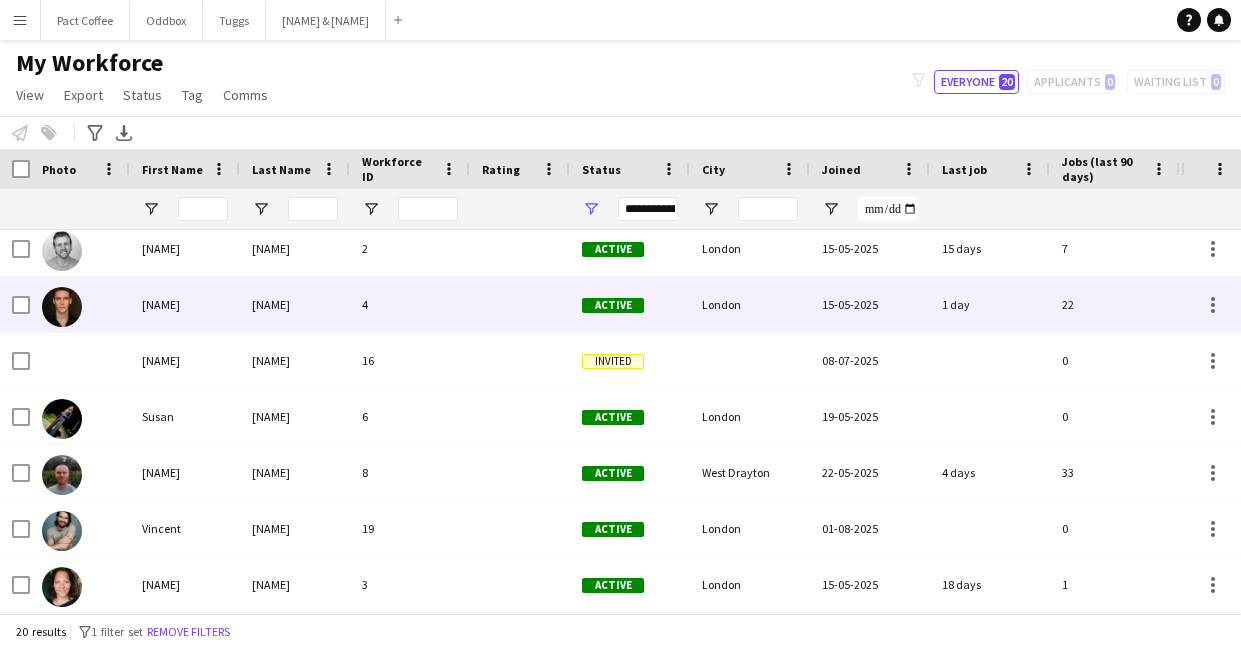click on "[NAME]" at bounding box center [185, 304] 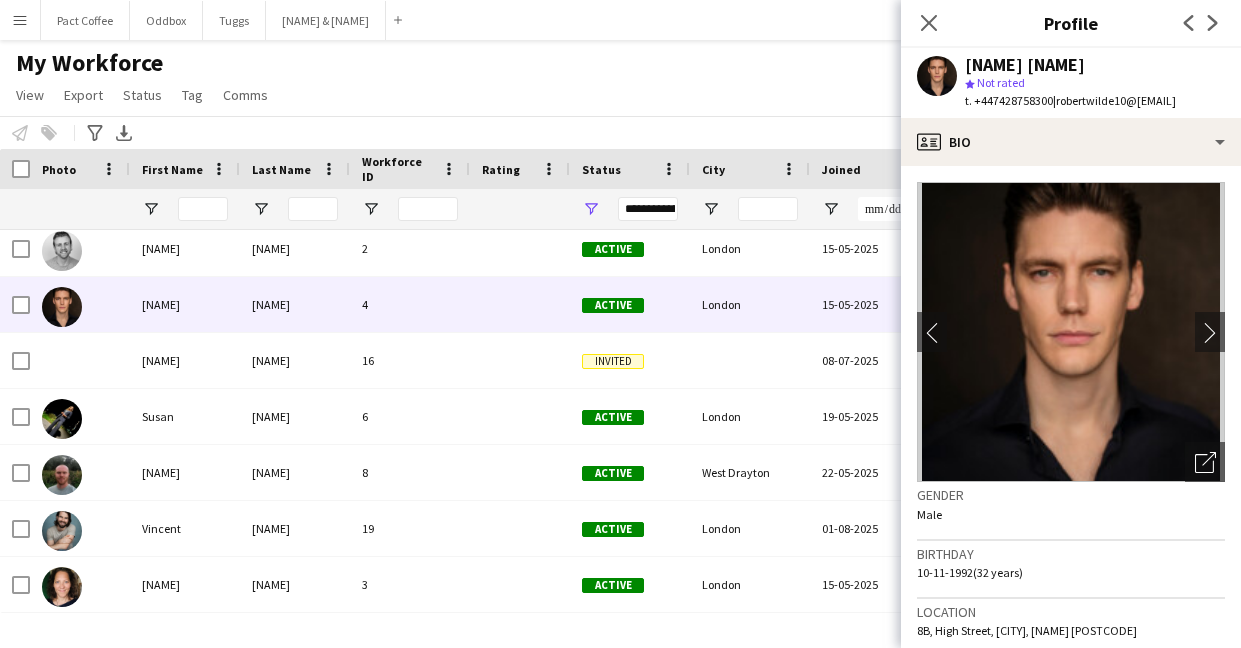 click on "8B, High Street, [CITY], [NAME] [POSTCODE]" 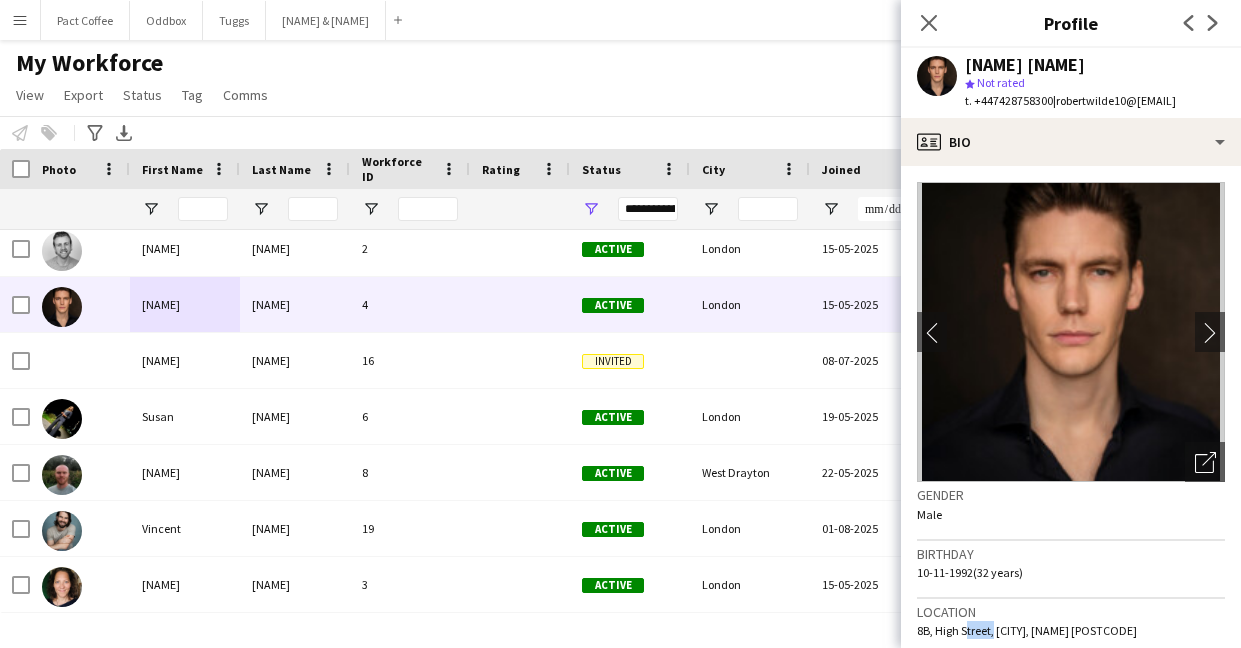 click on "8B, High Street, [CITY], [NAME] [POSTCODE]" 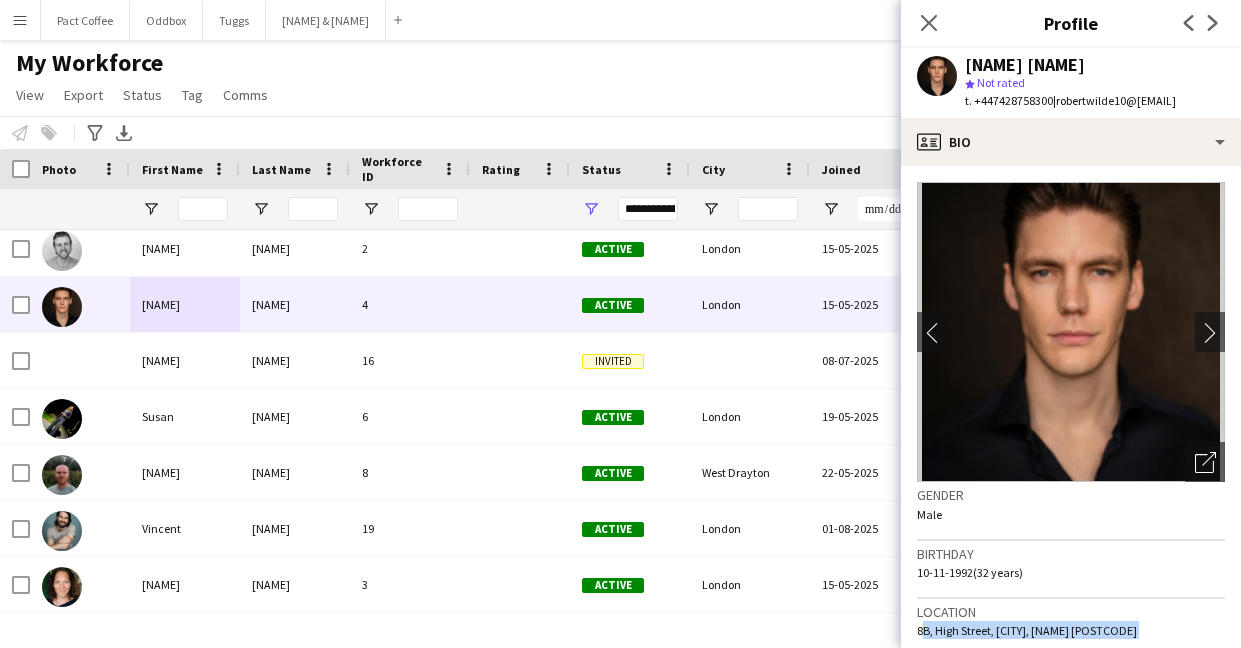 click on "8B, High Street, [CITY], [NAME] [POSTCODE]" 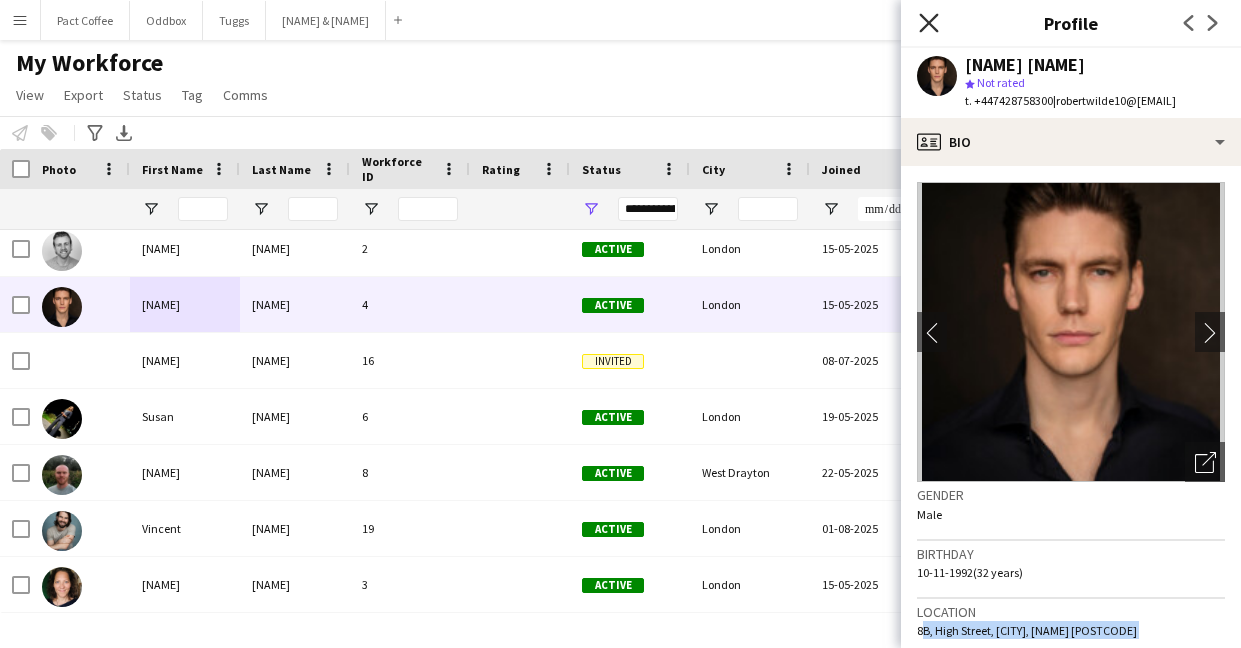 click on "Close pop-in" 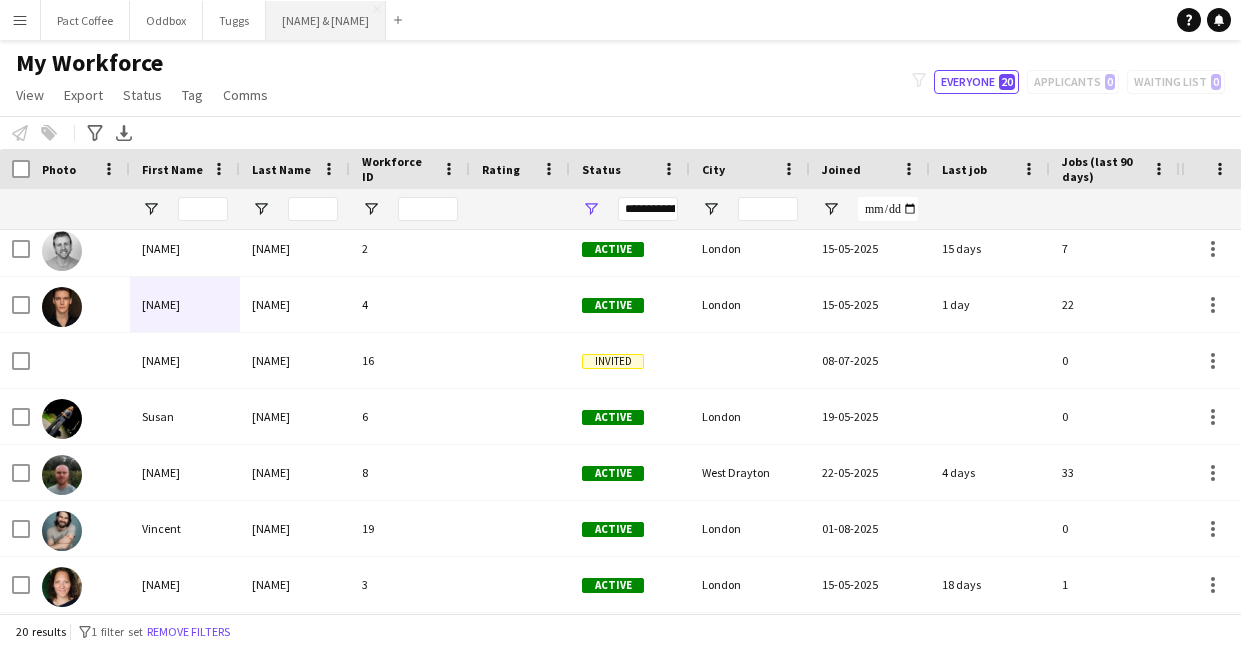 click on "Bella & Duke
Close" at bounding box center (326, 20) 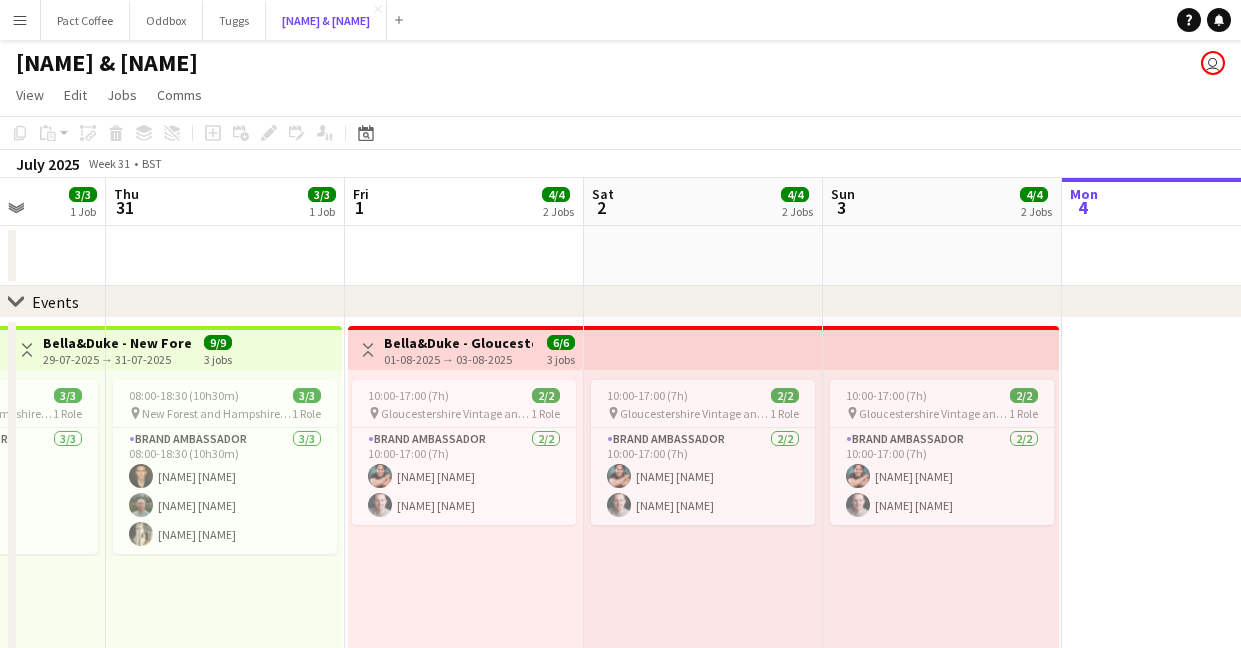 scroll, scrollTop: 0, scrollLeft: 852, axis: horizontal 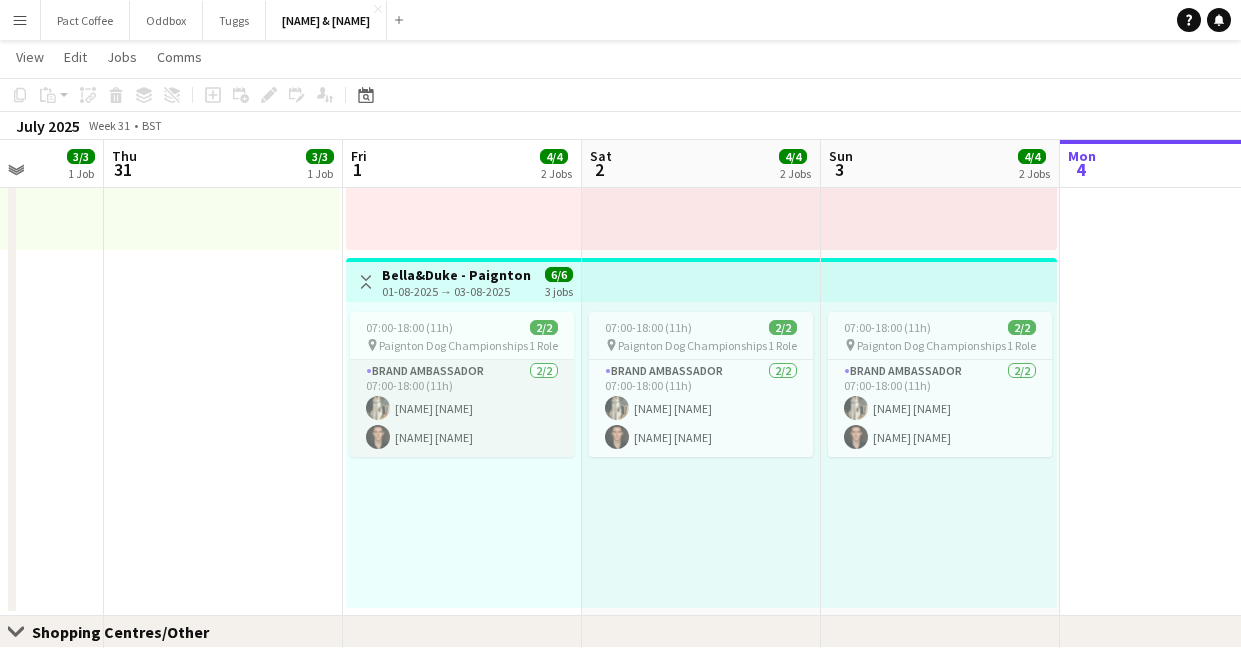 click on "[NAME] [NAME] [NAME] [NAME]" at bounding box center (462, 408) 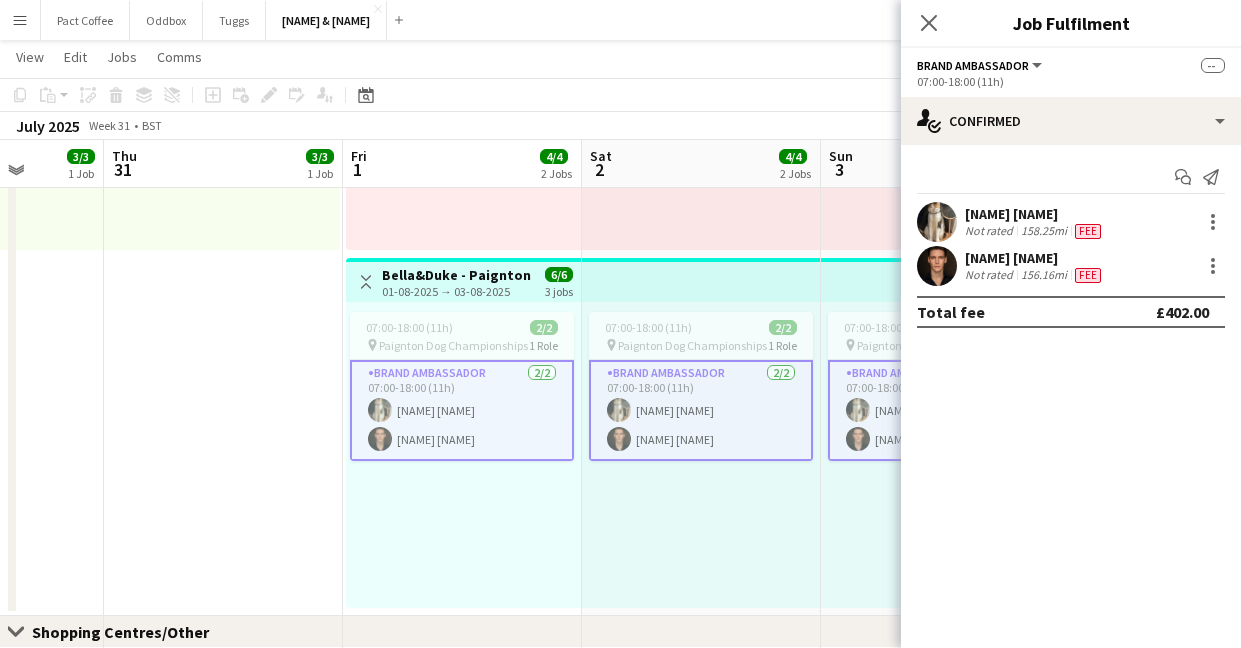 click on "[NAME] [NAME] [NAME] [NAME]" at bounding box center (462, 410) 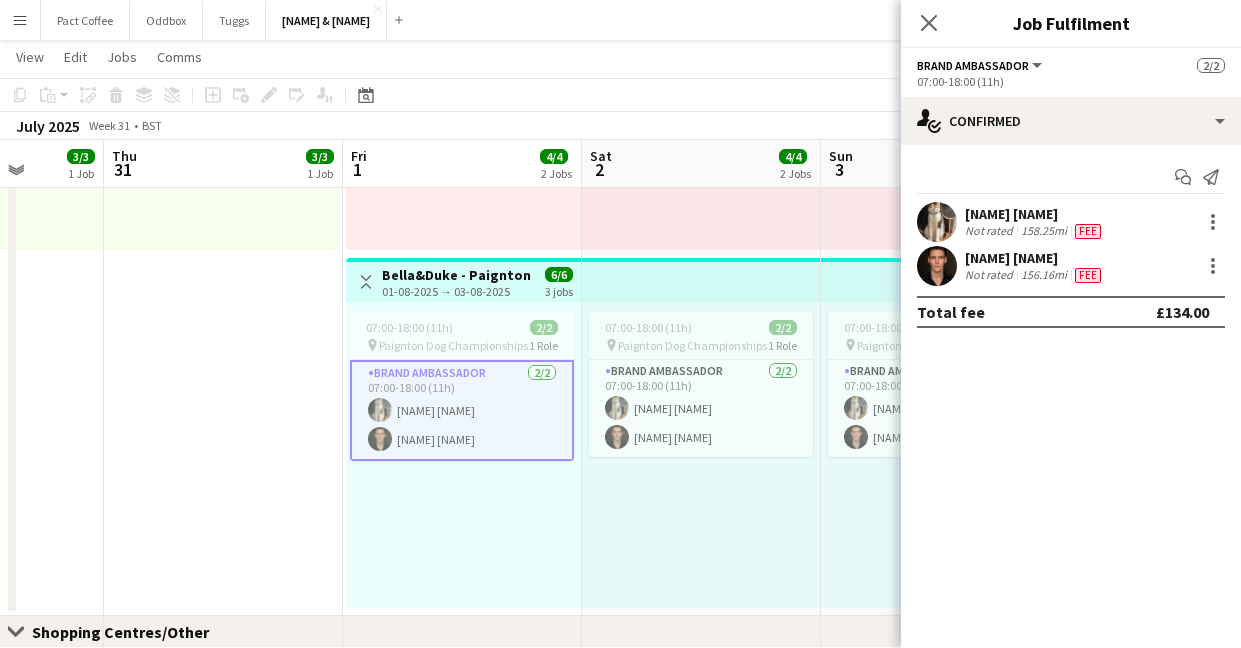 click on "[NAME] [NAME] [NAME] [NAME]" at bounding box center [462, 410] 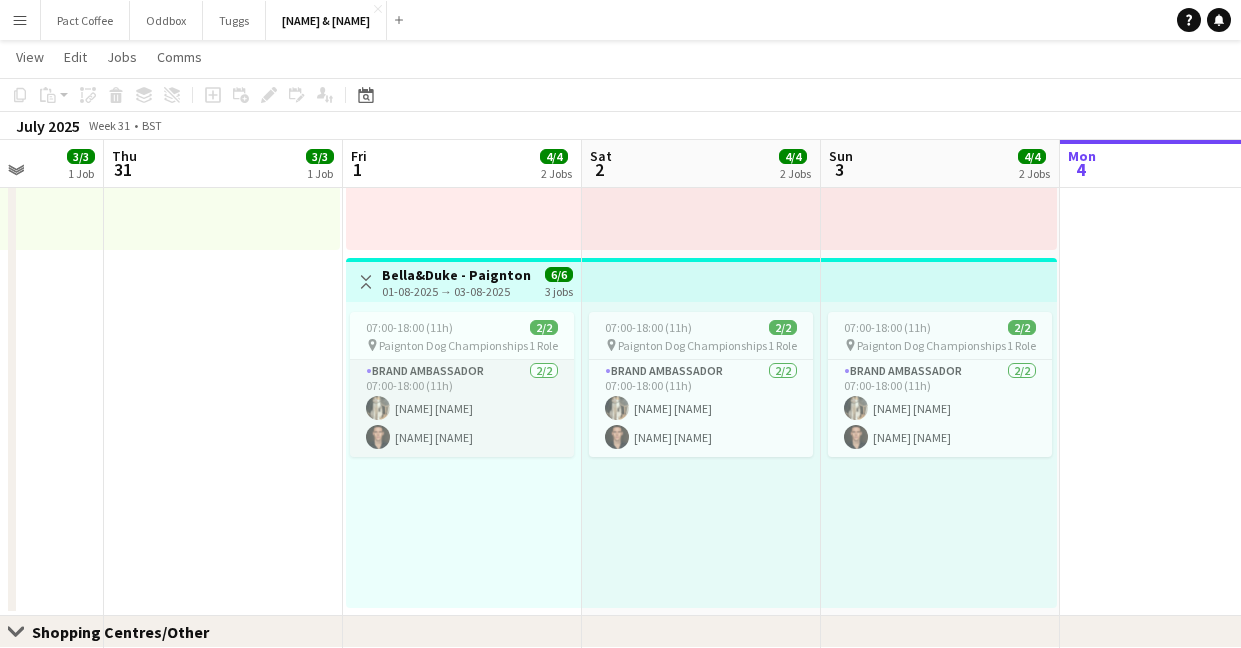 click on "[NAME] [NAME] [NAME] [NAME]" at bounding box center [462, 408] 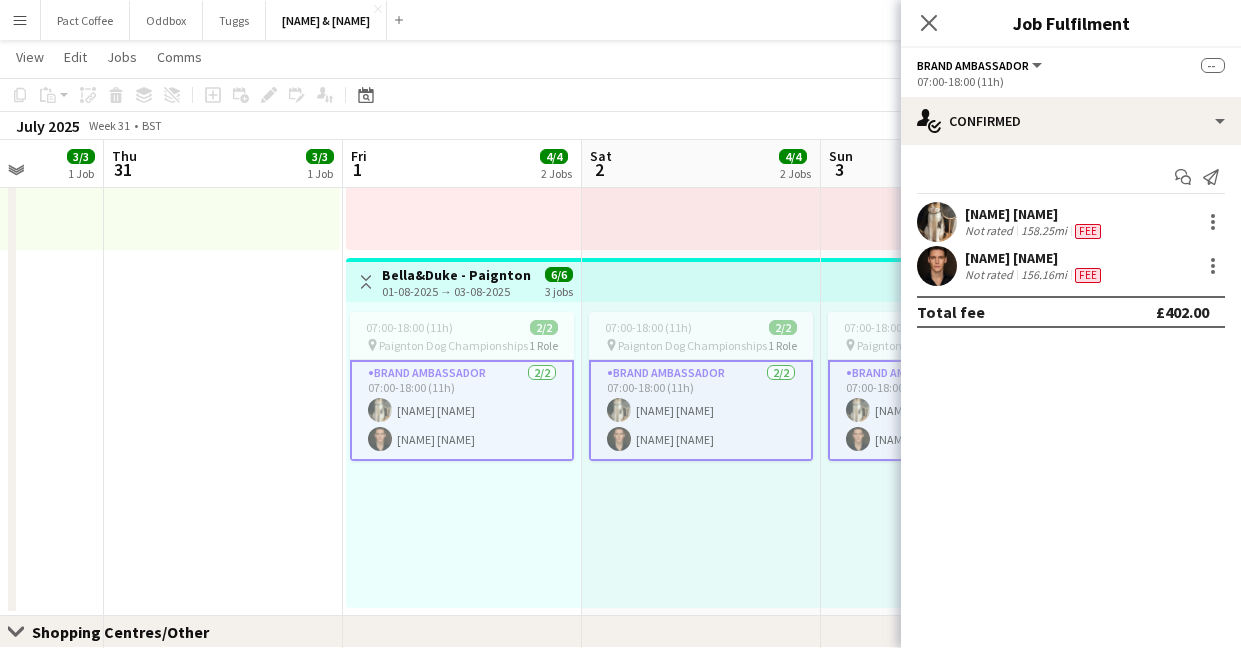 click on "[NAME] [NAME] [NAME] [NAME]" at bounding box center [462, 410] 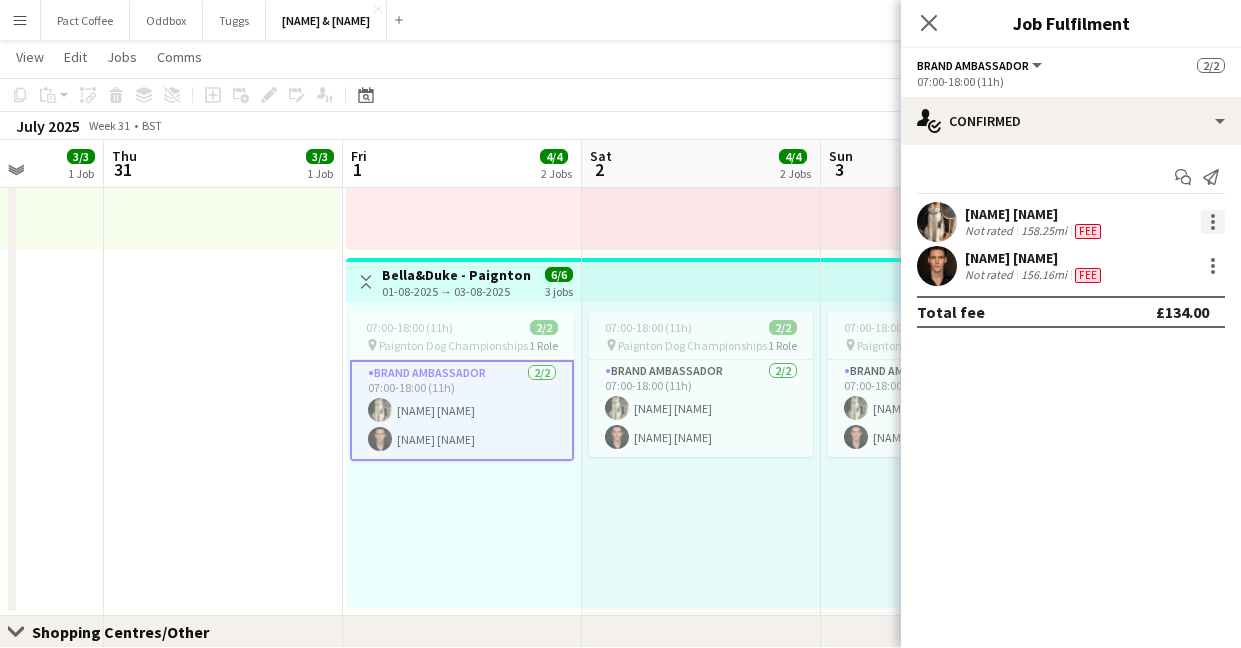click at bounding box center [1213, 222] 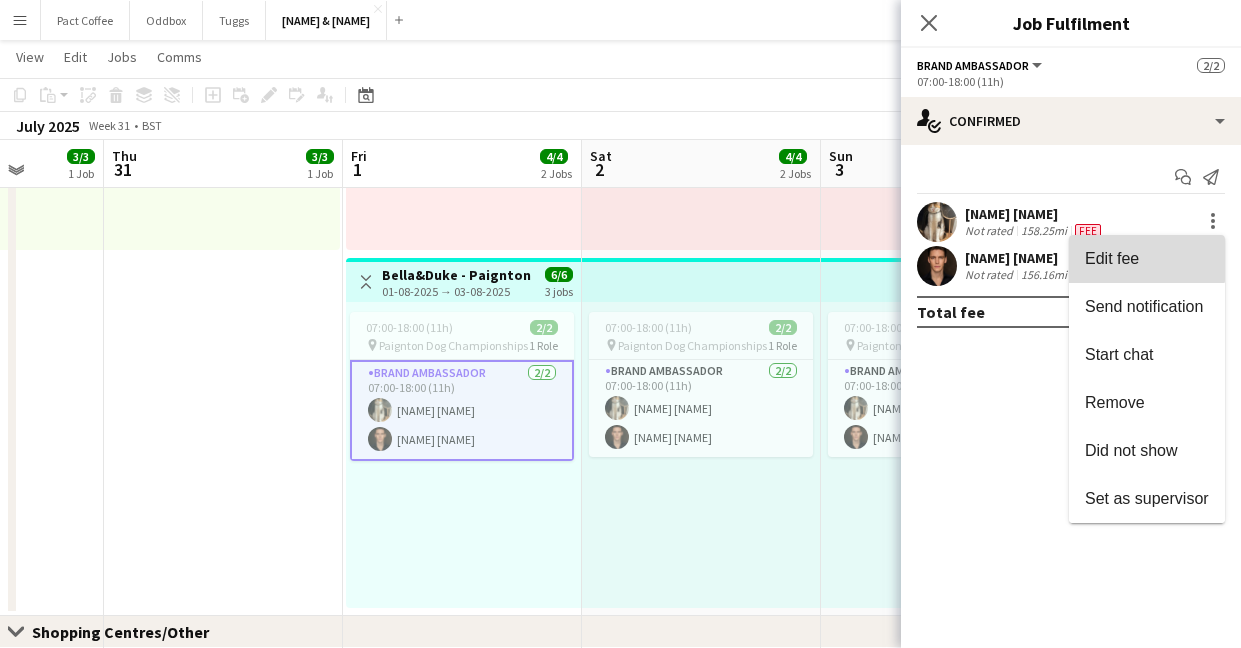 click on "Edit fee" at bounding box center (1112, 258) 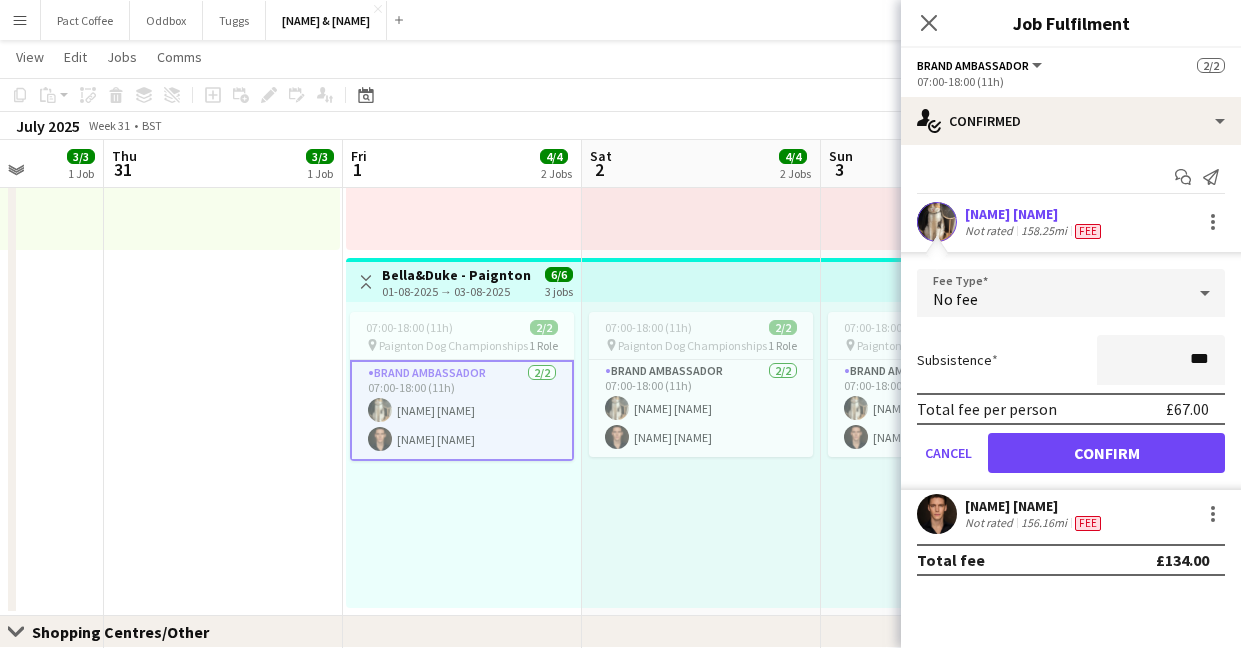 type on "**" 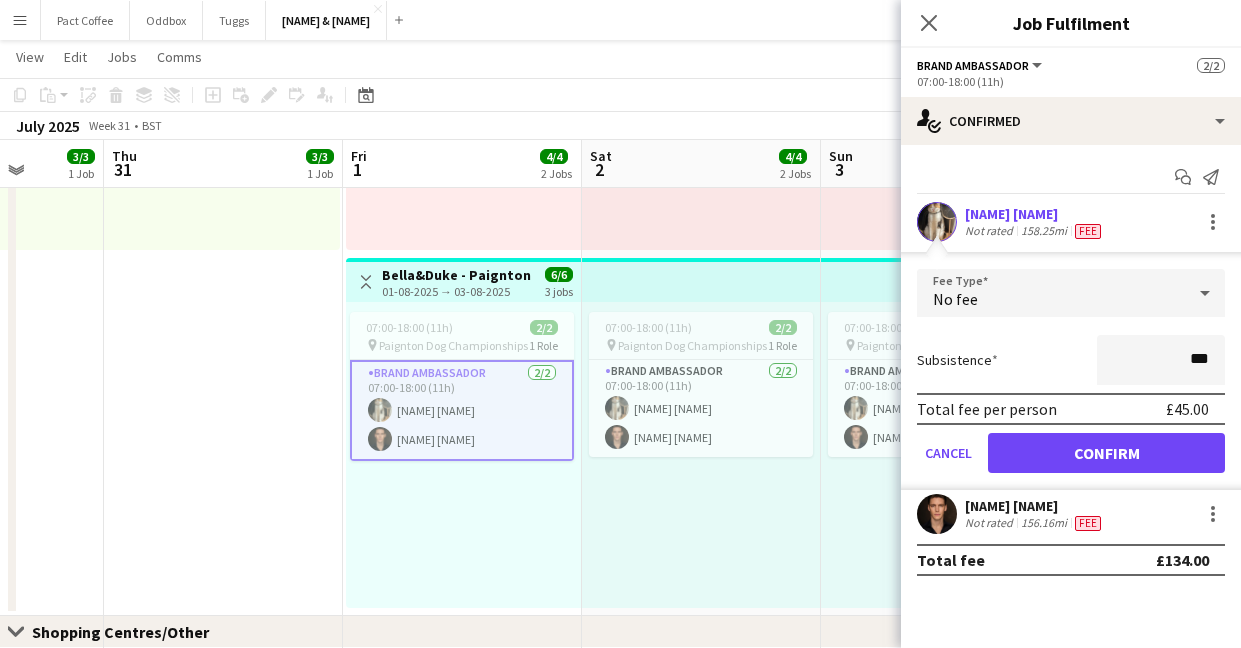 type on "***" 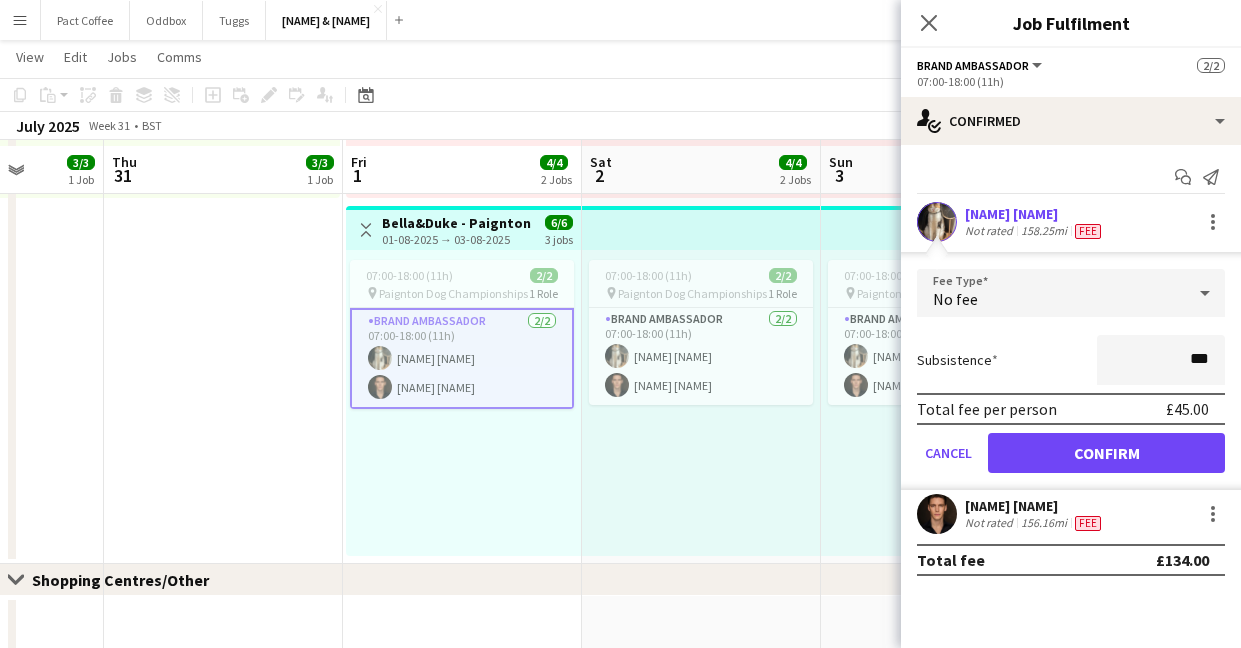 scroll, scrollTop: 484, scrollLeft: 0, axis: vertical 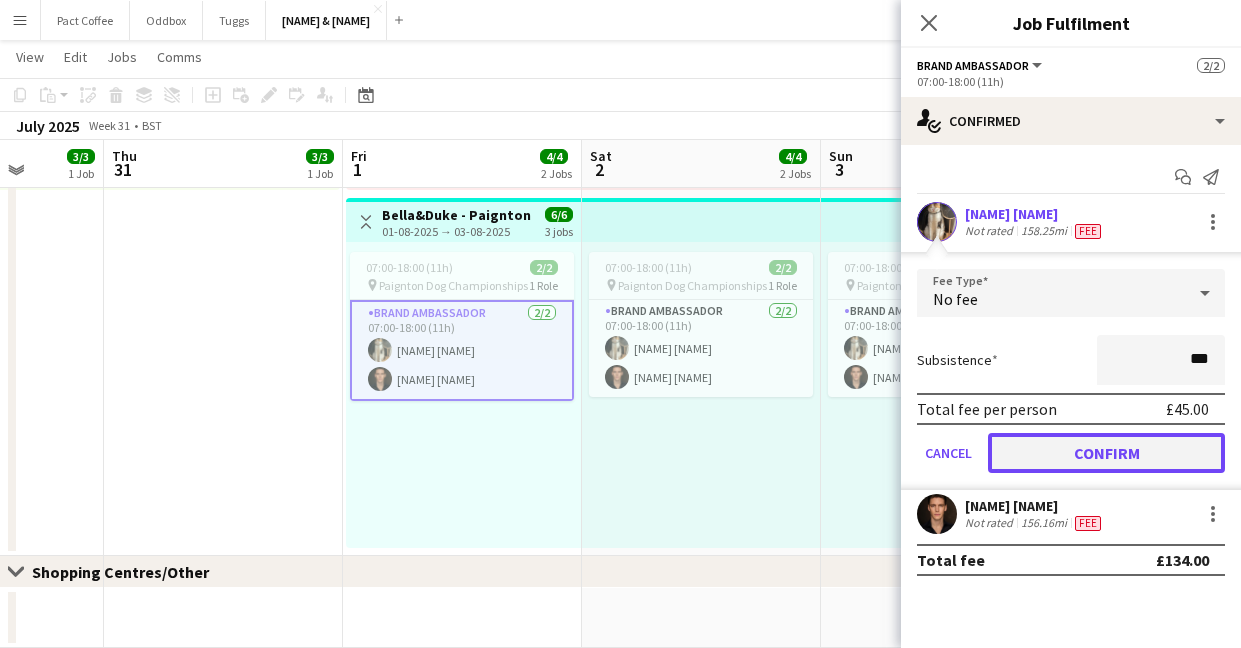 click on "Confirm" at bounding box center (1106, 453) 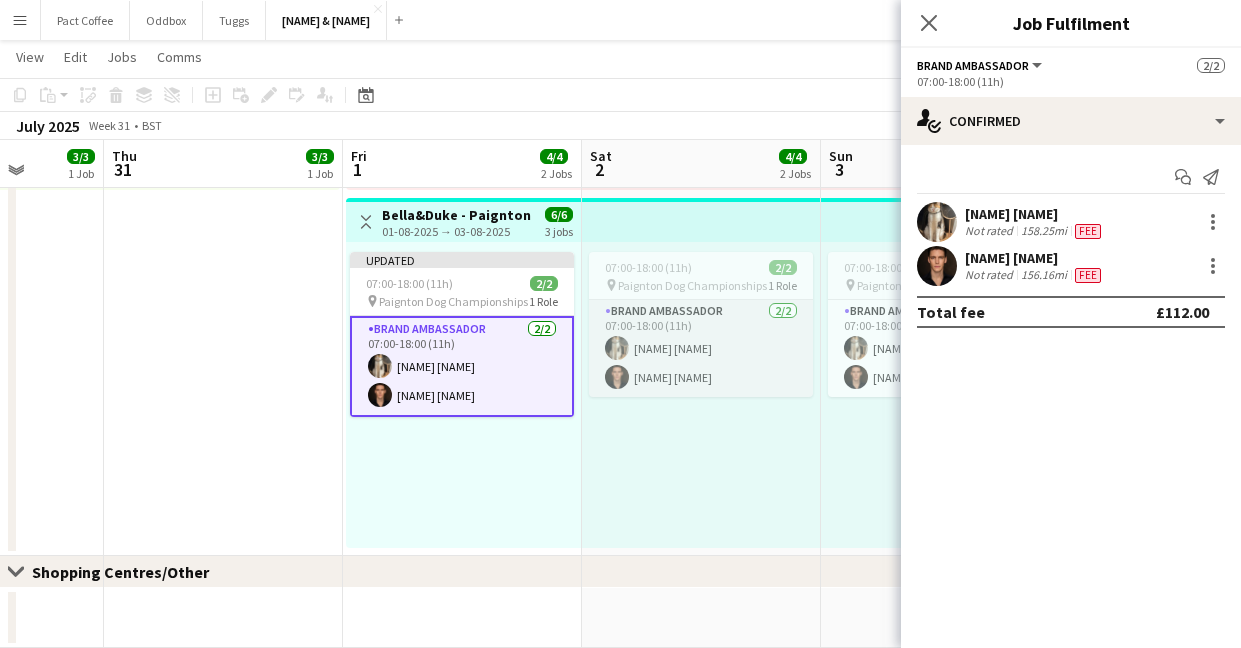 click on "[NAME] [NAME] [NAME] [NAME]" at bounding box center (701, 348) 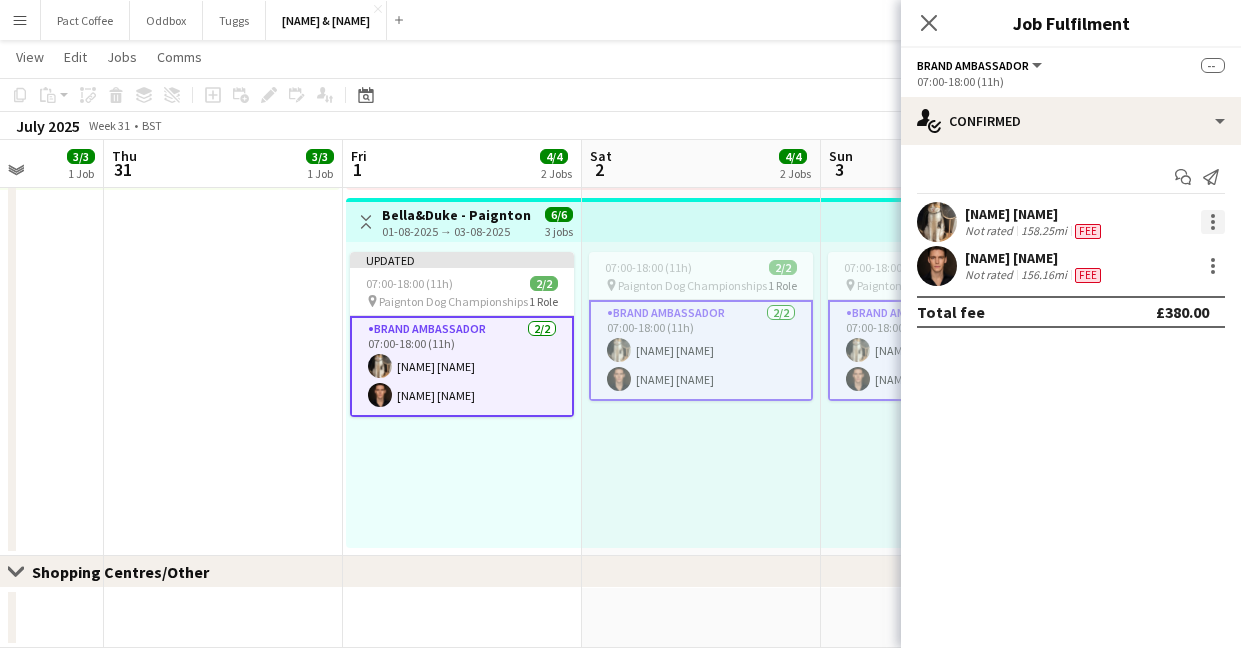 click at bounding box center [1213, 228] 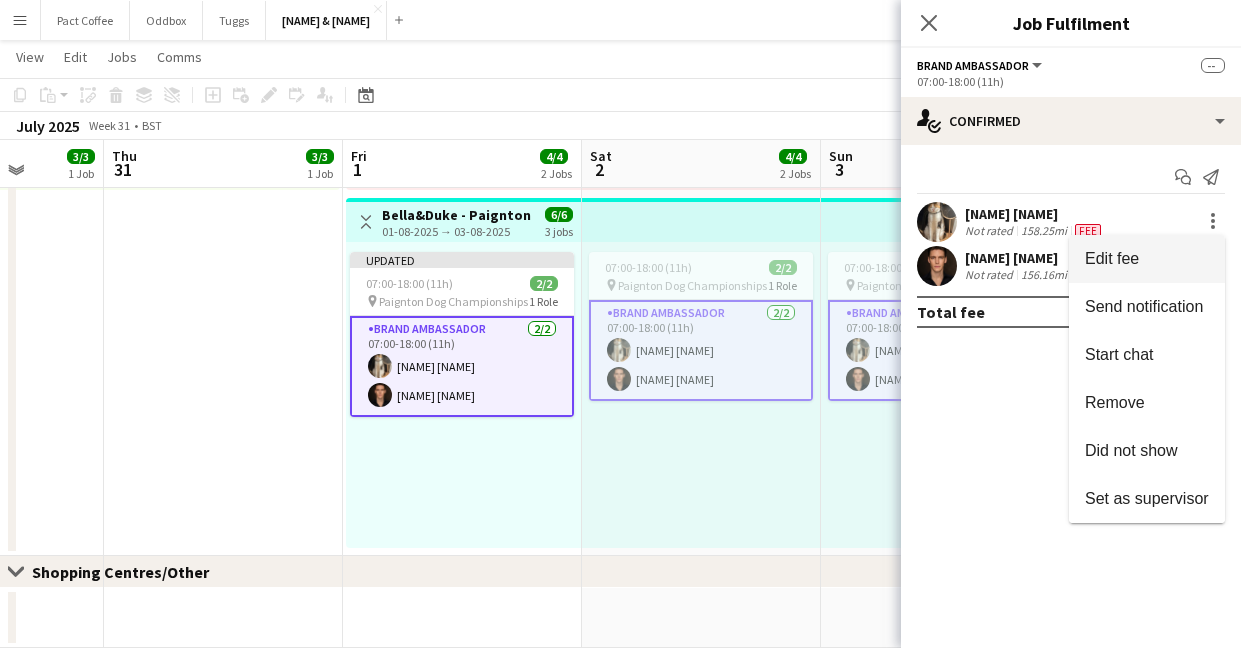 click on "Edit fee" at bounding box center (1112, 258) 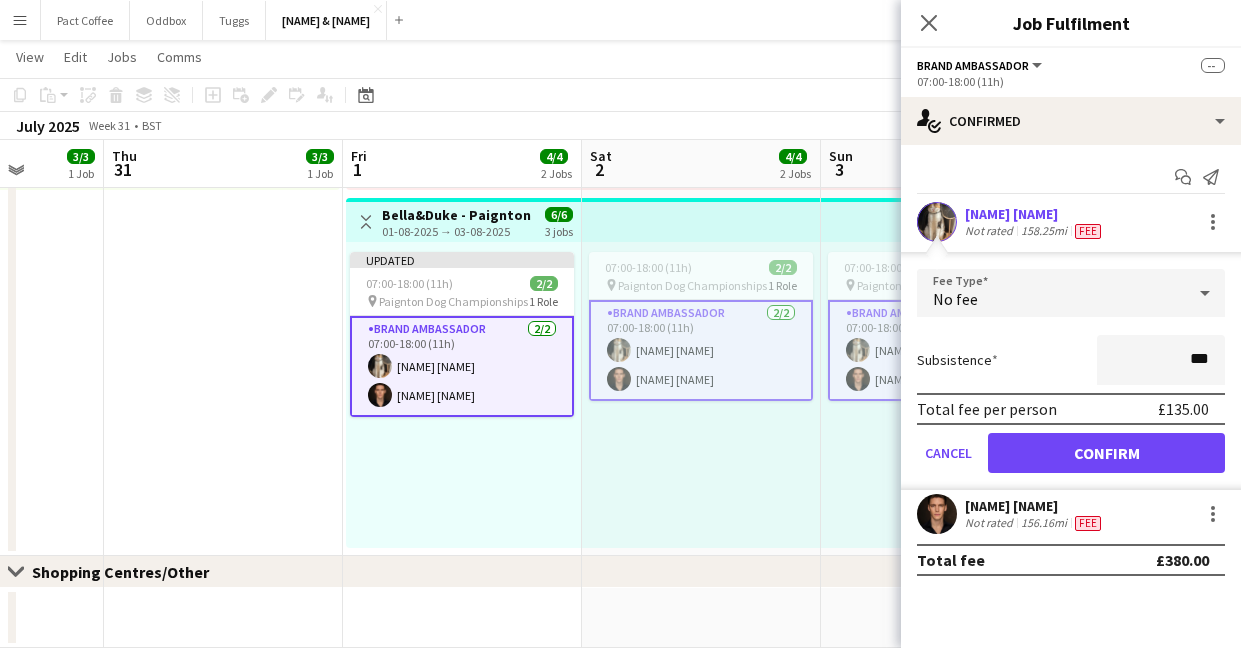 type on "***" 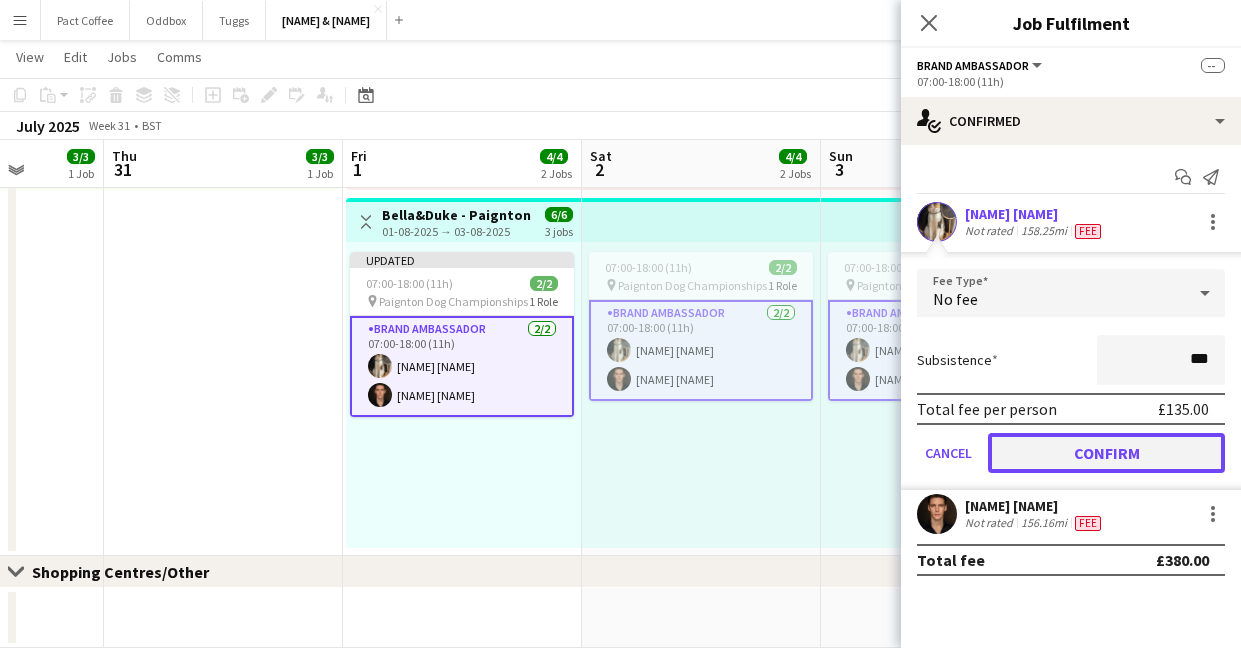 click on "Confirm" at bounding box center (1106, 453) 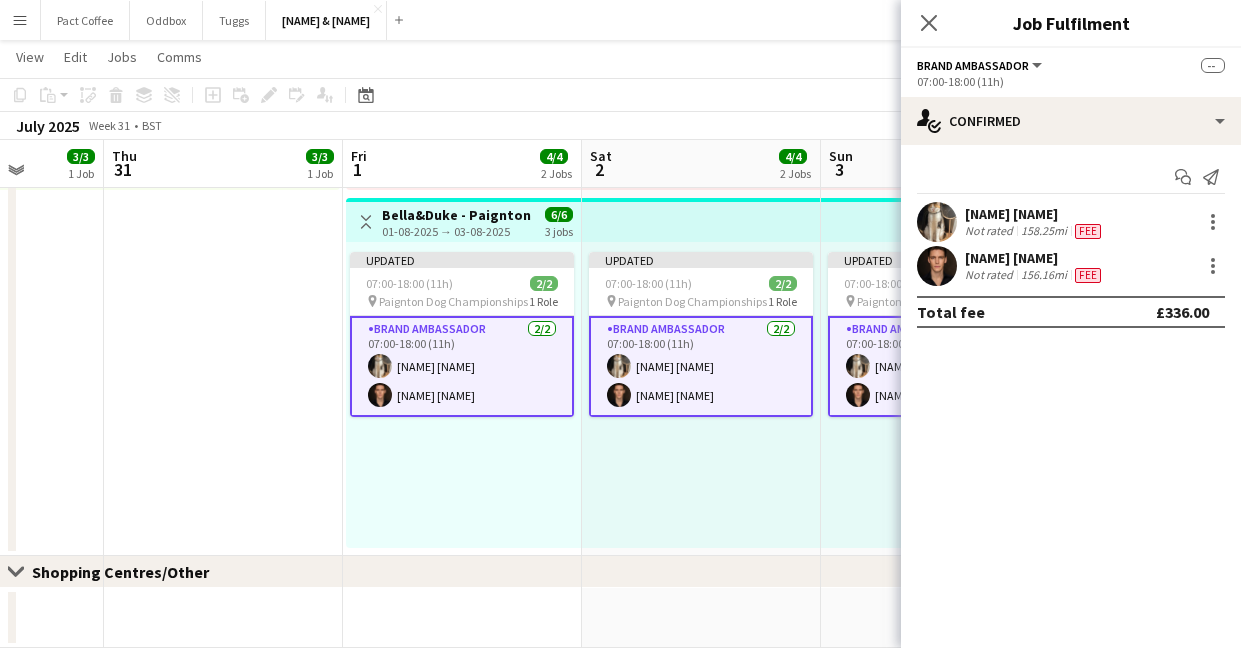 click at bounding box center (858, 366) 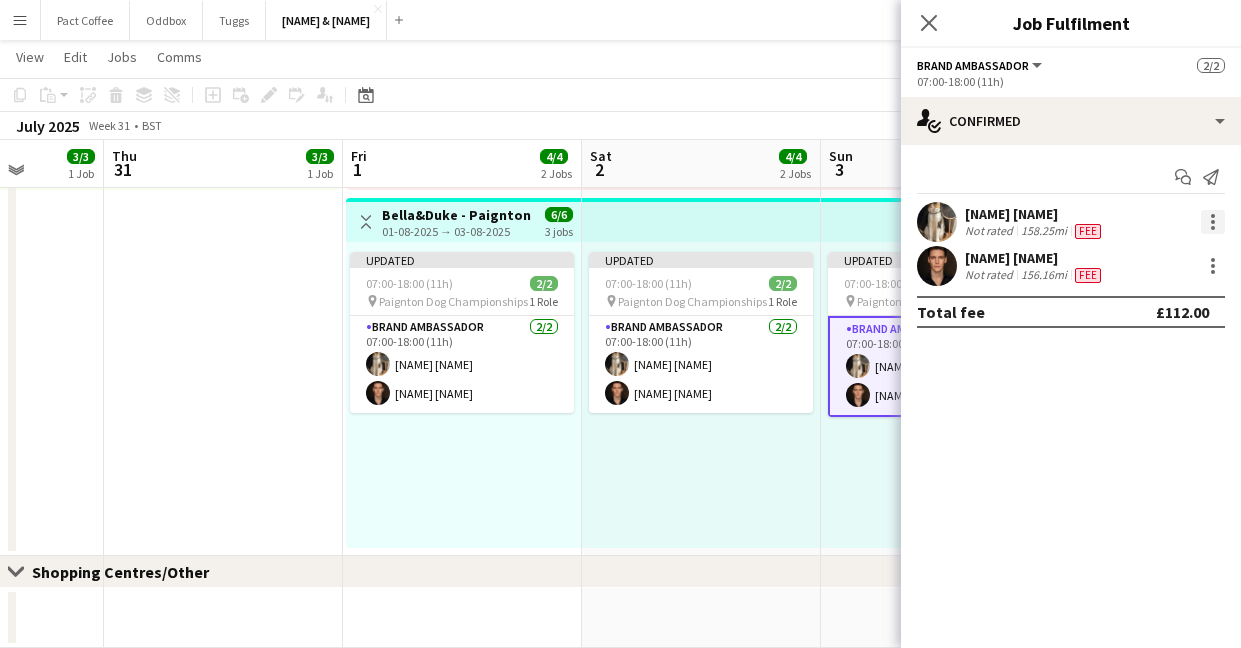 click at bounding box center (1213, 222) 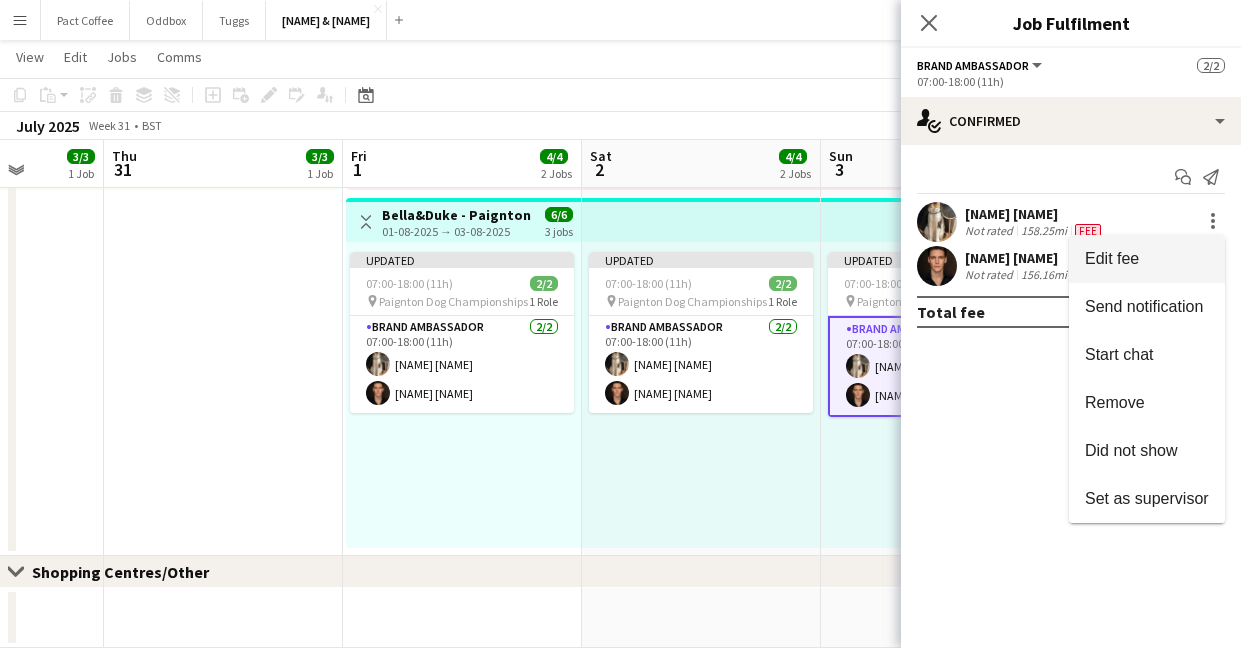 click on "Edit fee" at bounding box center [1147, 259] 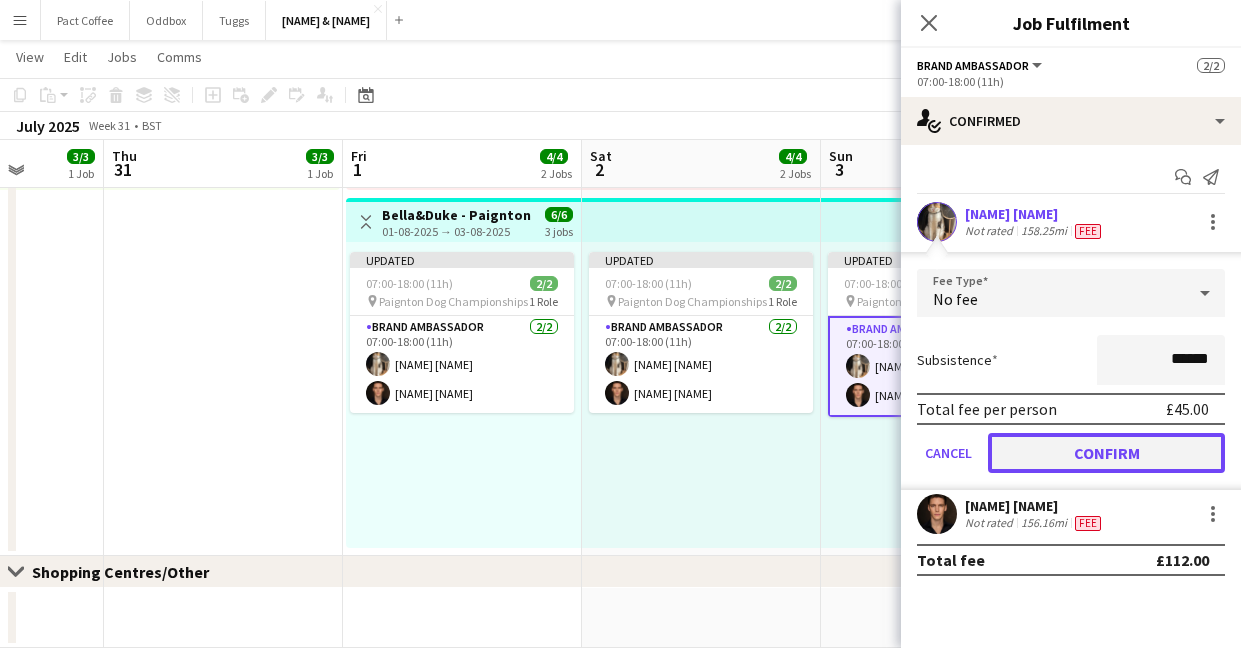 click on "Confirm" at bounding box center (1106, 453) 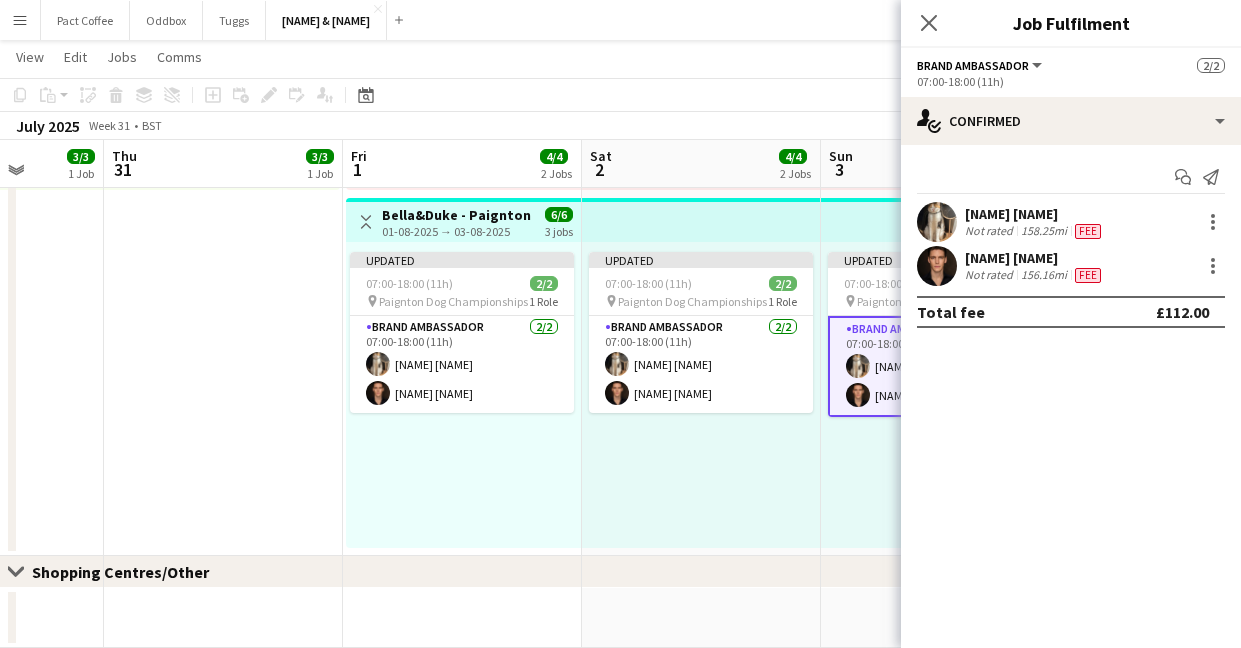 click on "[NAME] [NAME] [NAME] [NAME]" at bounding box center [701, 395] 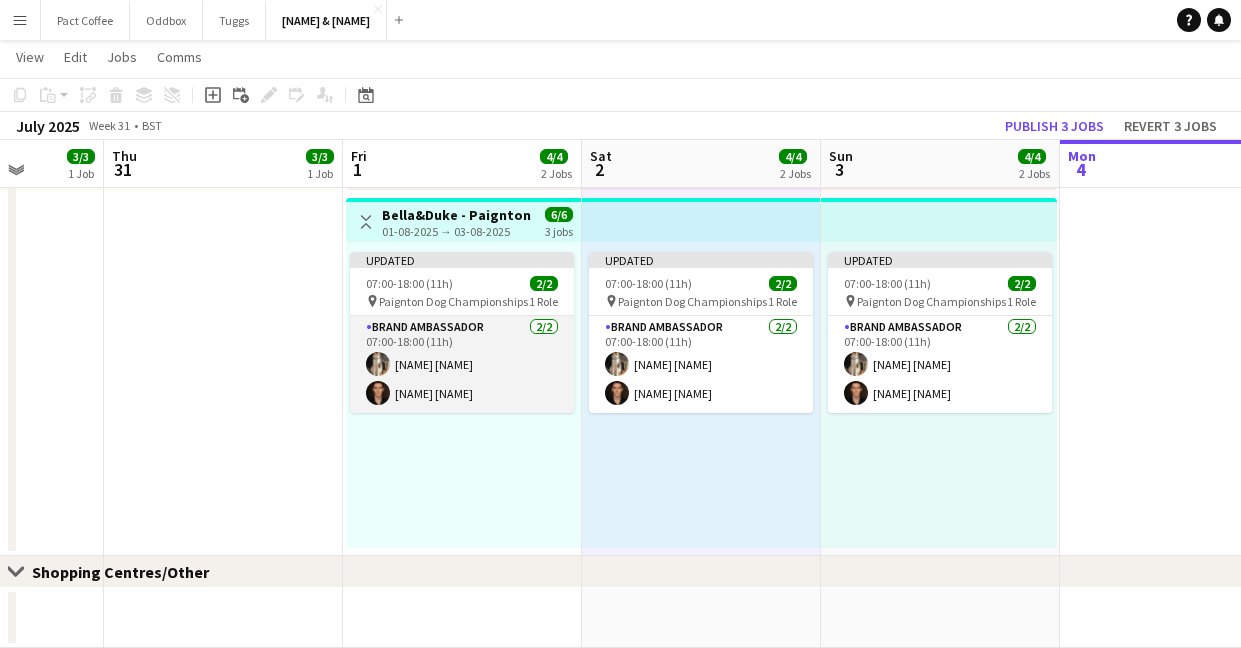 click on "[NAME] [NAME] [NAME] [NAME]" at bounding box center [462, 364] 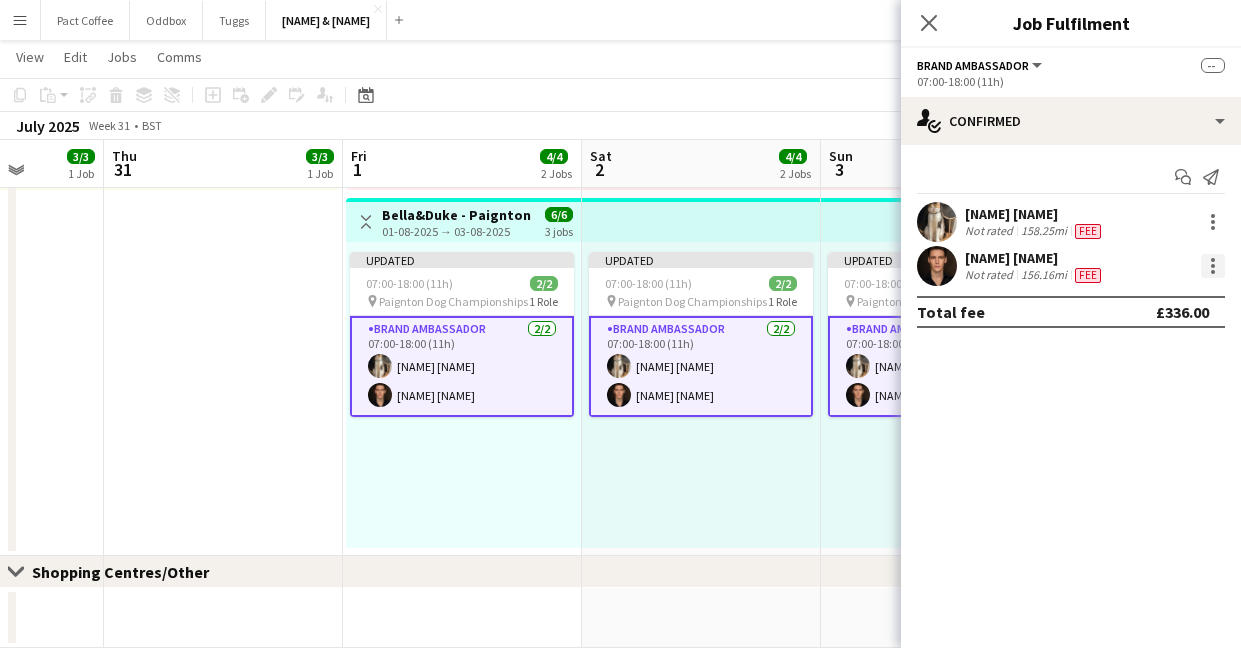 click at bounding box center [1213, 266] 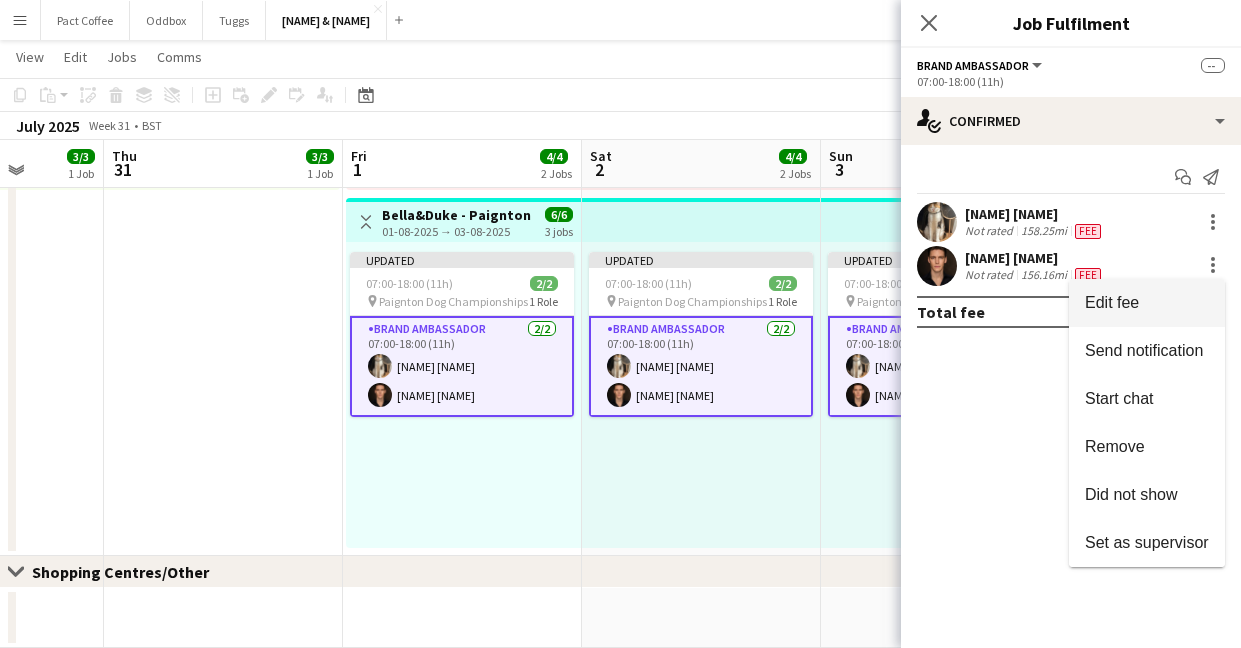 click on "Edit fee" at bounding box center [1147, 303] 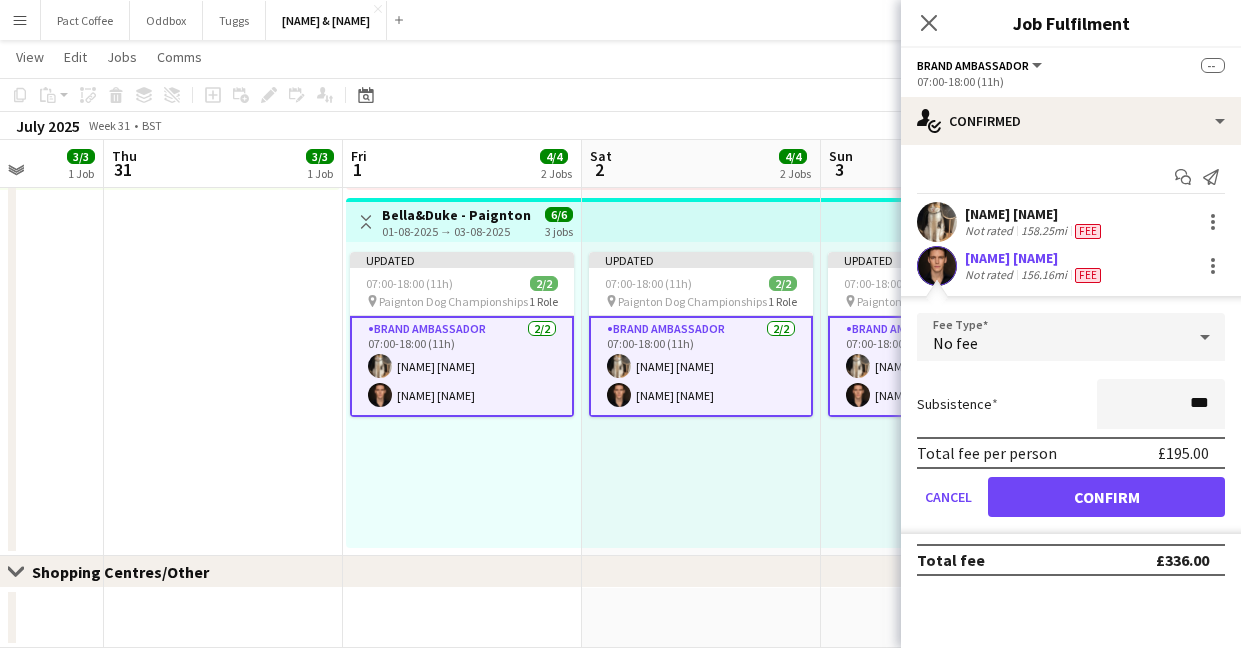 type on "***" 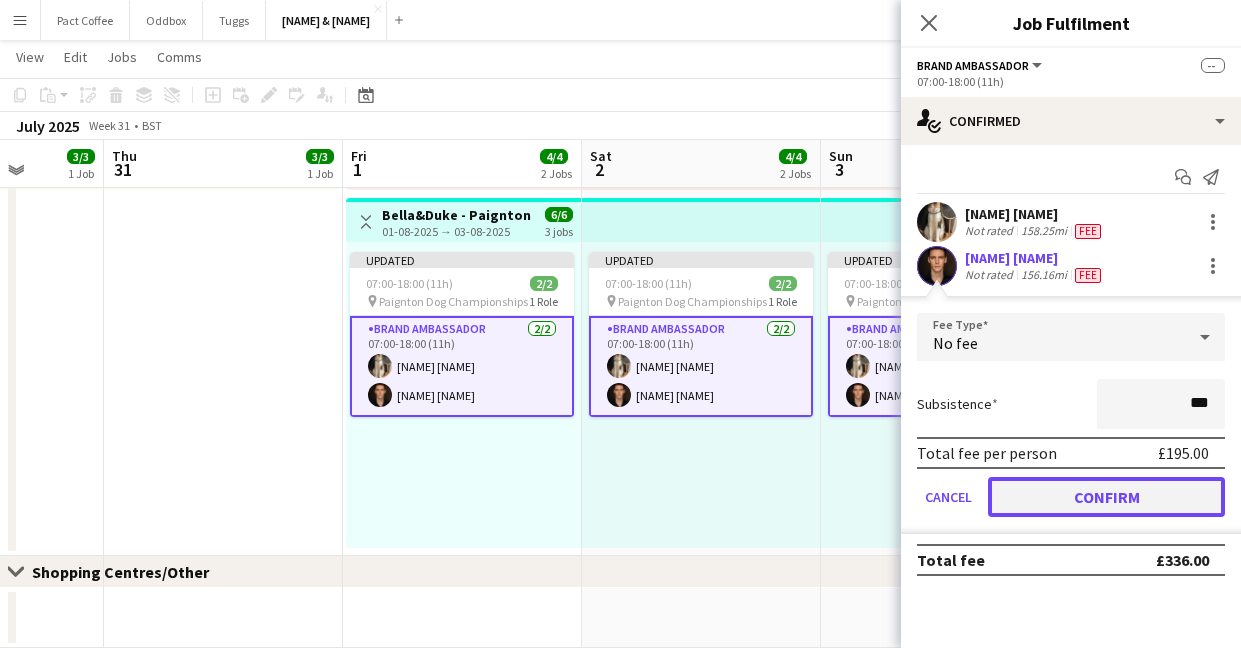 click on "Confirm" at bounding box center (1106, 497) 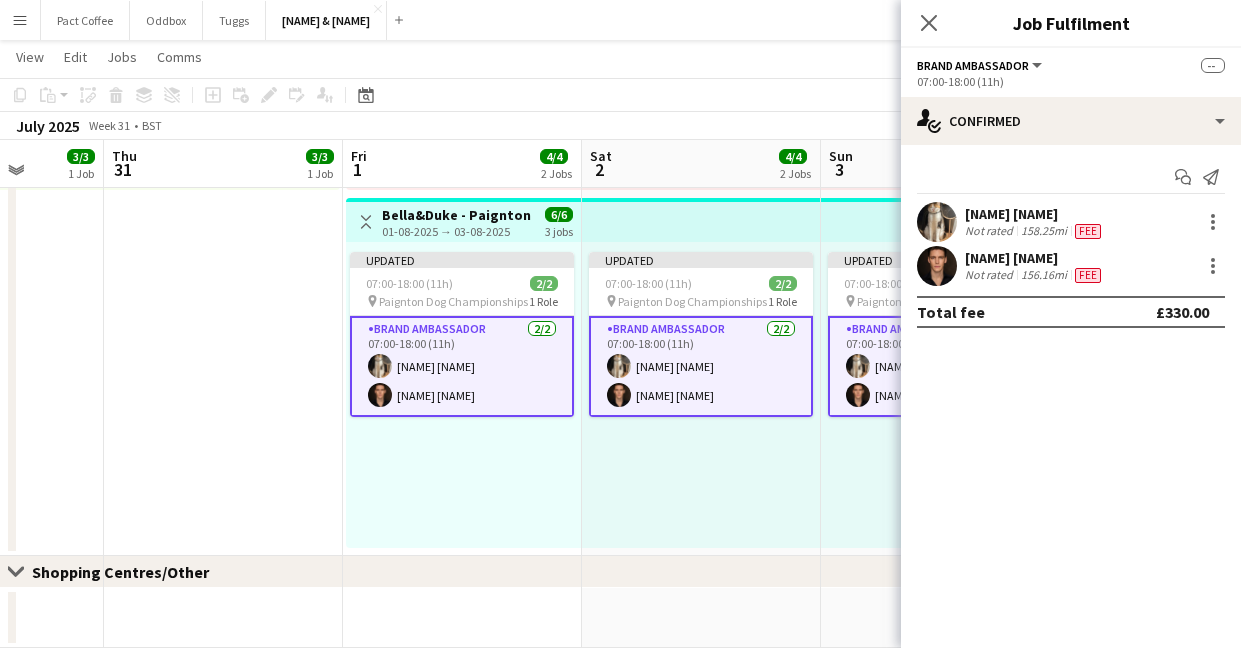 click on "[NAME] [NAME] [NAME] [NAME]" at bounding box center [701, 366] 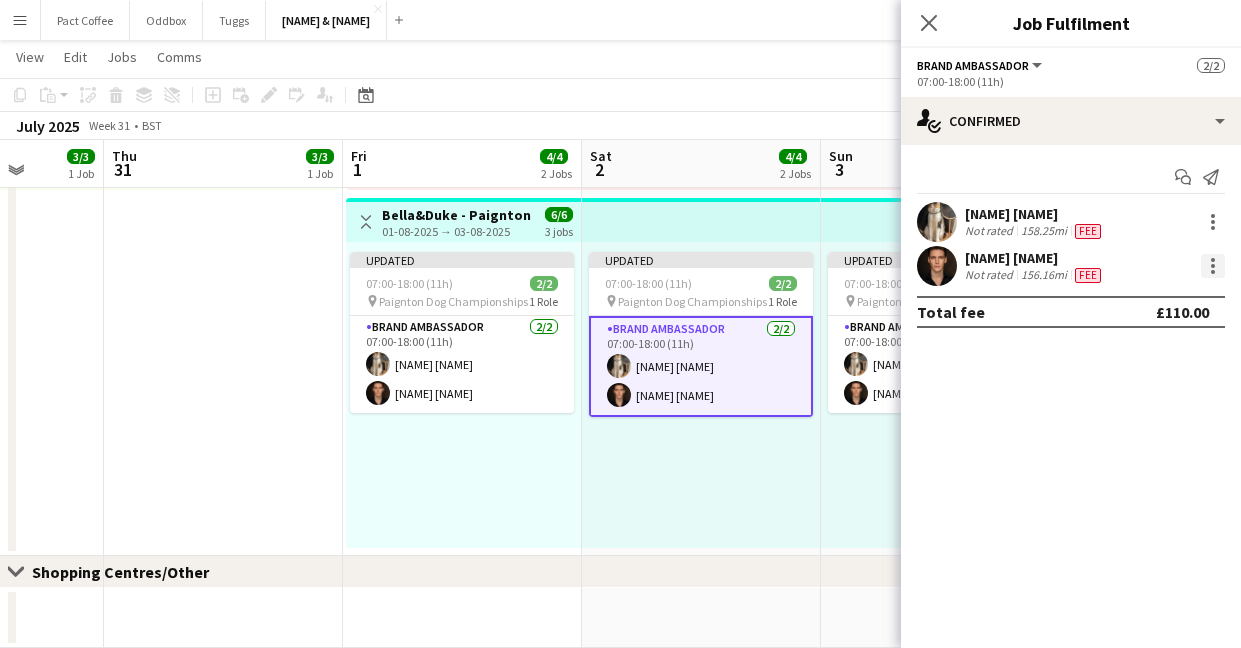 click at bounding box center (1213, 266) 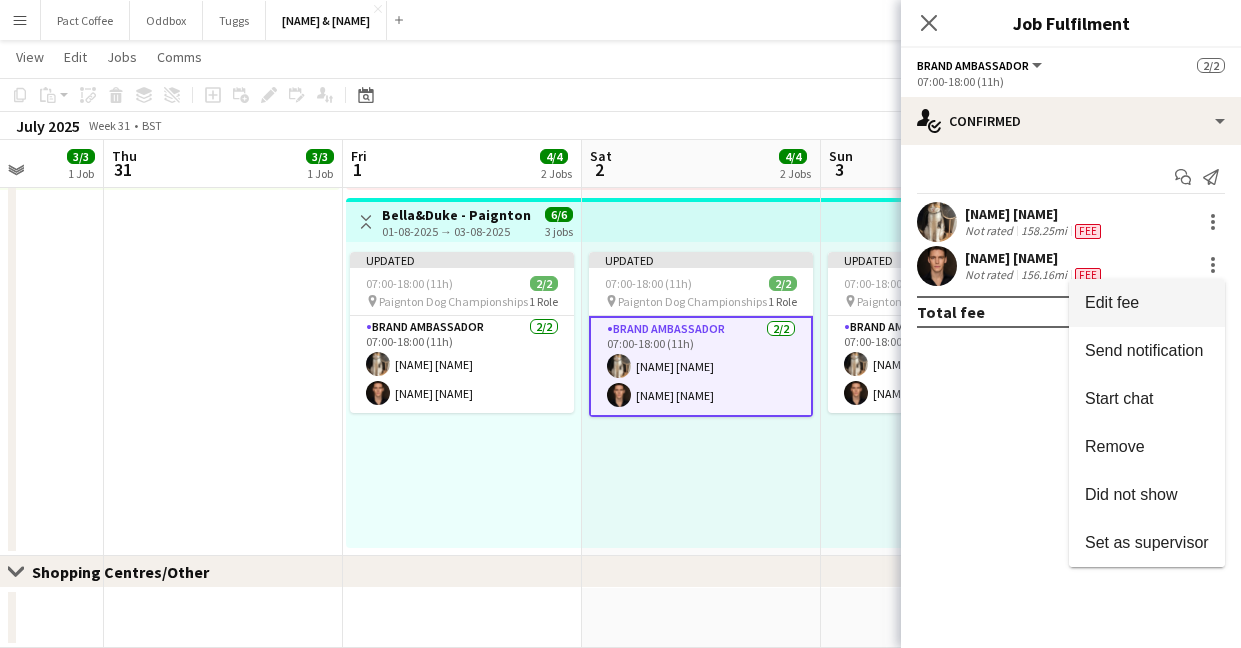 click on "Edit fee" at bounding box center [1147, 303] 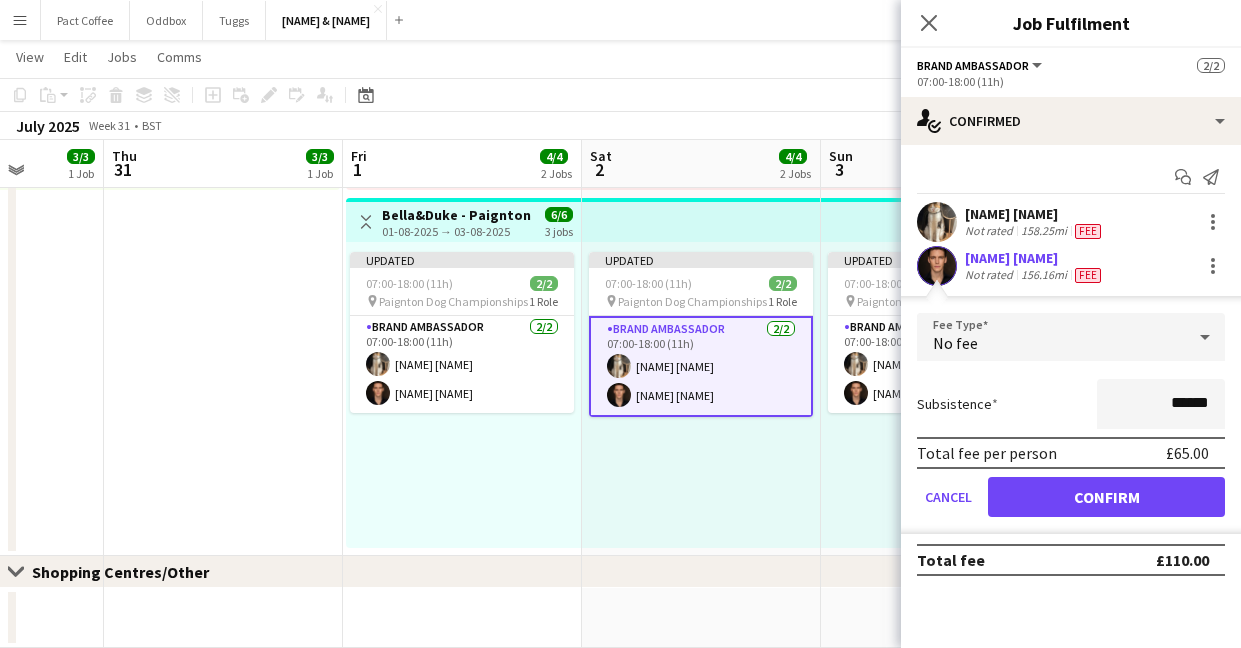 scroll, scrollTop: 0, scrollLeft: 953, axis: horizontal 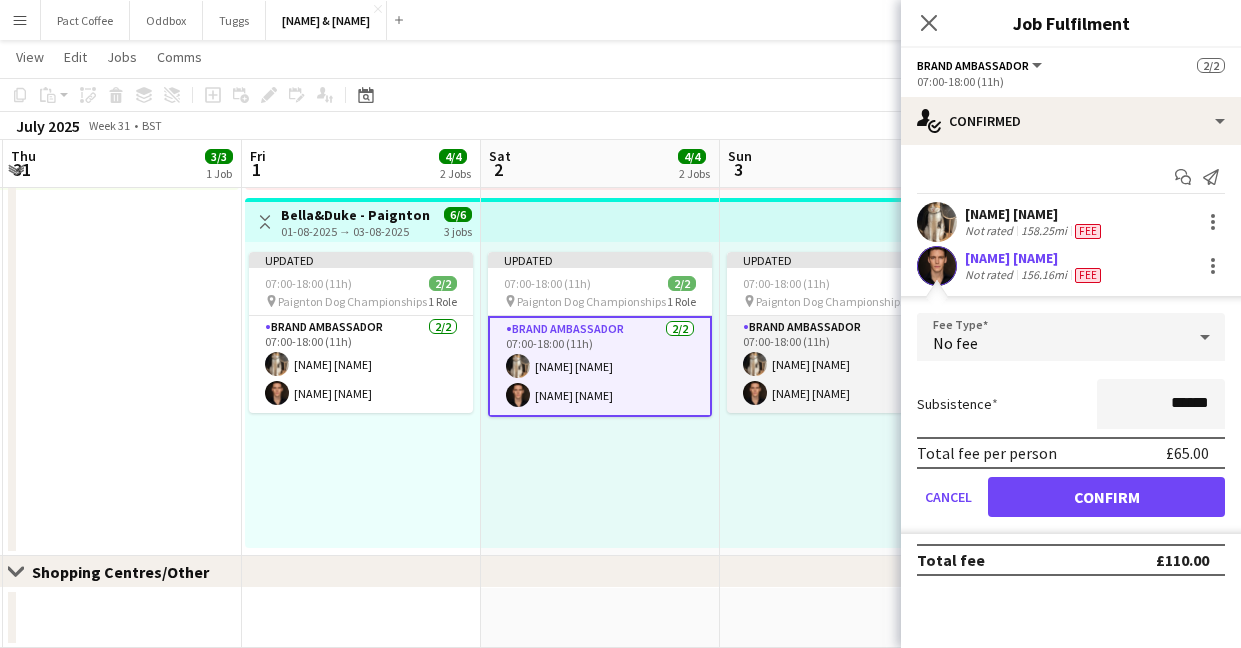 click on "[NAME] [NAME] [NAME] [NAME]" at bounding box center [839, 364] 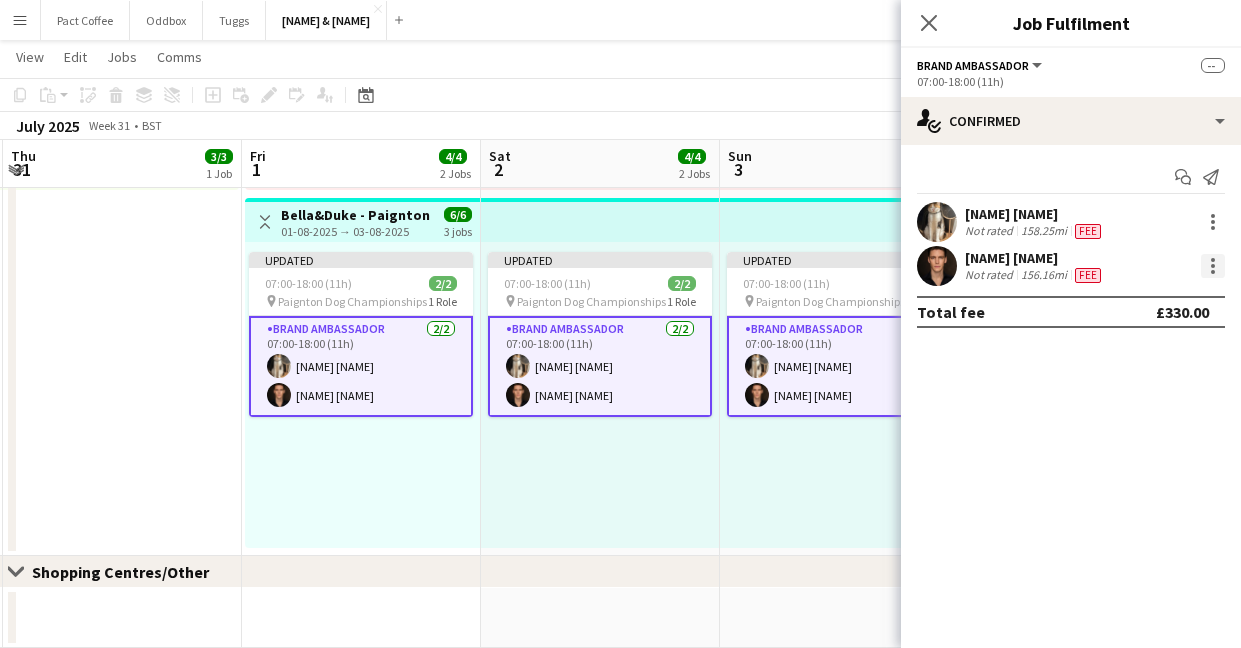 click at bounding box center (1213, 266) 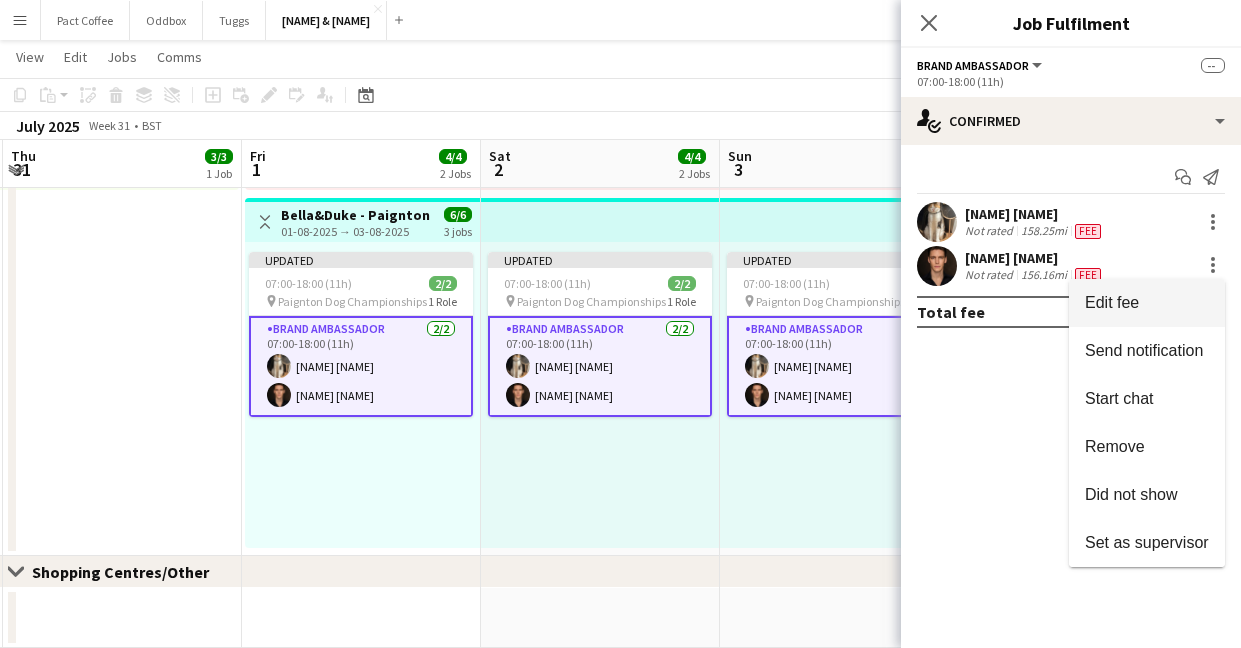 click on "Edit fee" at bounding box center [1147, 303] 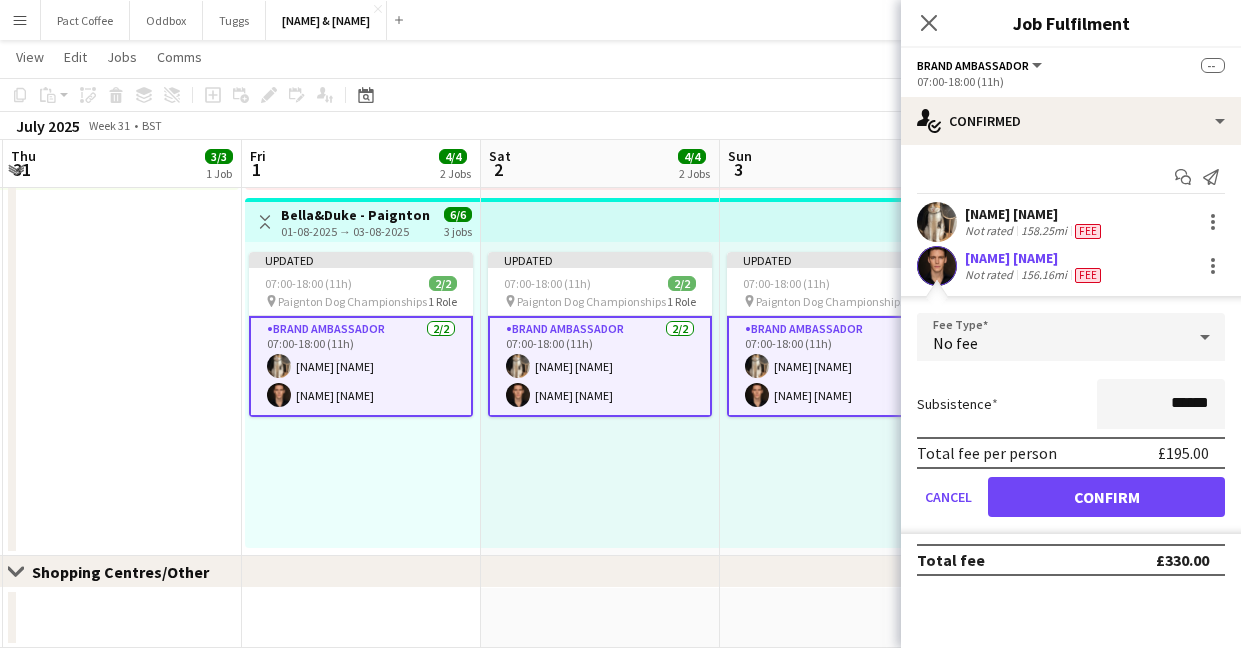 click on "[NAME] [NAME] [NAME] [NAME] [NAME]" at bounding box center (122, 194) 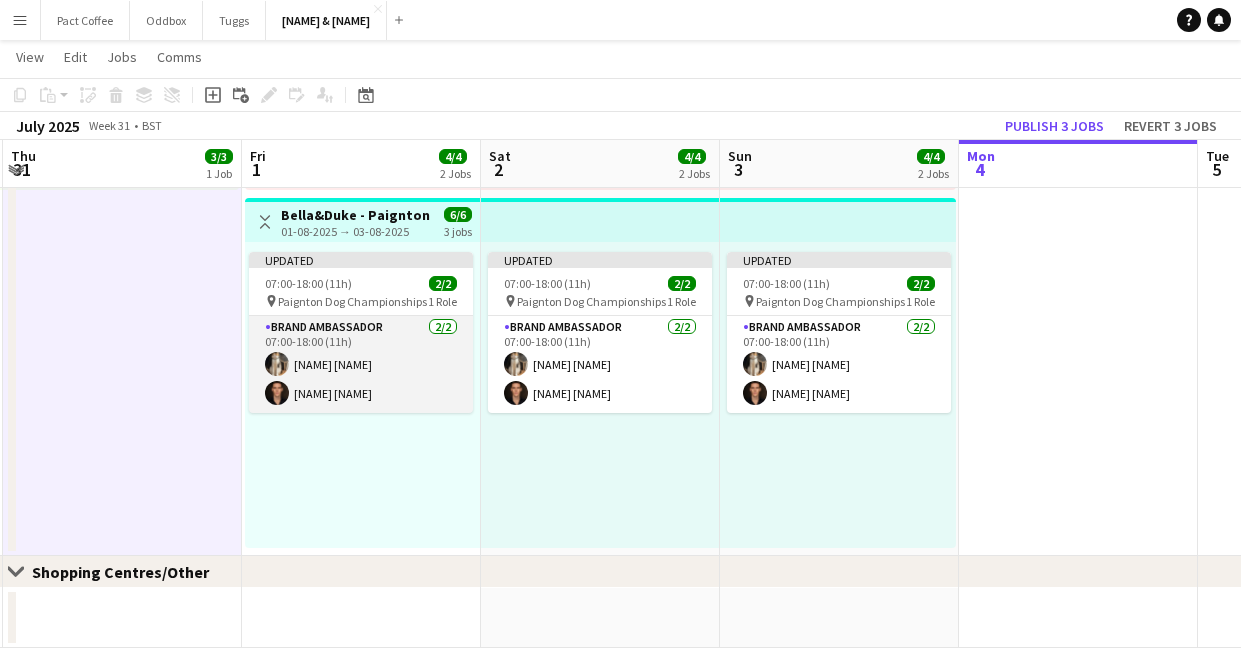 click on "[NAME] [NAME] [NAME] [NAME]" at bounding box center [361, 364] 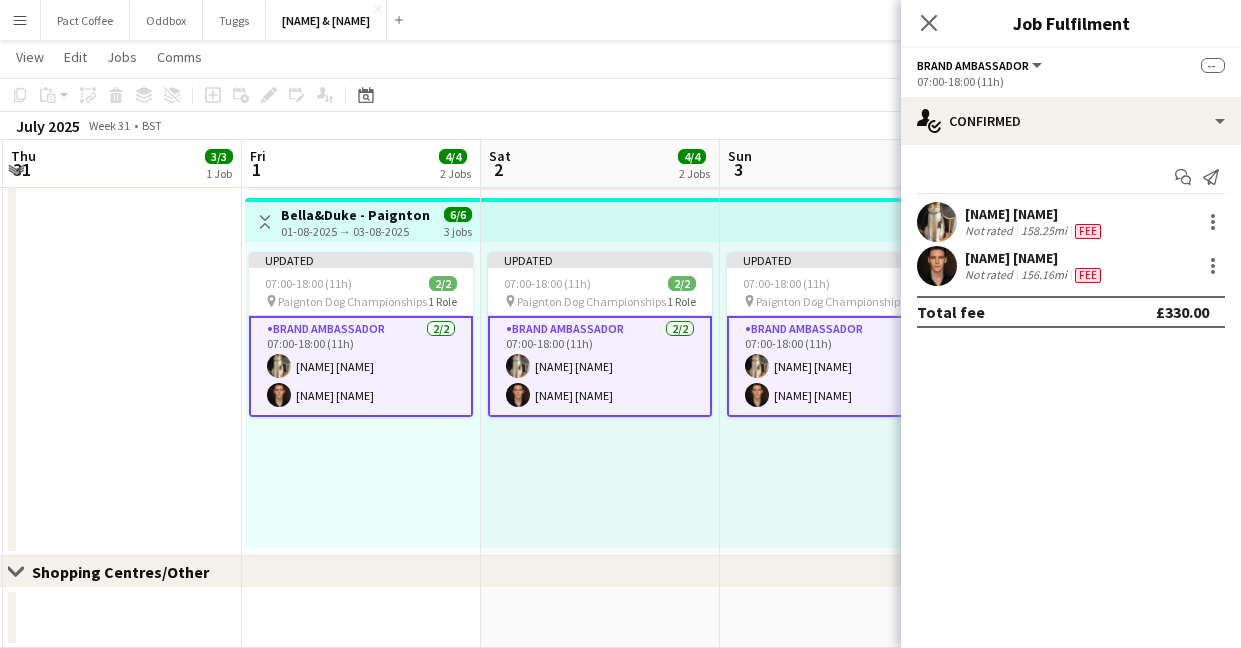 click on "[NAME] [NAME] [NAME] [NAME] [NAME]" at bounding box center (122, 194) 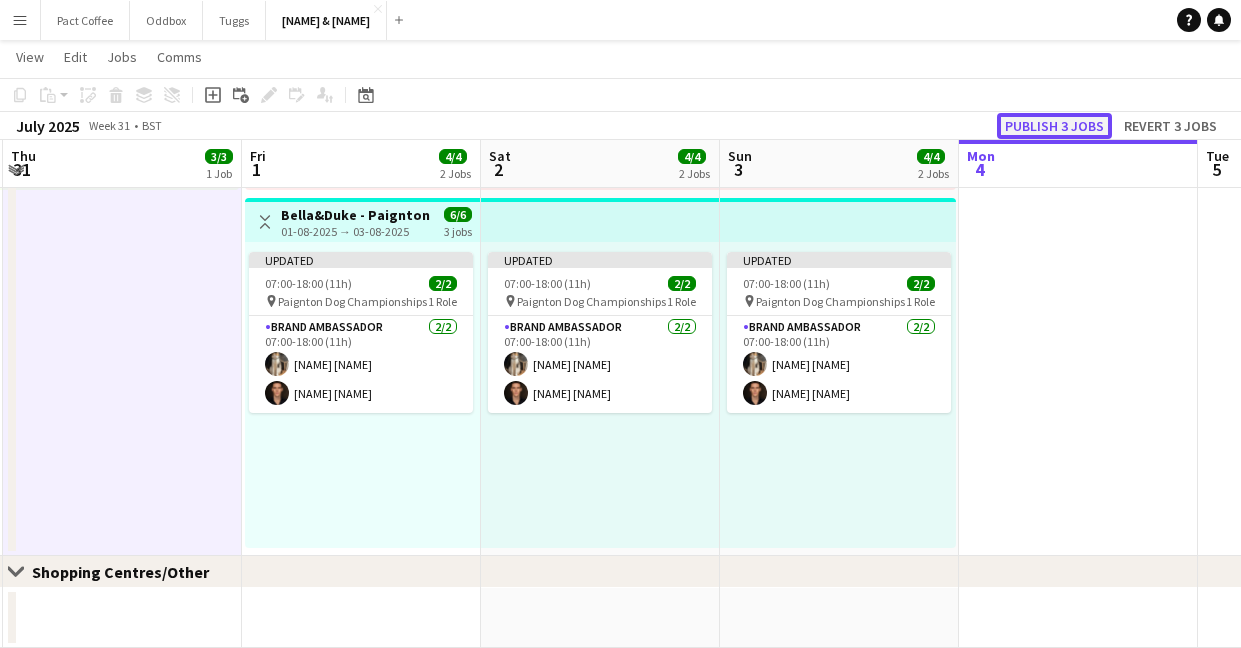 click on "Publish 3 jobs" 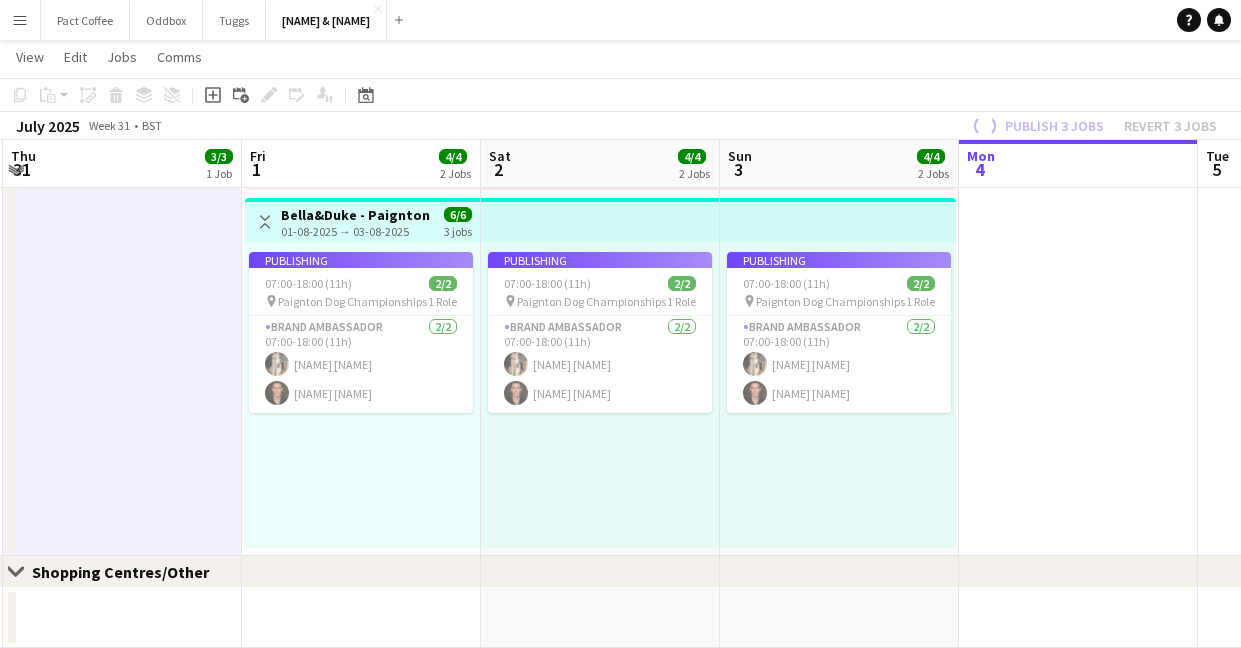 scroll, scrollTop: 0, scrollLeft: 480, axis: horizontal 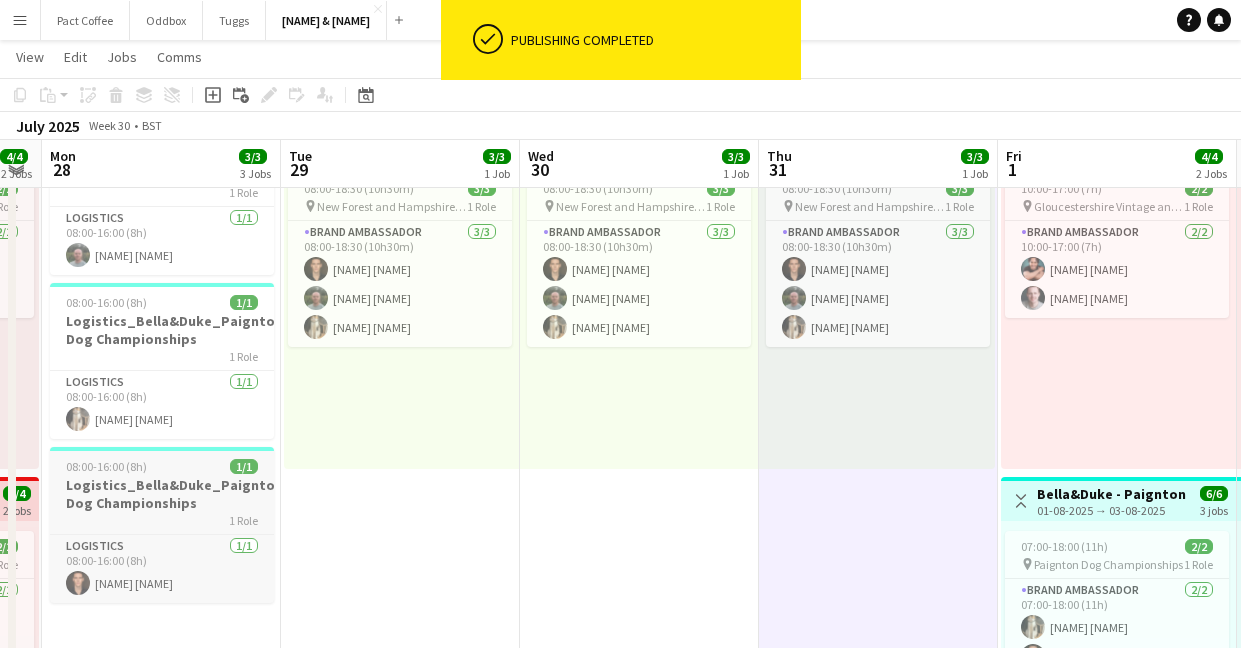 click on "Logistics_Bella&Duke_Paignton Dog Championships" at bounding box center (162, 494) 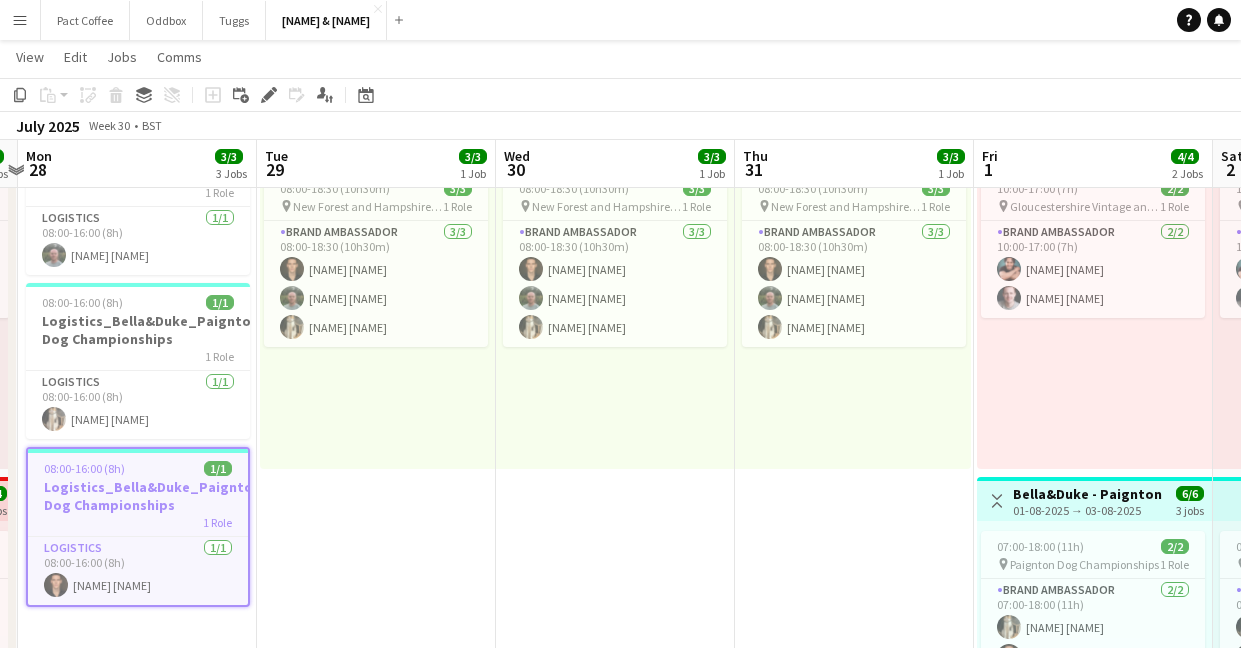 scroll, scrollTop: 0, scrollLeft: 461, axis: horizontal 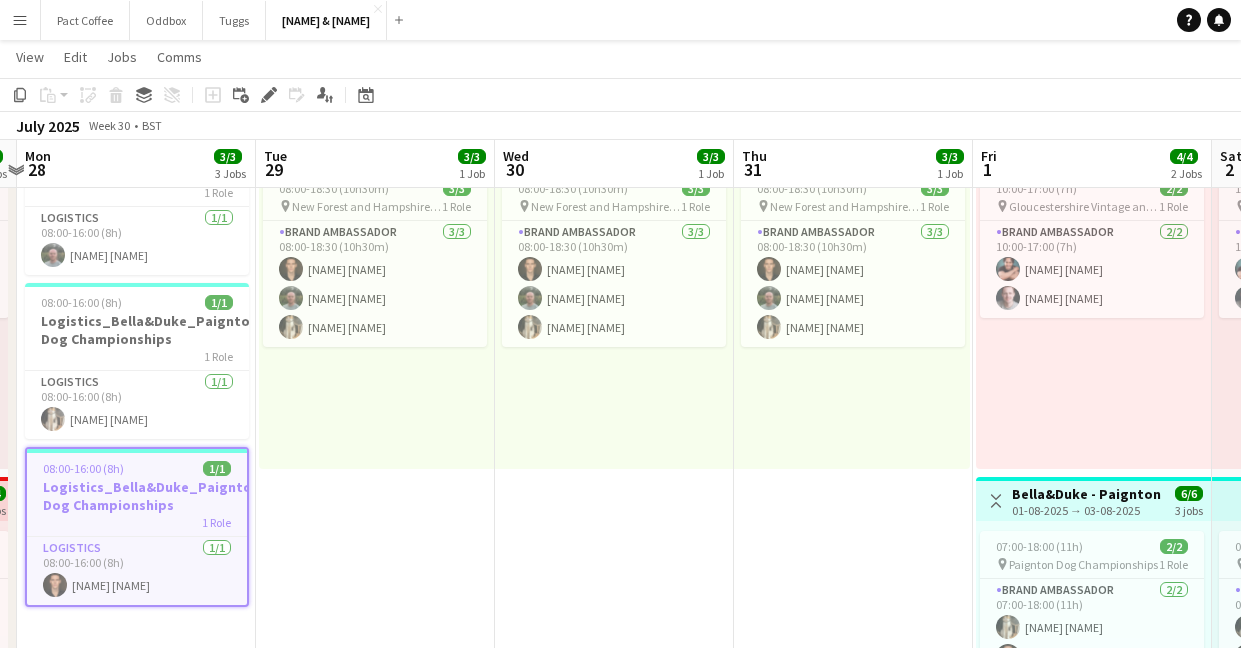click on "[NAME] [NAME] [NAME] [NAME]" at bounding box center (375, 473) 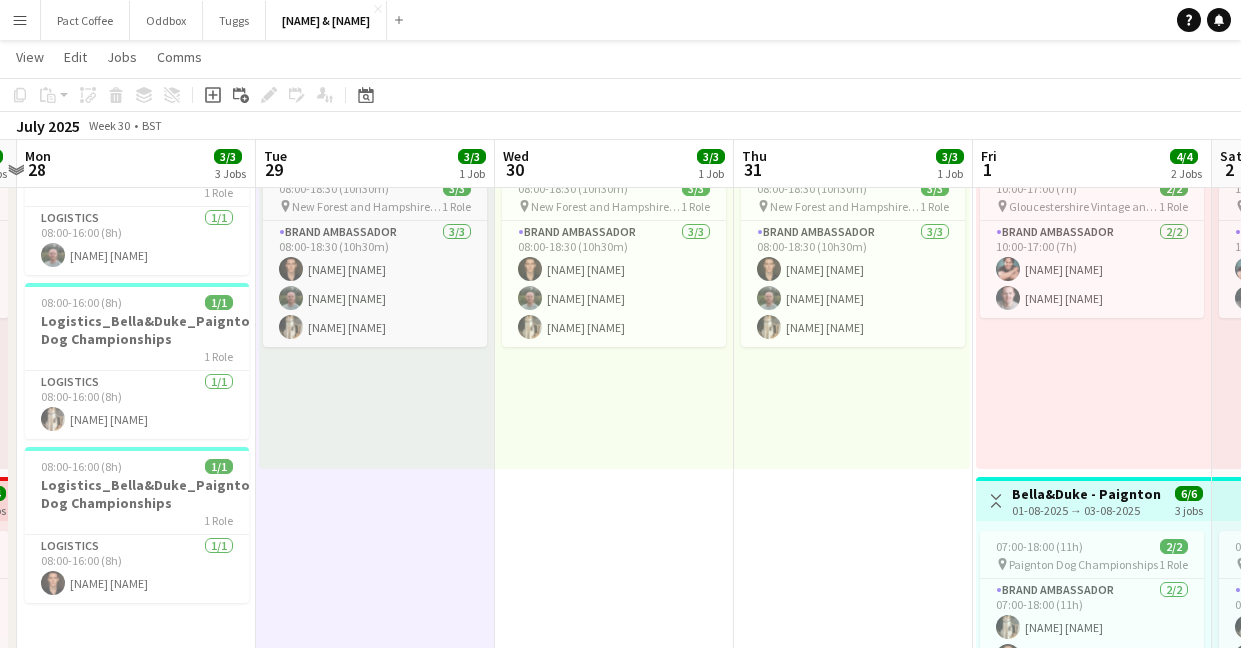 click on "[NAME] [NAME] [NAME] [NAME] [NAME]" at bounding box center (614, 473) 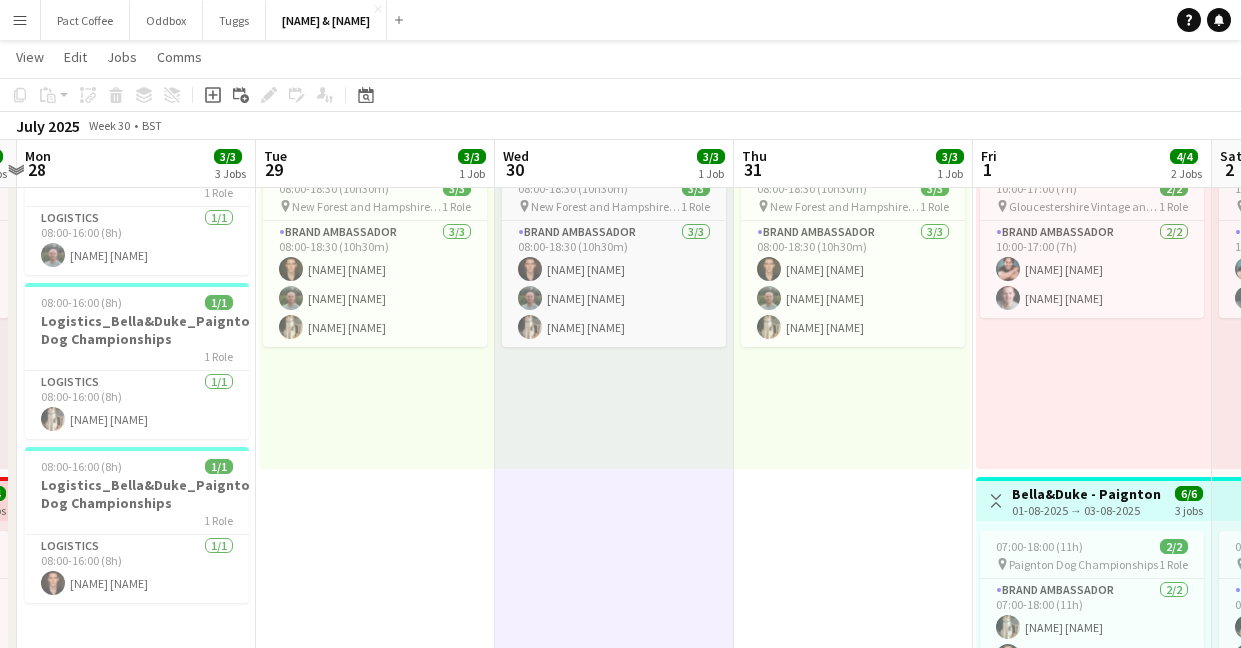 click on "[NAME] [NAME] [NAME] [NAME] [NAME]" at bounding box center (853, 473) 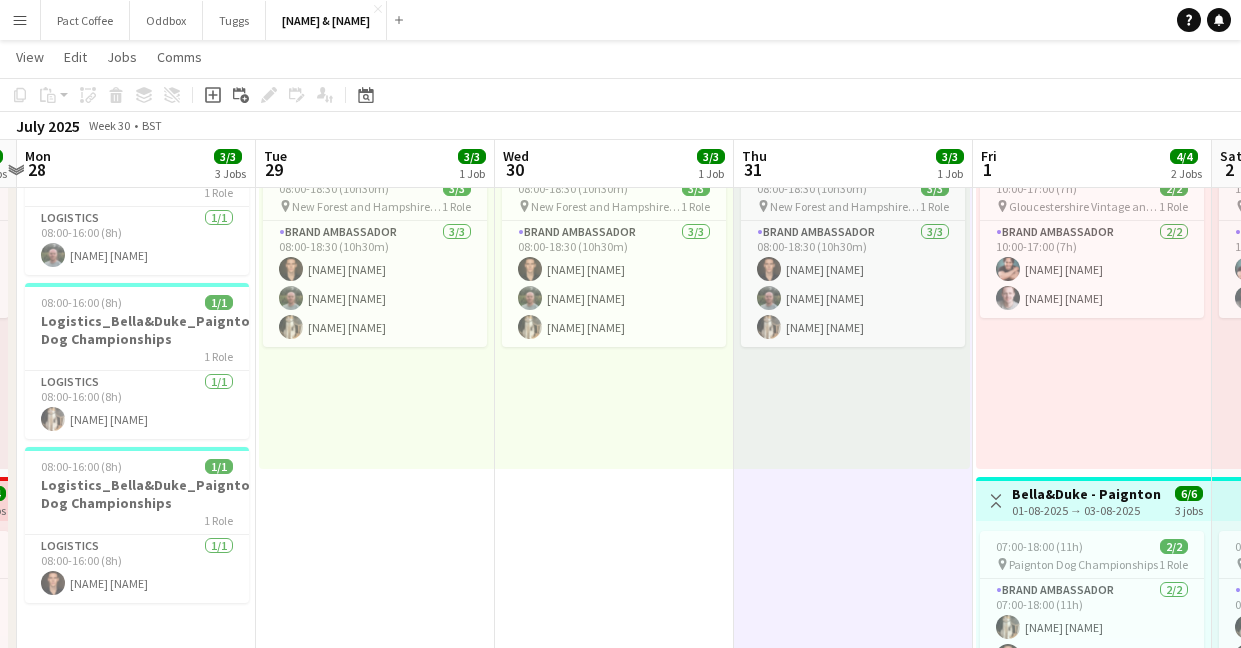 click on "[NAME] [NAME] [NAME] [NAME]" at bounding box center [375, 473] 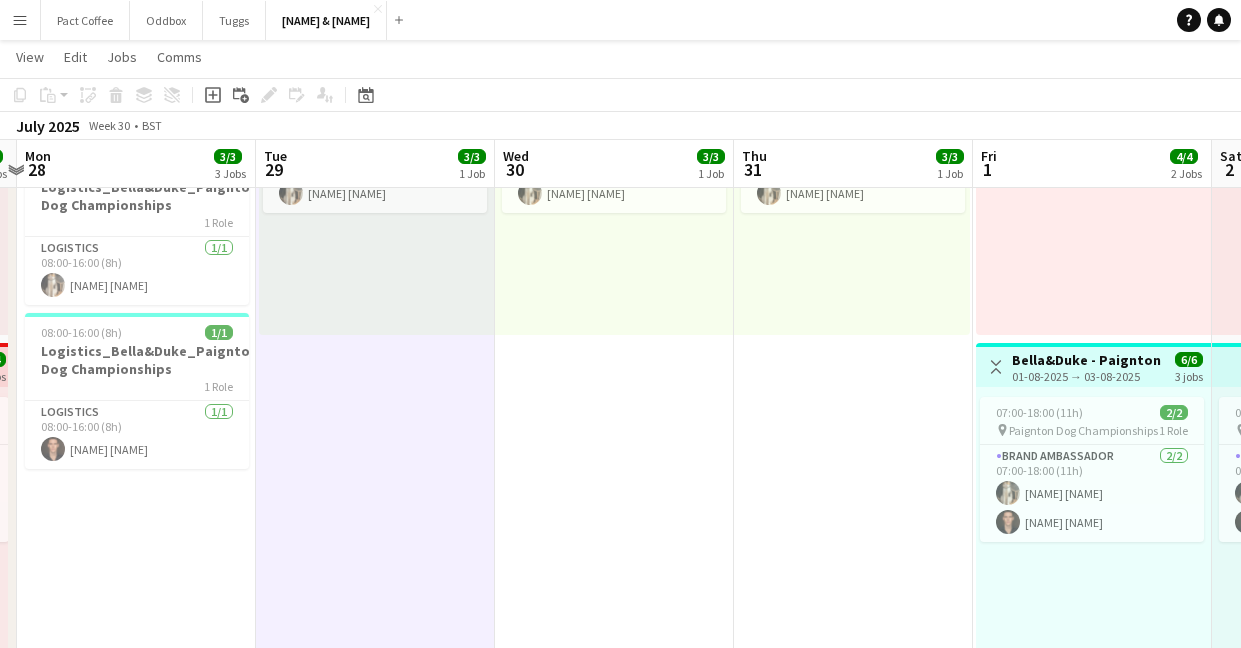 scroll, scrollTop: 330, scrollLeft: 0, axis: vertical 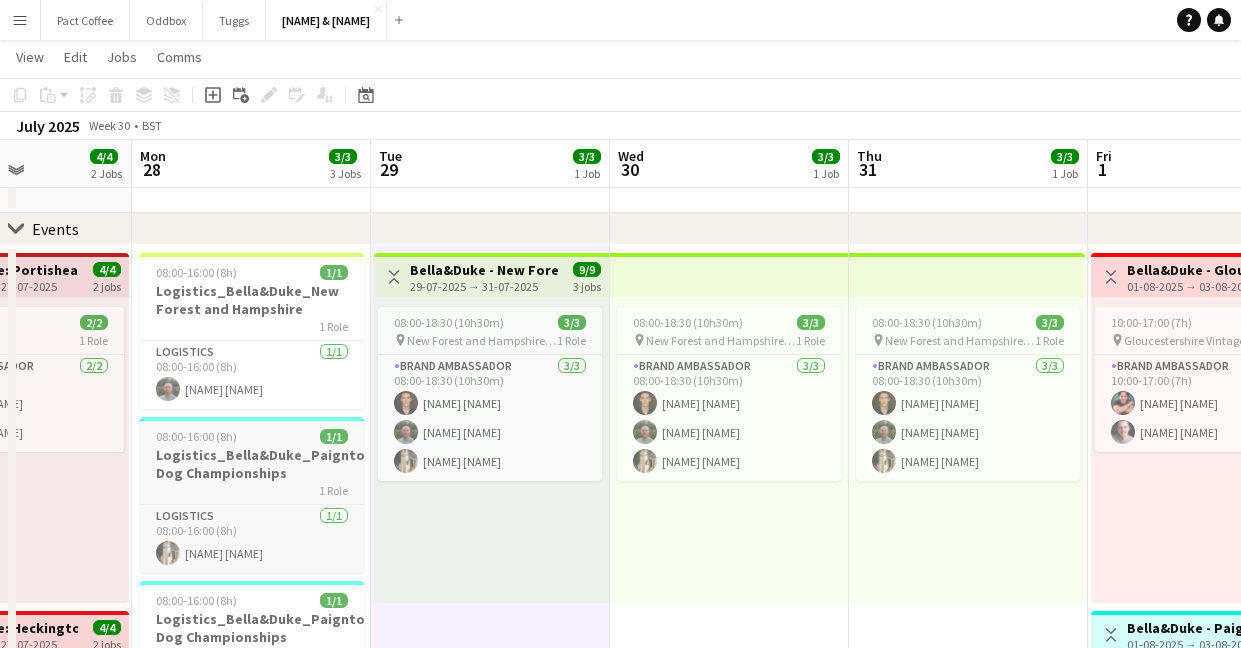 click on "Logistics_Bella&Duke_Paignton Dog Championships" at bounding box center [252, 464] 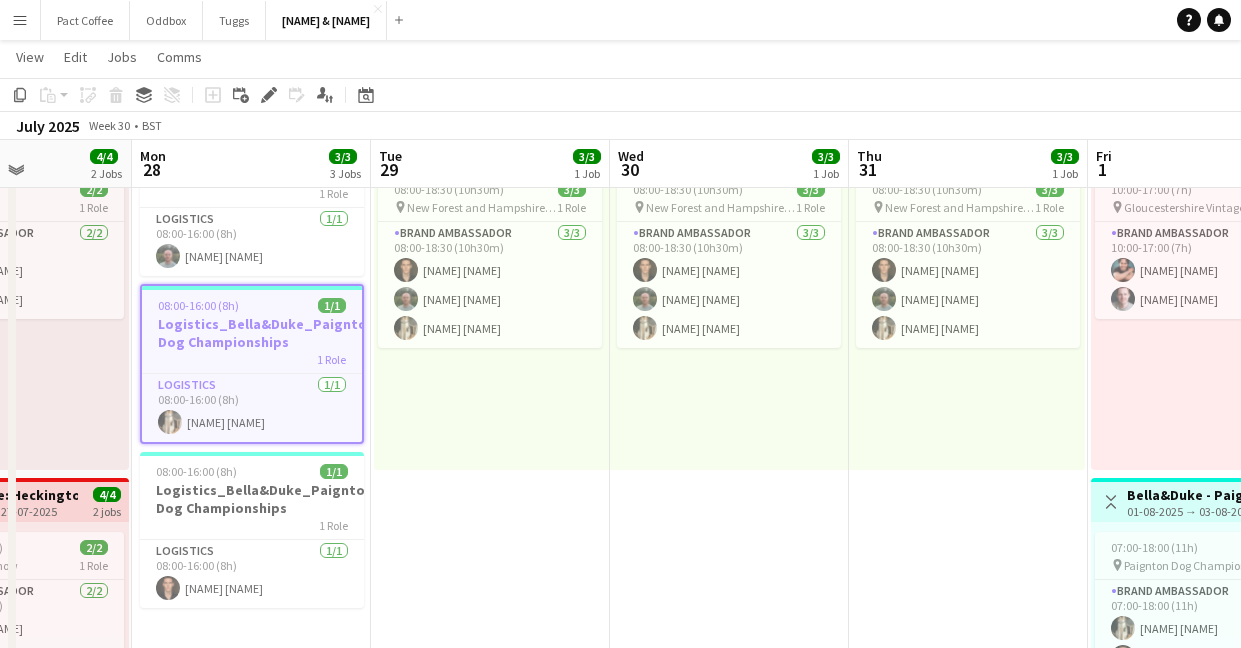 scroll, scrollTop: 210, scrollLeft: 0, axis: vertical 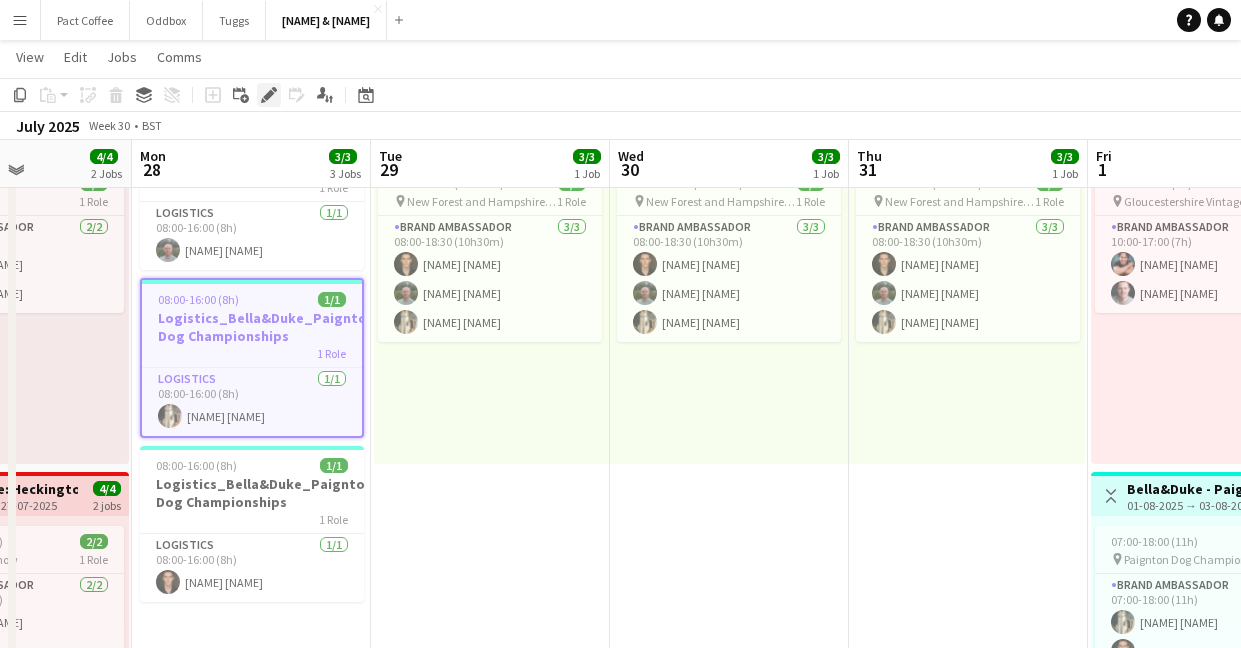 click on "Edit" at bounding box center [269, 95] 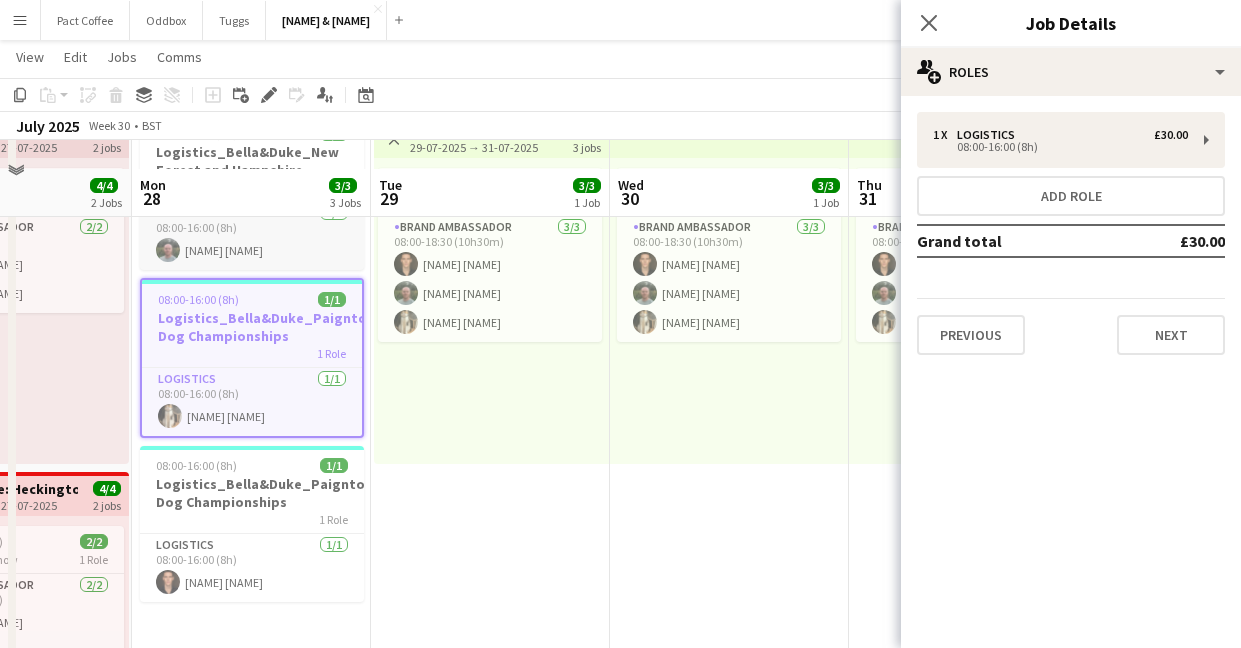 scroll, scrollTop: 326, scrollLeft: 0, axis: vertical 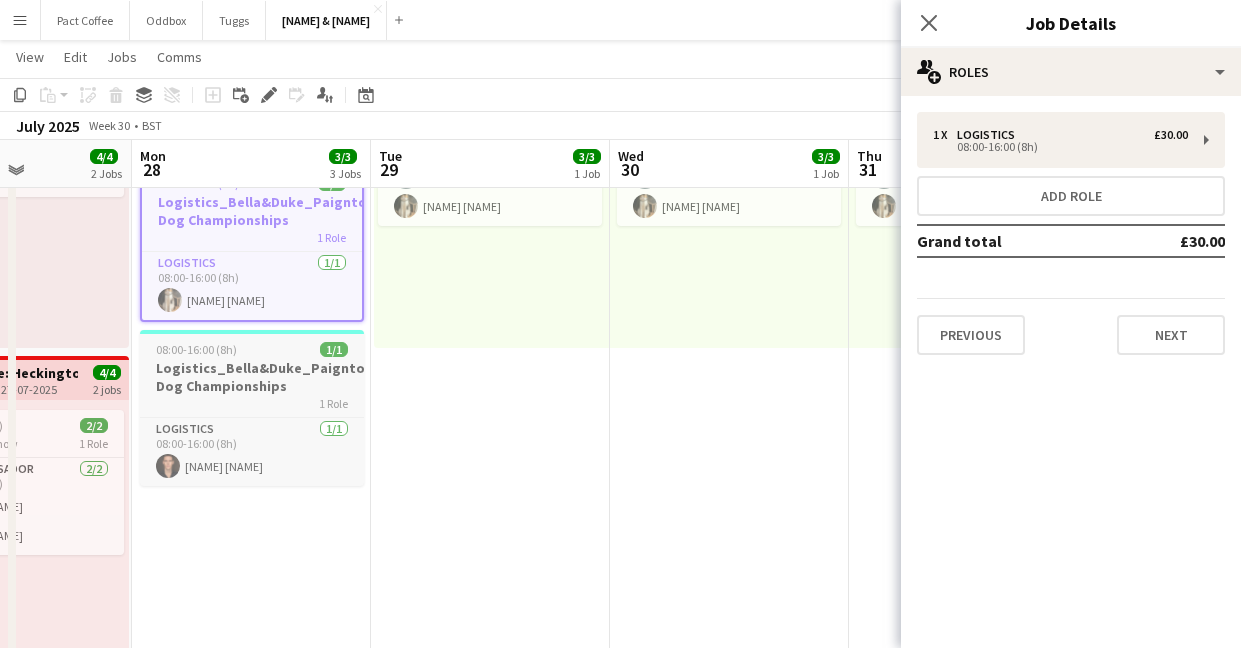click on "08:00-16:00 (8h)    1/1" at bounding box center (252, 349) 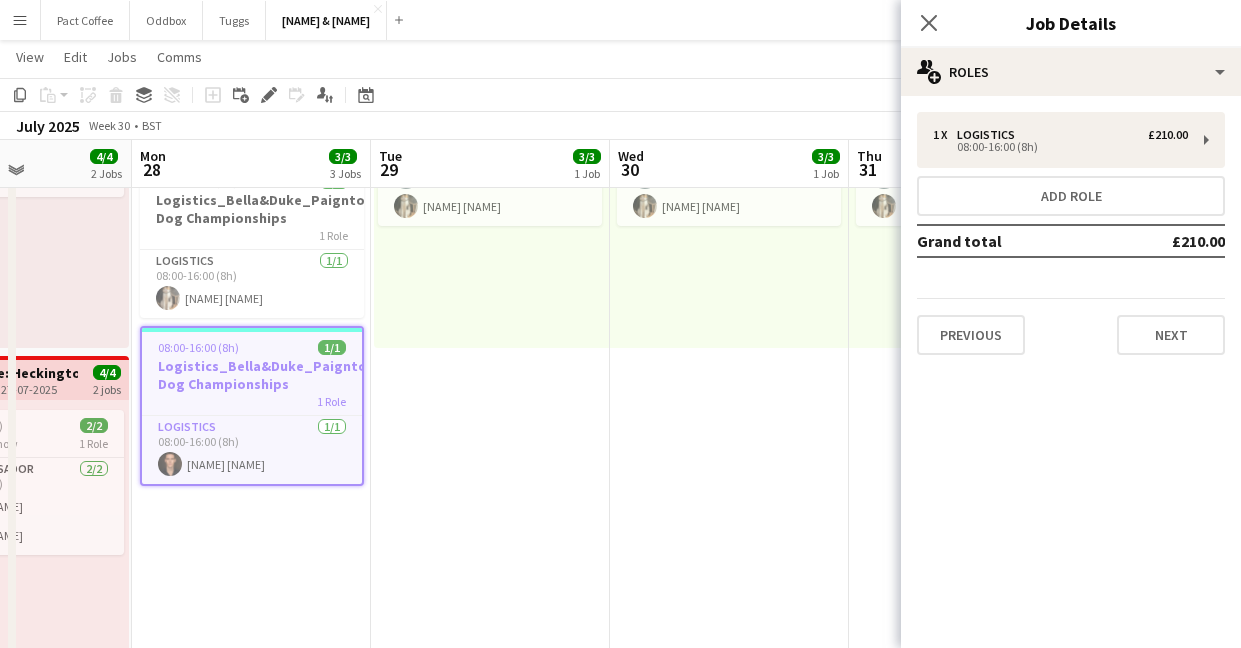 click on "[NAME] [NAME] [NAME] [NAME] [NAME]" at bounding box center (491, 195) 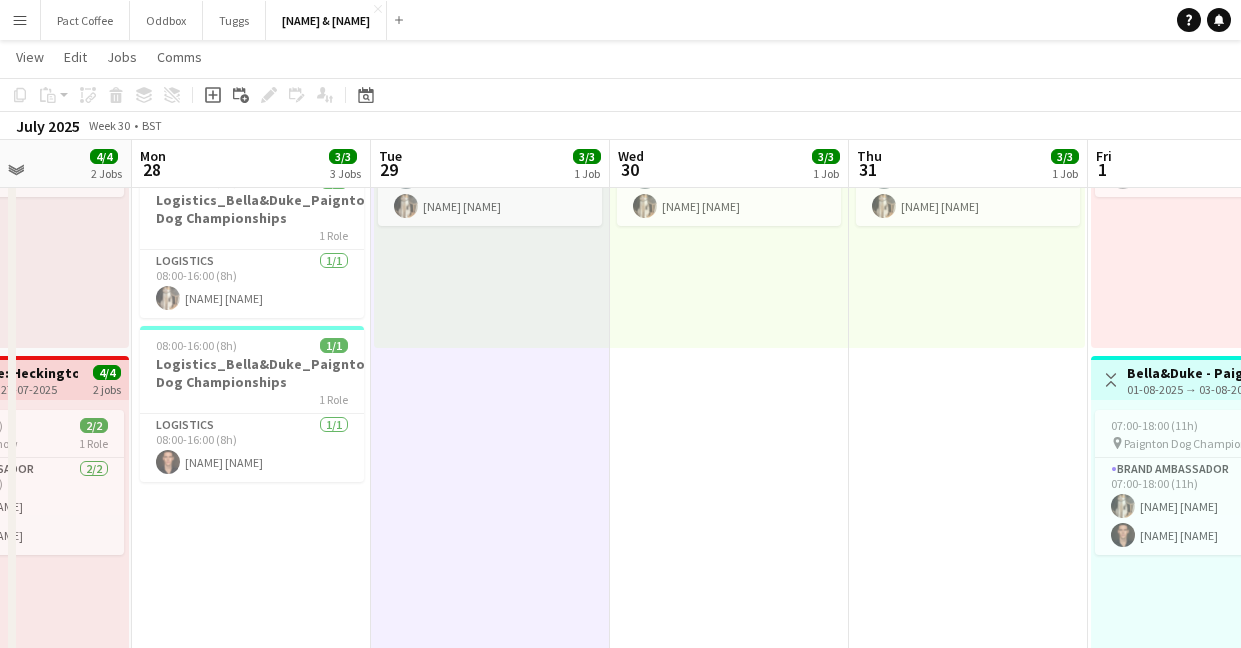 click on "[NAME] [NAME] [NAME] [NAME] [NAME]" at bounding box center [729, 352] 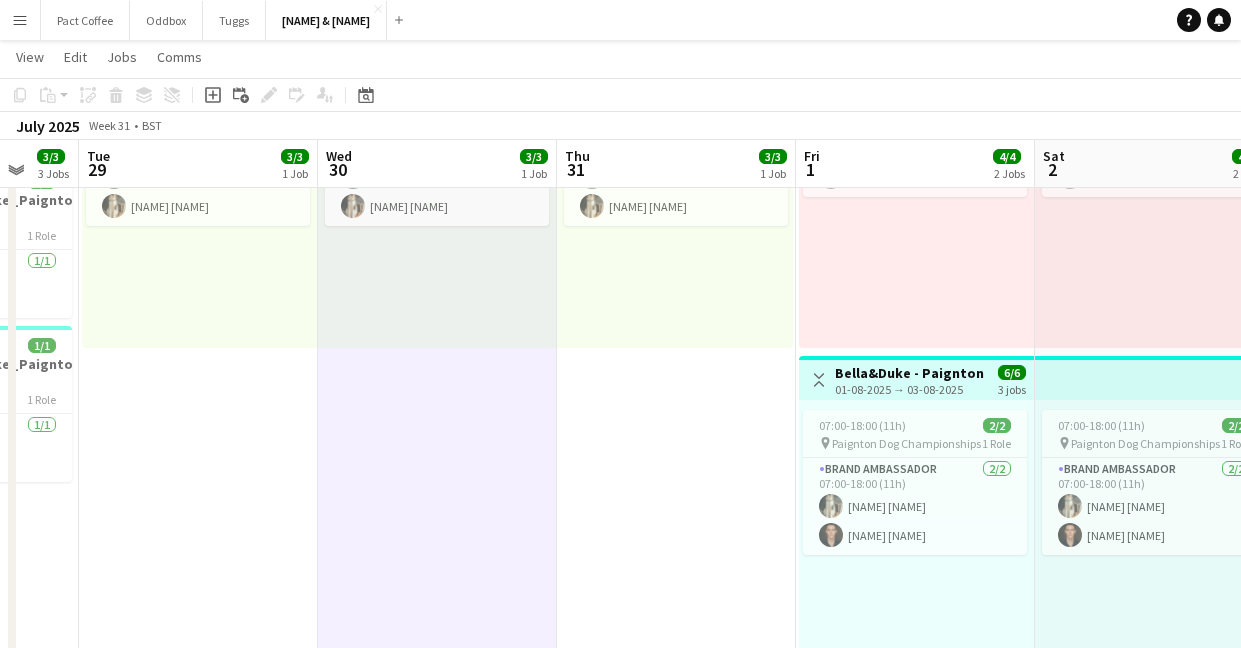 scroll, scrollTop: 0, scrollLeft: 922, axis: horizontal 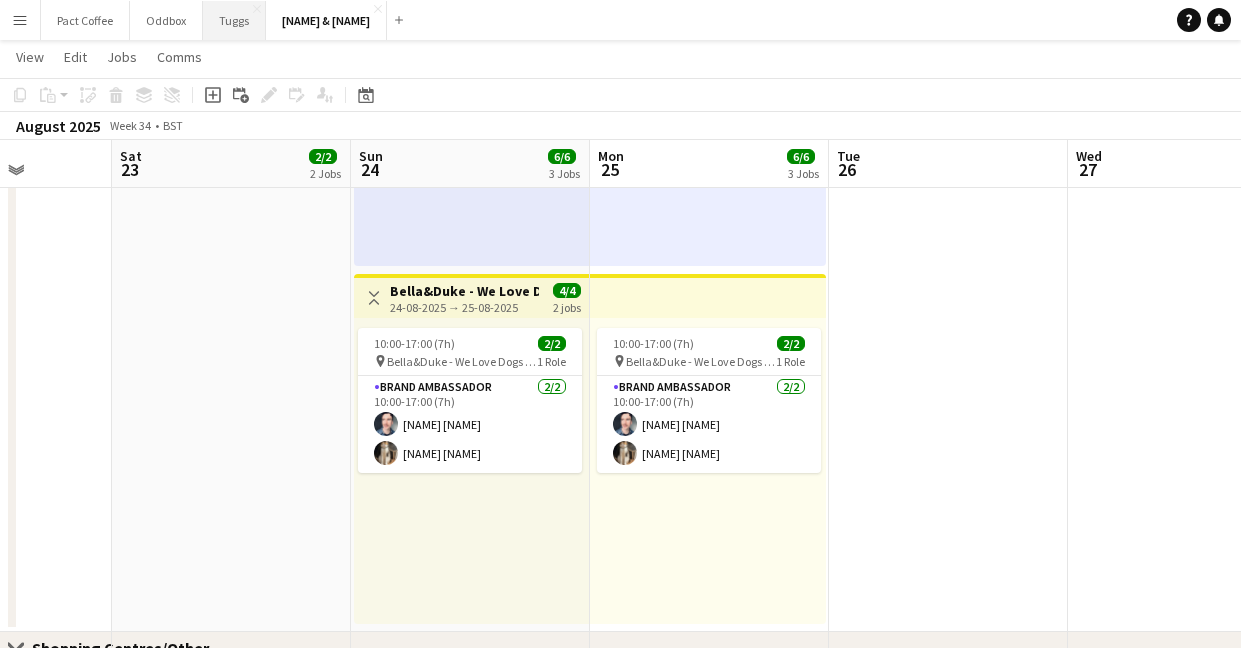 click on "[NAME]
Close" at bounding box center [234, 20] 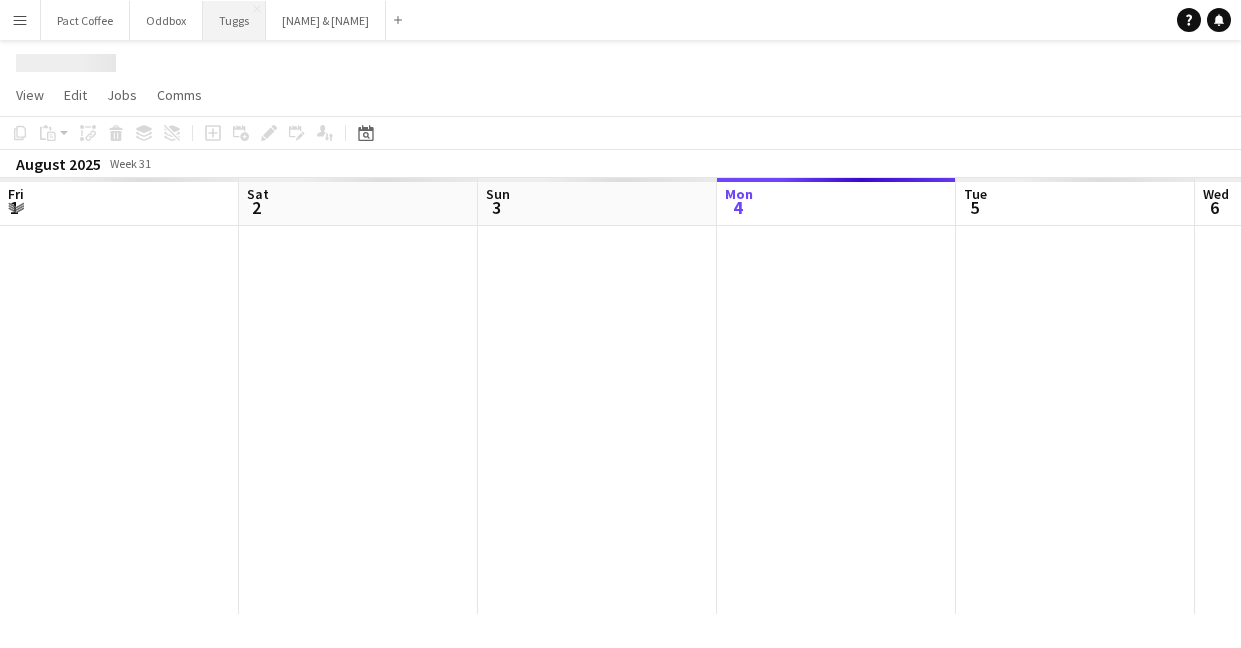 scroll, scrollTop: 0, scrollLeft: 0, axis: both 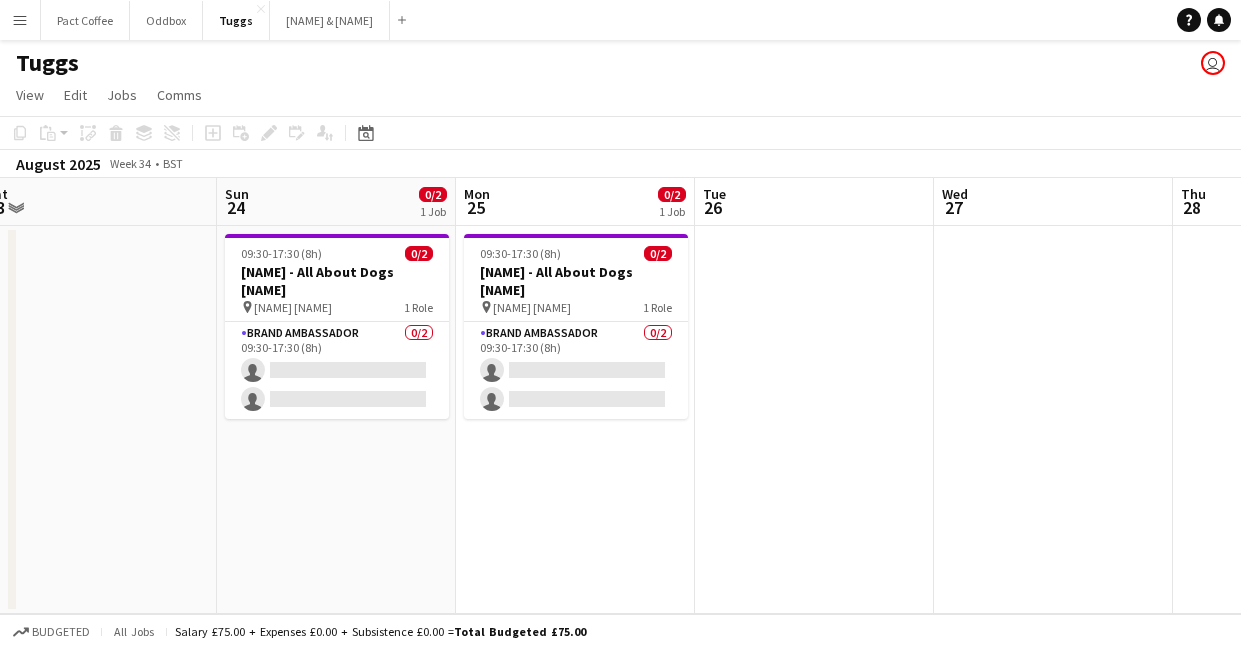click on "Menu" at bounding box center [20, 20] 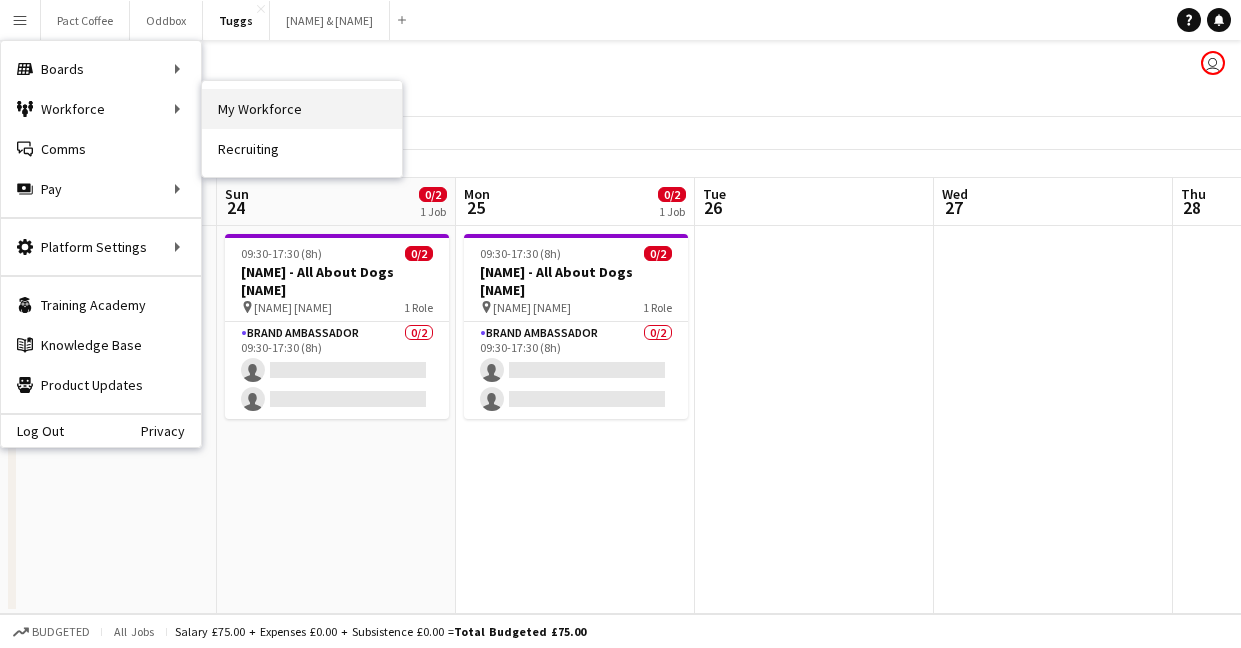click on "My Workforce" at bounding box center [302, 109] 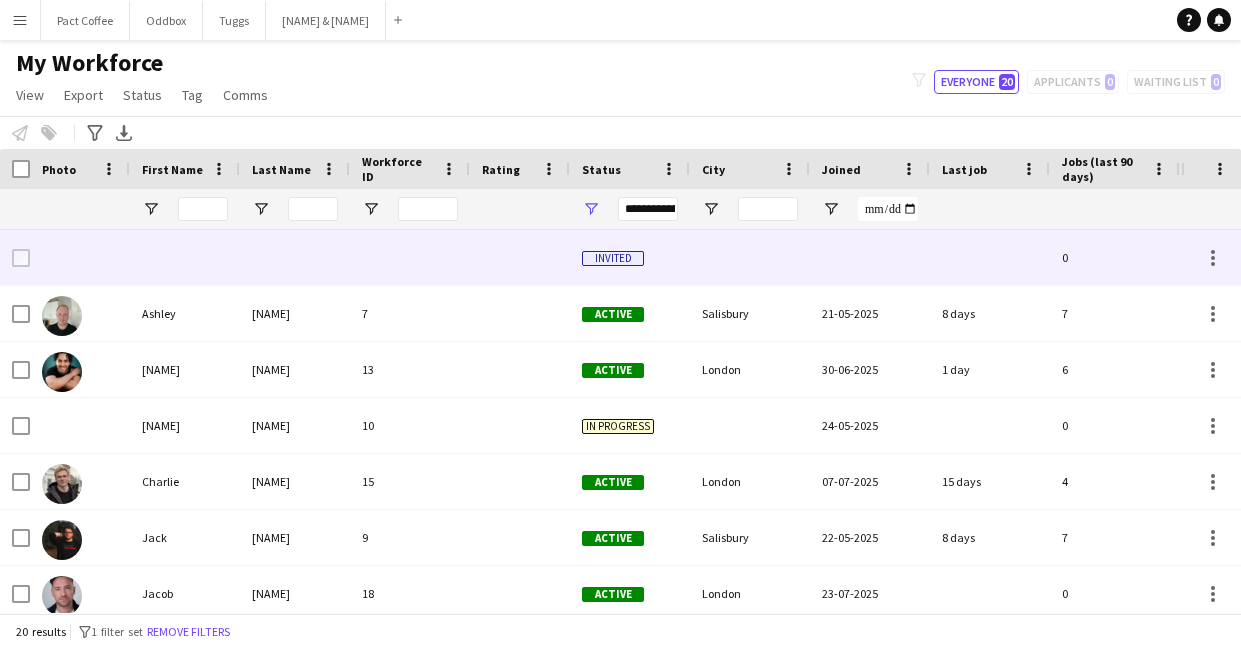 scroll, scrollTop: 26, scrollLeft: 0, axis: vertical 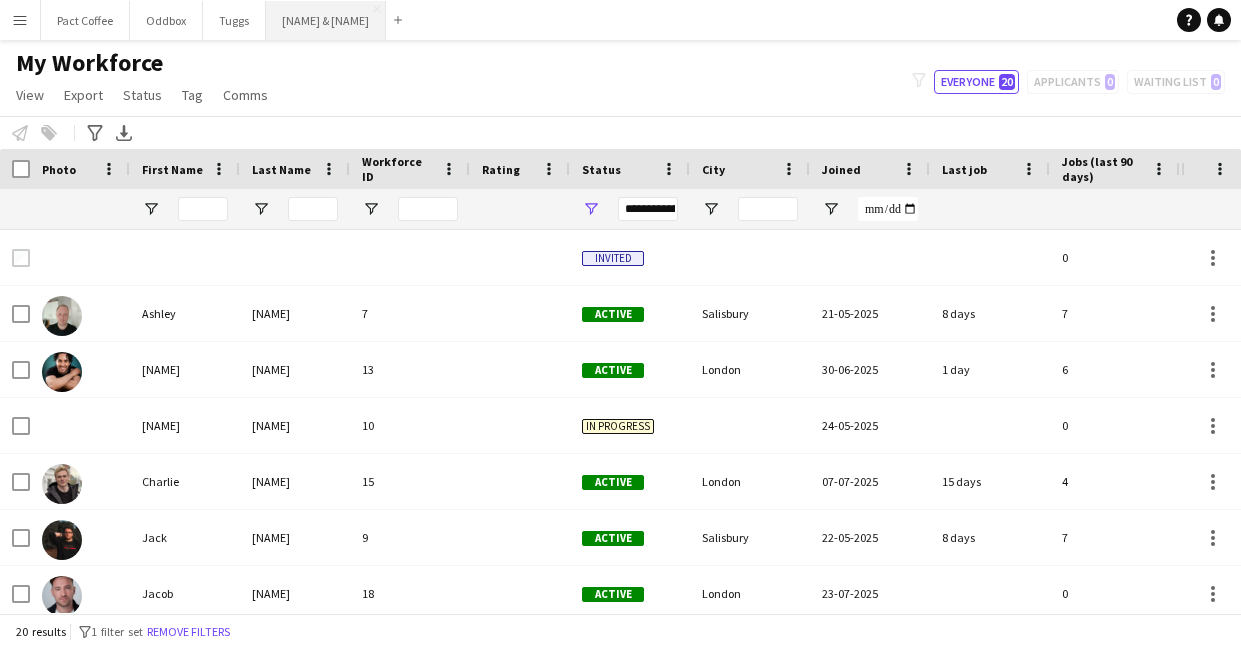 click on "Bella & Duke
Close" at bounding box center (326, 20) 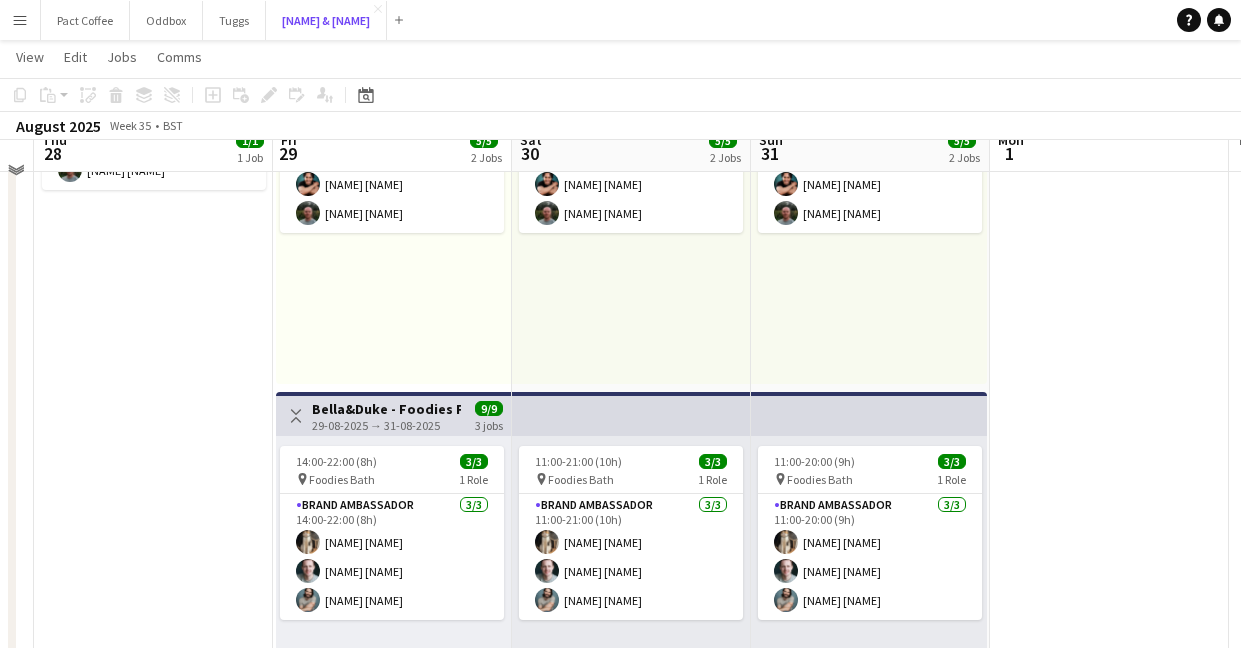 scroll, scrollTop: 267, scrollLeft: 0, axis: vertical 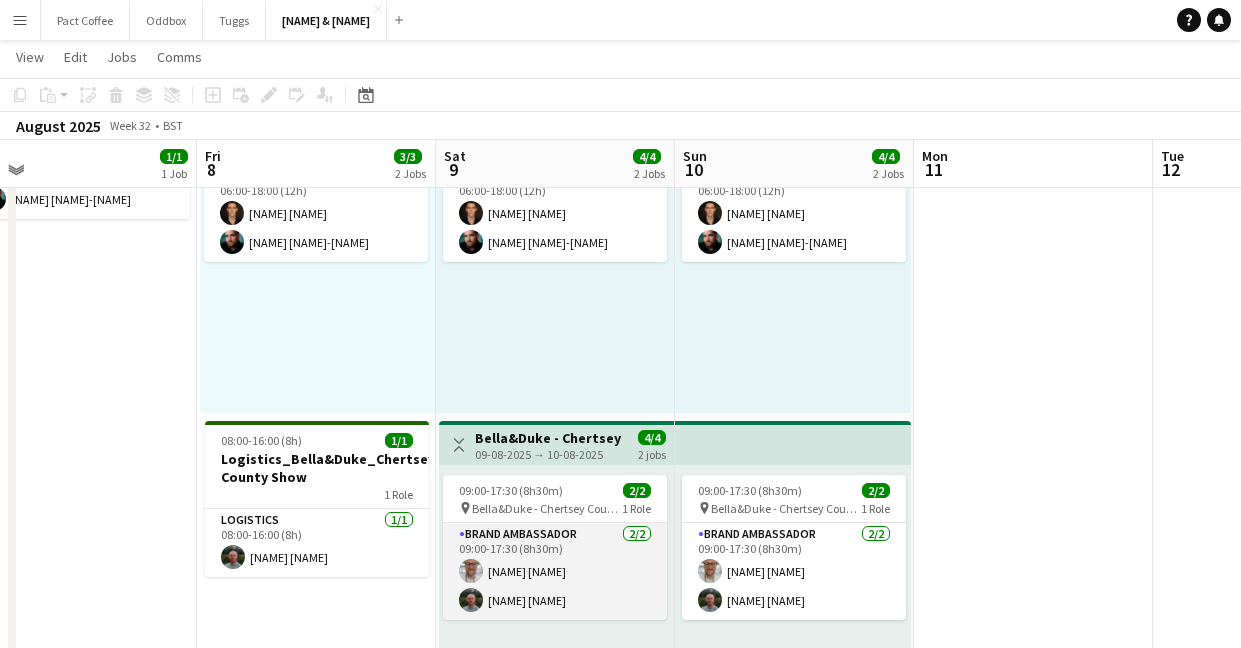 click on "[NAME] [NAME] [NAME] [NAME]" at bounding box center [555, 571] 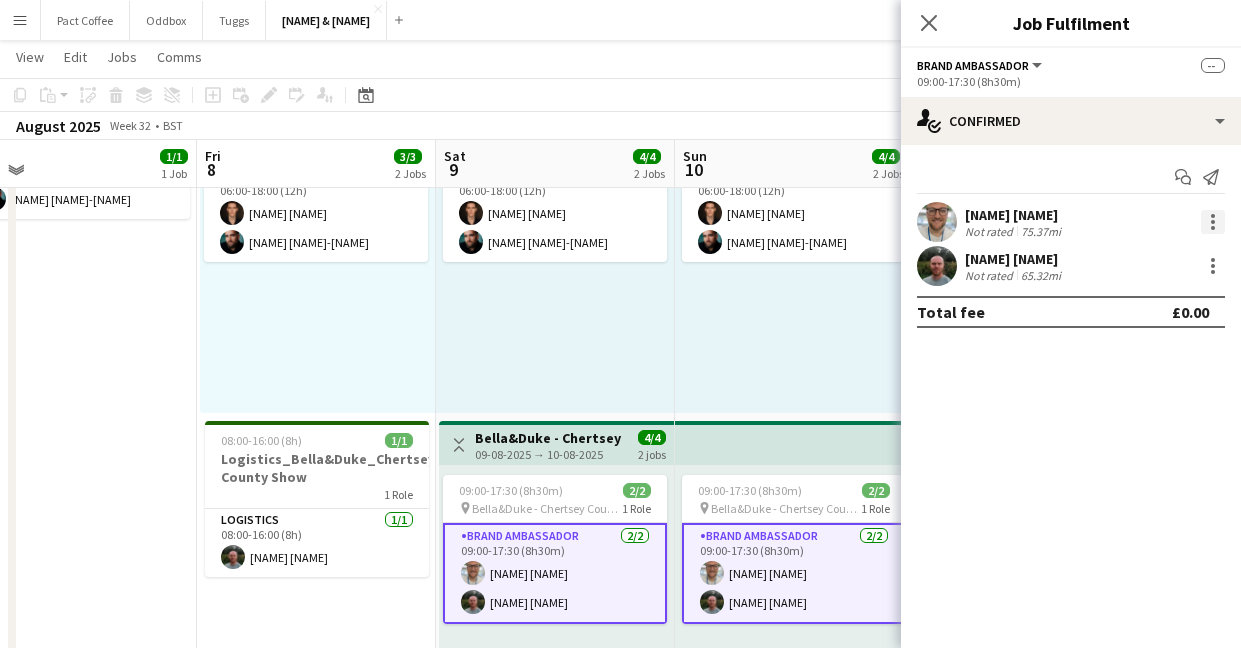 click at bounding box center [1213, 222] 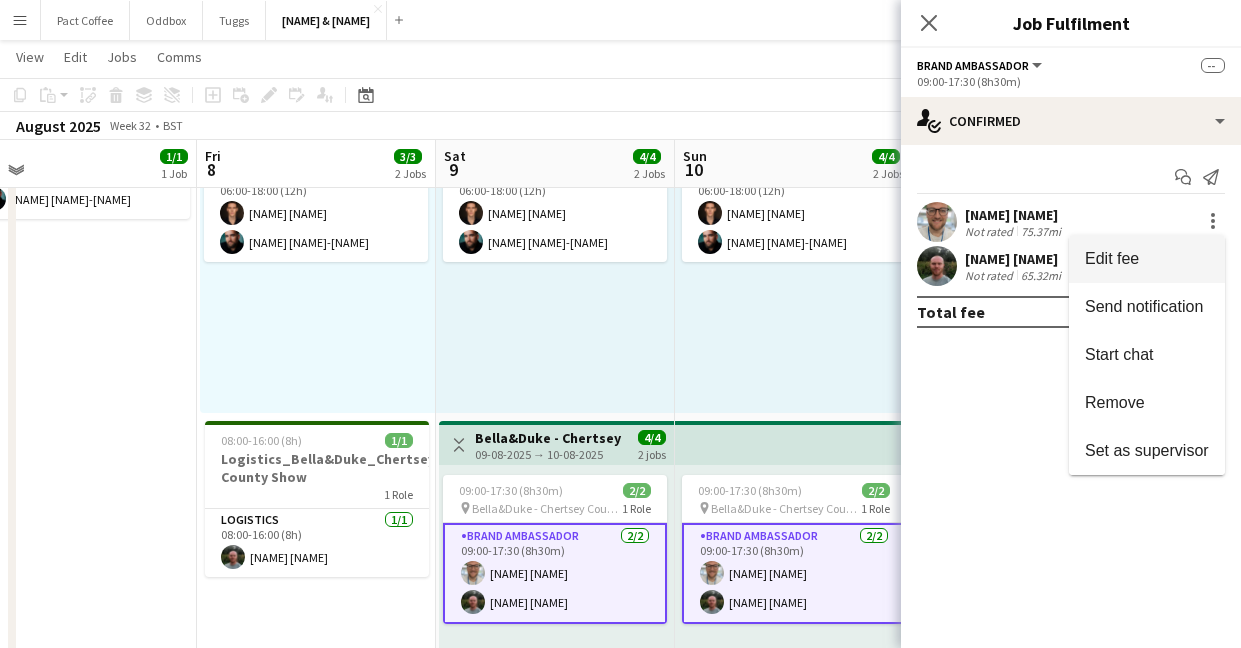 click on "Edit fee" at bounding box center (1147, 259) 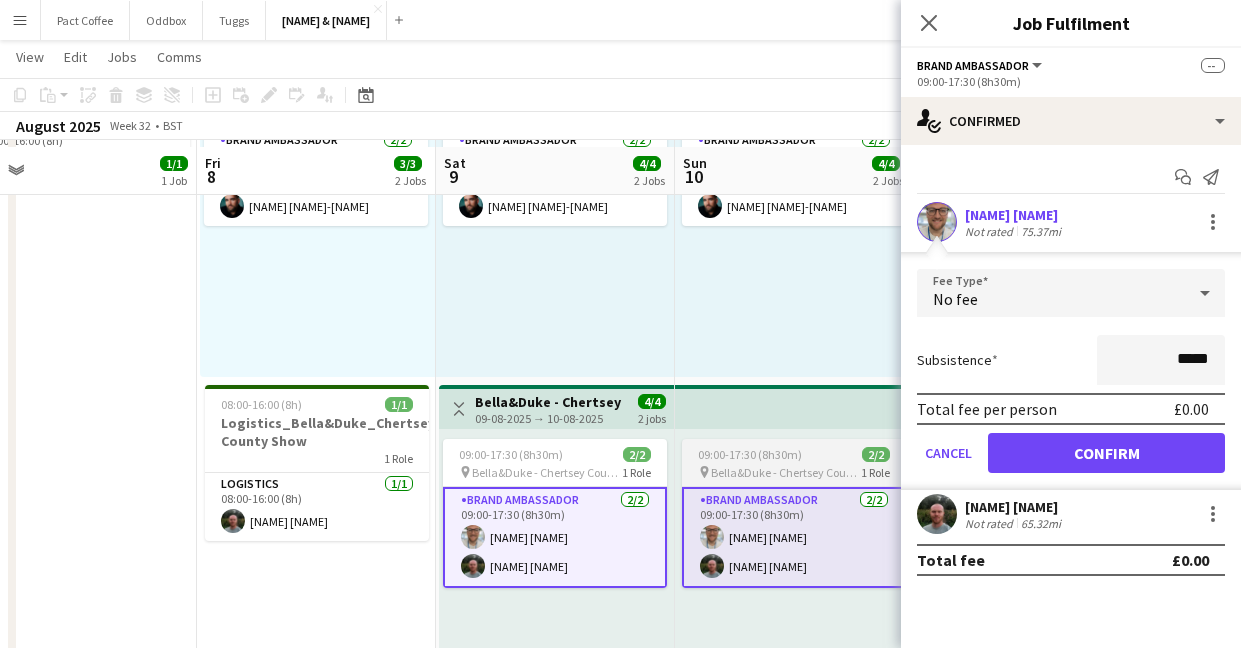 scroll, scrollTop: 317, scrollLeft: 0, axis: vertical 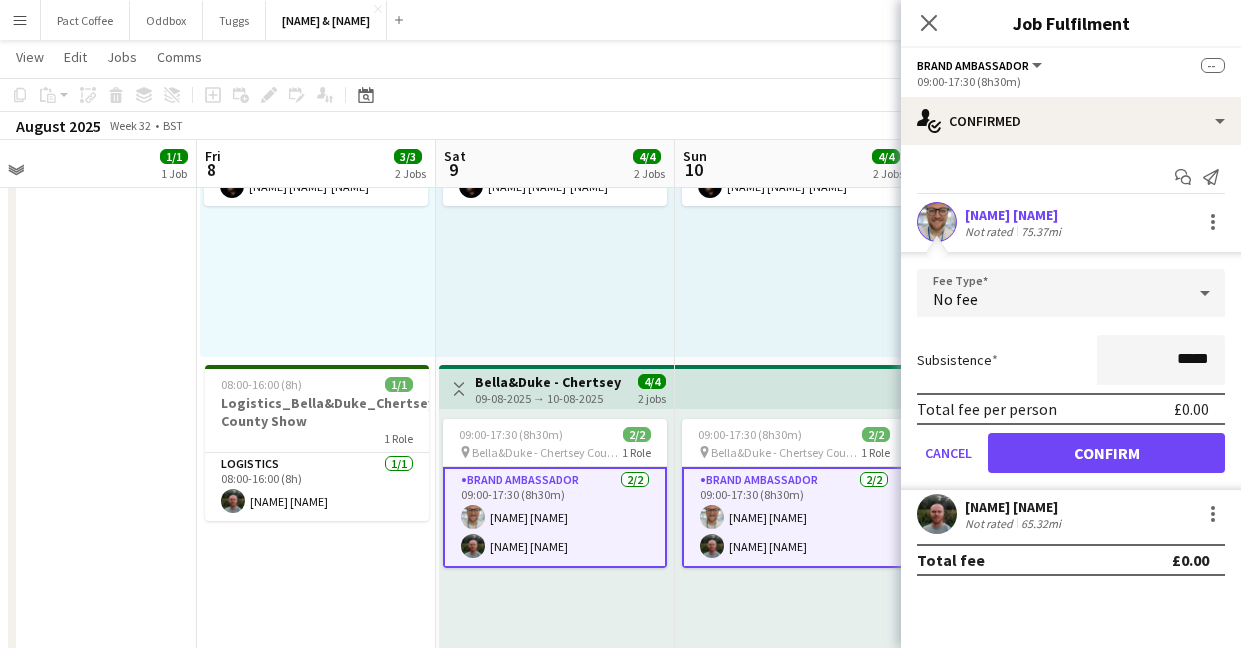 click on "[NAME] [NAME] [NAME] [NAME]" at bounding box center [555, 517] 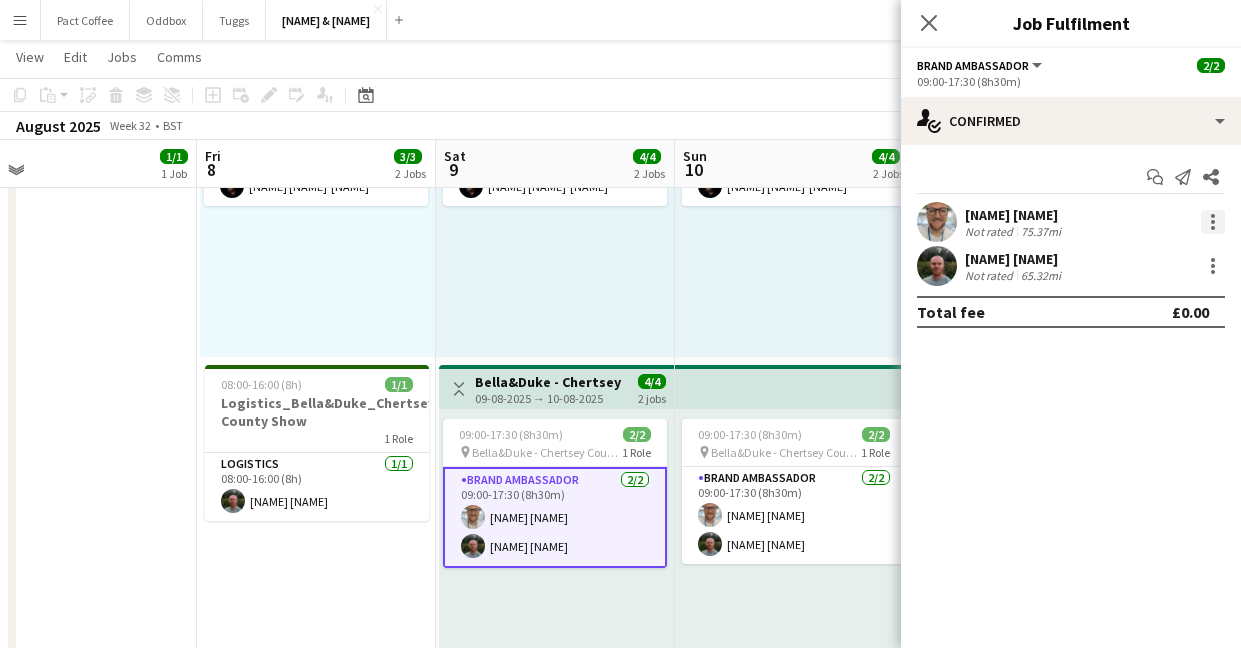 click at bounding box center [1213, 222] 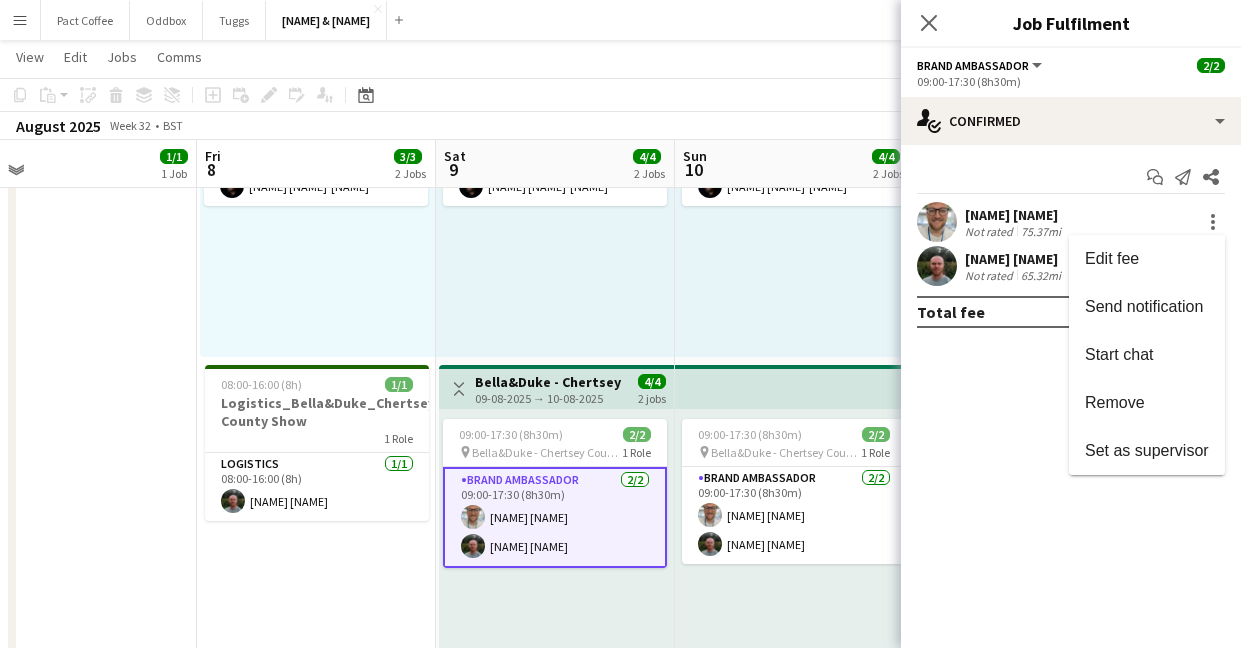 click at bounding box center (620, 324) 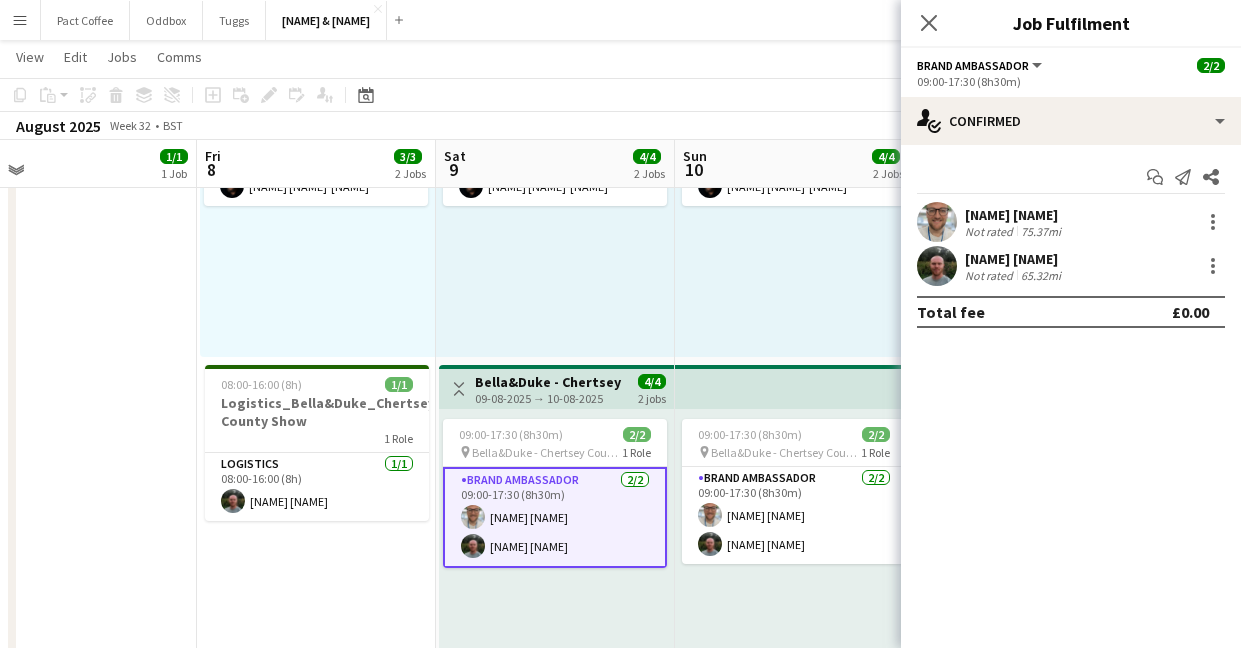 click on "[NAME] [NAME] [NAME] [NAME]" at bounding box center (555, 517) 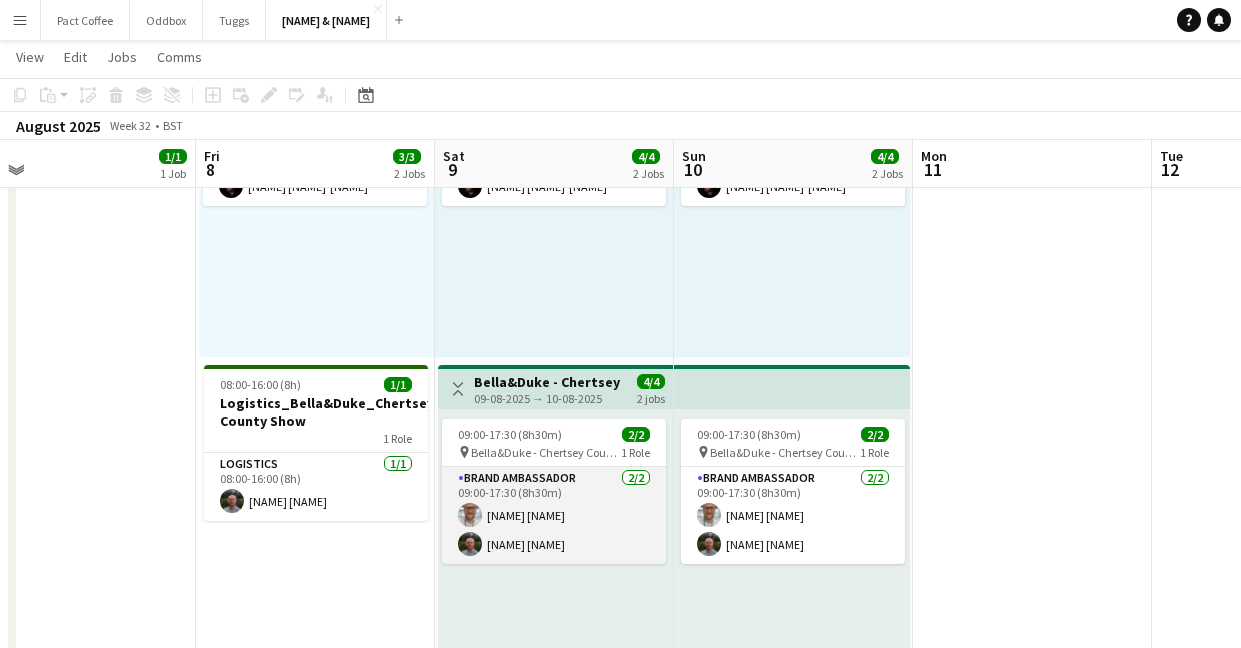 click on "[NAME] [NAME] [NAME] [NAME]" at bounding box center [554, 515] 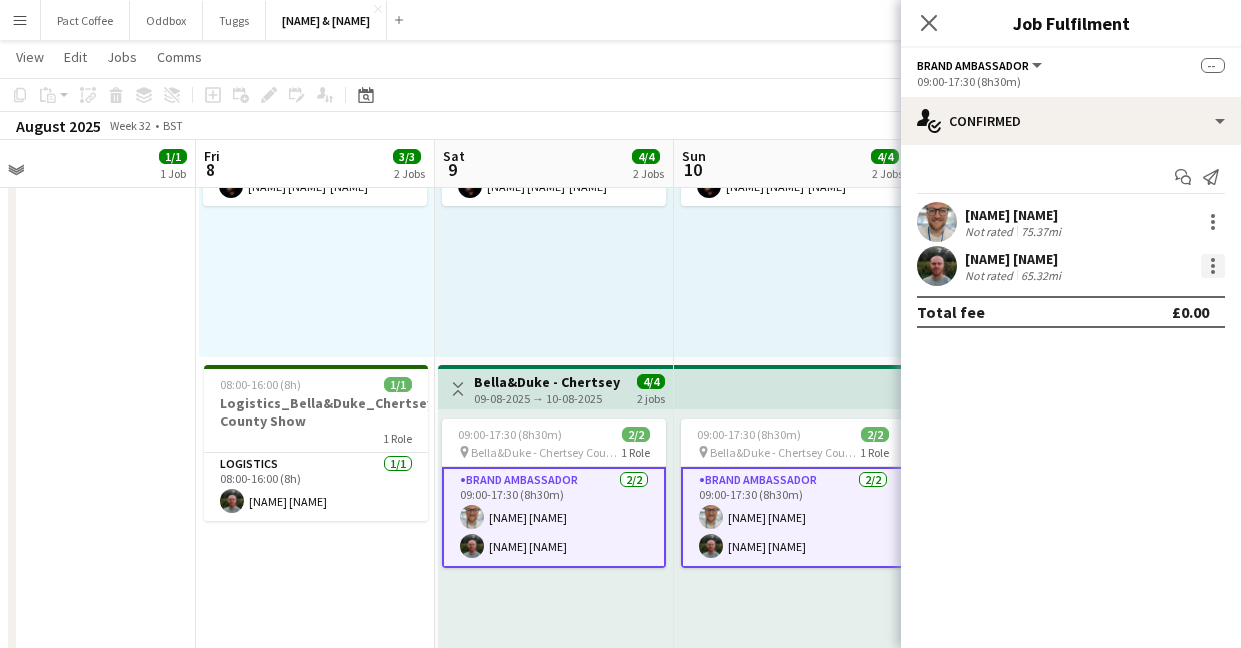 click at bounding box center (1213, 266) 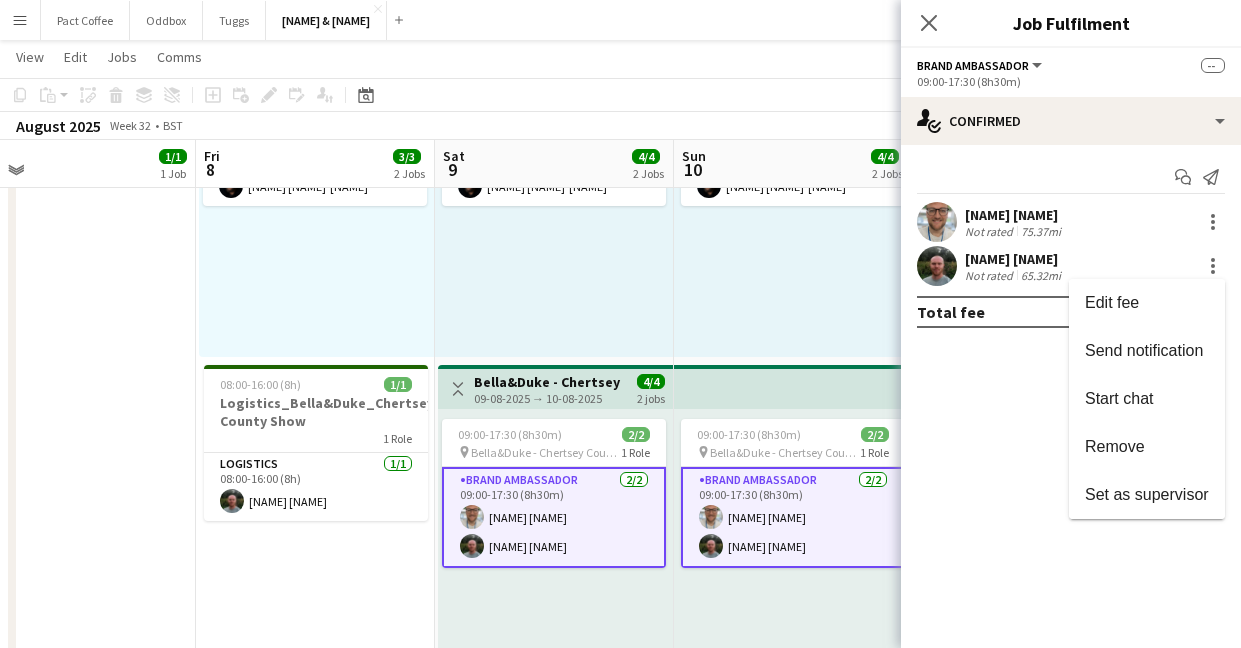click at bounding box center (620, 324) 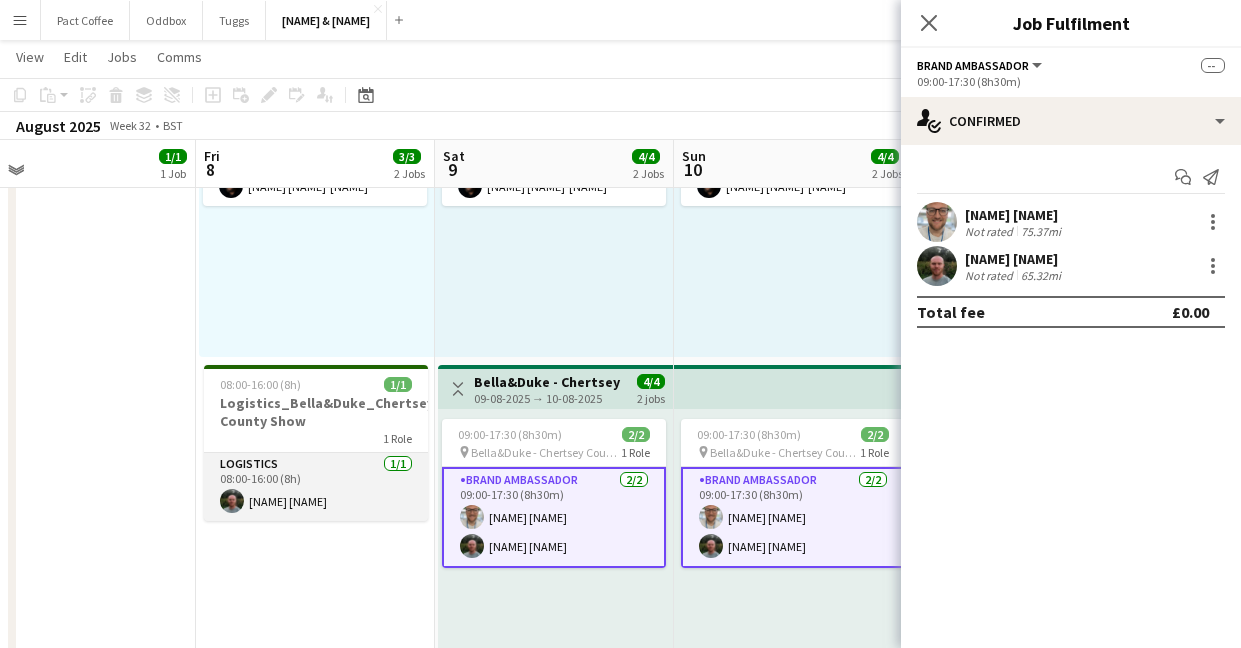 click on "[NAME] [NAME]" at bounding box center (316, 487) 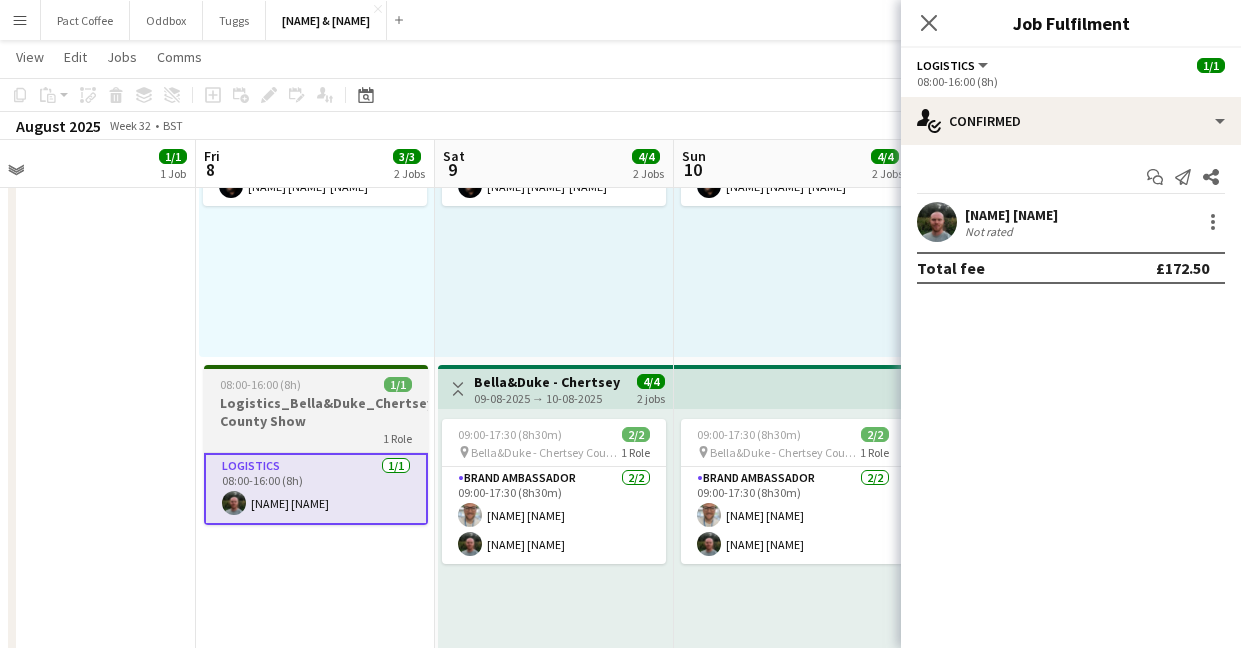 click on "1 Role" at bounding box center (316, 438) 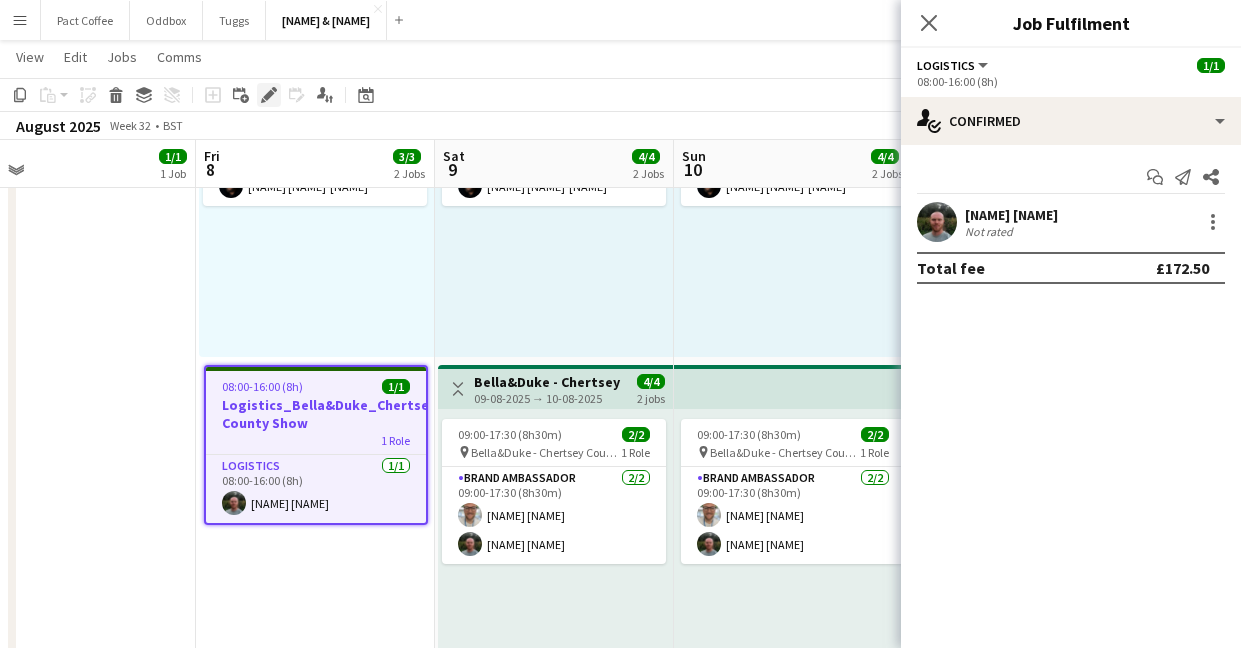 click on "Edit" at bounding box center [269, 95] 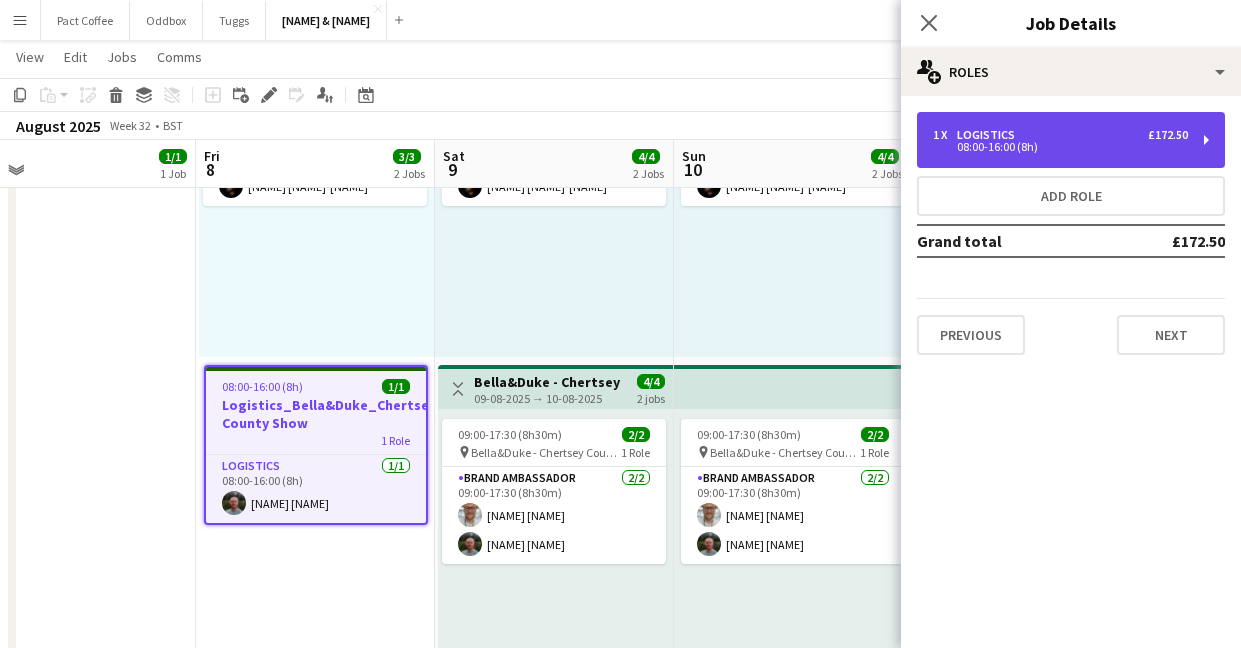 click on "08:00-16:00 (8h)" at bounding box center [1060, 147] 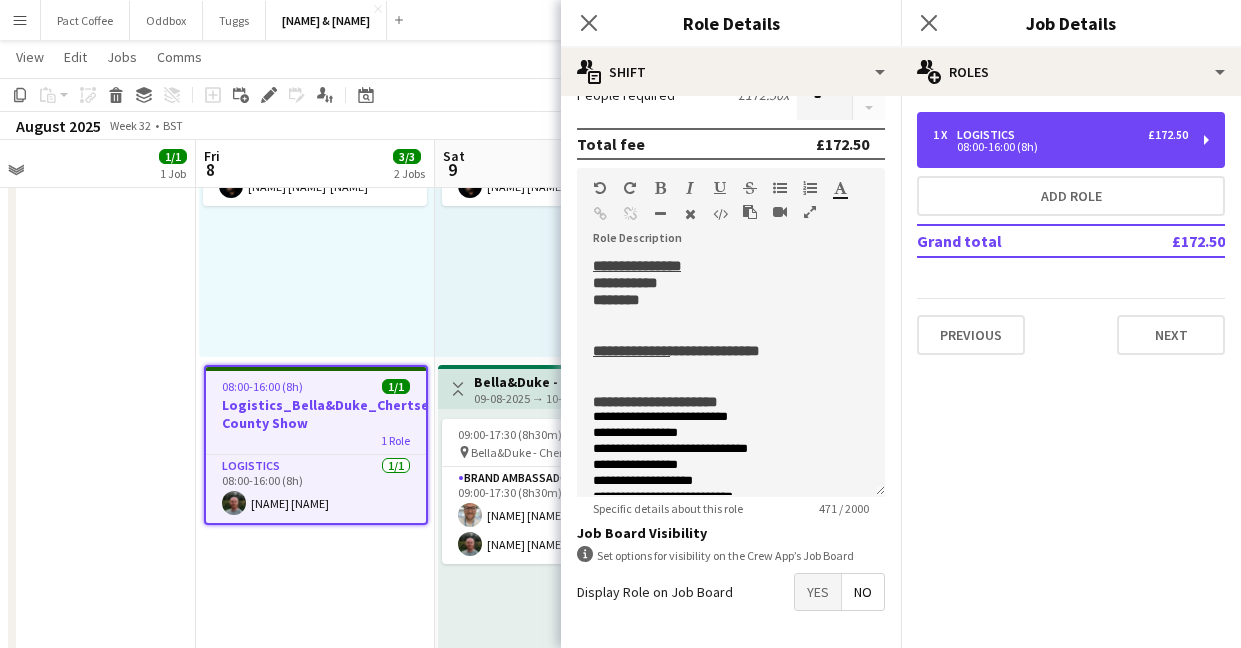 scroll, scrollTop: 378, scrollLeft: 0, axis: vertical 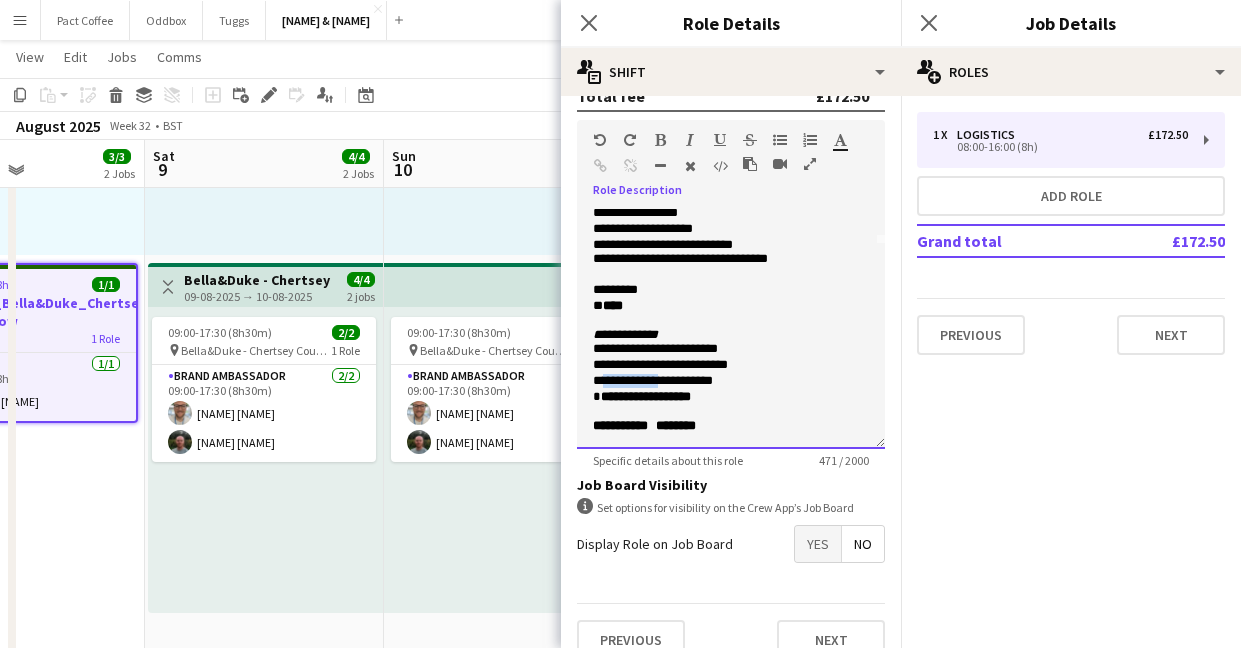 drag, startPoint x: 604, startPoint y: 374, endPoint x: 675, endPoint y: 372, distance: 71.02816 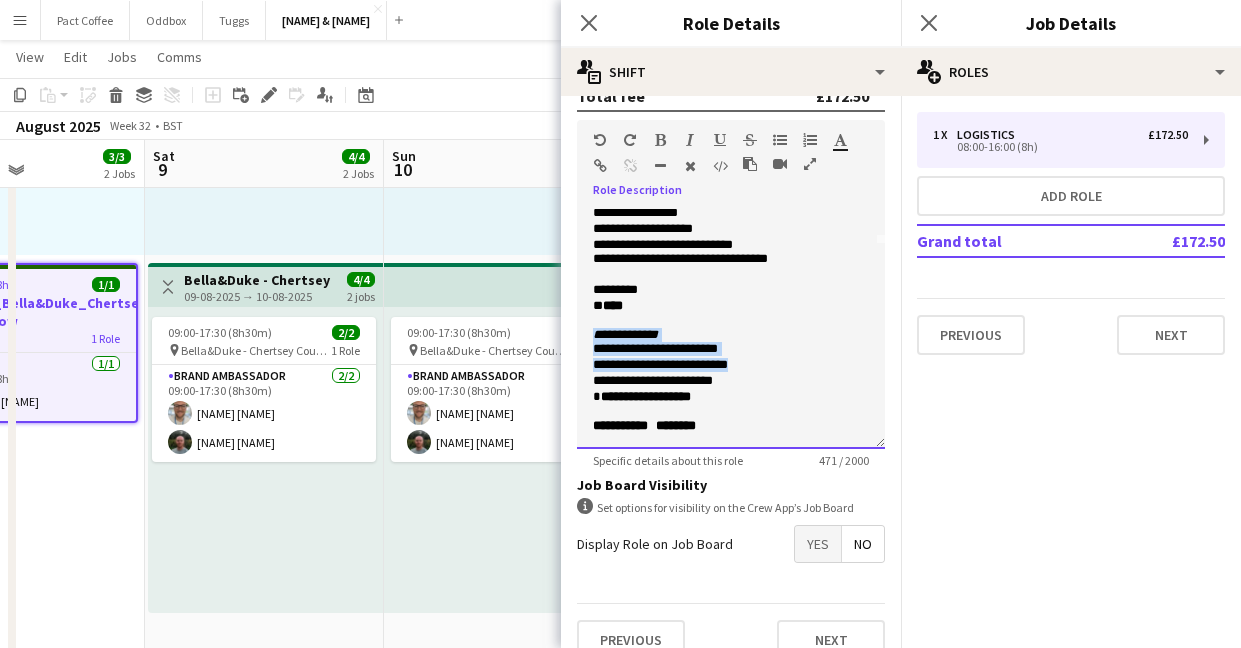 drag, startPoint x: 596, startPoint y: 326, endPoint x: 772, endPoint y: 369, distance: 181.17671 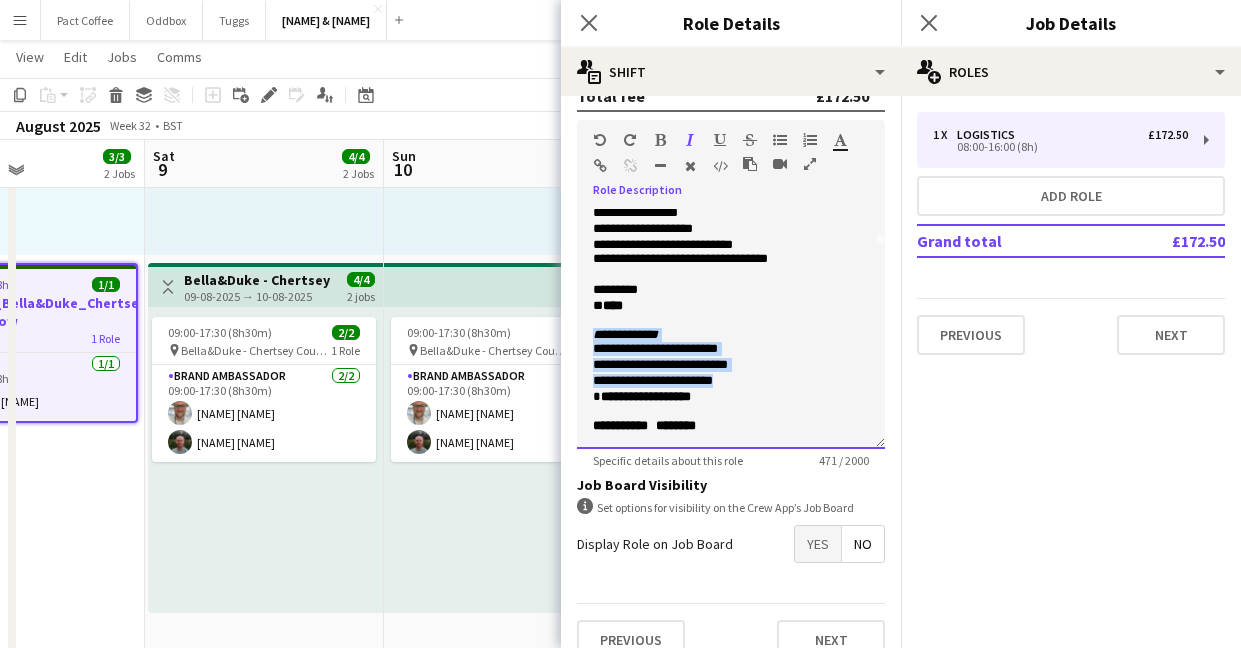 click on "**********" at bounding box center [731, 382] 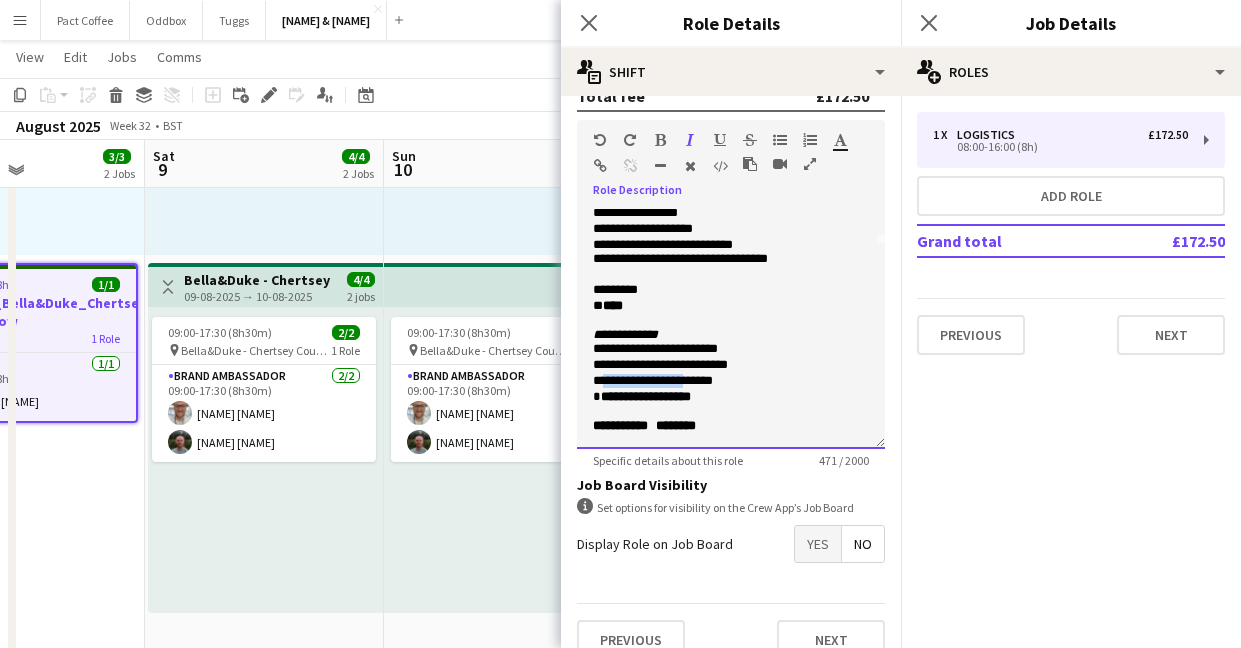 drag, startPoint x: 608, startPoint y: 374, endPoint x: 717, endPoint y: 374, distance: 109 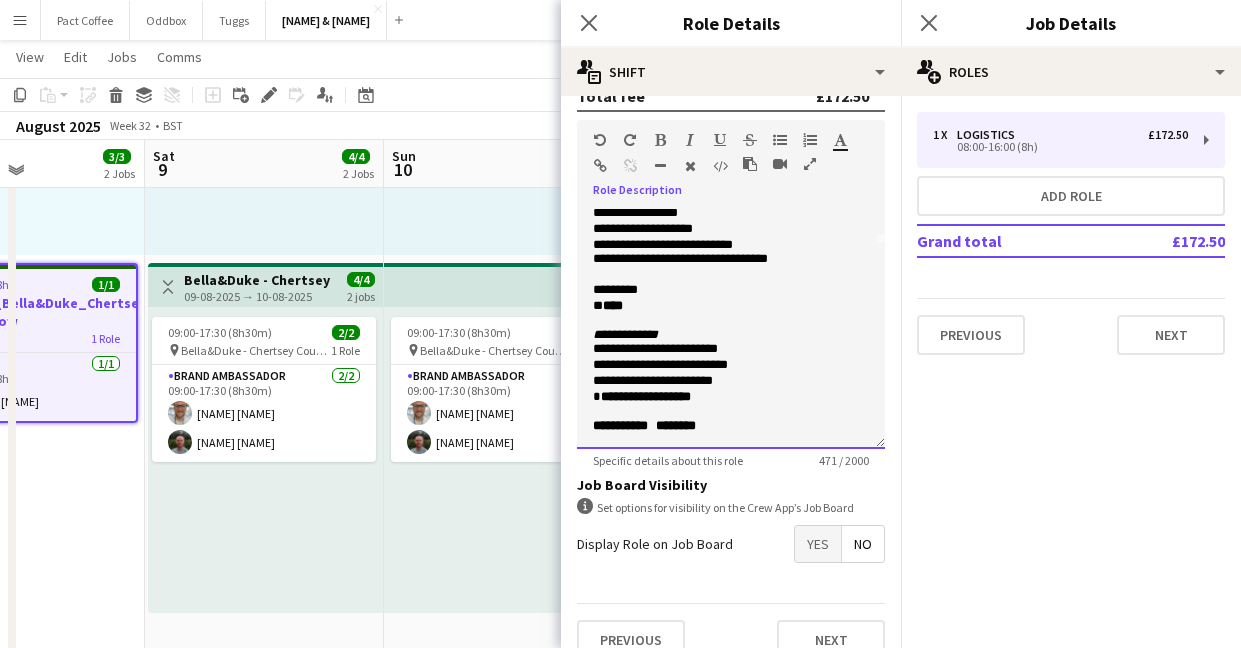 click on "**********" at bounding box center [731, 366] 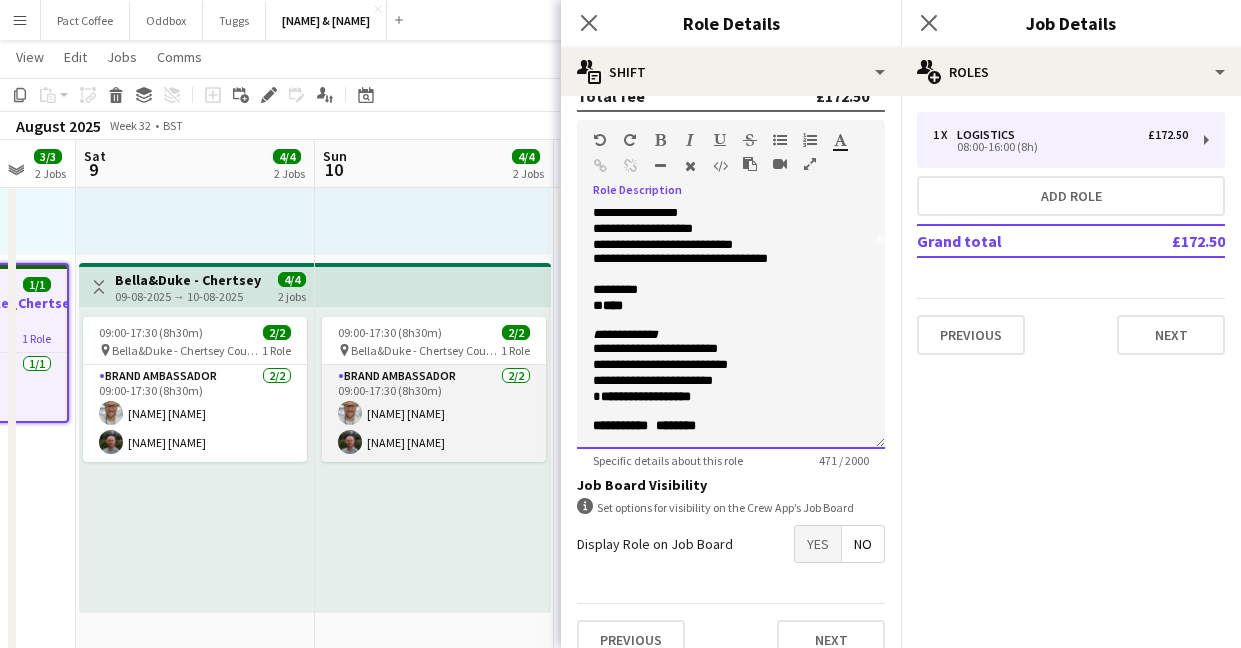 scroll, scrollTop: 0, scrollLeft: 640, axis: horizontal 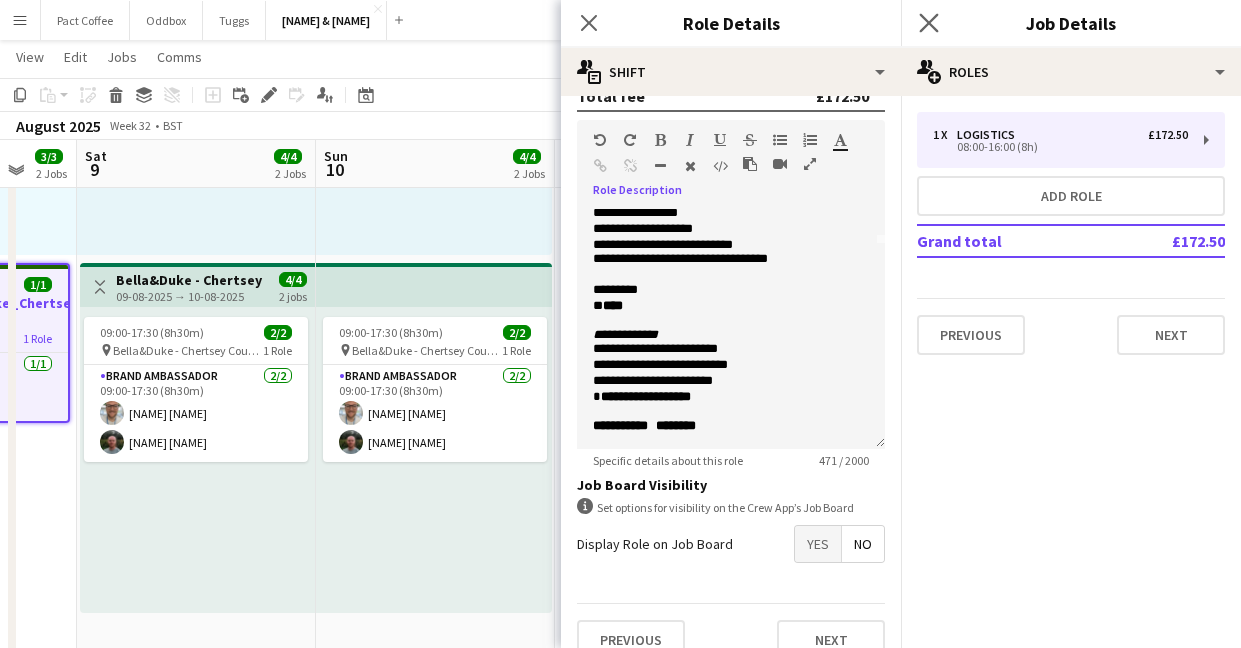 click on "Close pop-in" 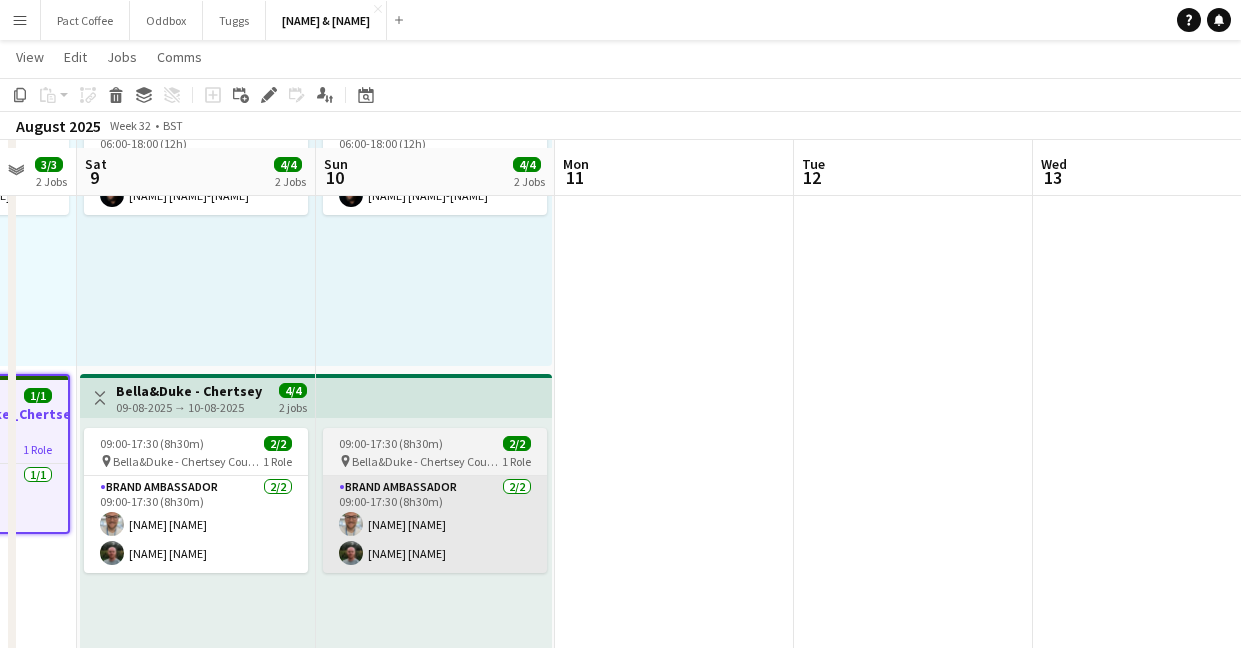 scroll, scrollTop: 316, scrollLeft: 0, axis: vertical 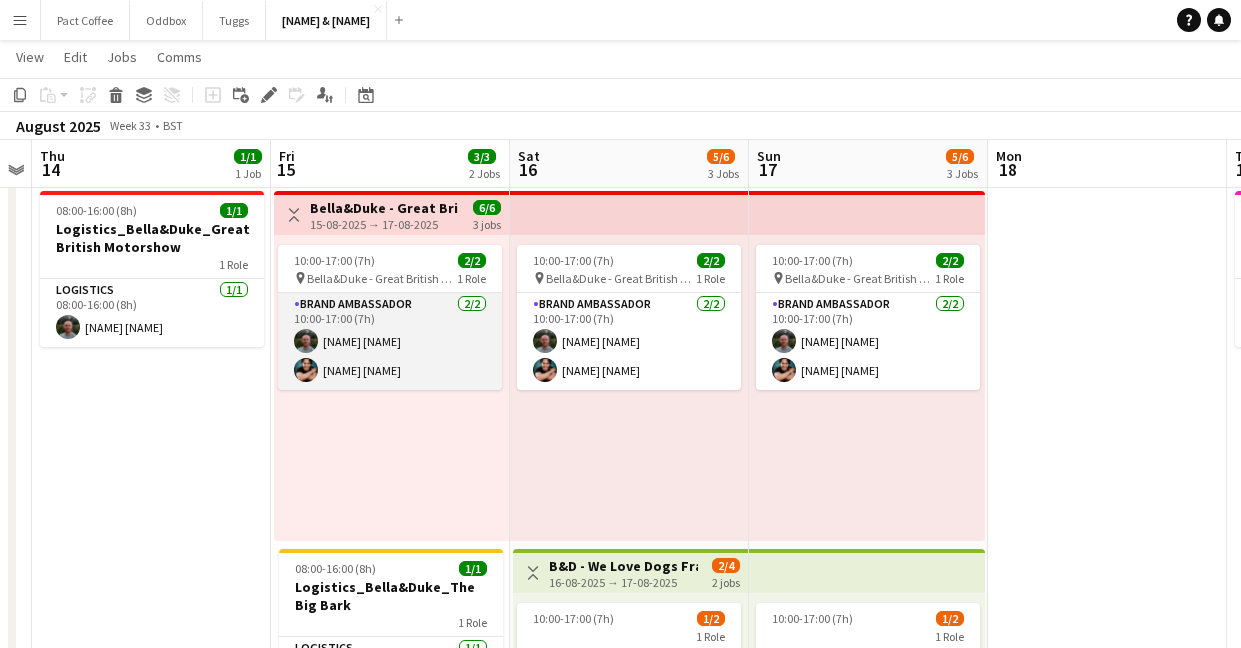 click on "[NAME] [NAME] [NAME] [NAME]" at bounding box center [390, 341] 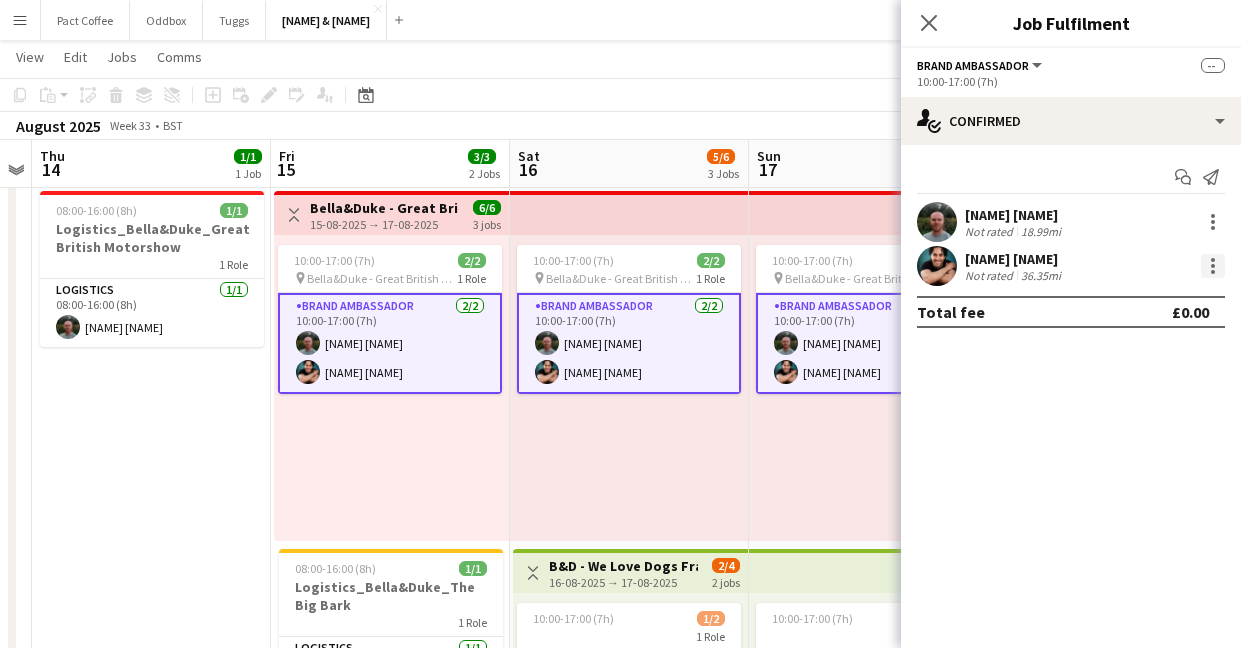 click at bounding box center (1213, 266) 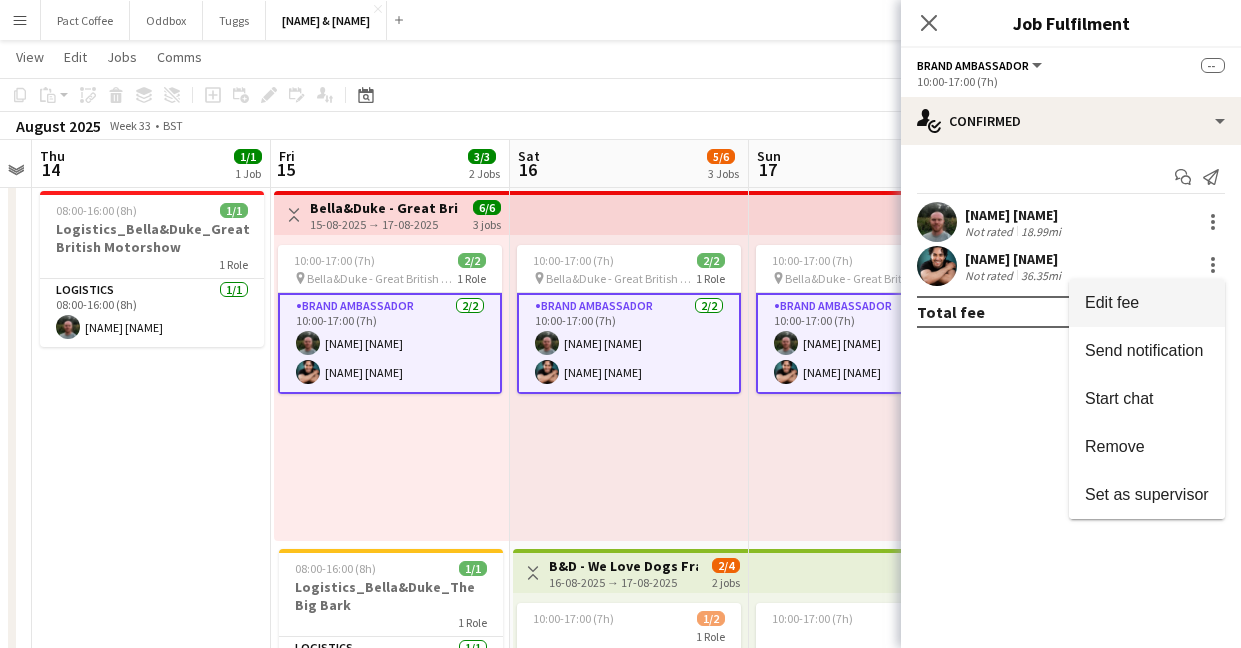 click on "Edit fee" at bounding box center (1147, 303) 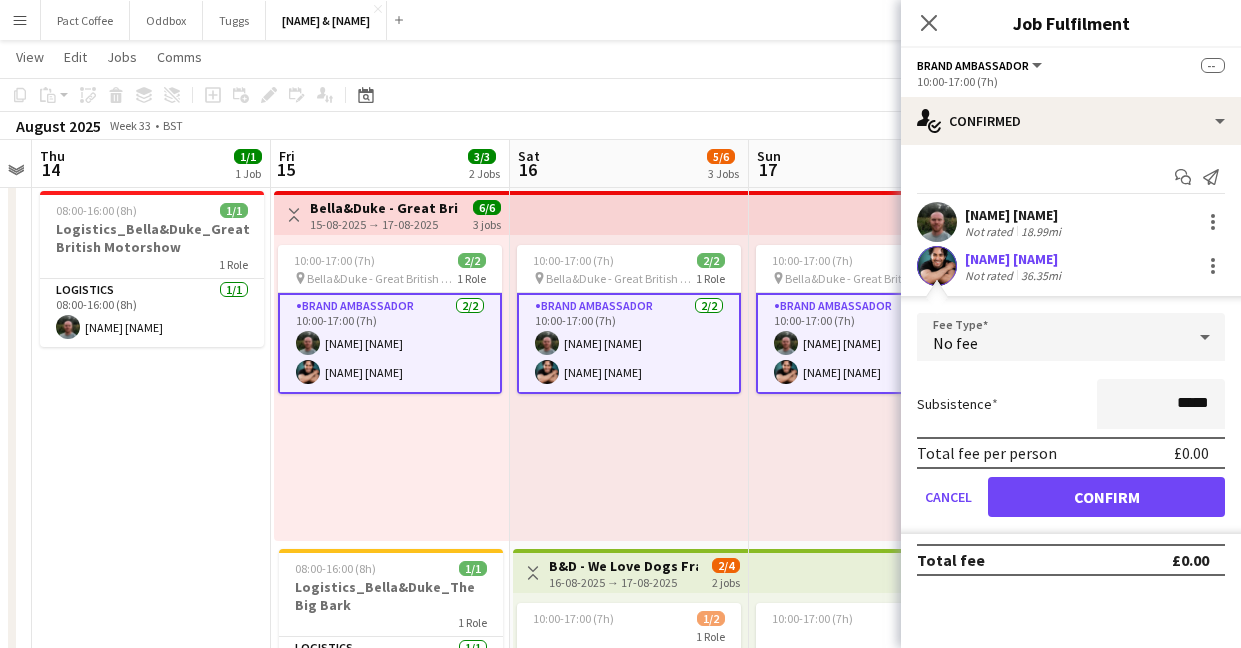 click on "Menu" at bounding box center (20, 20) 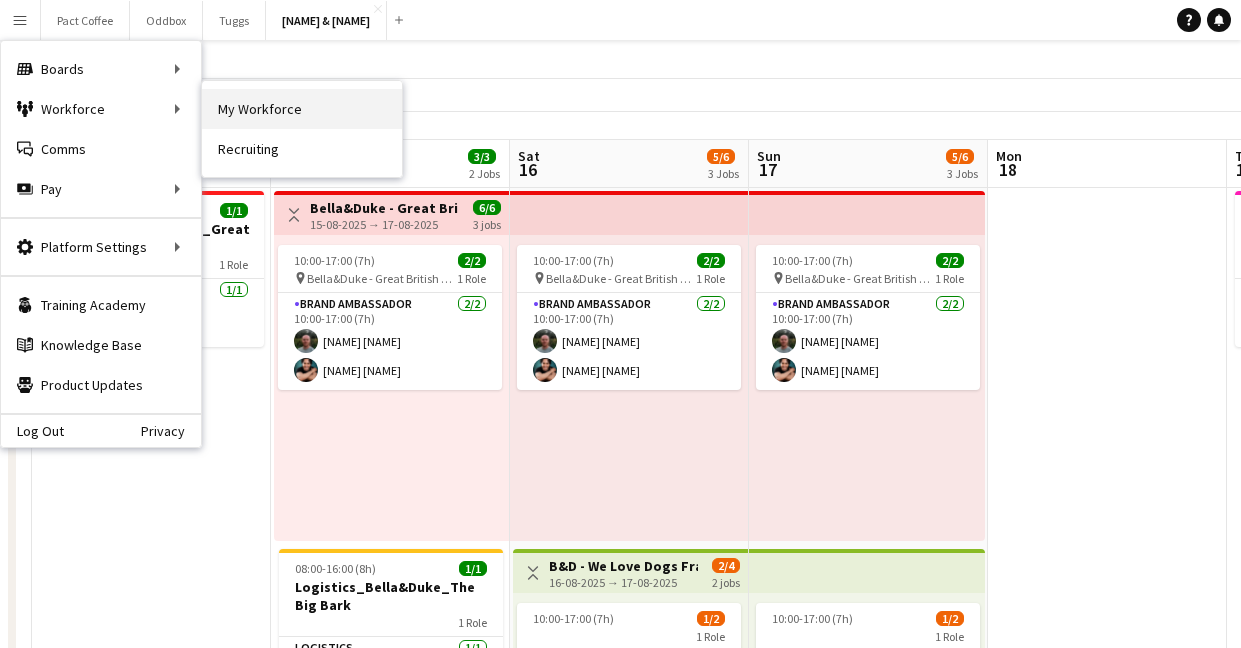 click on "My Workforce" at bounding box center [302, 109] 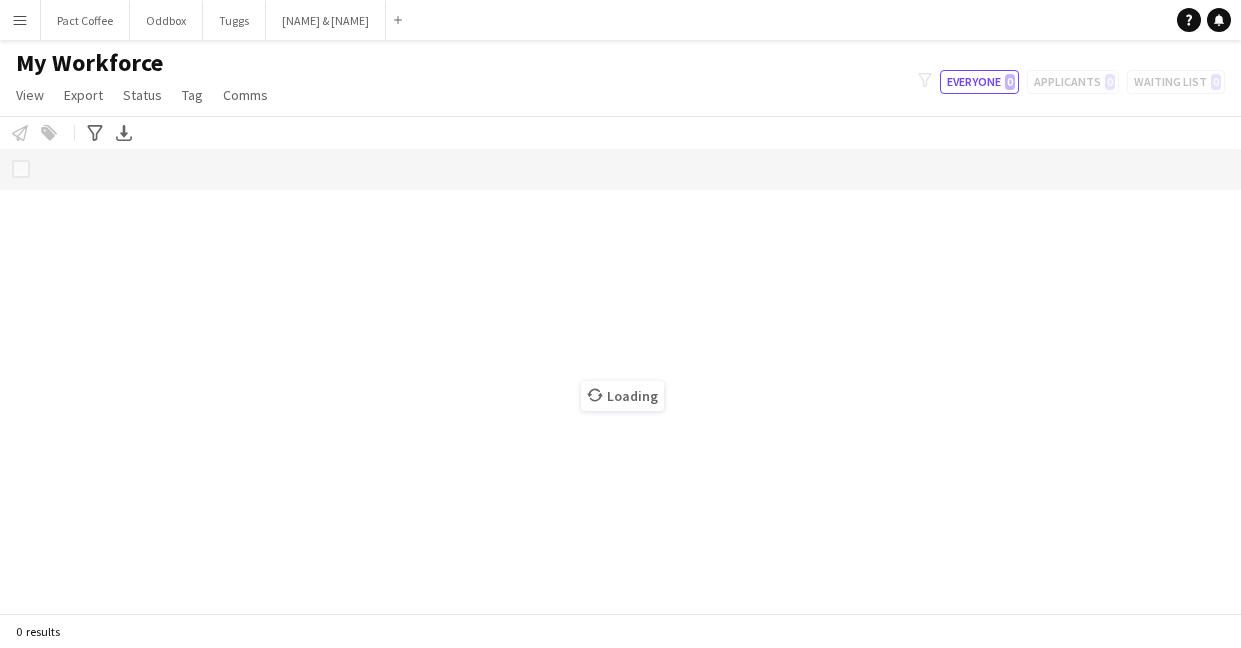 scroll, scrollTop: 0, scrollLeft: 0, axis: both 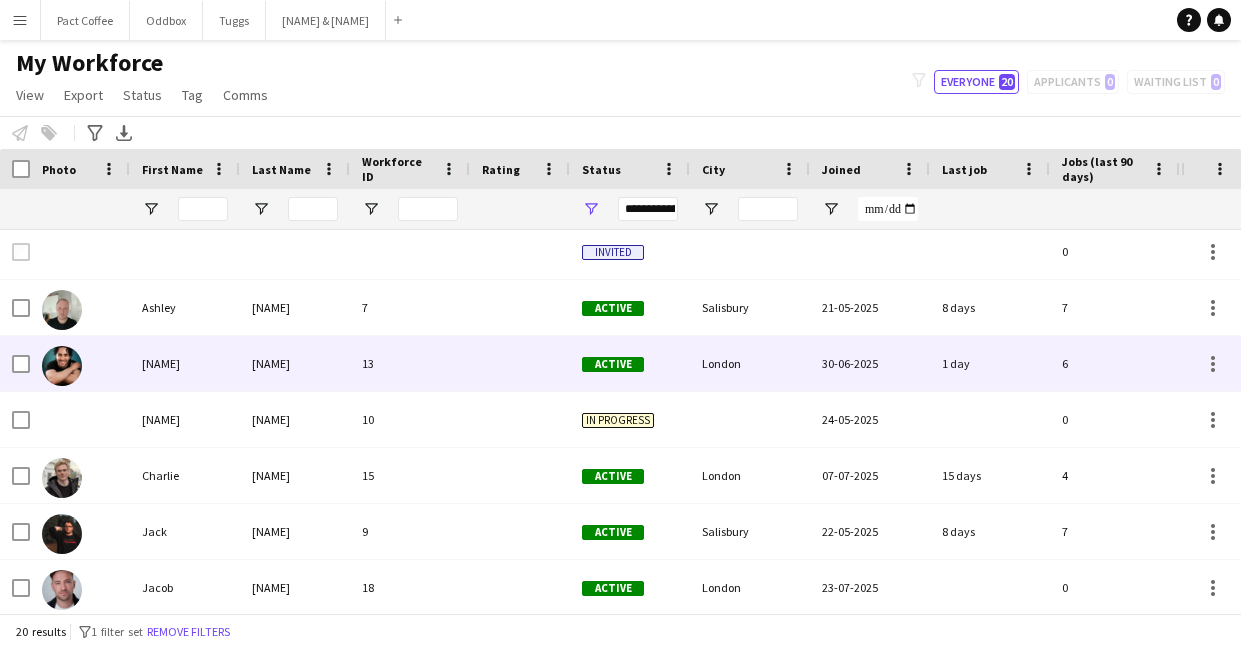 click on "[NAME]" at bounding box center (185, 363) 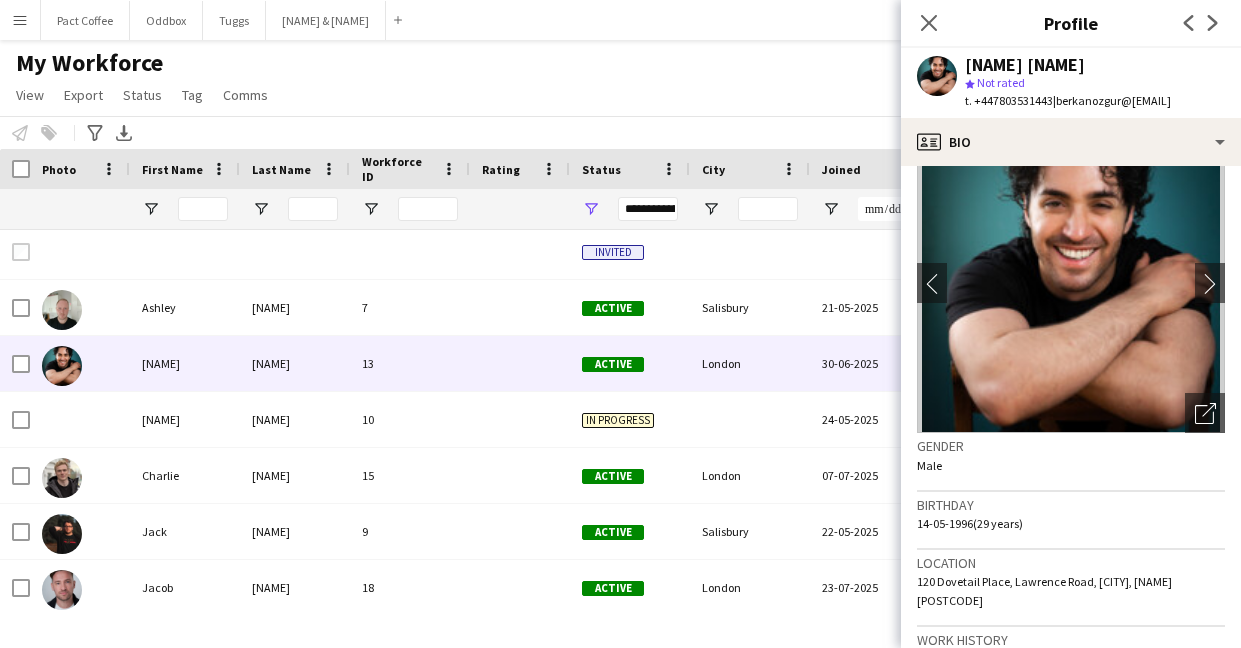 click on "120 Dovetail Place, Lawrence Road, [CITY], [NAME] [POSTCODE]" 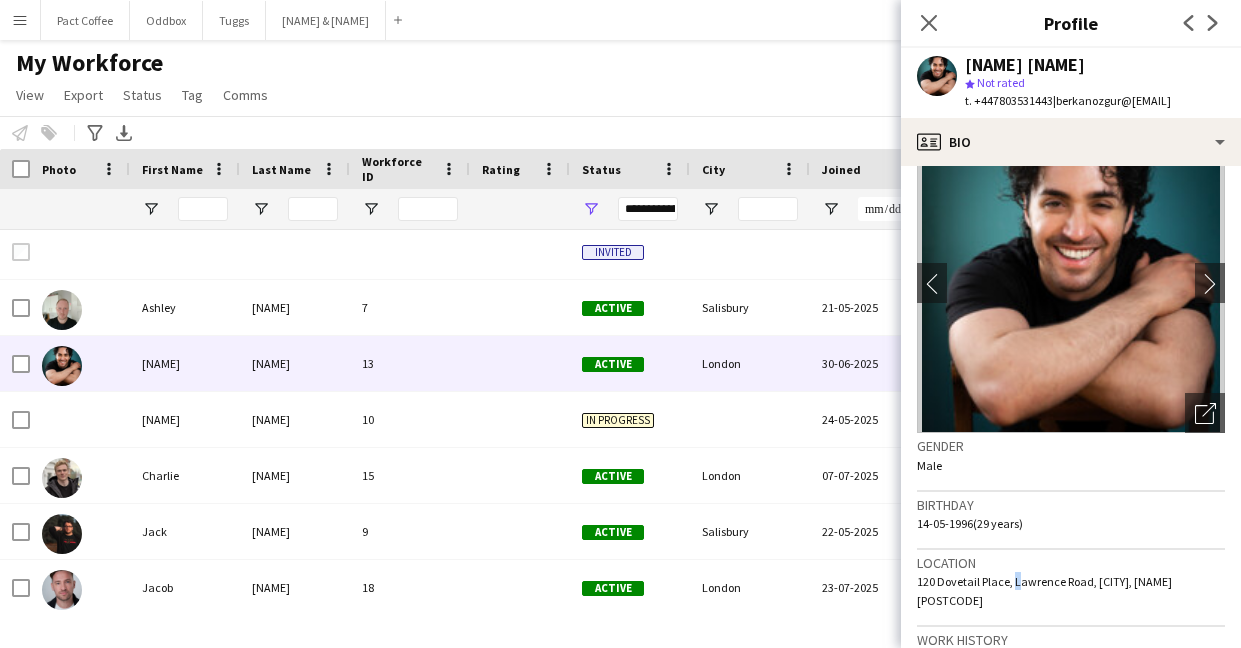click on "120 Dovetail Place, Lawrence Road, [CITY], [NAME] [POSTCODE]" 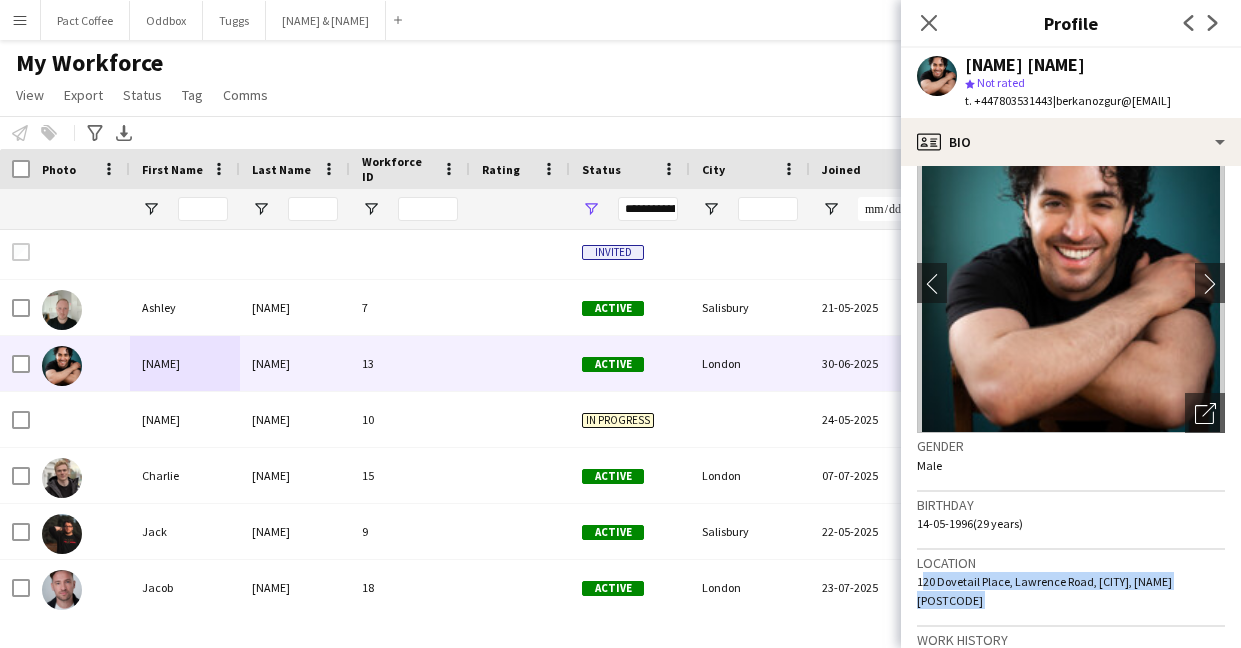 click on "120 Dovetail Place, Lawrence Road, [CITY], [NAME] [POSTCODE]" 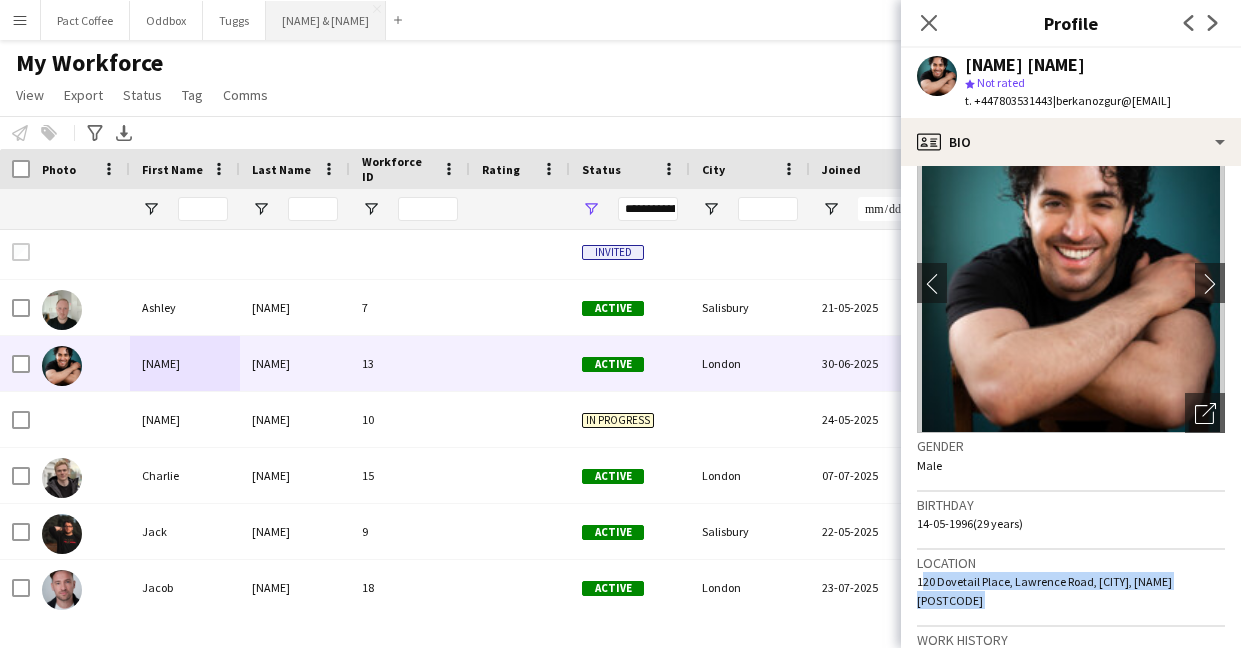 click on "Bella & Duke
Close" at bounding box center [326, 20] 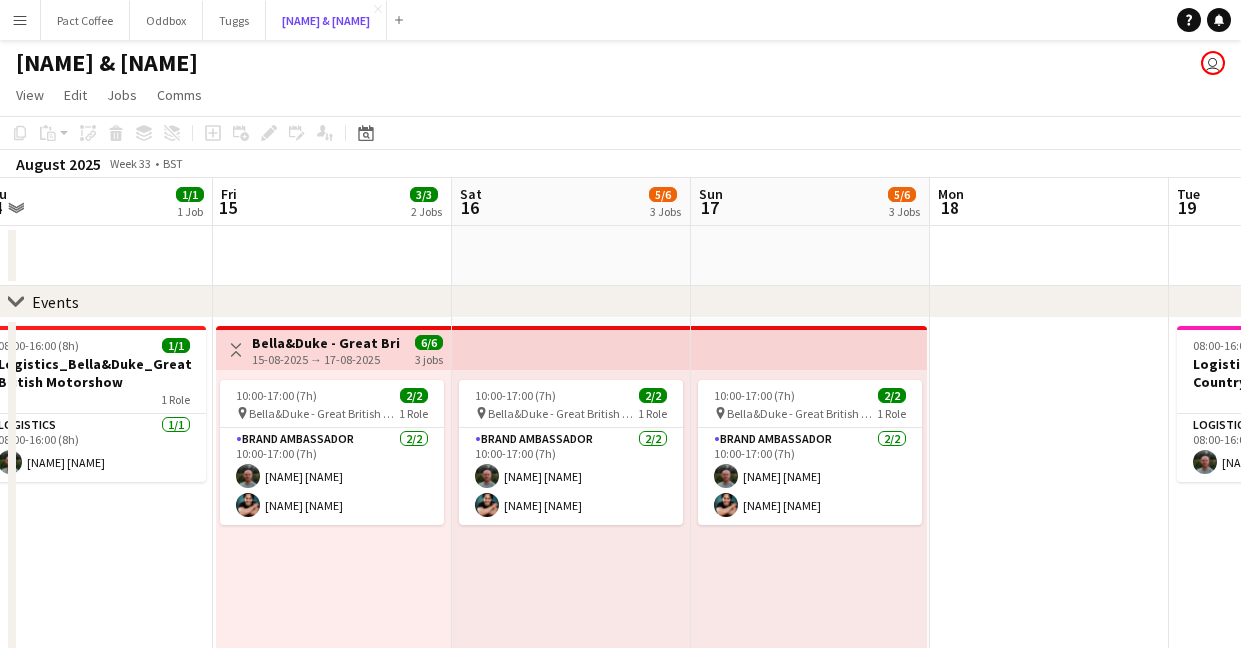 scroll, scrollTop: 0, scrollLeft: 472, axis: horizontal 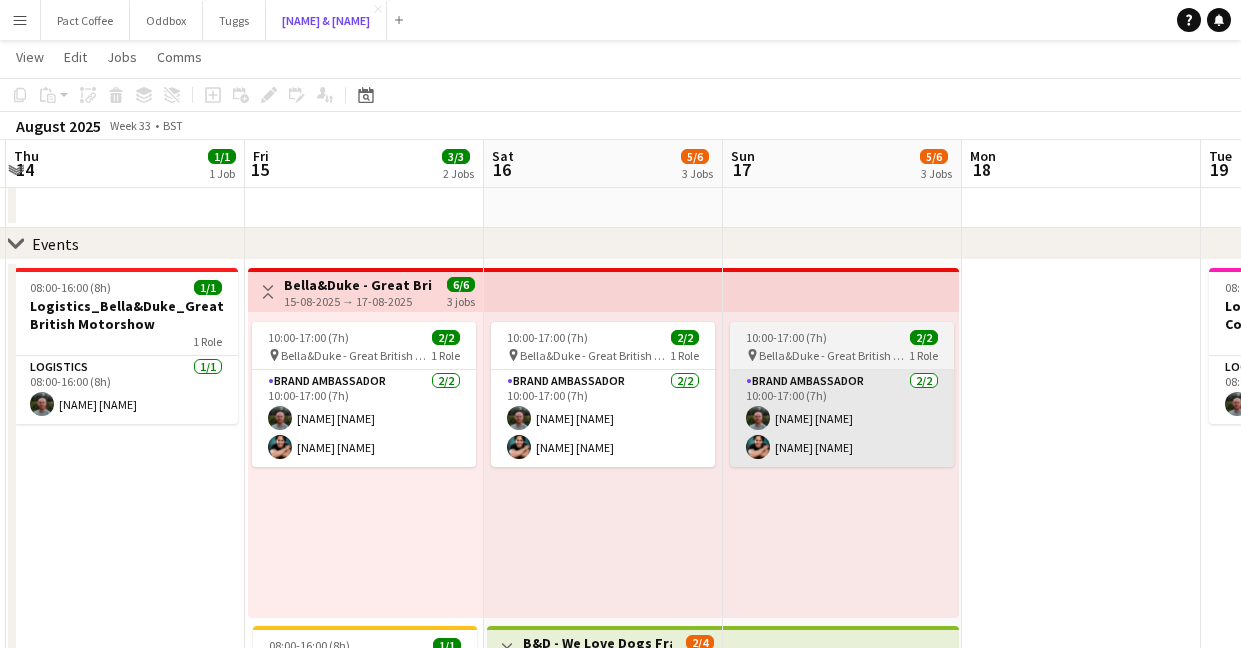 type 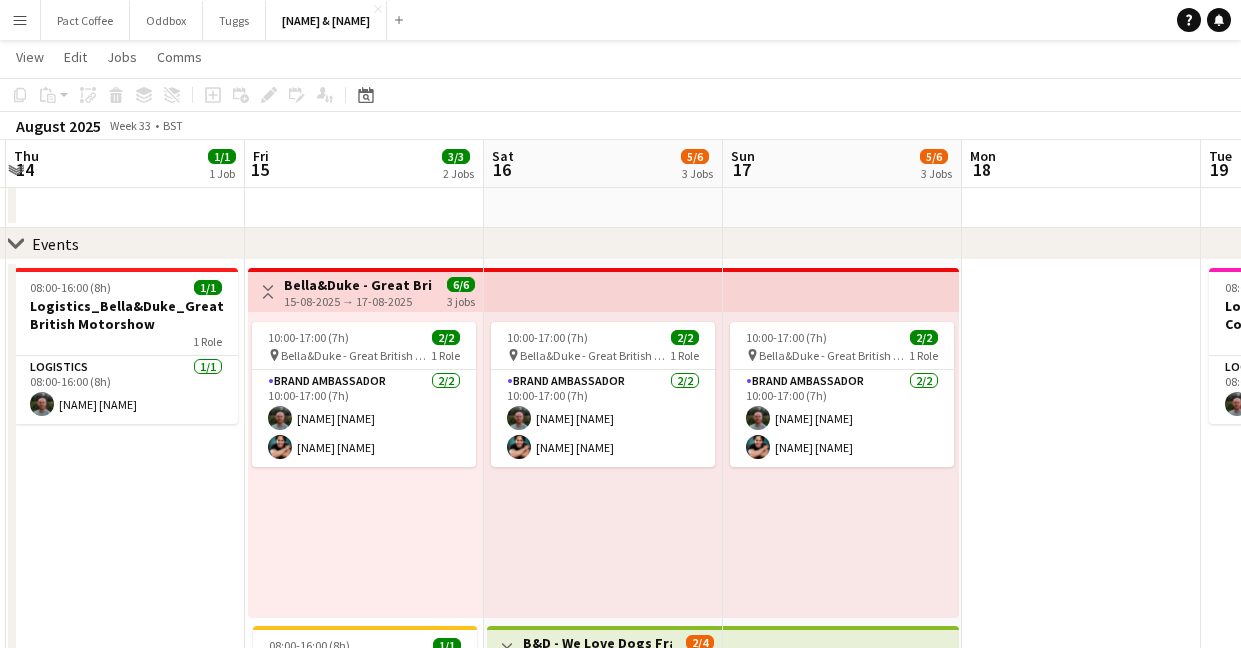 click on "View  Day view expanded Day view collapsed Month view Date picker Jump to today Expand Linked Jobs Collapse Linked Jobs  Edit  Copy
Command
C  Paste  Without Crew
Command
V With Crew
Command
Shift
V Paste as linked job  Group  Group Ungroup  Jobs  New Job Edit Job Delete Job New Linked Job Edit Linked Jobs Job fulfilment Promote Role Copy Role URL  Comms  Notify confirmed crew Create chat" 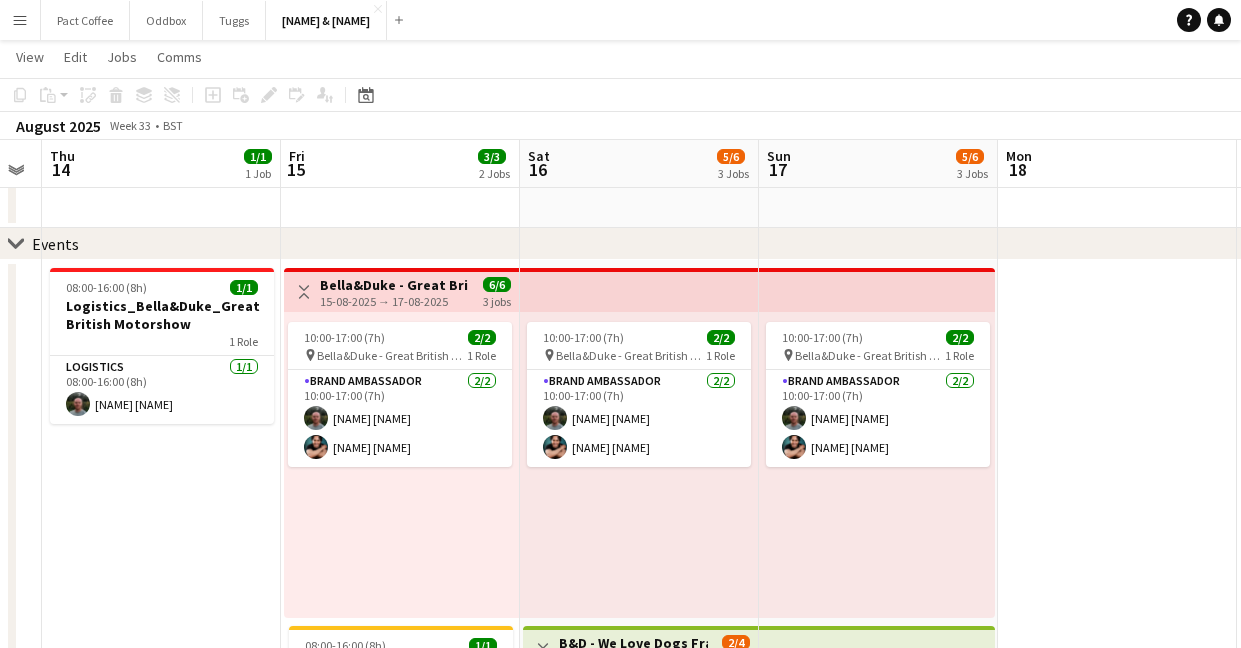 scroll, scrollTop: 0, scrollLeft: 917, axis: horizontal 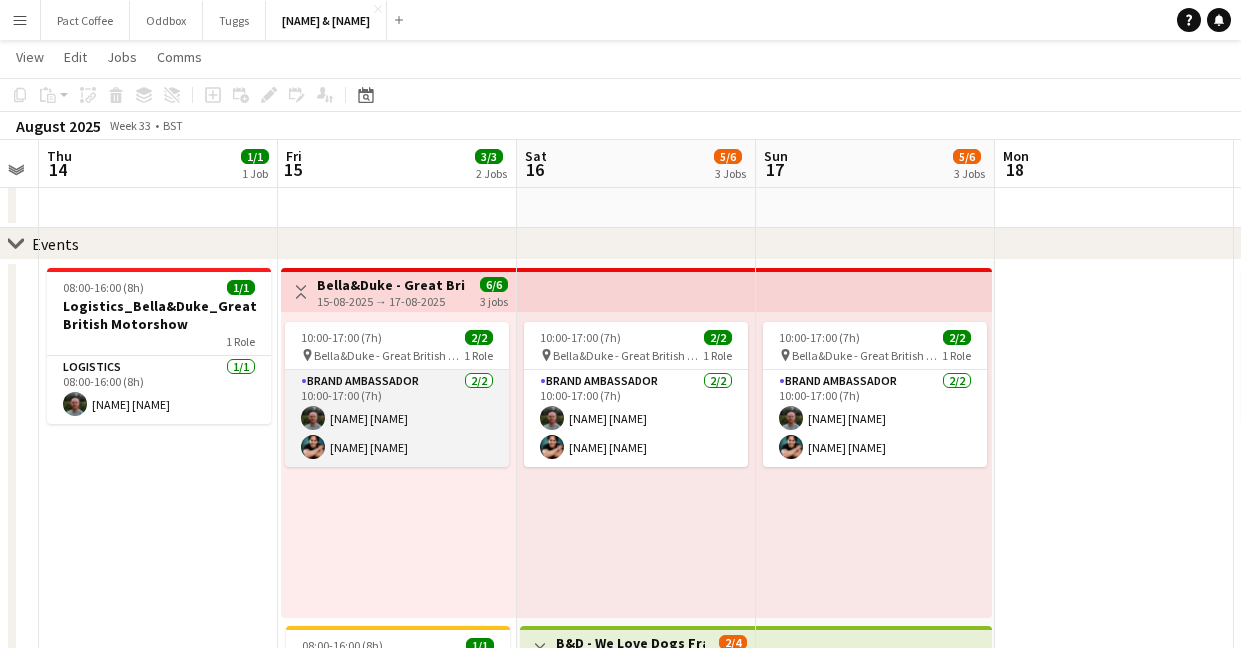 click on "[NAME] [NAME] [NAME] [NAME]" at bounding box center (397, 418) 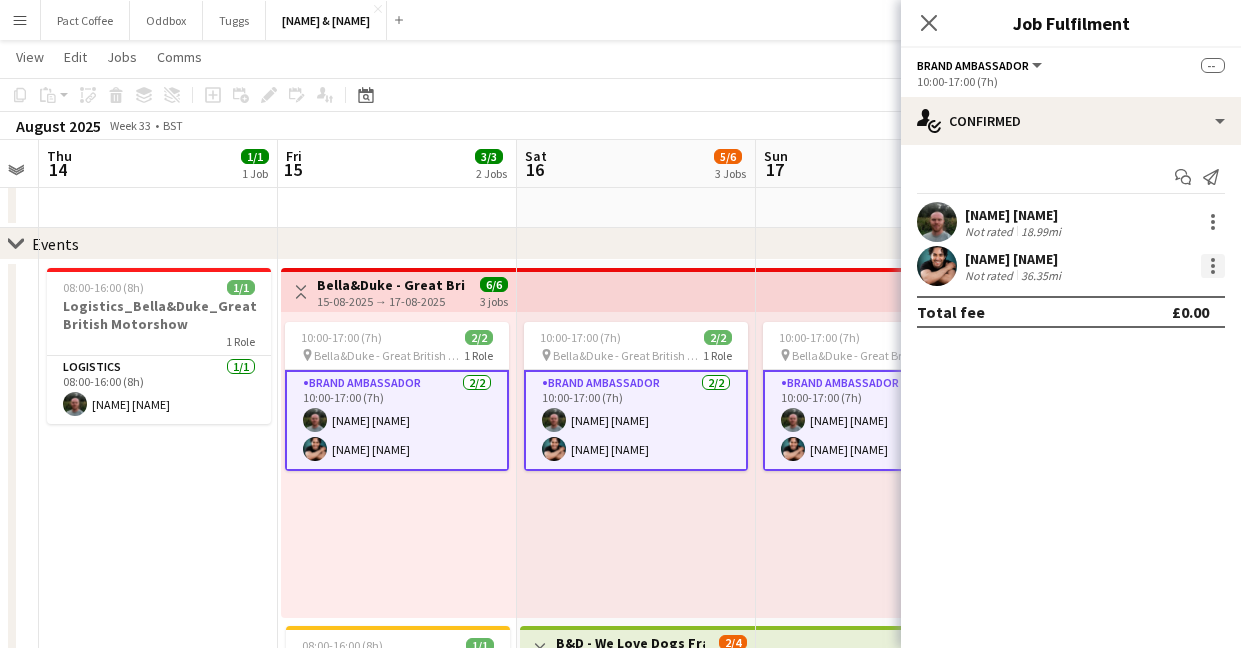 click at bounding box center [1213, 266] 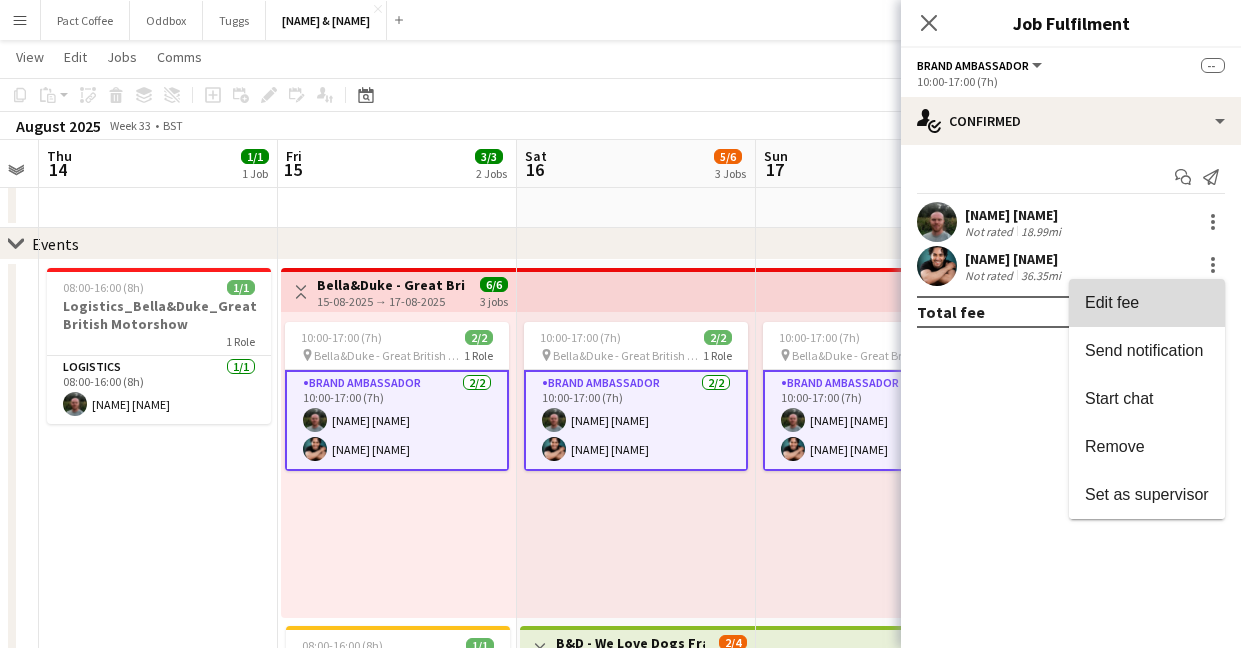 click on "Edit fee" at bounding box center [1147, 303] 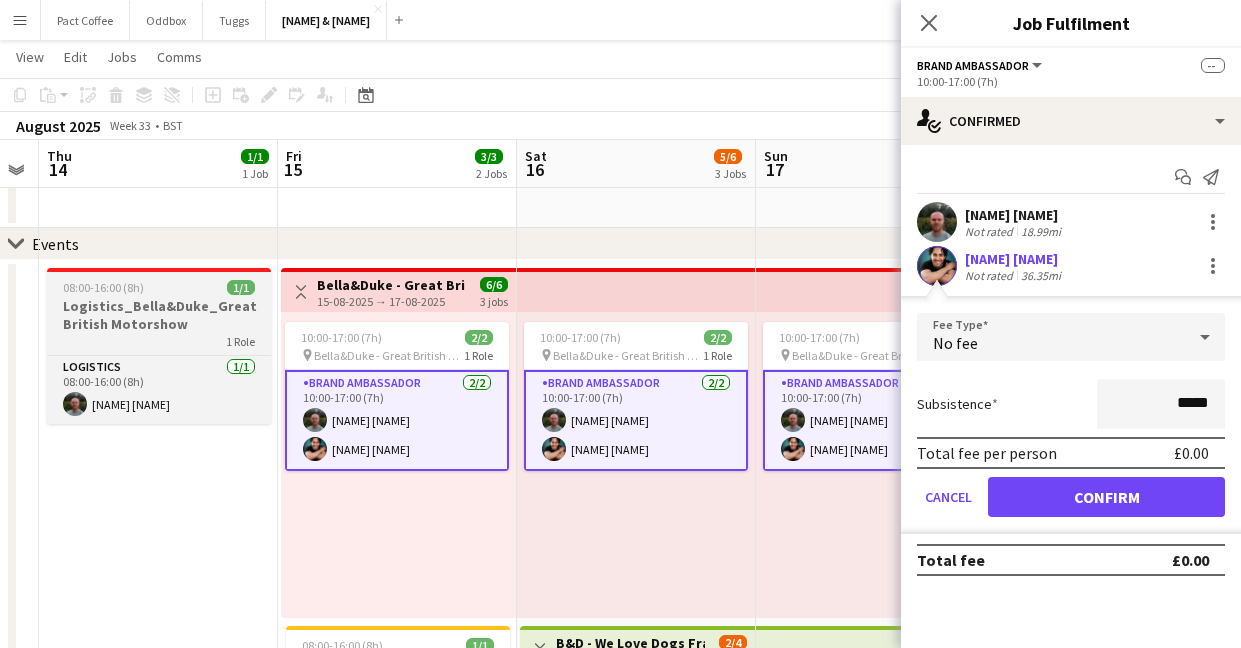 click on "Logistics_Bella&Duke_Great British Motorshow" at bounding box center (159, 315) 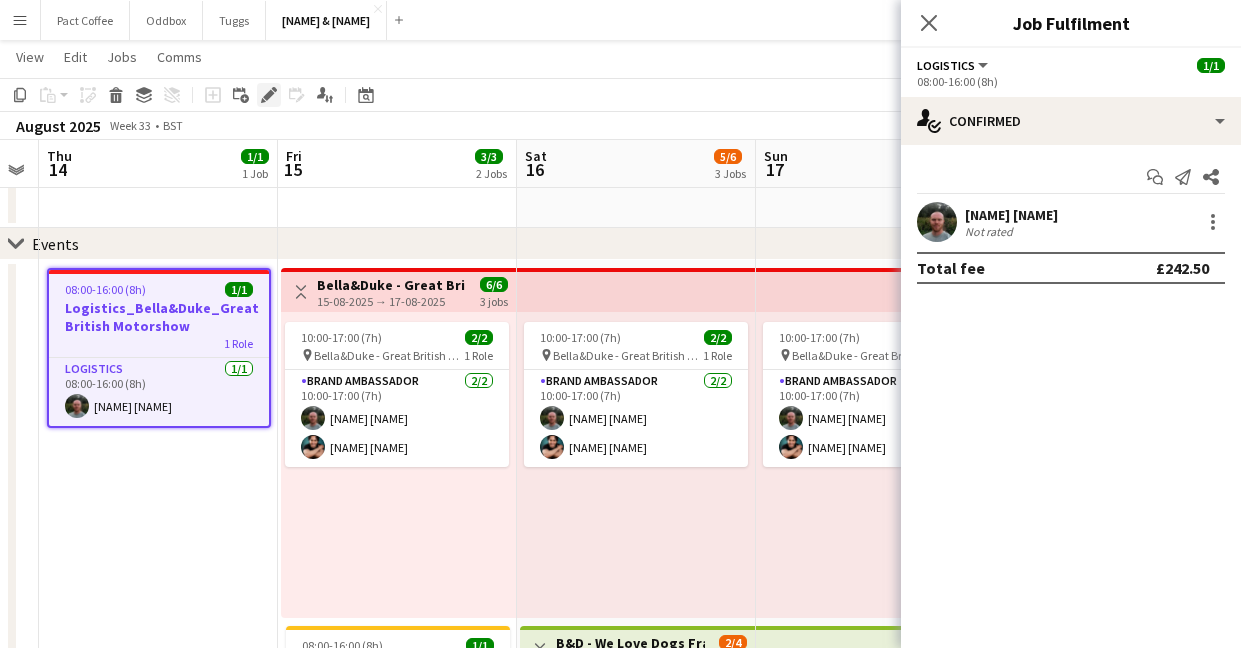 click 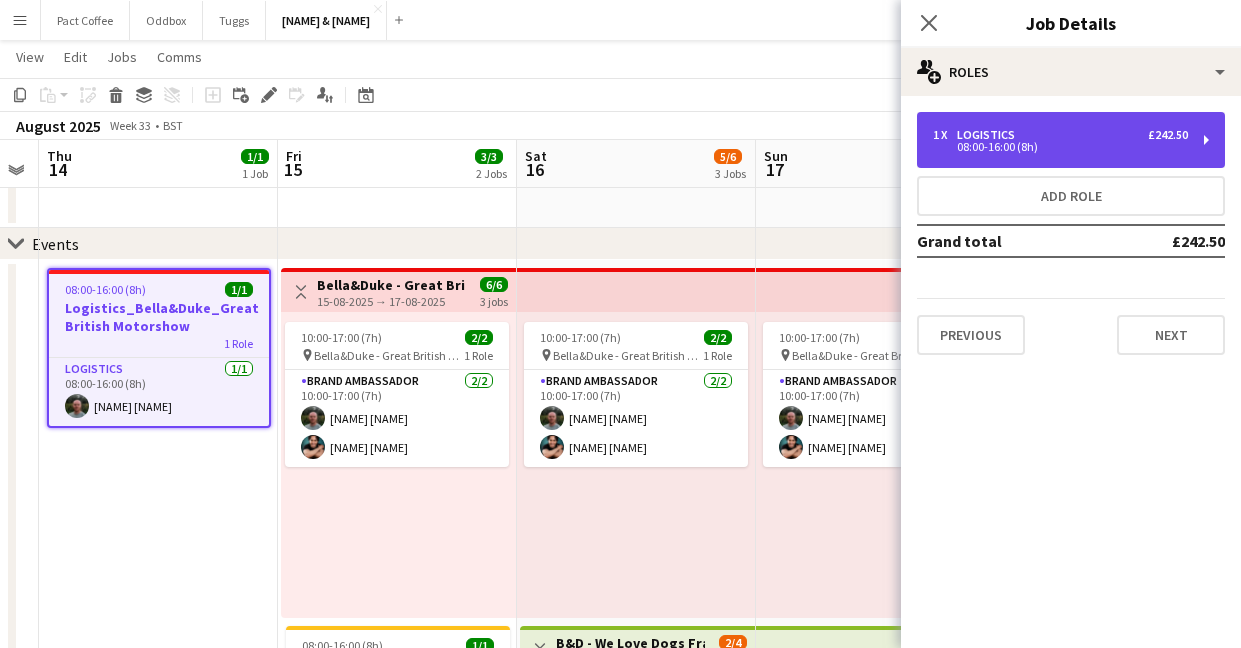 click on "1 x   Logistics   £242.50   08:00-16:00 (8h)" at bounding box center (1071, 140) 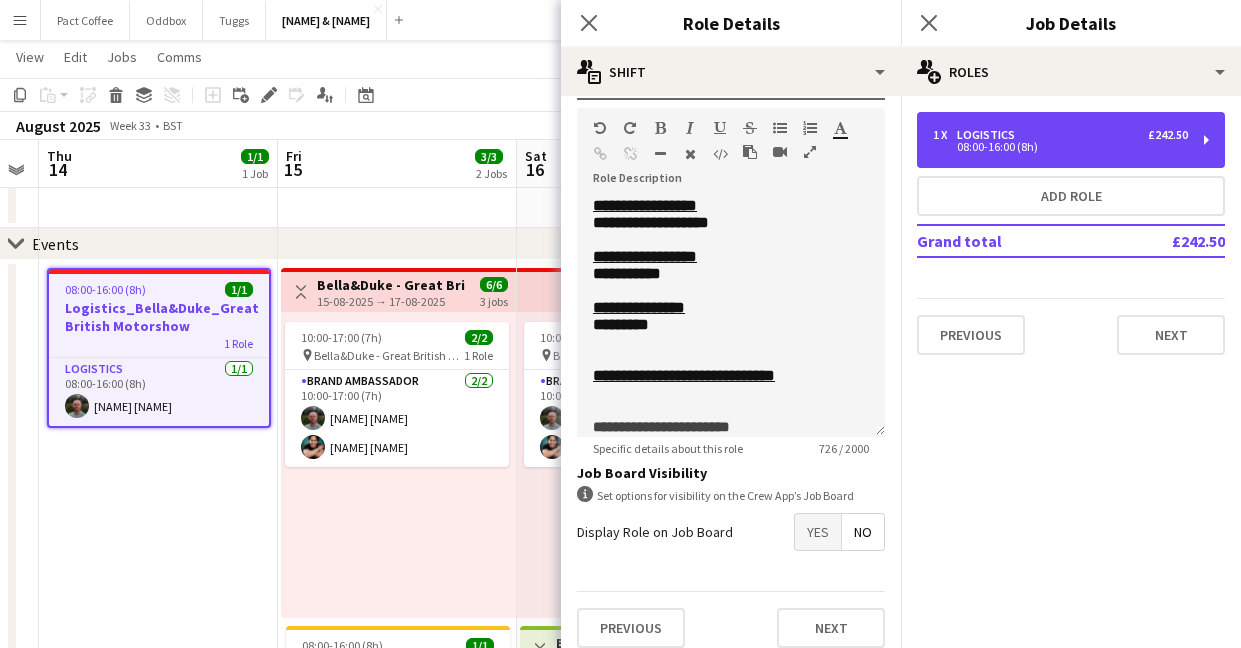 scroll, scrollTop: 448, scrollLeft: 0, axis: vertical 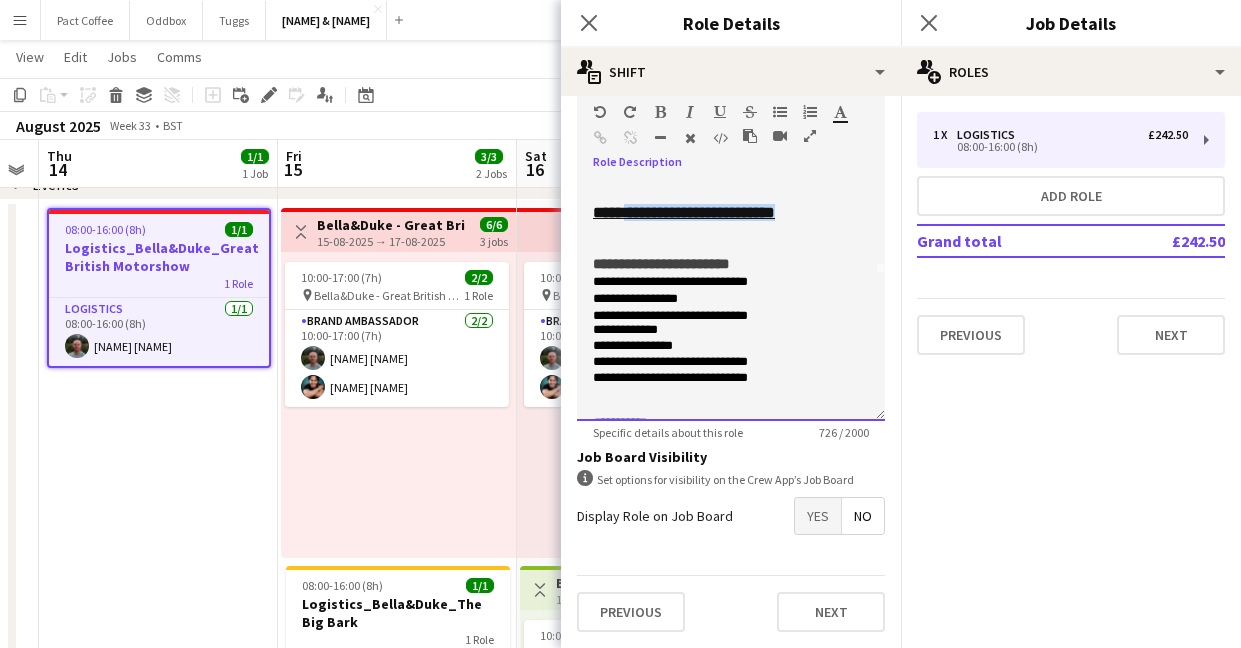 drag, startPoint x: 643, startPoint y: 241, endPoint x: 828, endPoint y: 260, distance: 185.97311 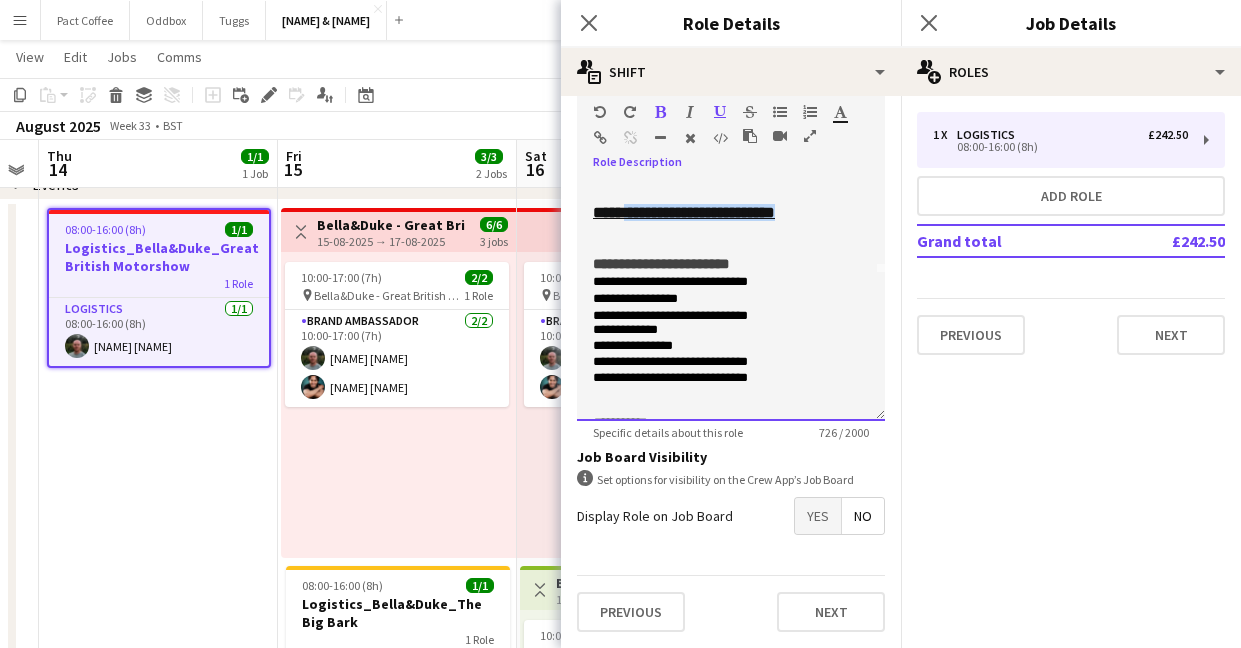 click at bounding box center (731, 229) 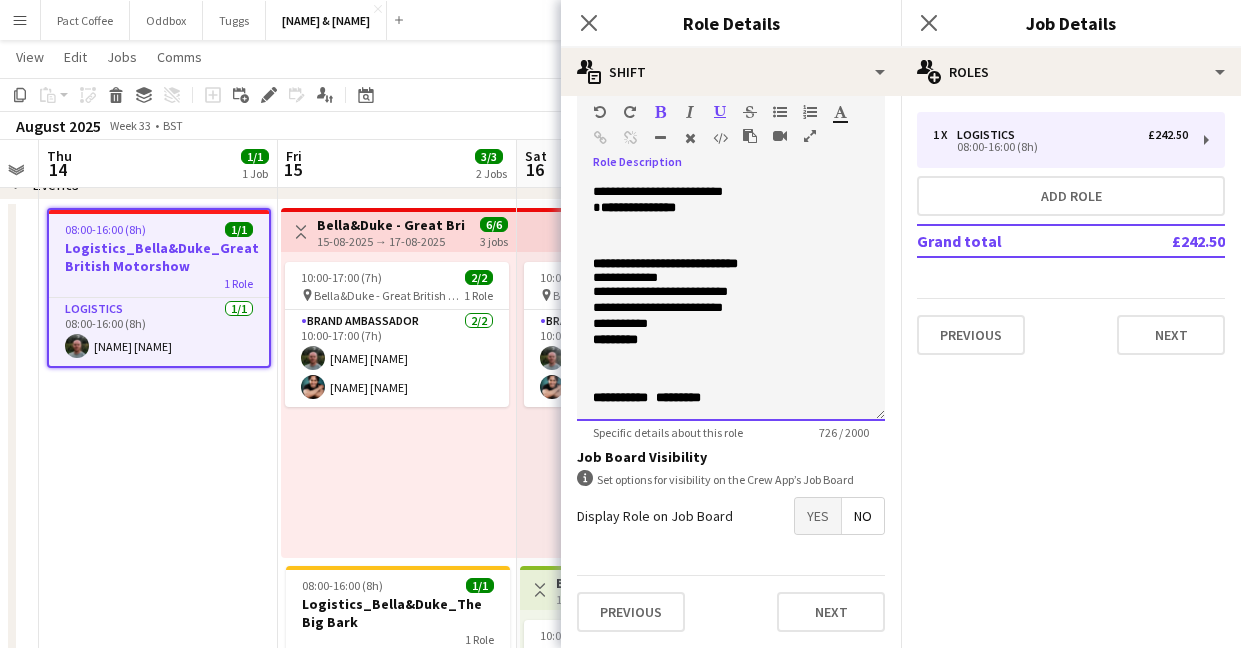 scroll, scrollTop: 588, scrollLeft: 0, axis: vertical 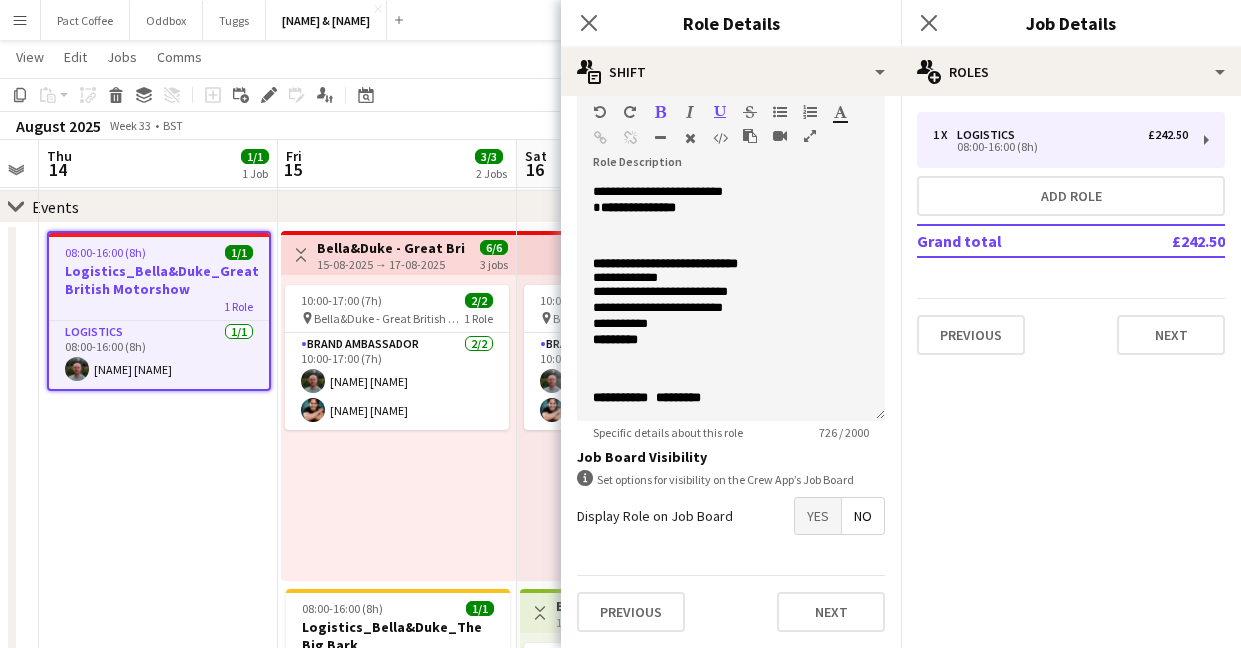 click on "[NAME] [NAME]" at bounding box center [158, 764] 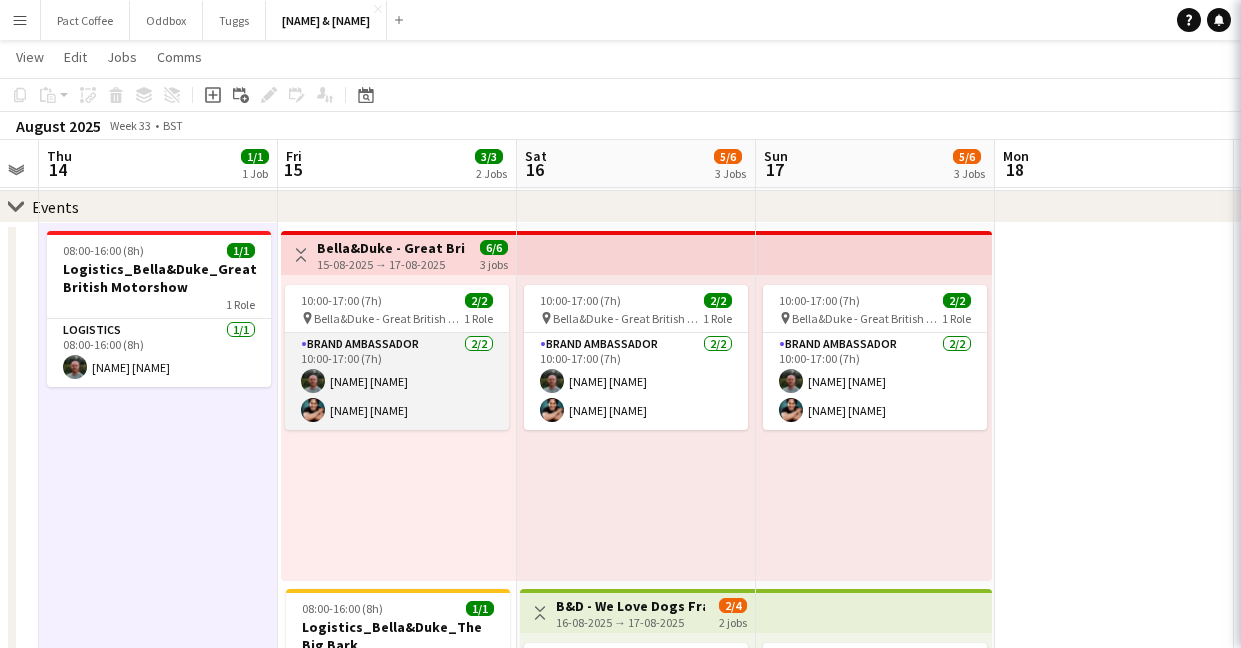 click on "[NAME] [NAME] [NAME] [NAME]" at bounding box center [397, 381] 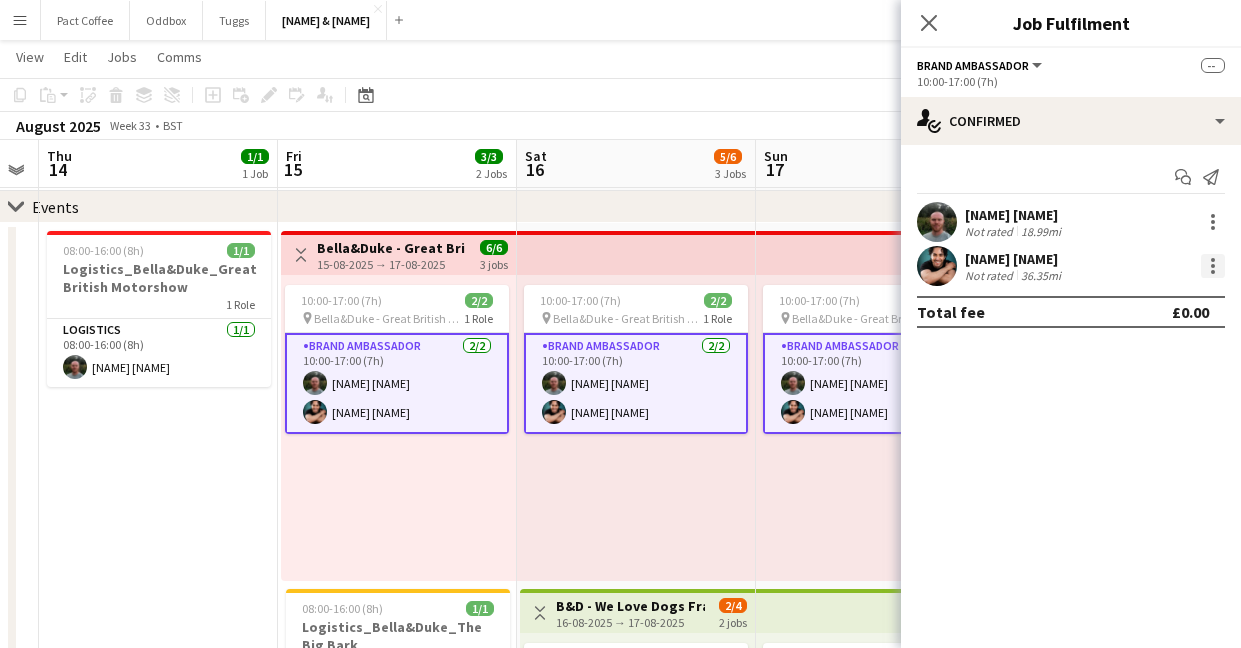 click at bounding box center [1213, 266] 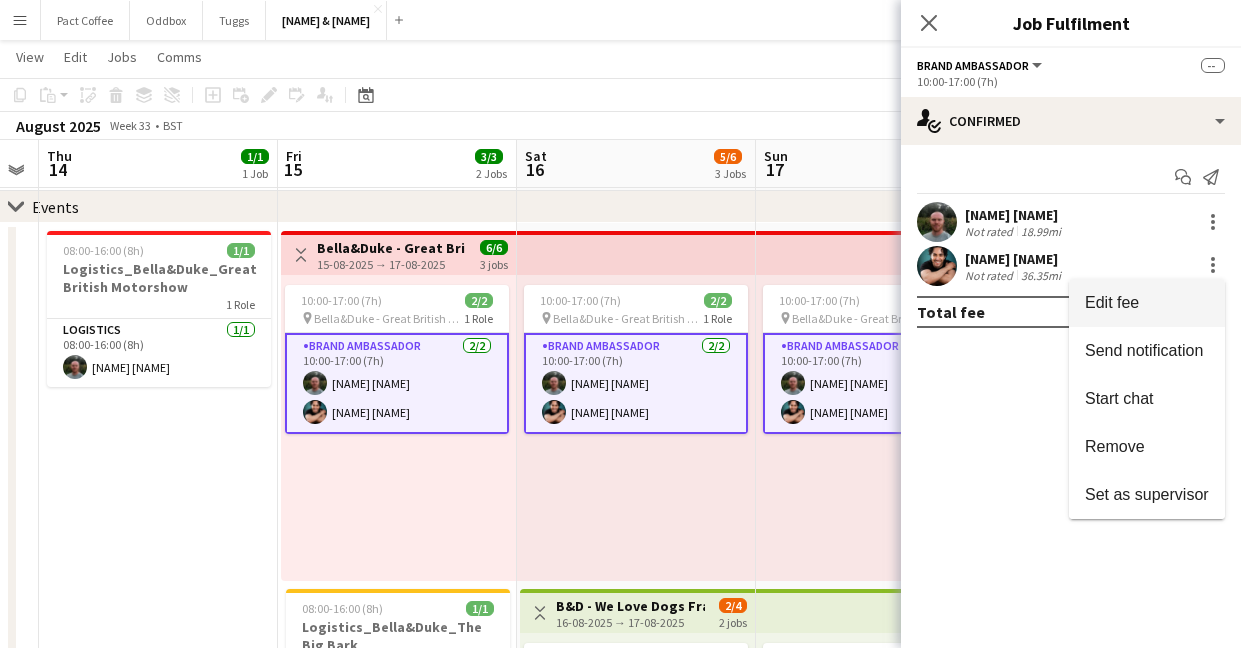 click on "Edit fee" at bounding box center [1147, 303] 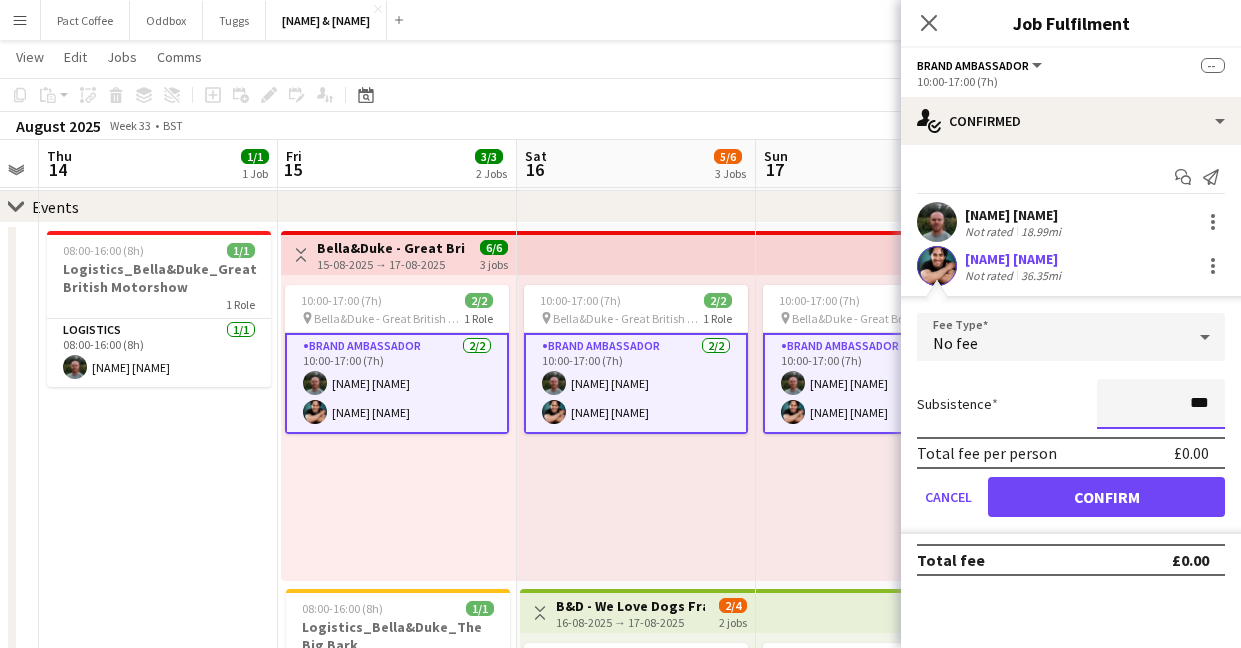 type on "**" 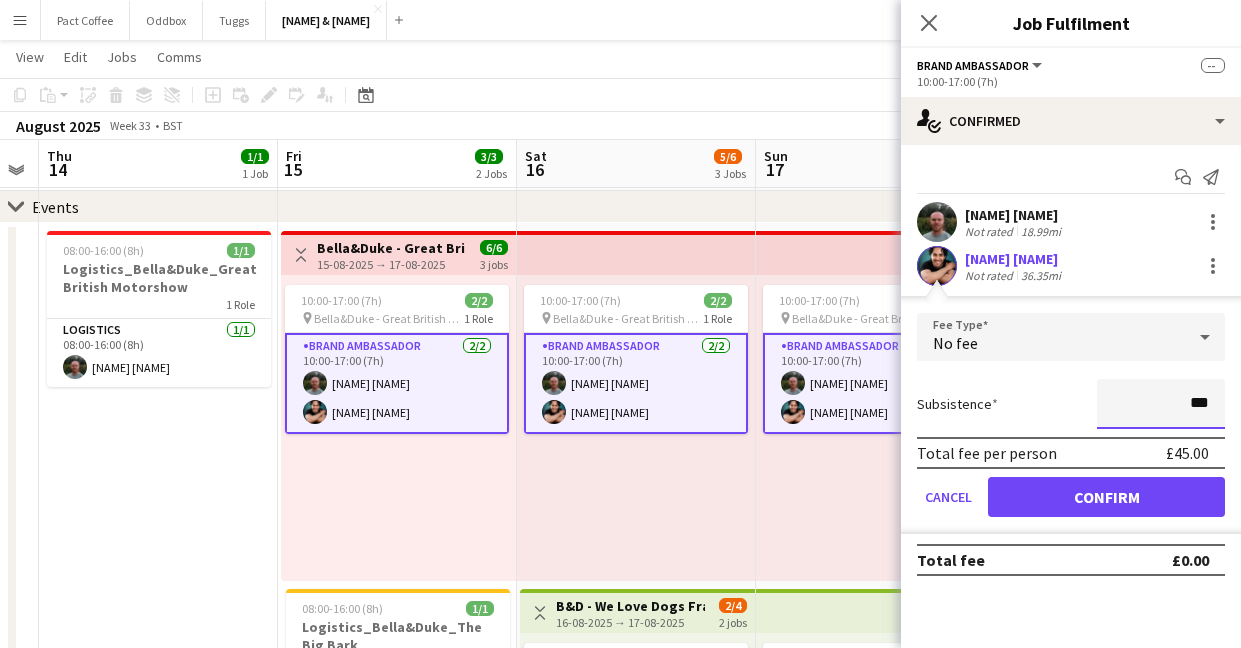type on "***" 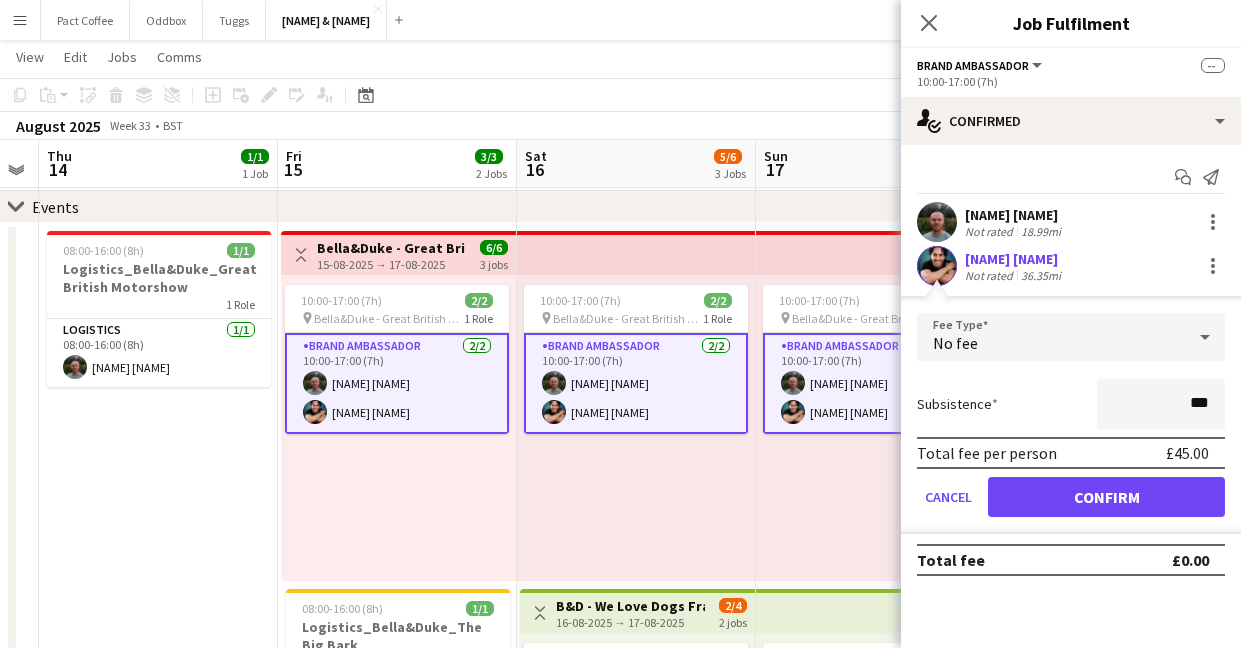 click on "Subsistence  ***" at bounding box center [1071, 404] 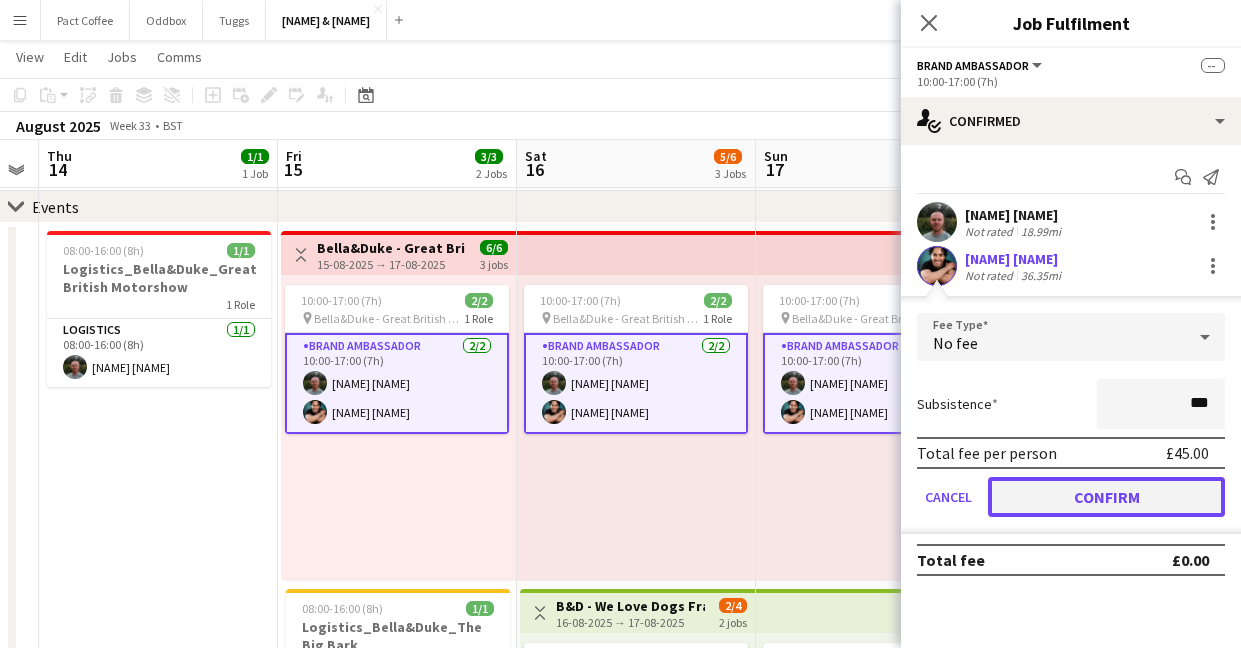 click on "Confirm" at bounding box center [1106, 497] 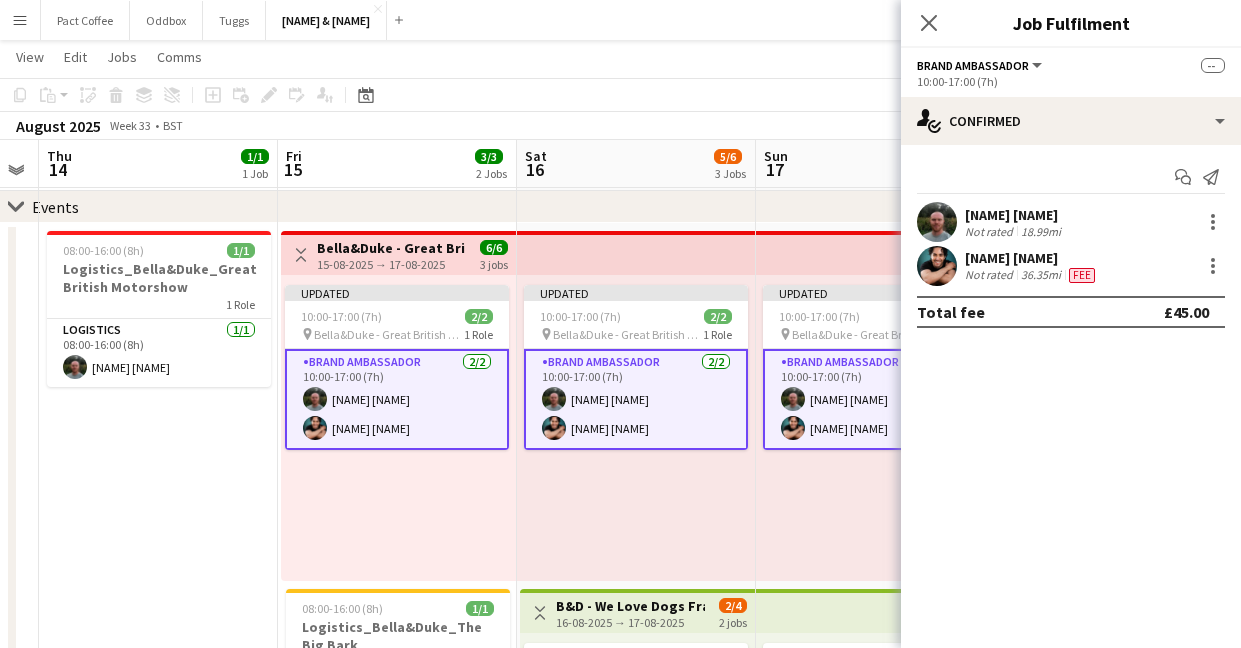 click on "[NAME] [NAME]" at bounding box center (158, 764) 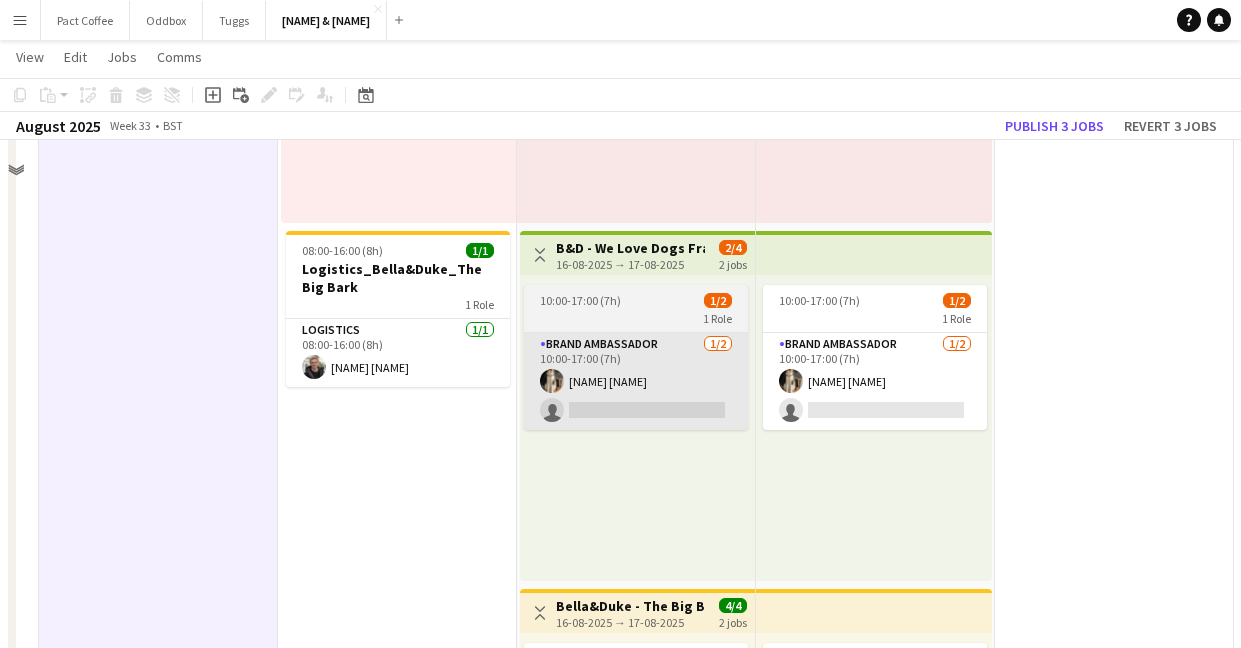 scroll, scrollTop: 459, scrollLeft: 0, axis: vertical 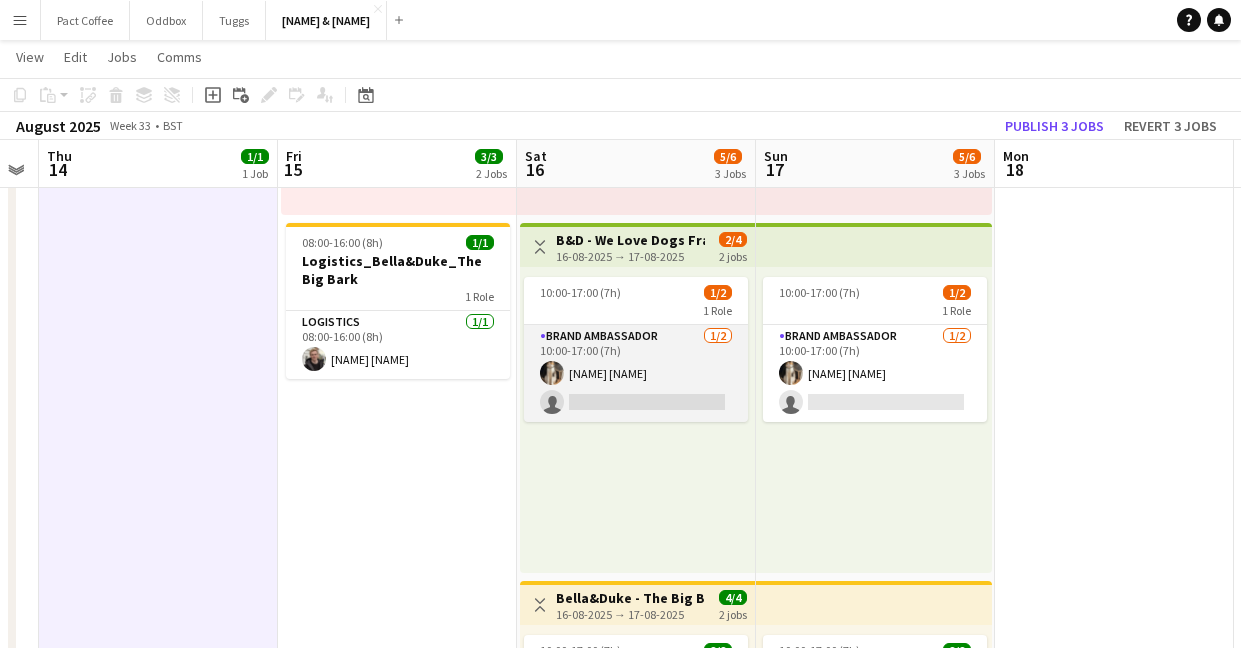 click on "[NAME] [NAME]" at bounding box center [636, 373] 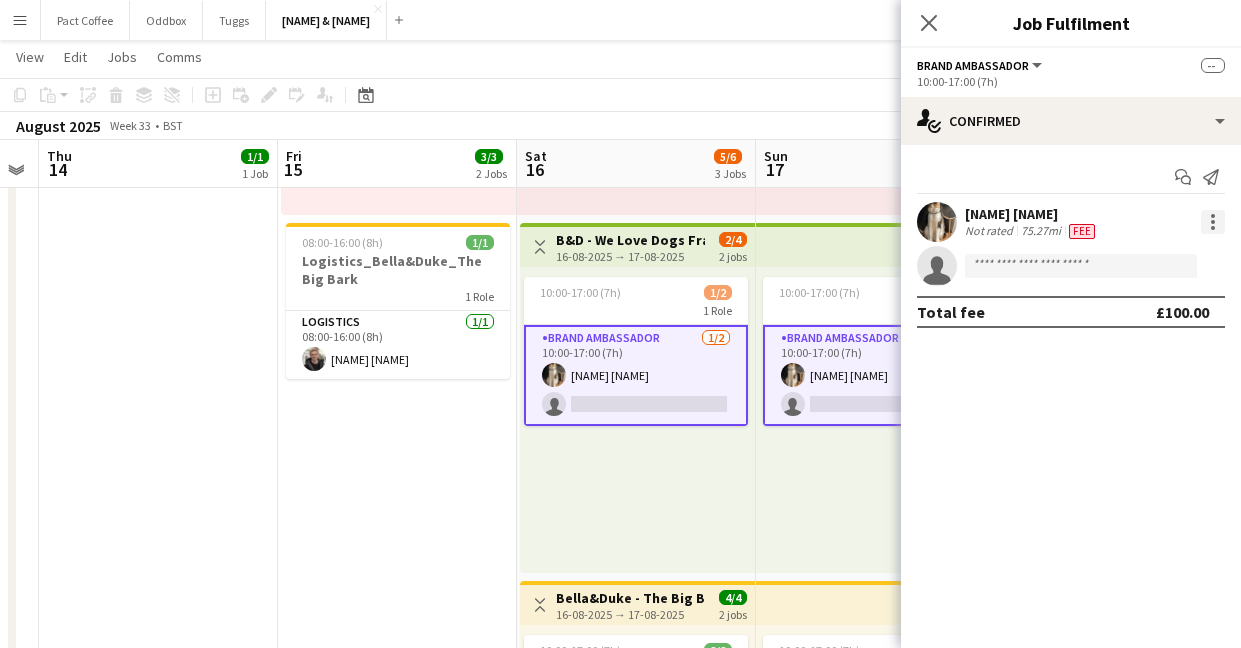 click at bounding box center [1213, 222] 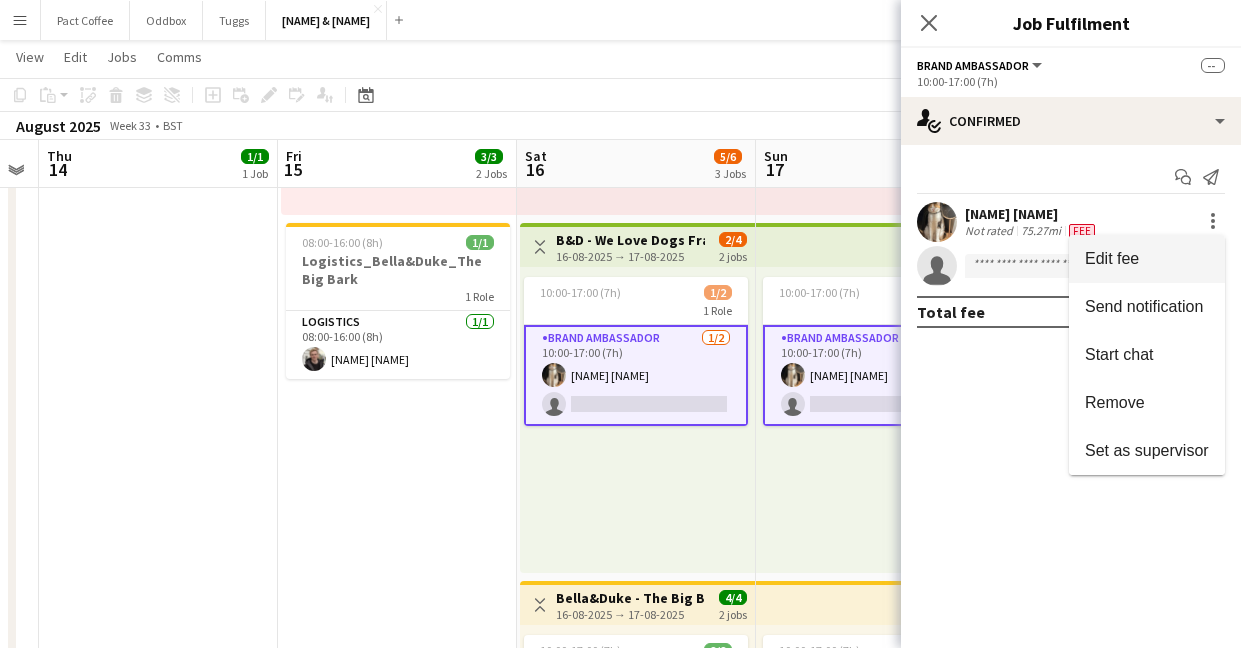 click on "Edit fee" at bounding box center [1147, 259] 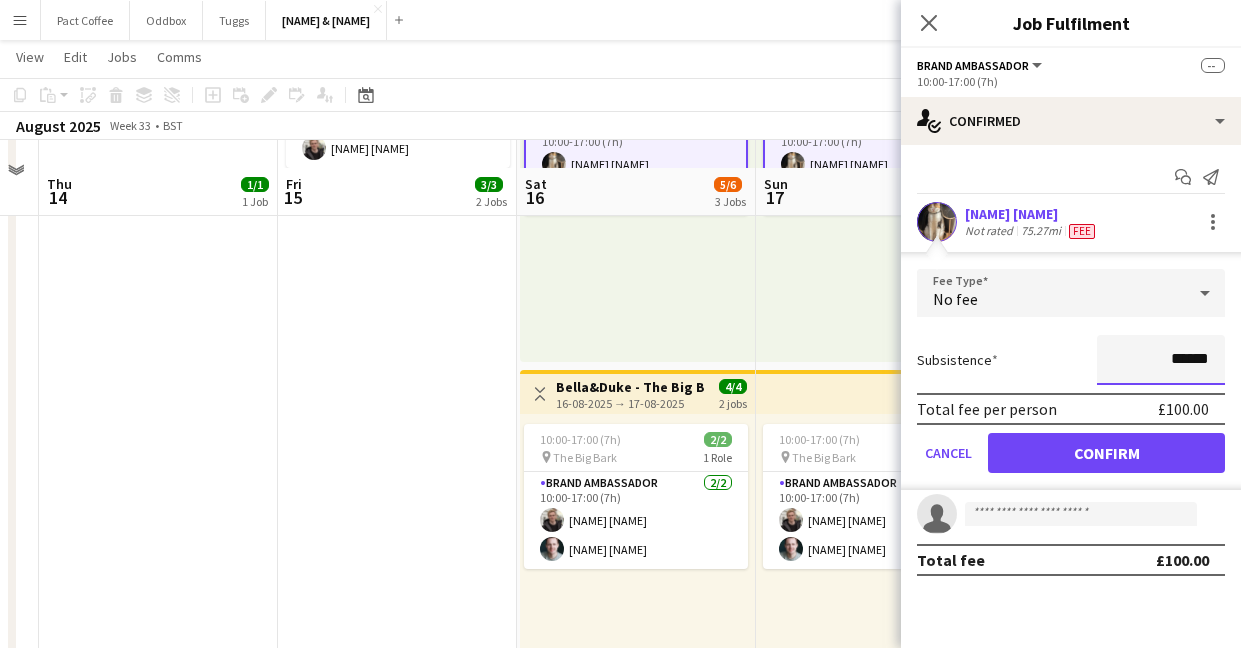 scroll, scrollTop: 703, scrollLeft: 0, axis: vertical 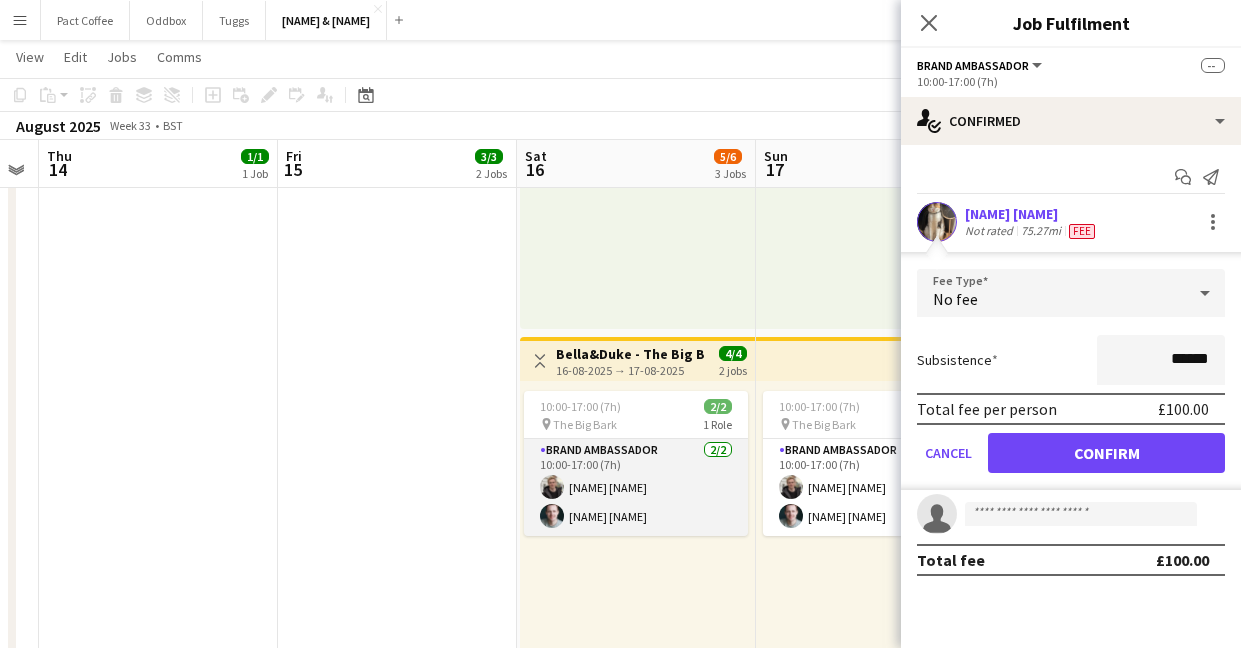 click on "[NAME] [NAME] [NAME] [NAME]" at bounding box center (636, 487) 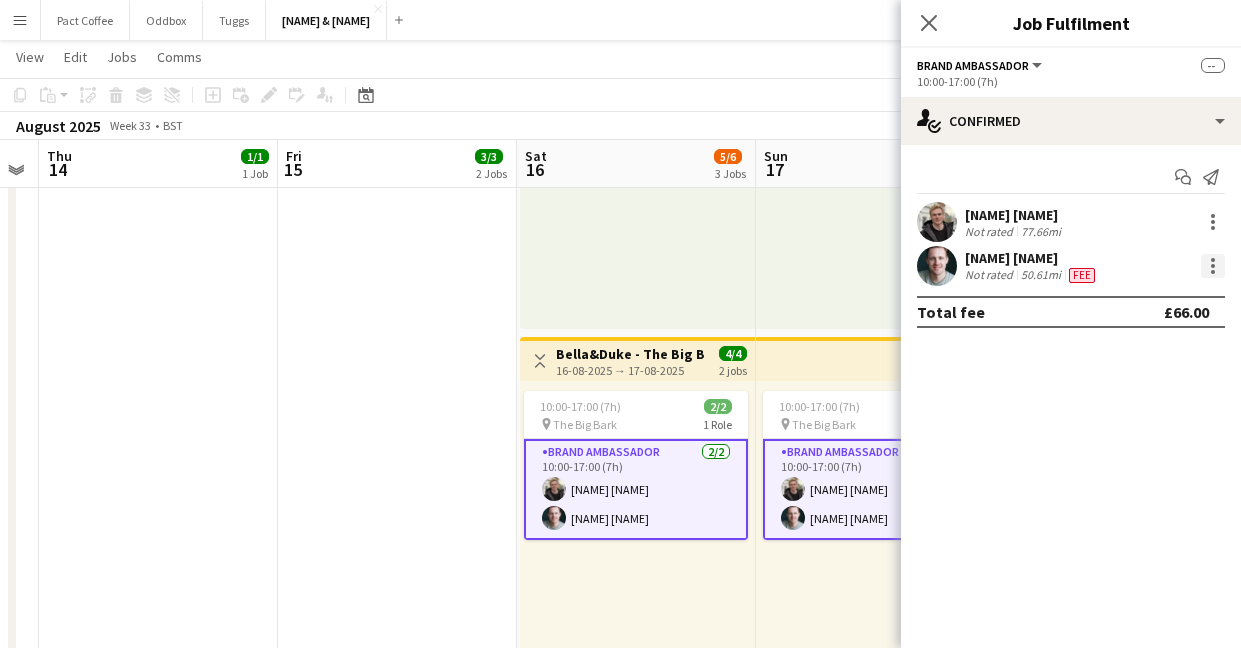 click at bounding box center (1213, 266) 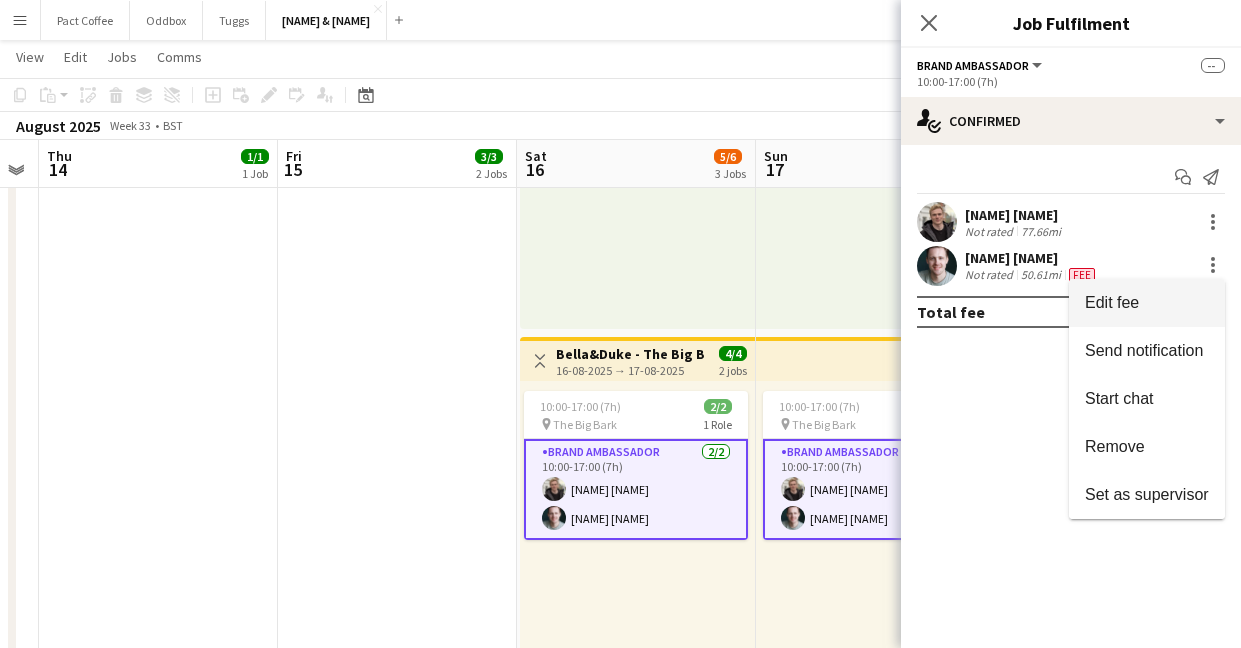 click on "Edit fee" at bounding box center [1147, 303] 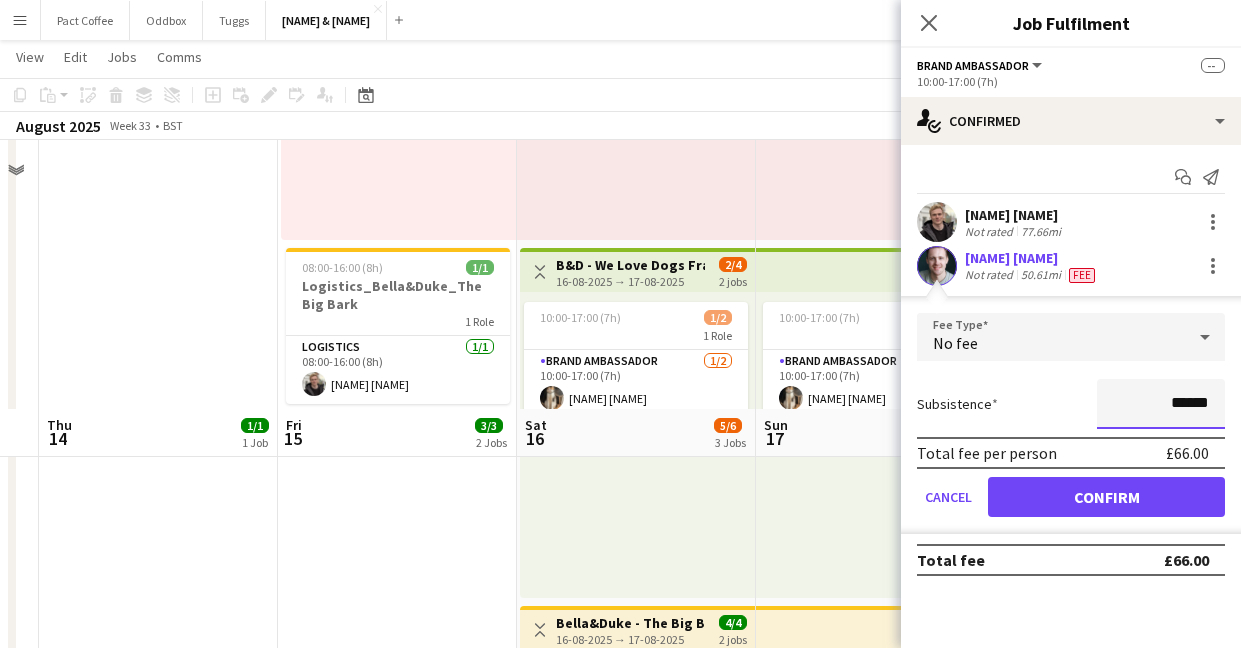 scroll, scrollTop: 393, scrollLeft: 0, axis: vertical 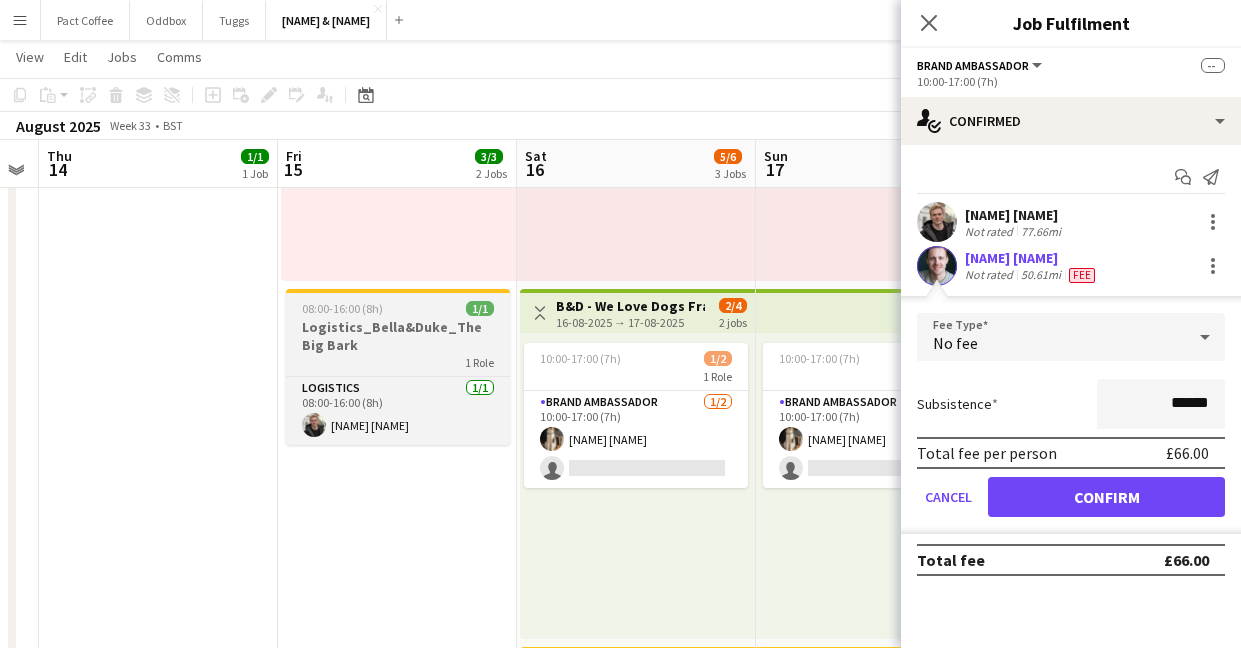 click on "Logistics_Bella&Duke_The Big Bark" at bounding box center (398, 336) 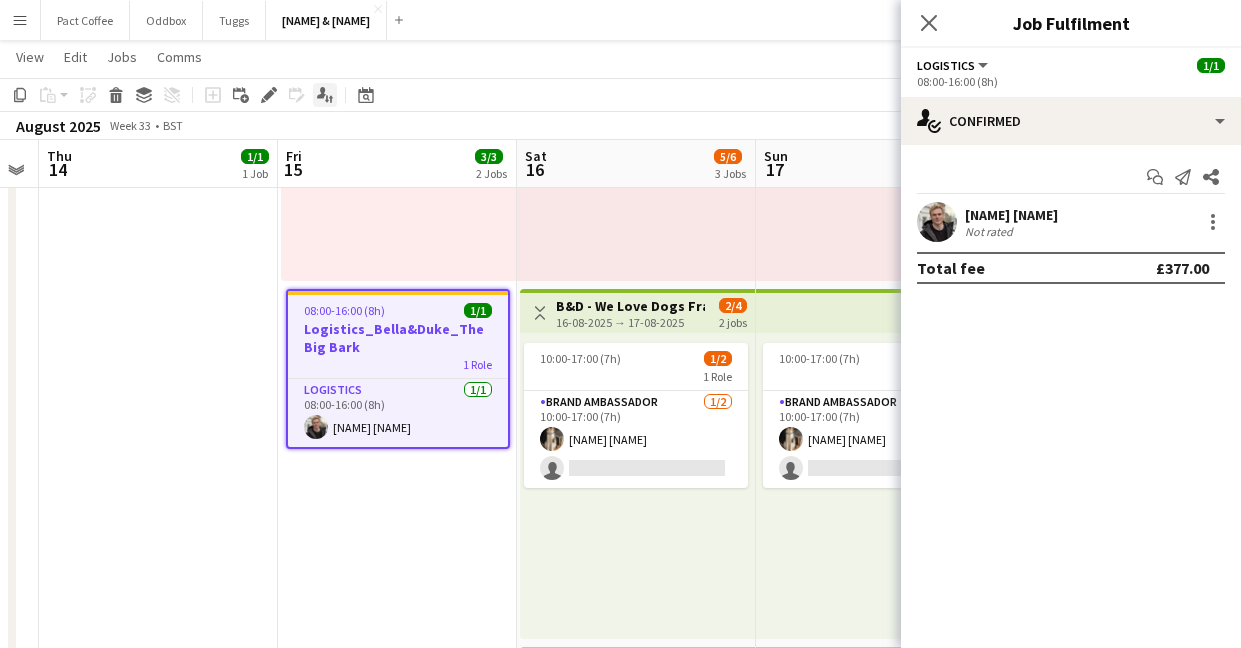 click 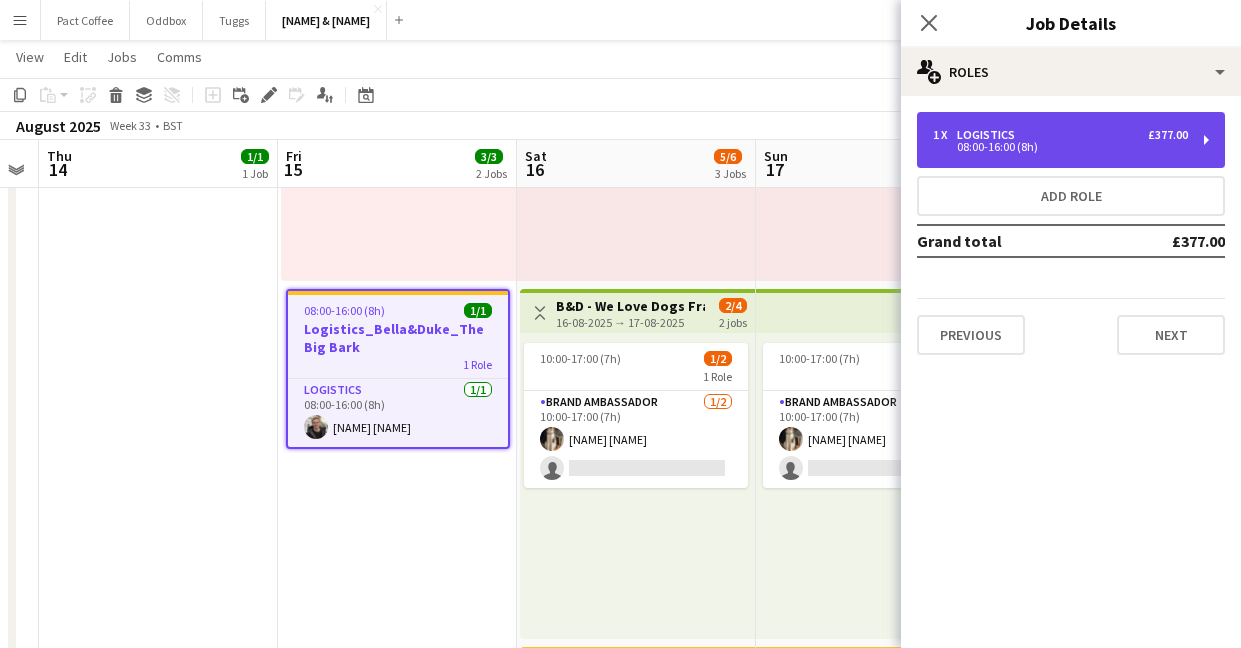 click on "1 x   Logistics   £377.00   08:00-16:00 (8h)" at bounding box center (1071, 140) 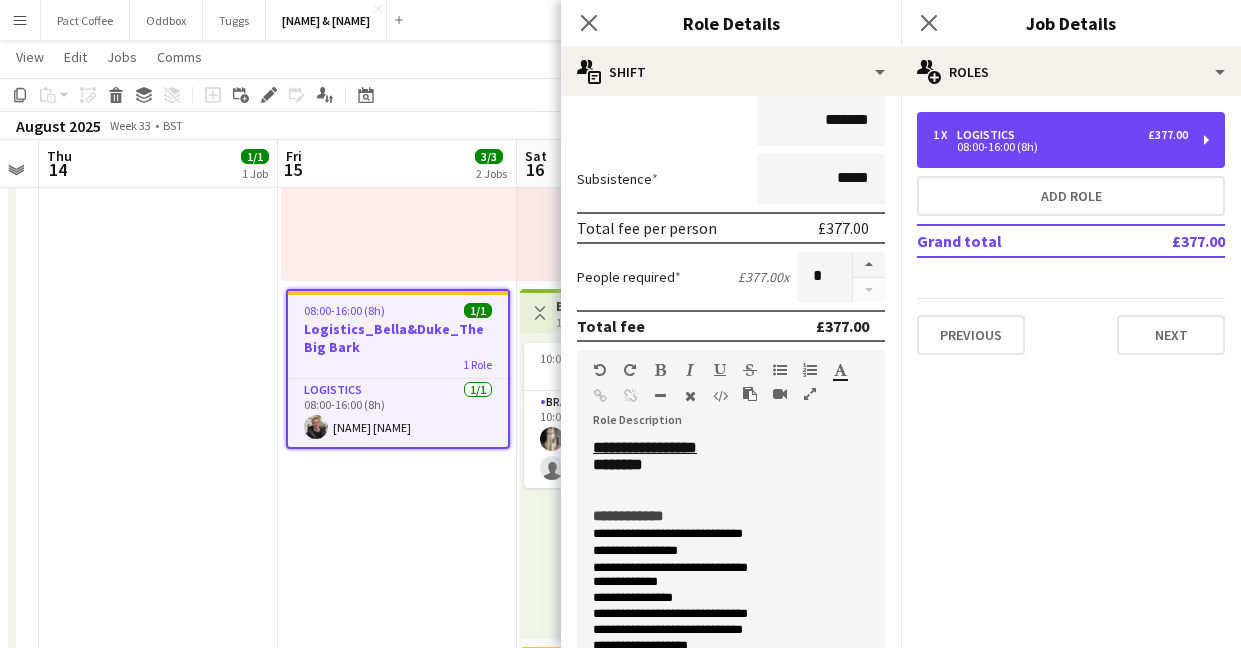 scroll, scrollTop: 244, scrollLeft: 0, axis: vertical 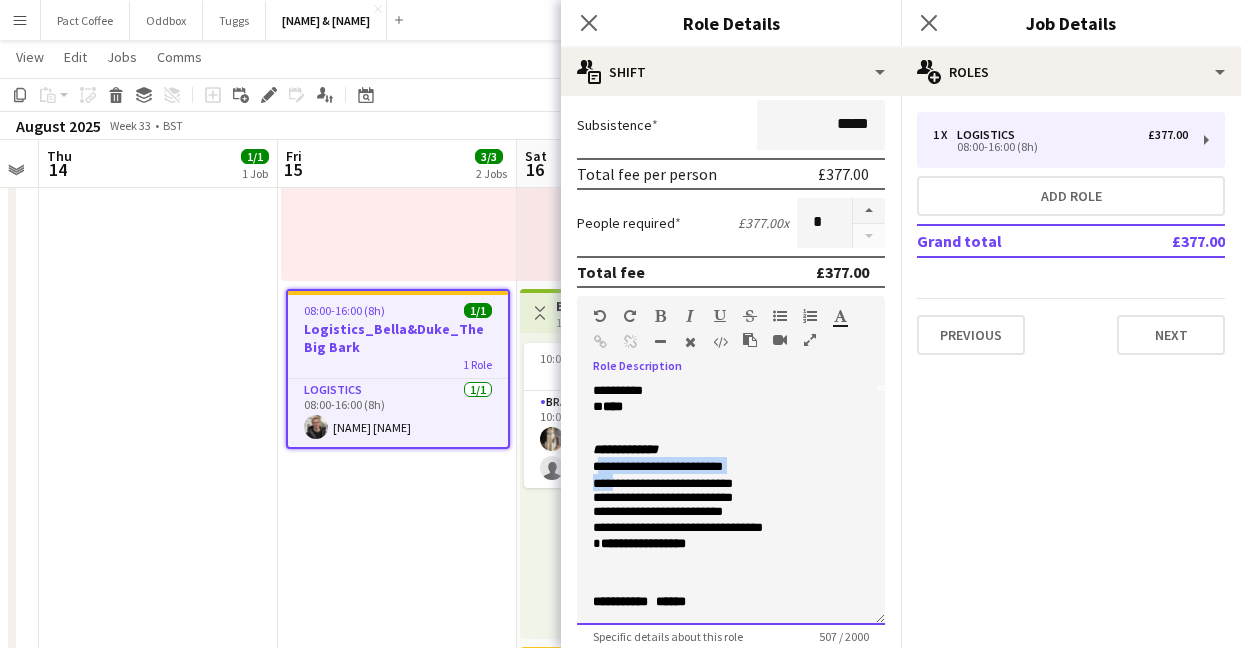 drag, startPoint x: 598, startPoint y: 452, endPoint x: 615, endPoint y: 464, distance: 20.808653 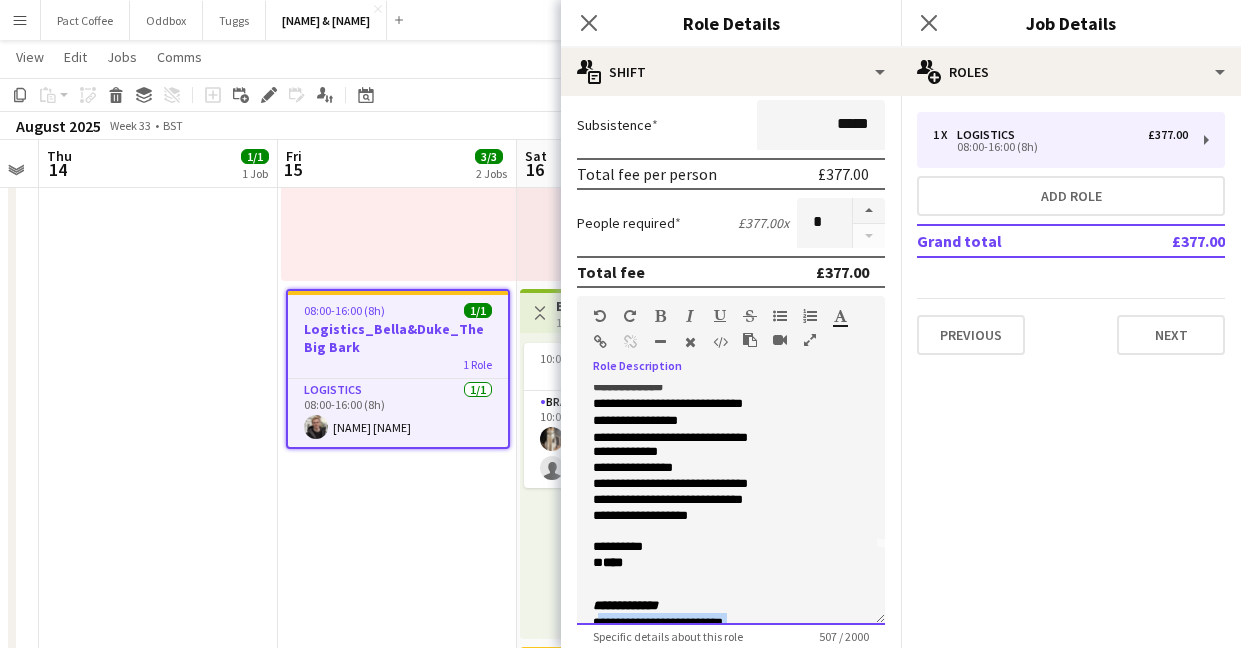 scroll, scrollTop: 78, scrollLeft: 0, axis: vertical 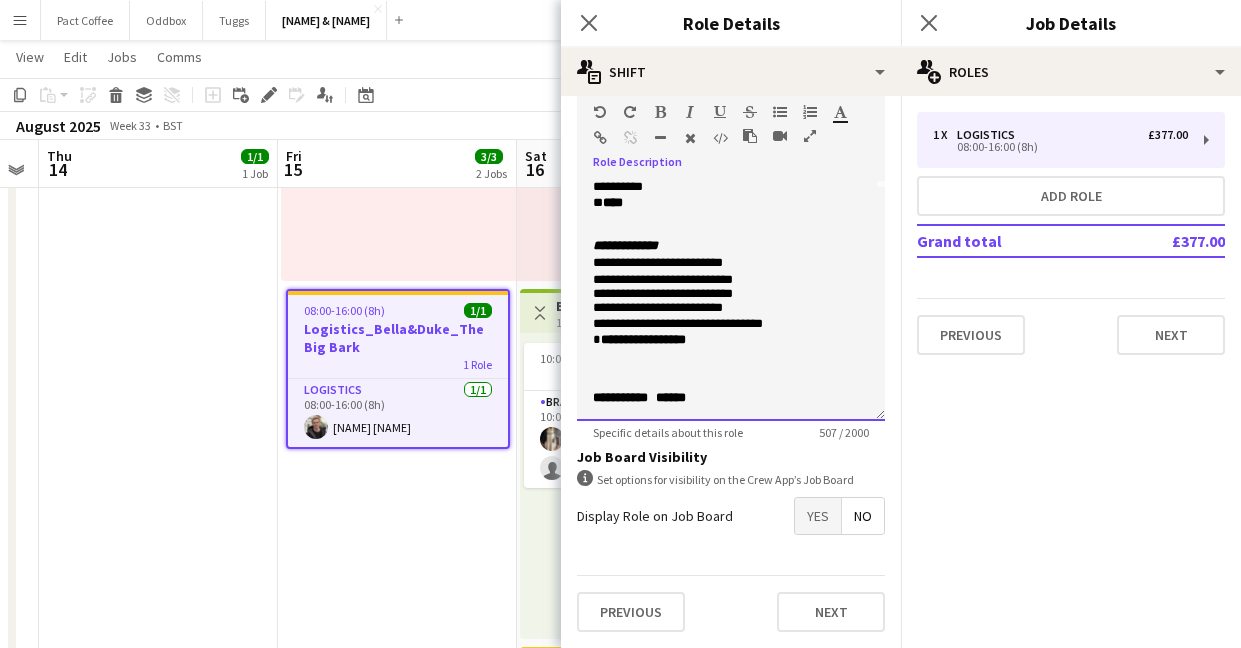 click on "**********" at bounding box center (731, 309) 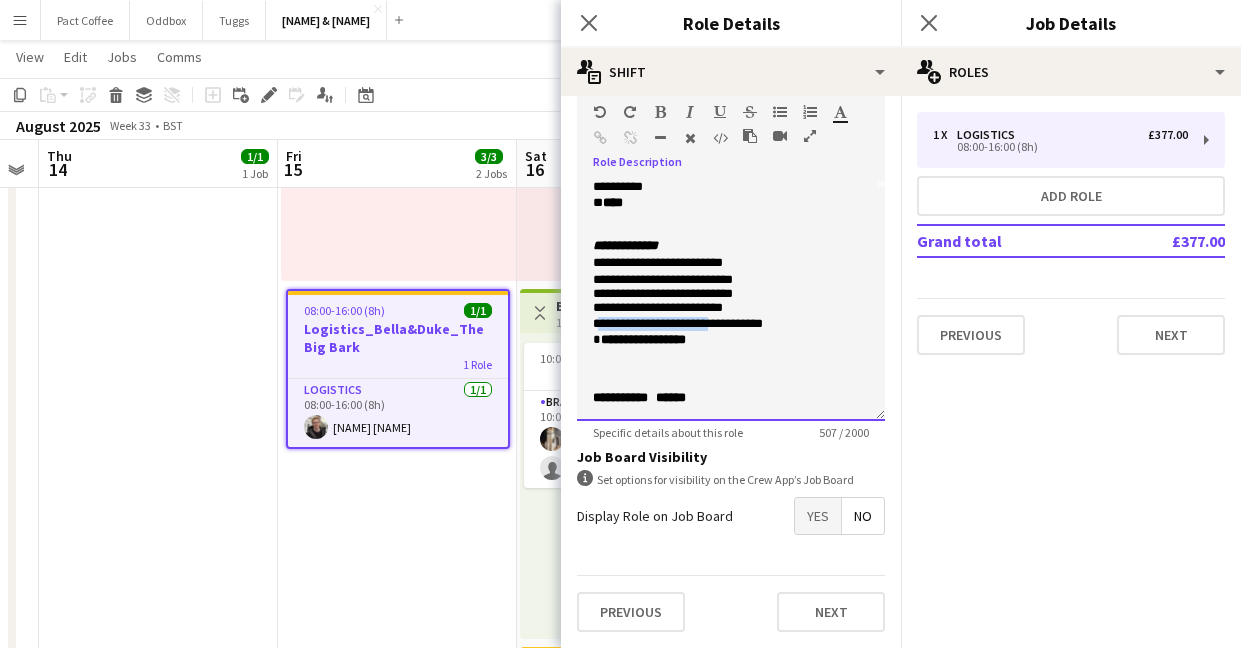 drag, startPoint x: 600, startPoint y: 318, endPoint x: 736, endPoint y: 322, distance: 136.0588 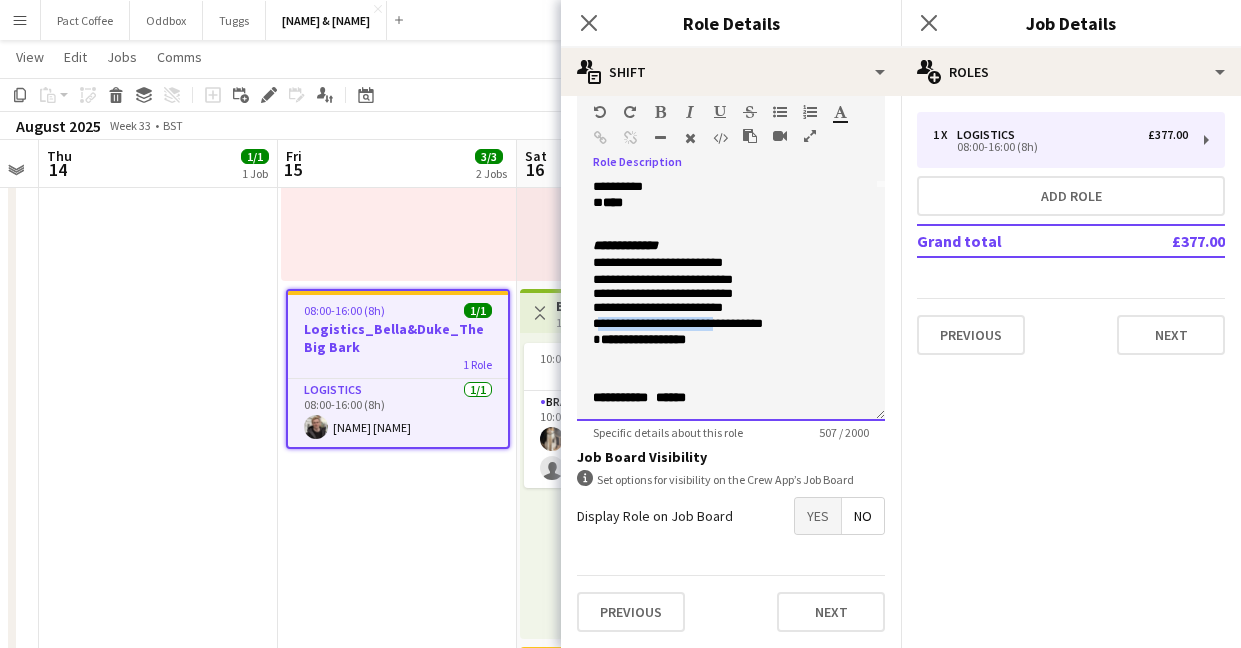 click on "**********" at bounding box center [731, 325] 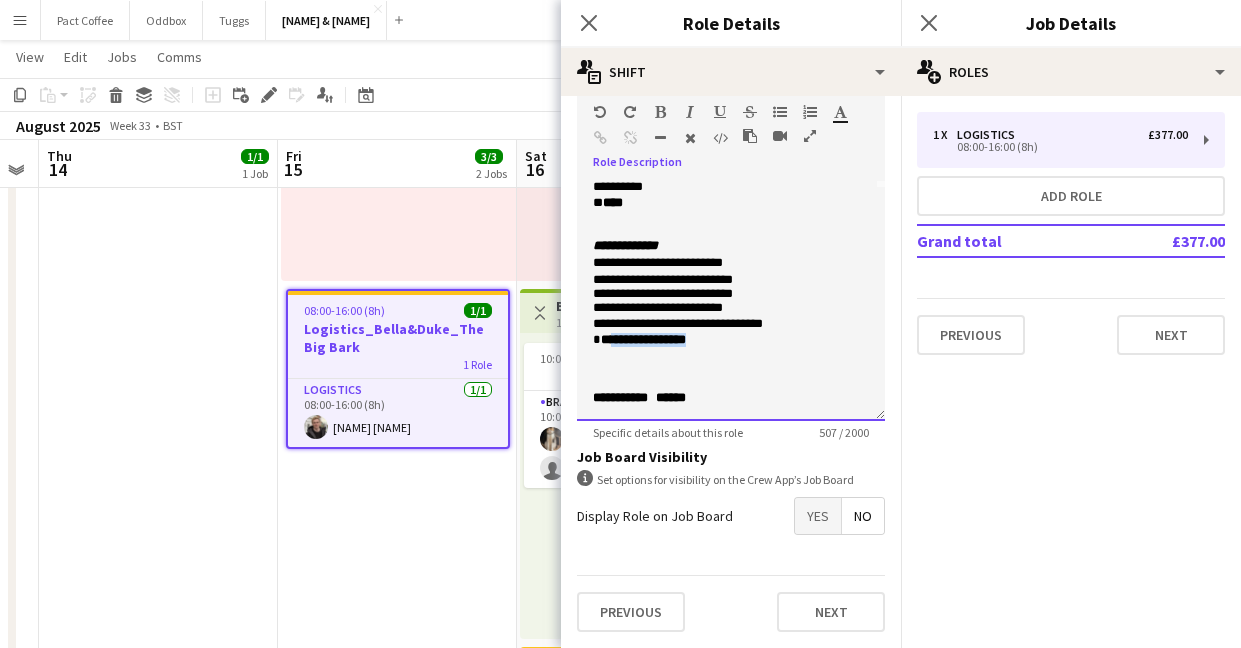 drag, startPoint x: 612, startPoint y: 333, endPoint x: 739, endPoint y: 333, distance: 127 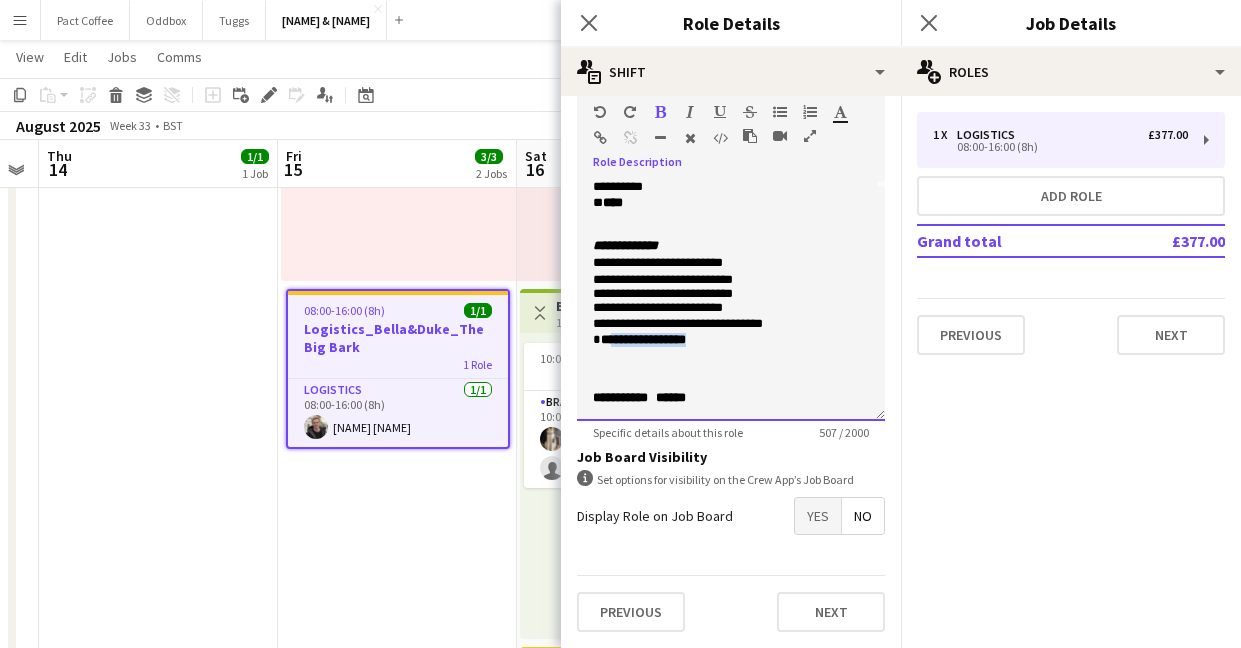 click on "**********" at bounding box center (731, 340) 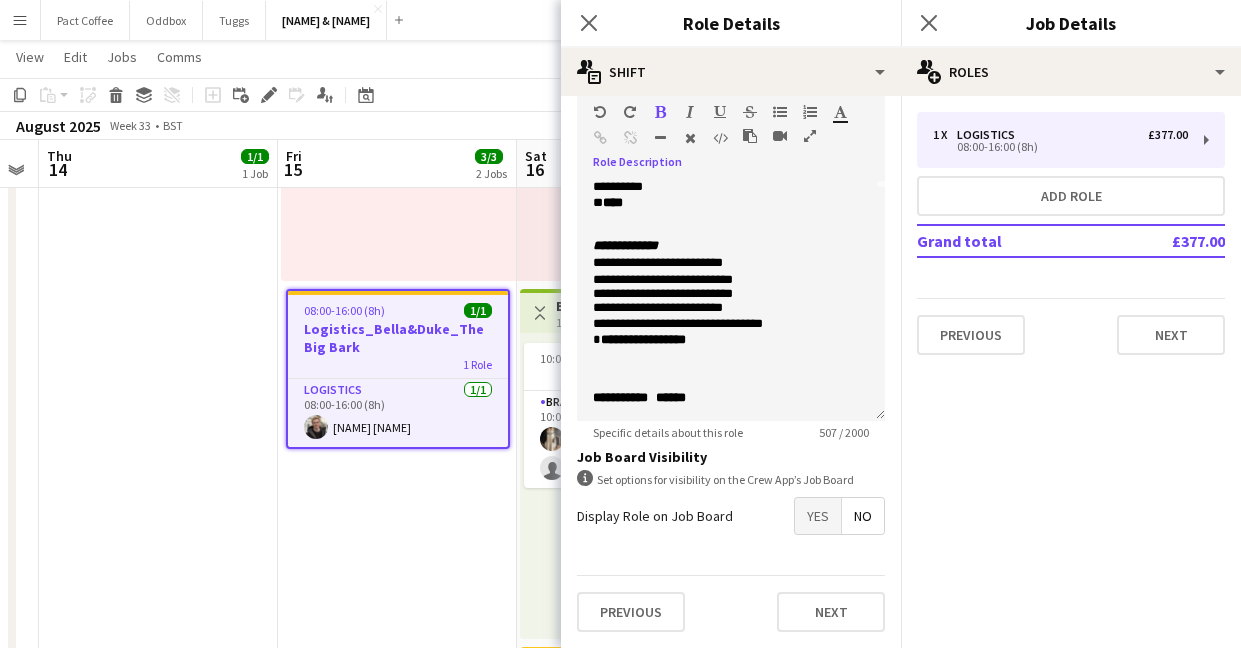 click on "[NAME] [NAME] [NAME] [NAME] [NAME]" at bounding box center (397, 464) 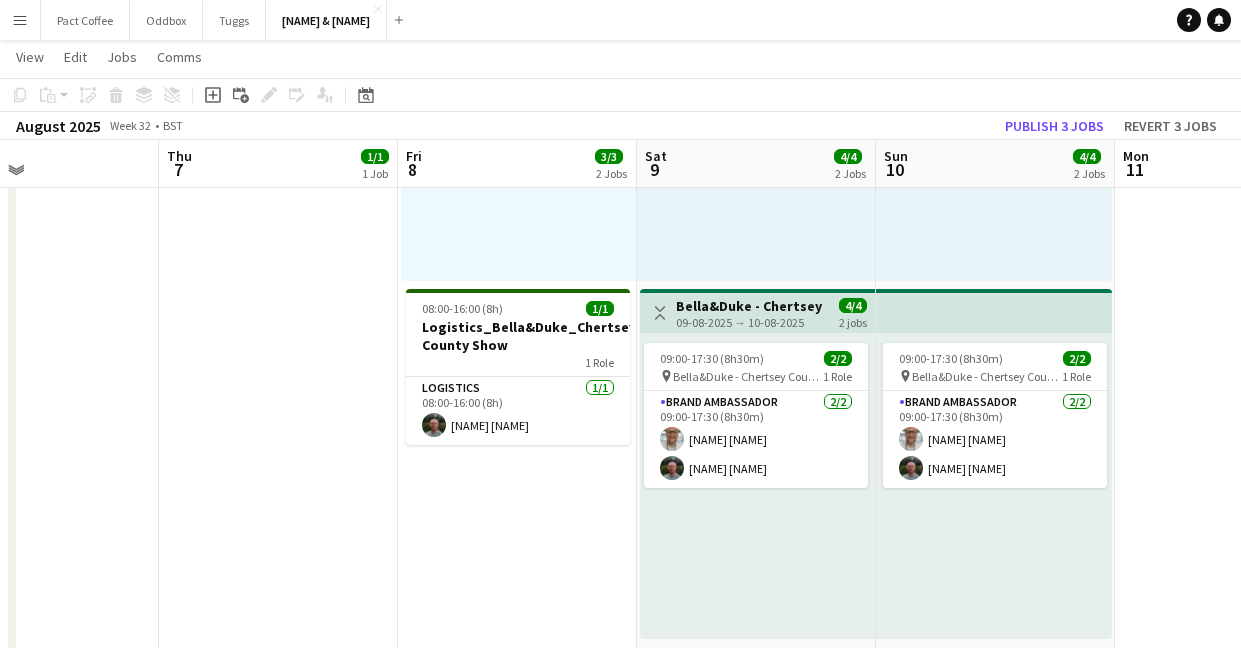 scroll, scrollTop: 0, scrollLeft: 566, axis: horizontal 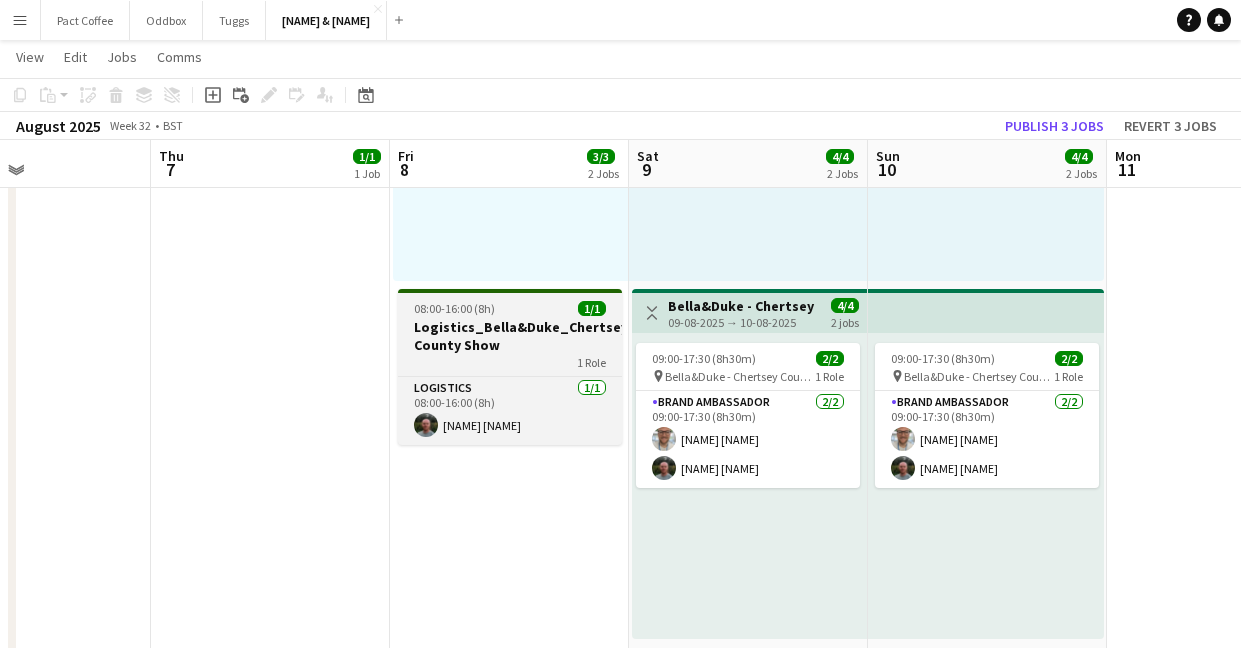 click on "08:00-16:00 (8h)" at bounding box center (454, 308) 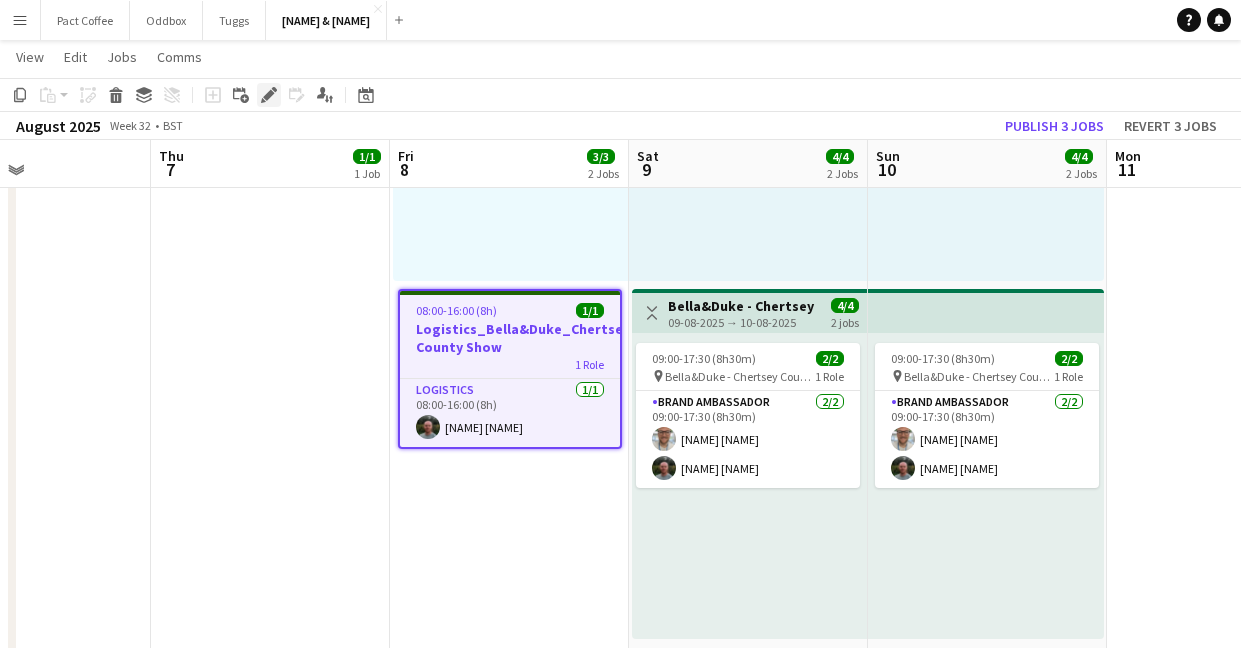 click on "Edit" 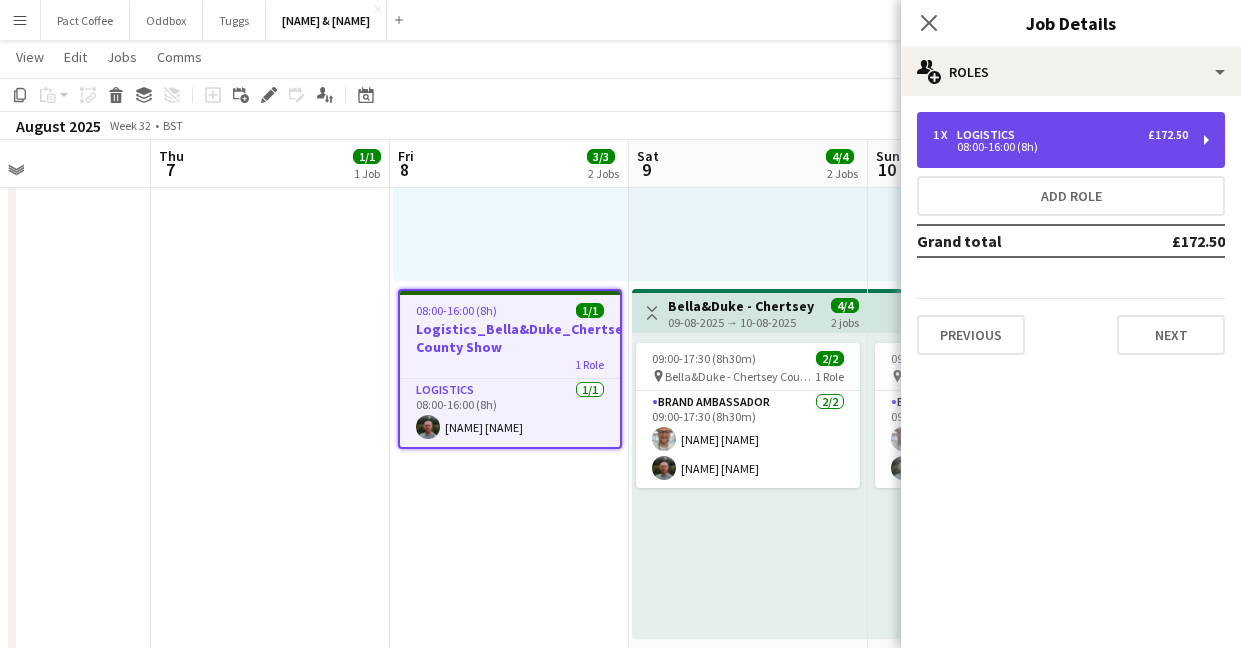 click on "1 x   Logistics   £172.50   08:00-16:00 (8h)" at bounding box center (1071, 140) 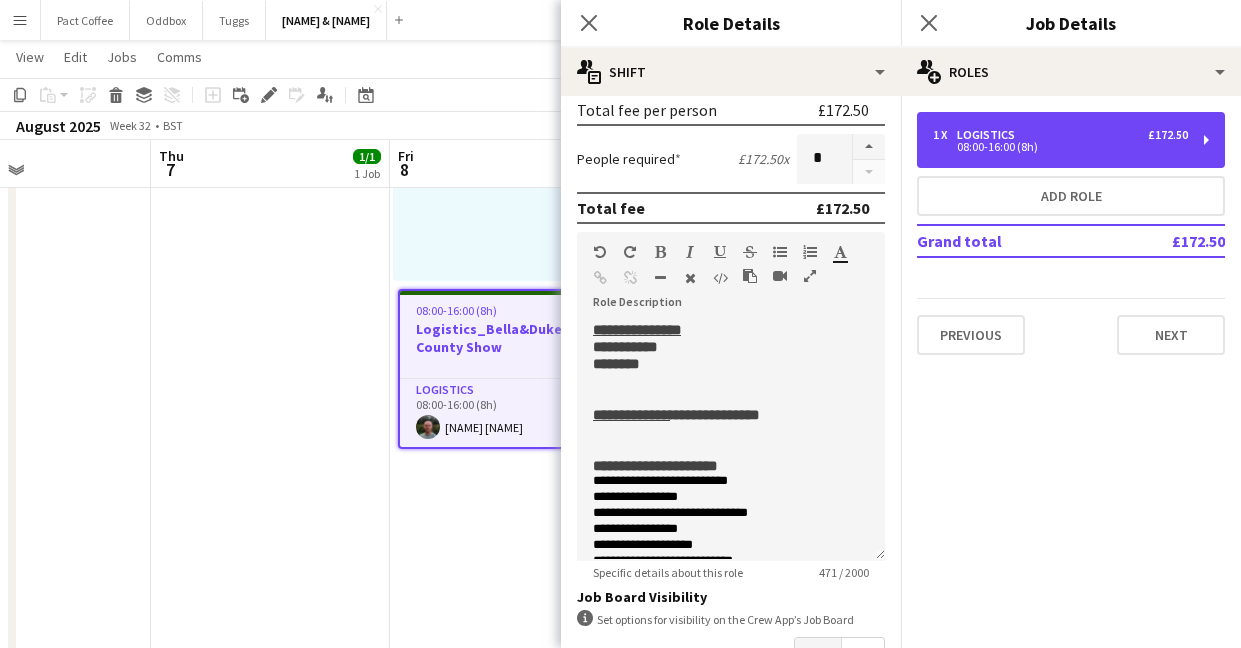scroll, scrollTop: 319, scrollLeft: 0, axis: vertical 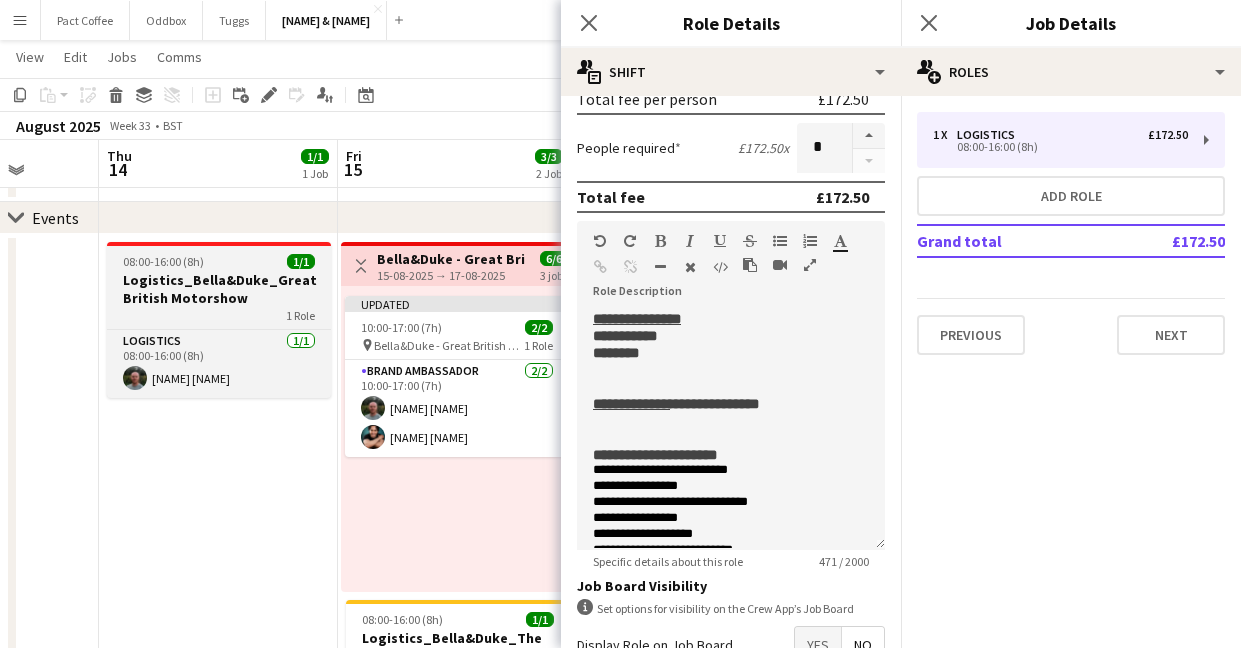 click on "Logistics_Bella&Duke_Great British Motorshow" at bounding box center [219, 289] 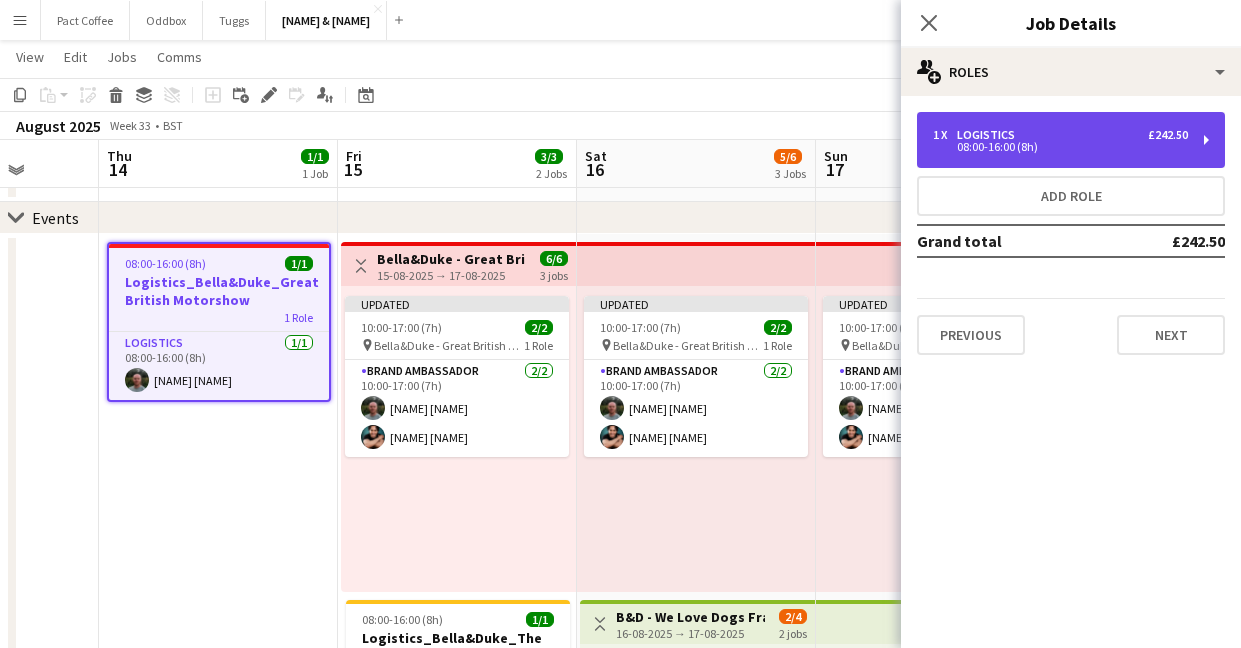 click on "1 x   Logistics   £242.50   08:00-16:00 (8h)" at bounding box center (1071, 140) 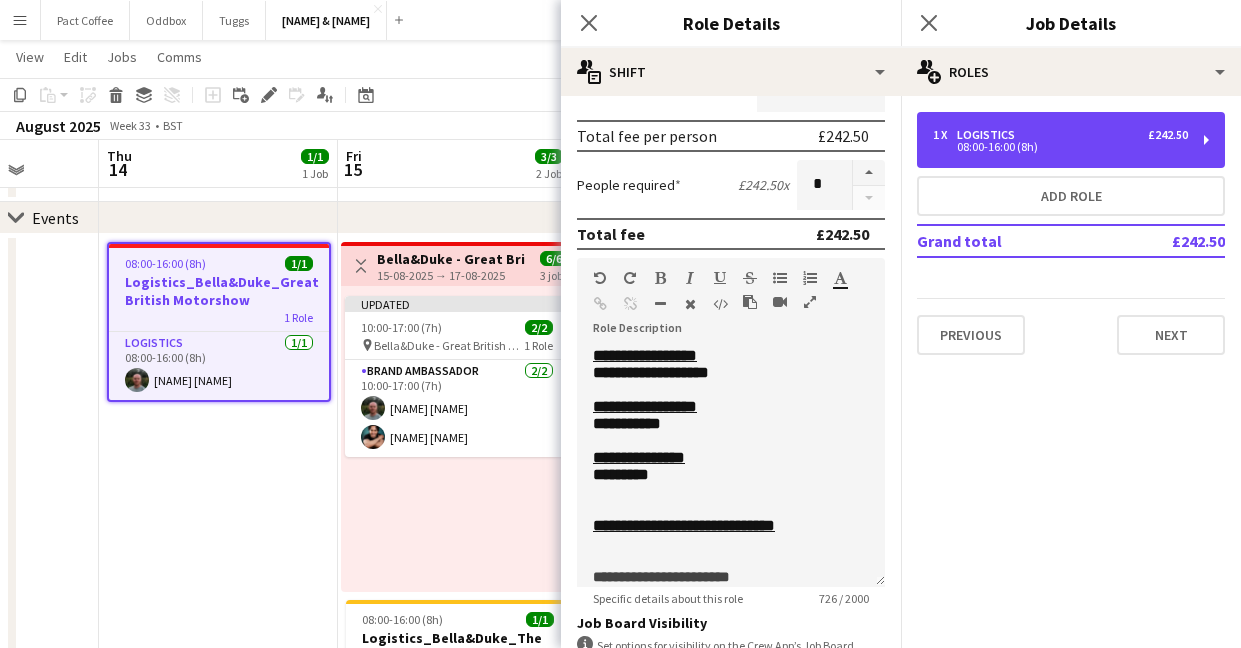 scroll, scrollTop: 283, scrollLeft: 0, axis: vertical 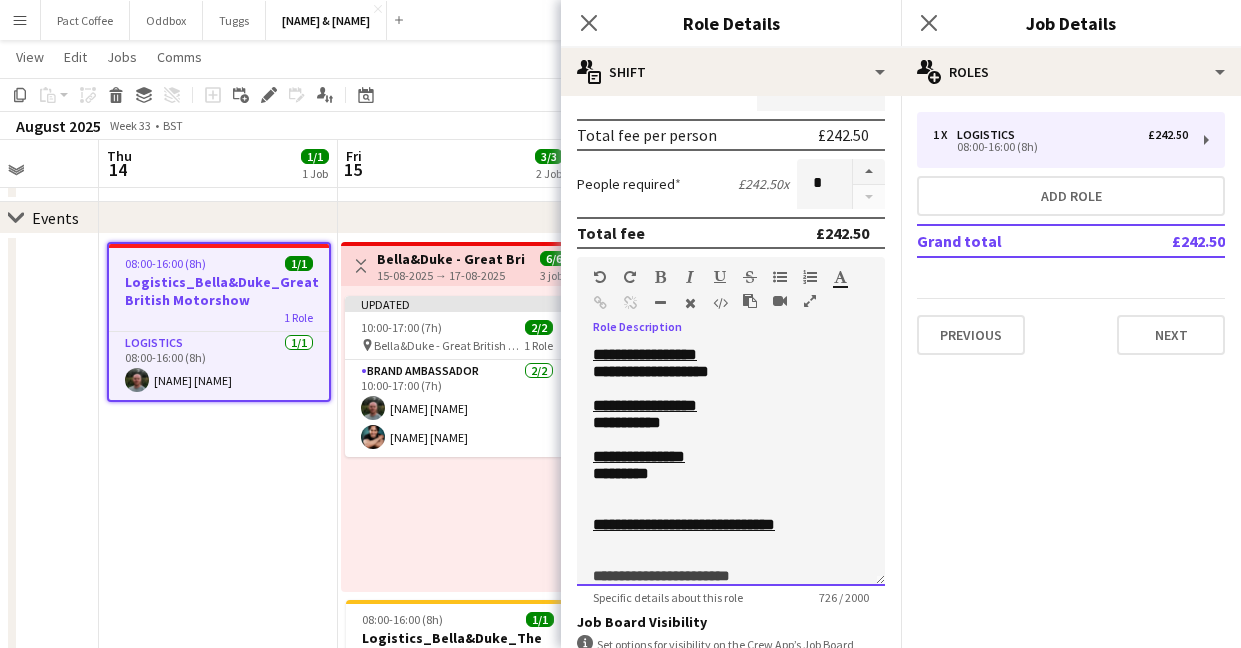 click on "*********" at bounding box center (731, 473) 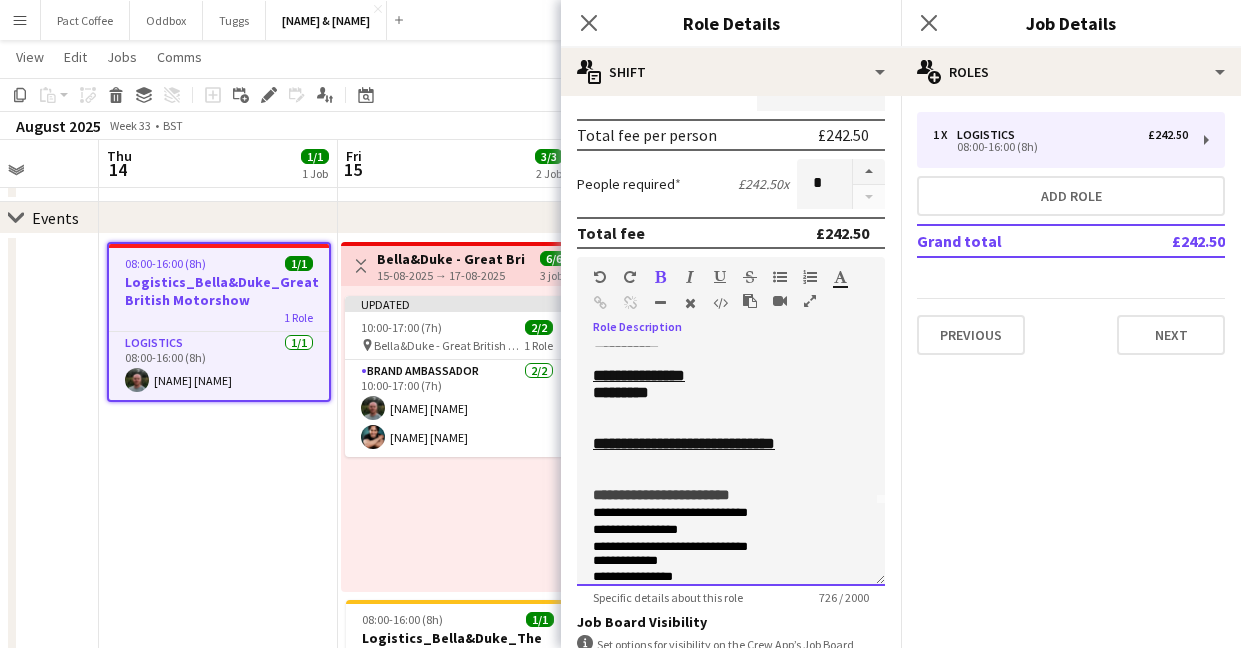 scroll, scrollTop: 102, scrollLeft: 0, axis: vertical 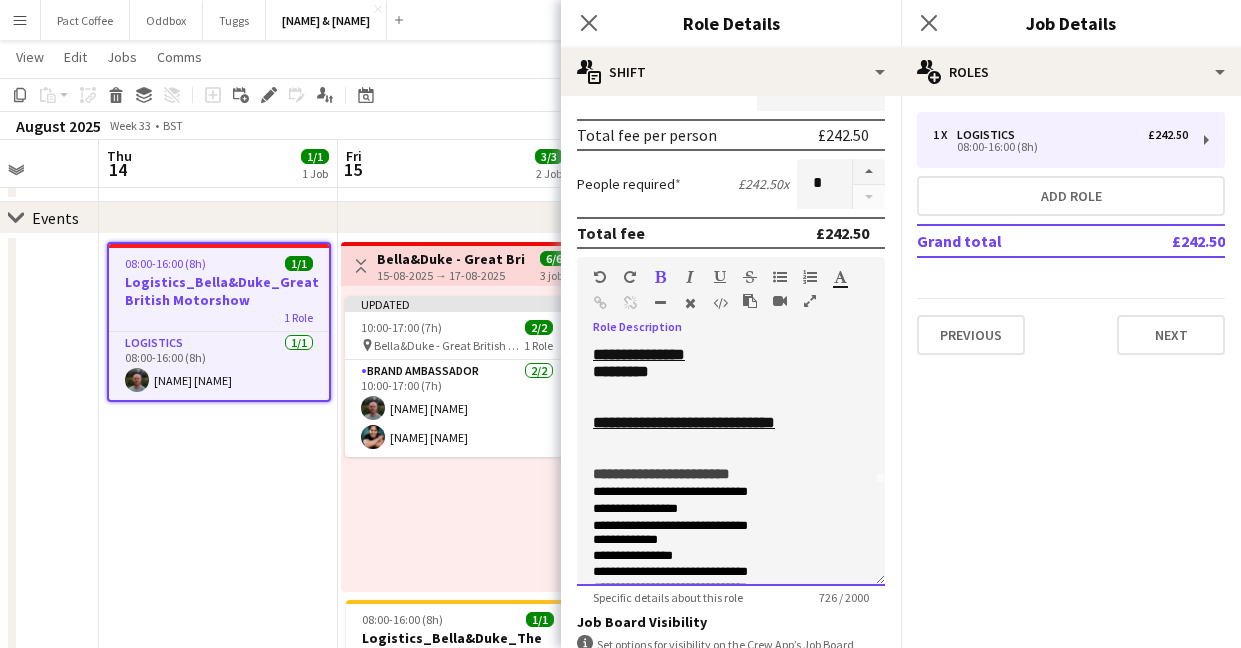 type 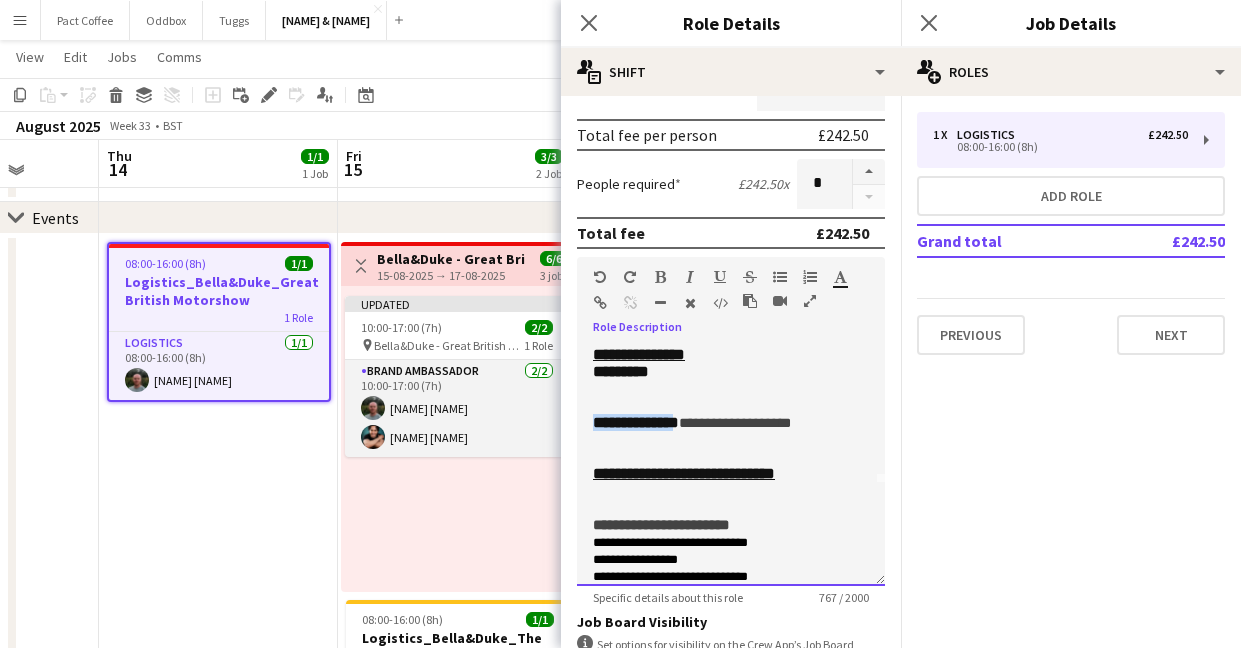 drag, startPoint x: 695, startPoint y: 455, endPoint x: 533, endPoint y: 455, distance: 162 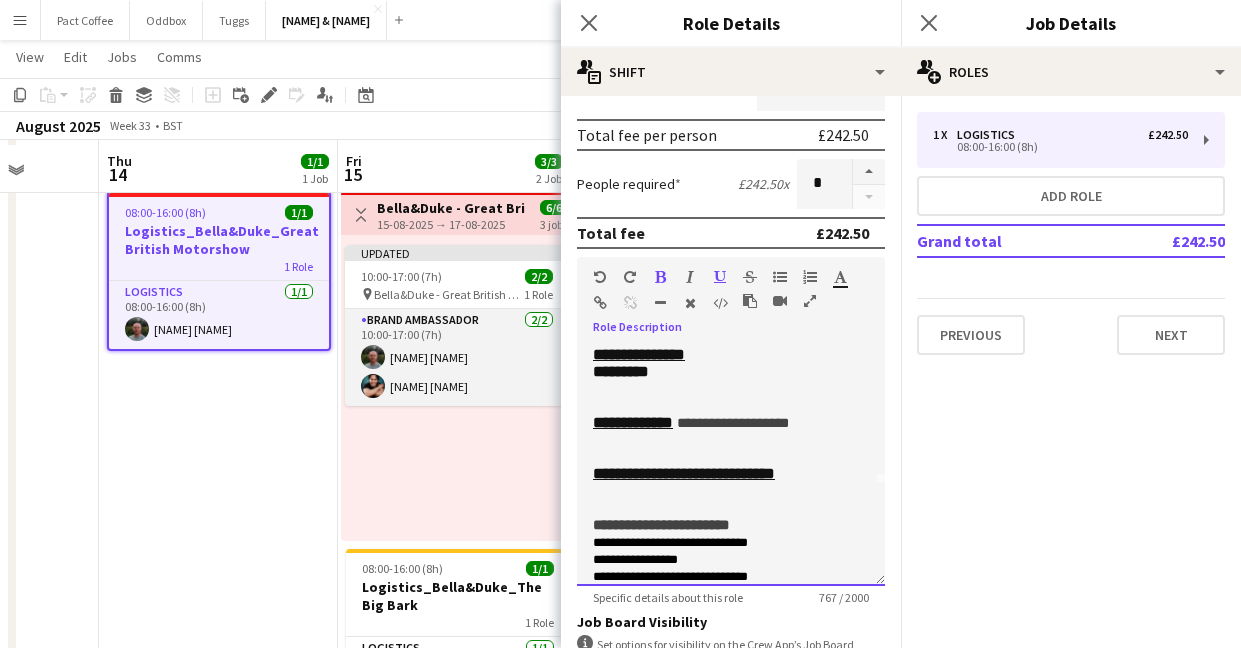 scroll, scrollTop: 138, scrollLeft: 0, axis: vertical 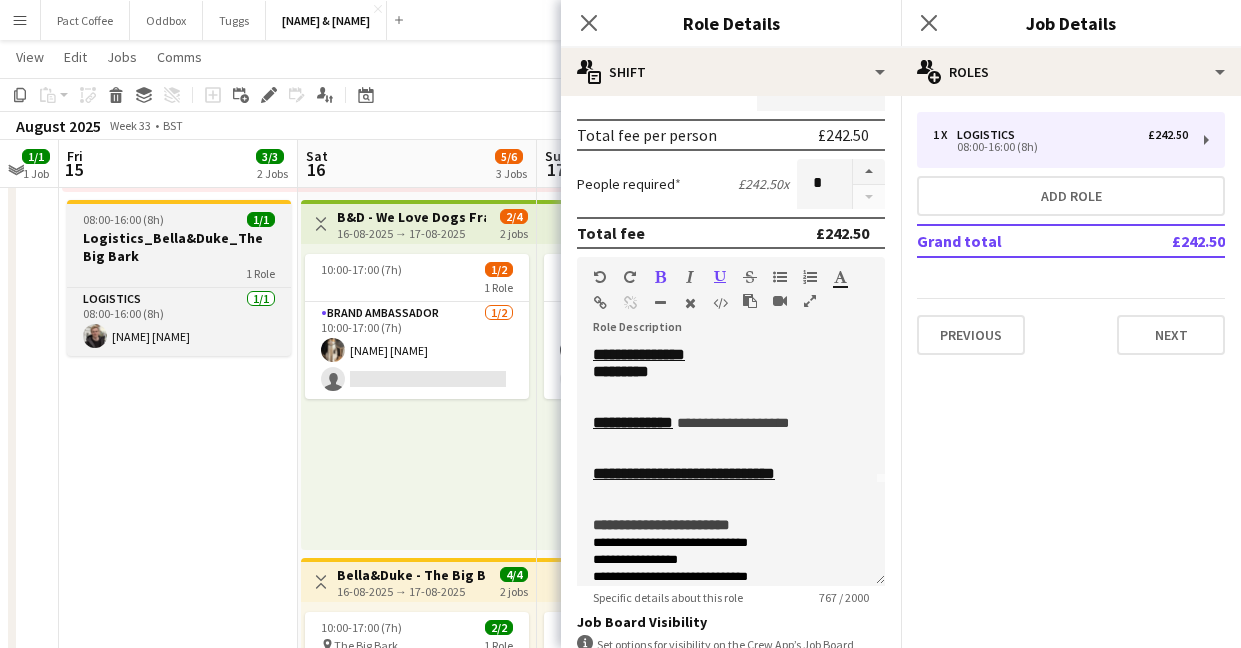 click on "Logistics_Bella&Duke_The Big Bark" at bounding box center (179, 247) 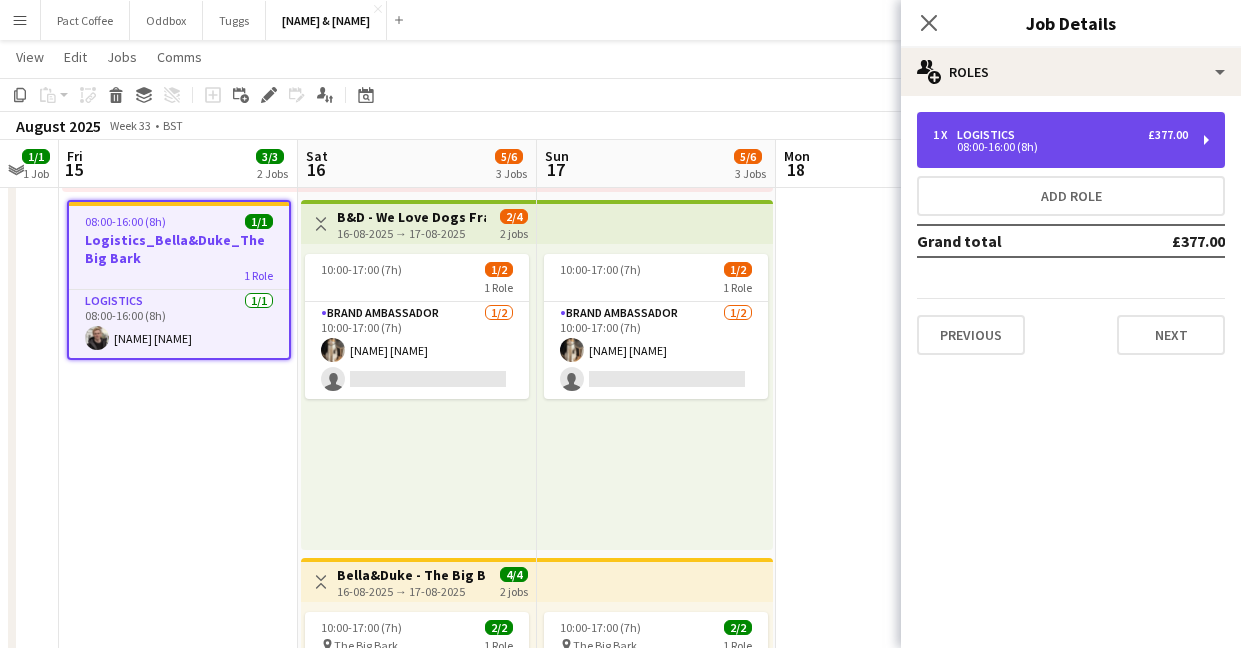 click on "1 x   Logistics   £377.00   08:00-16:00 (8h)" at bounding box center (1071, 140) 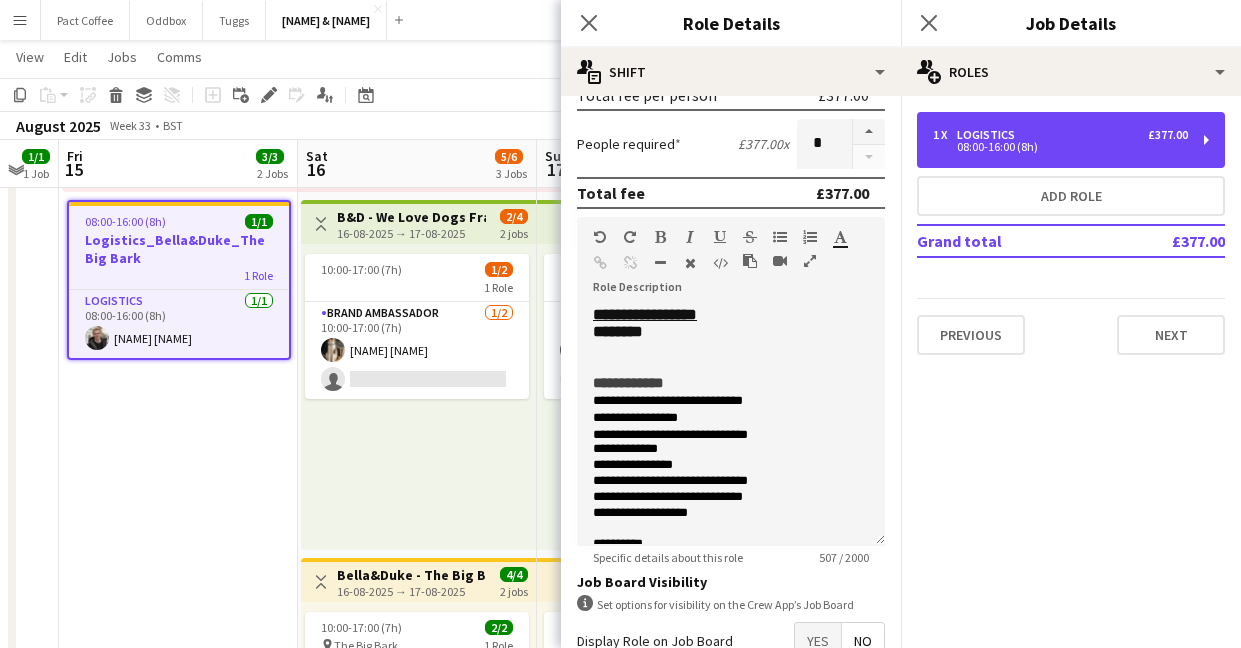 scroll, scrollTop: 338, scrollLeft: 0, axis: vertical 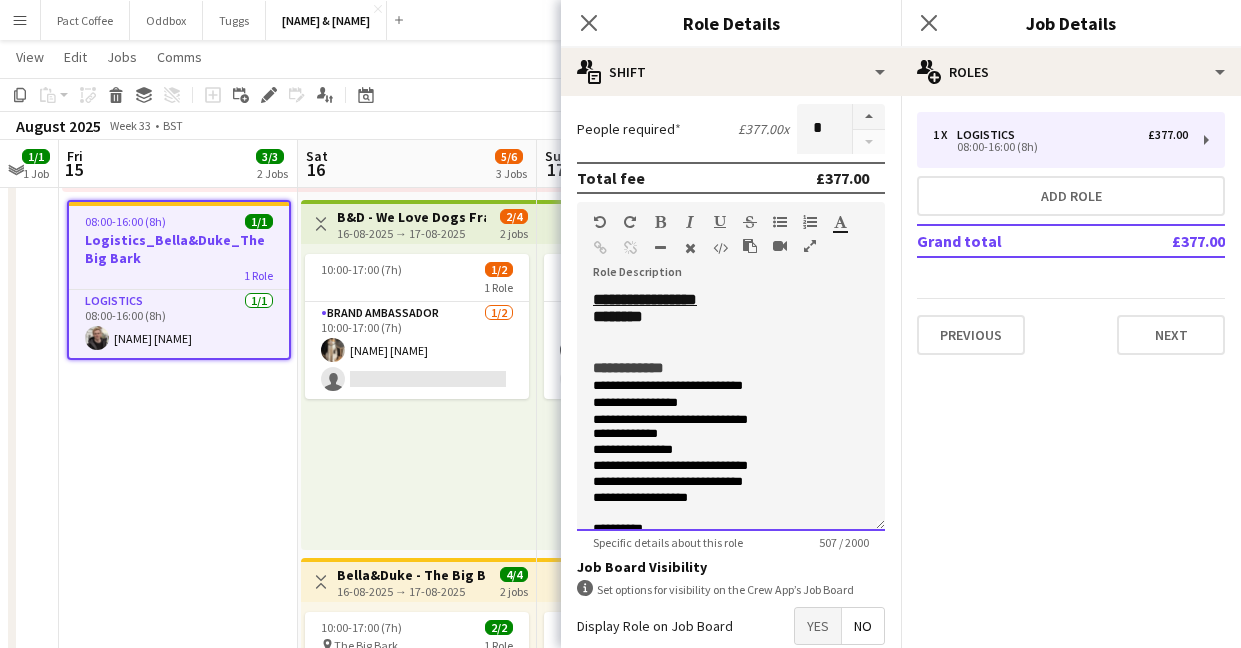 click on "********" at bounding box center [731, 316] 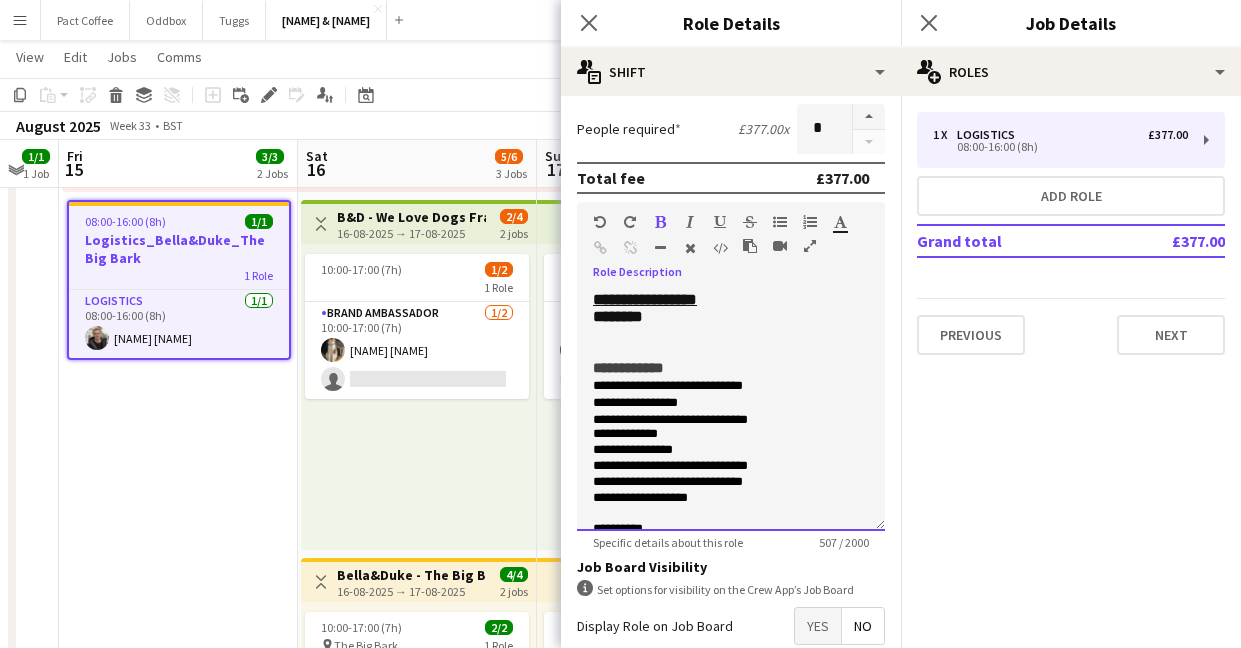 type 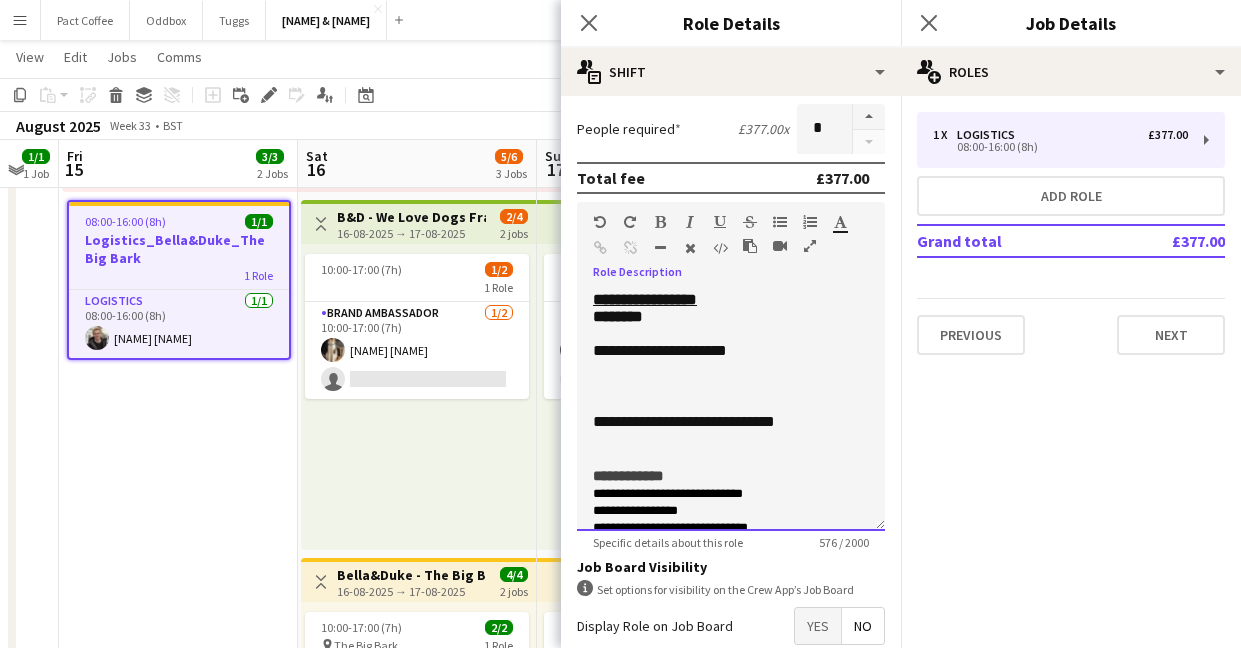 click at bounding box center (731, 387) 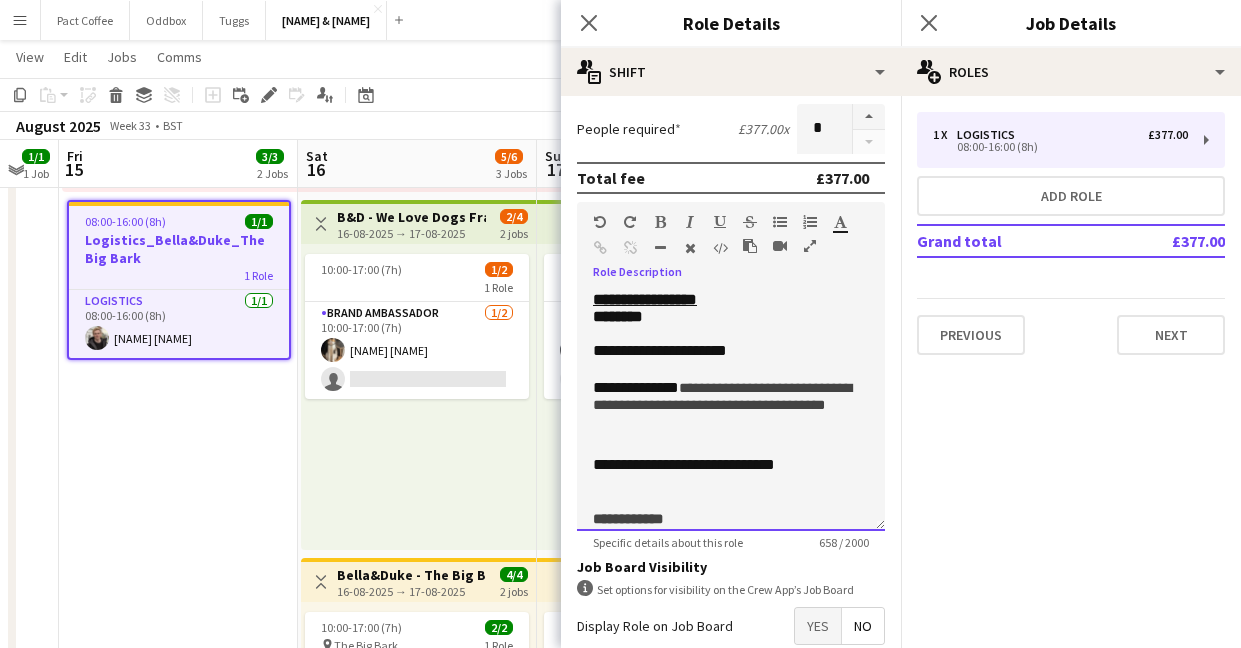 click on "**********" at bounding box center (731, 409) 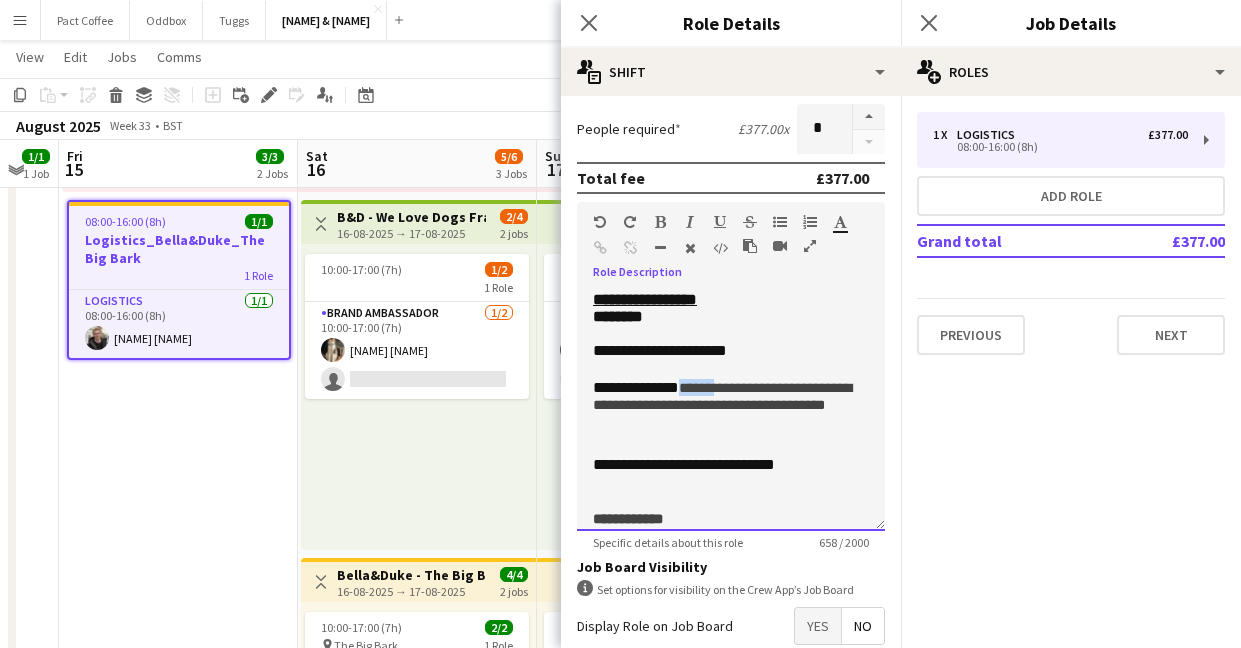 click on "**********" at bounding box center (731, 409) 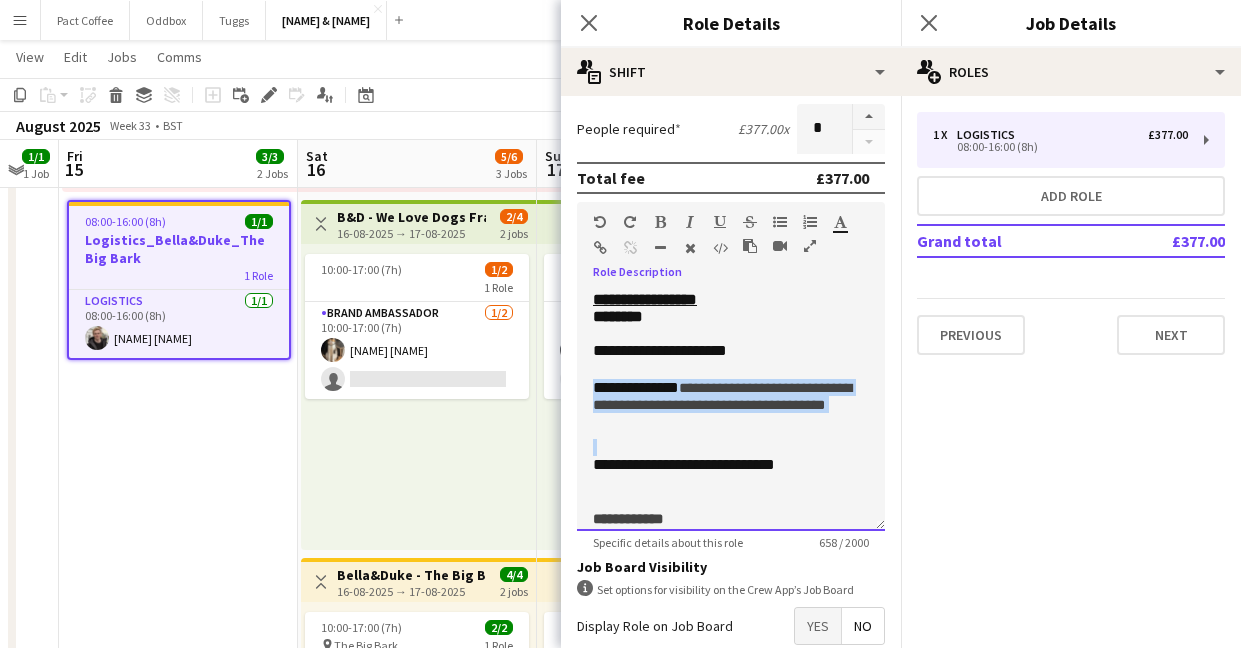 click on "**********" at bounding box center [731, 409] 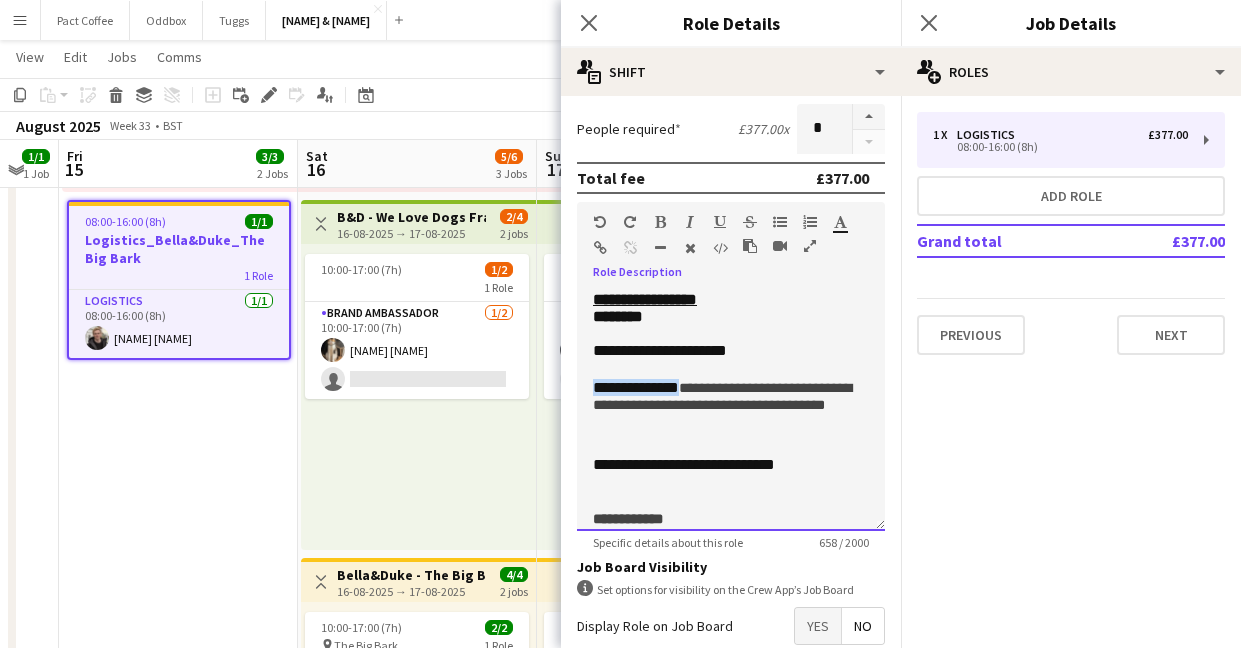 drag, startPoint x: 692, startPoint y: 401, endPoint x: 592, endPoint y: 403, distance: 100.02 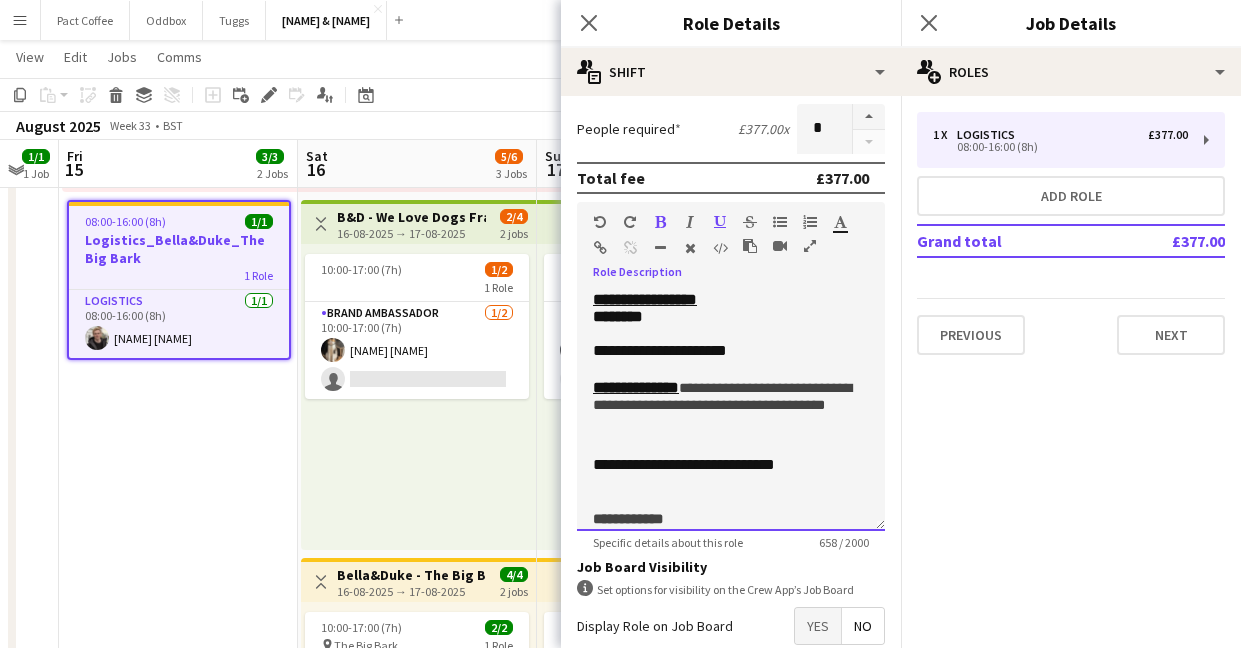 click on "**********" at bounding box center [731, 352] 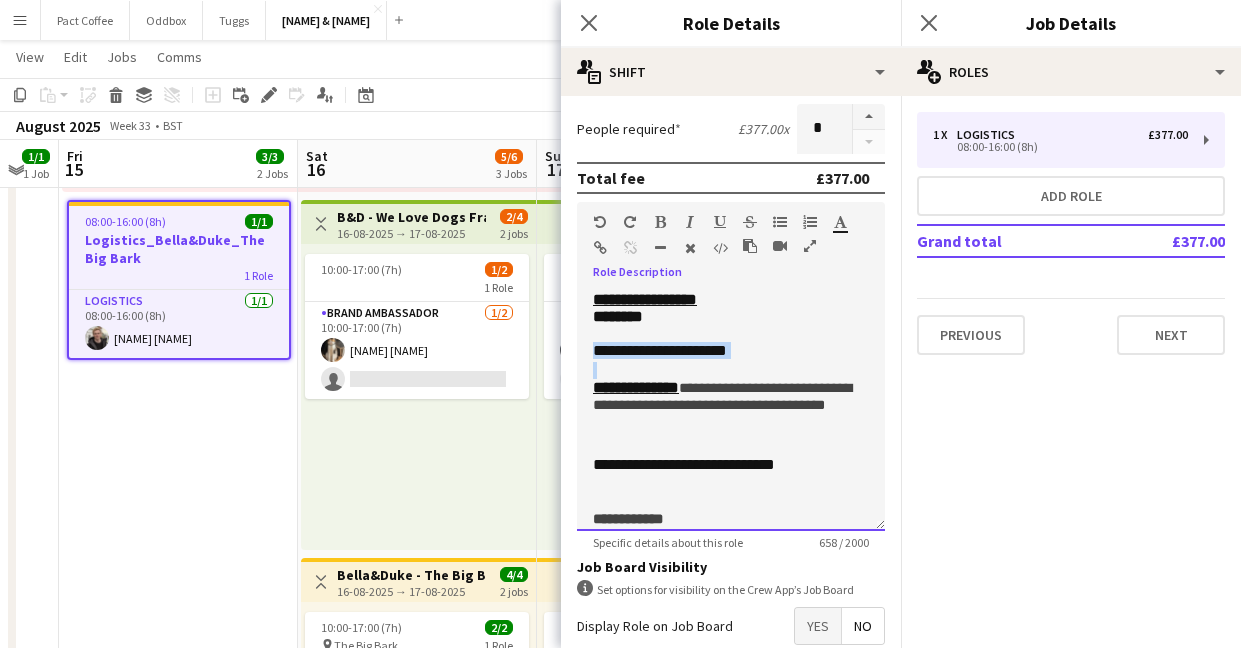 click on "**********" at bounding box center [731, 352] 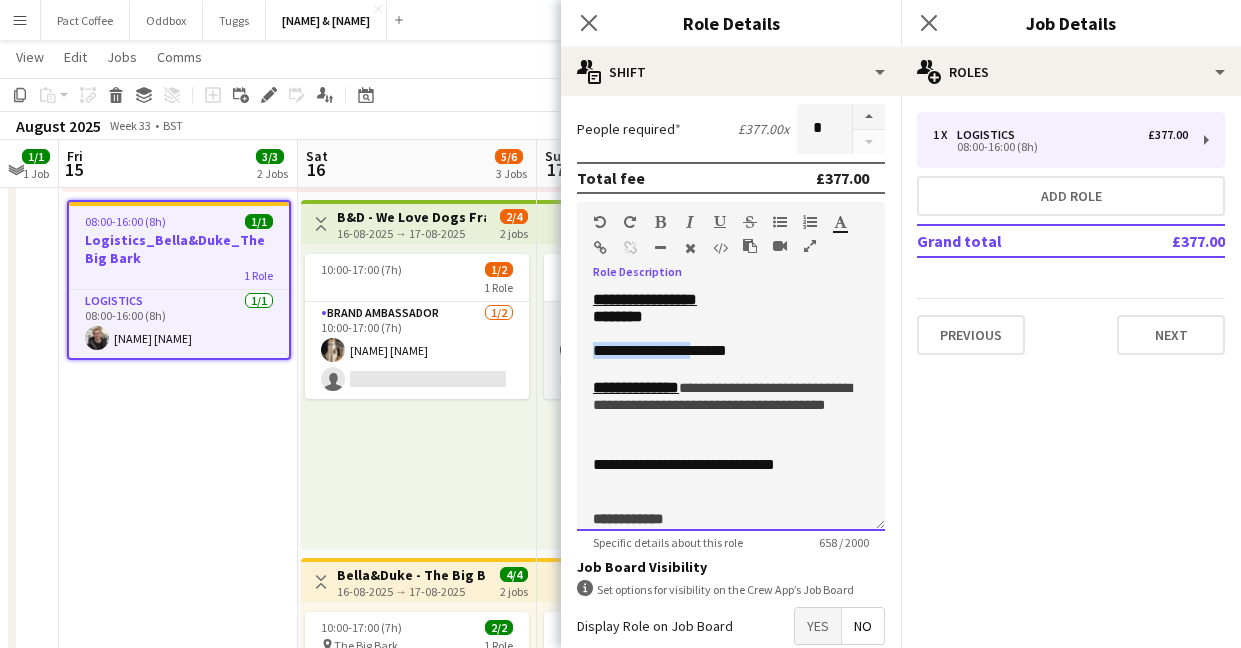 drag, startPoint x: 709, startPoint y: 359, endPoint x: 548, endPoint y: 360, distance: 161.00311 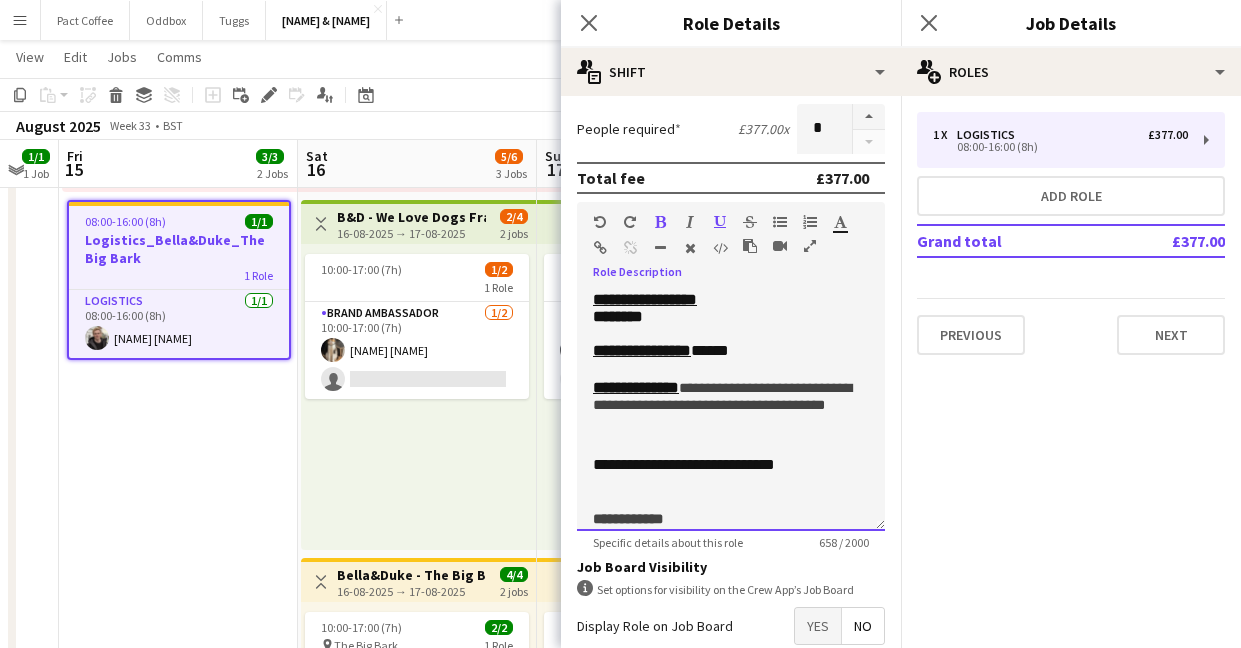 click at bounding box center (731, 370) 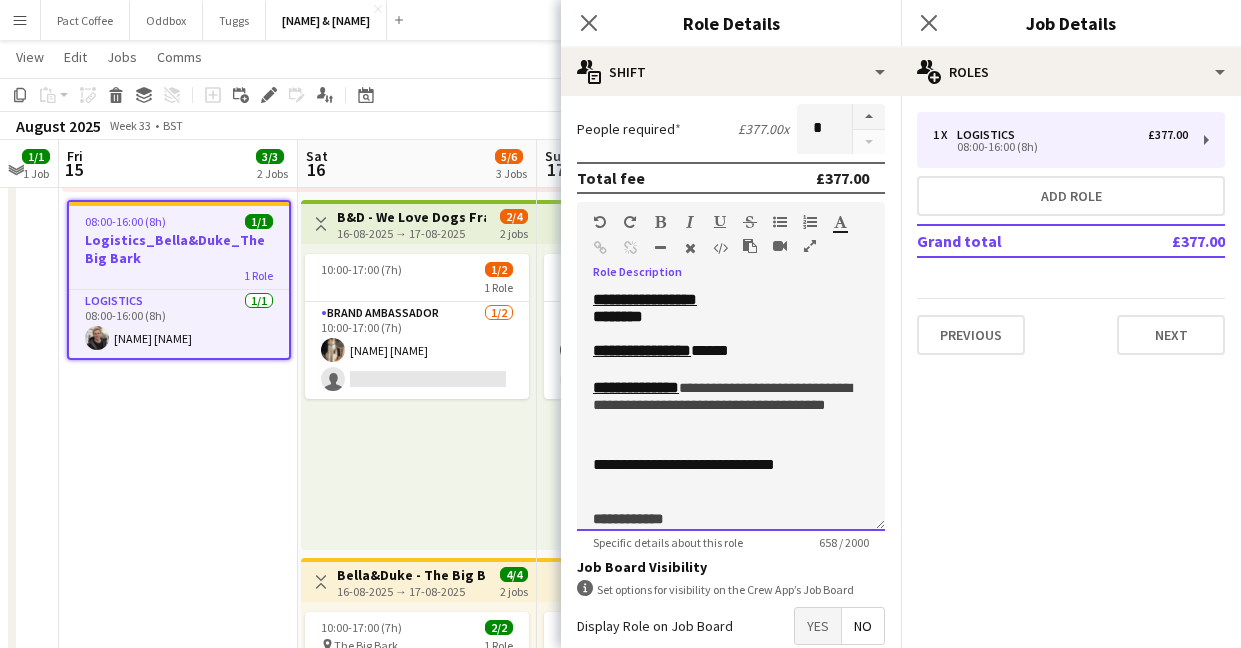click on "**********" at bounding box center [731, 466] 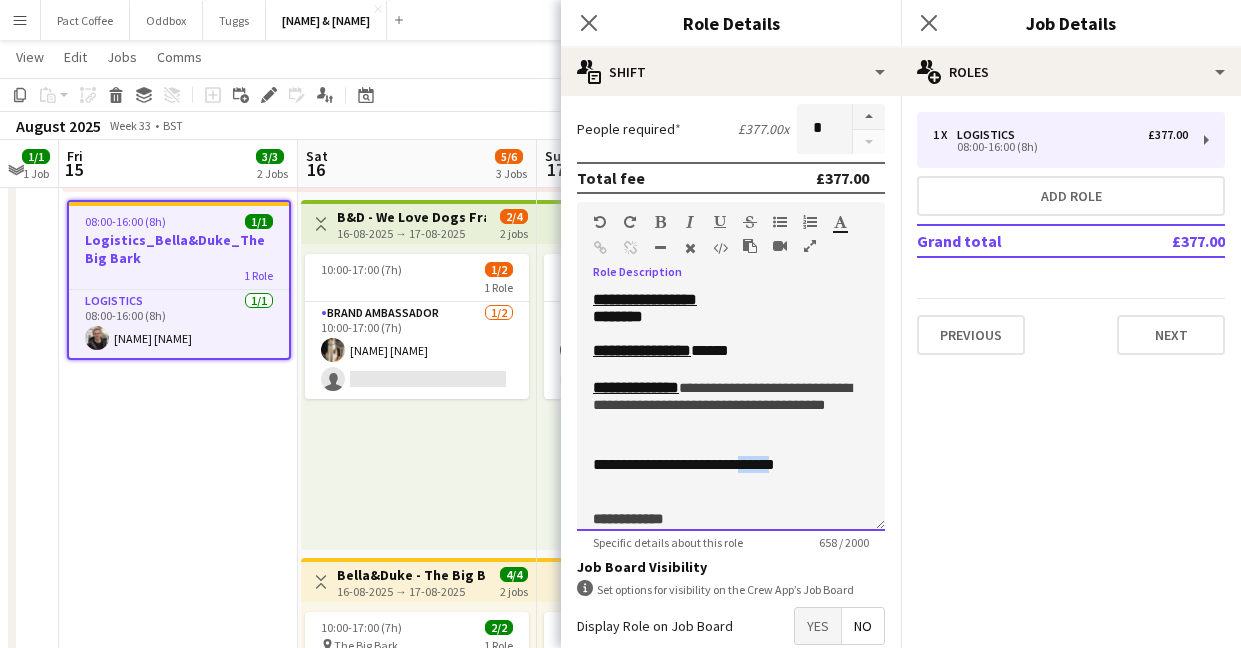click on "**********" at bounding box center (731, 466) 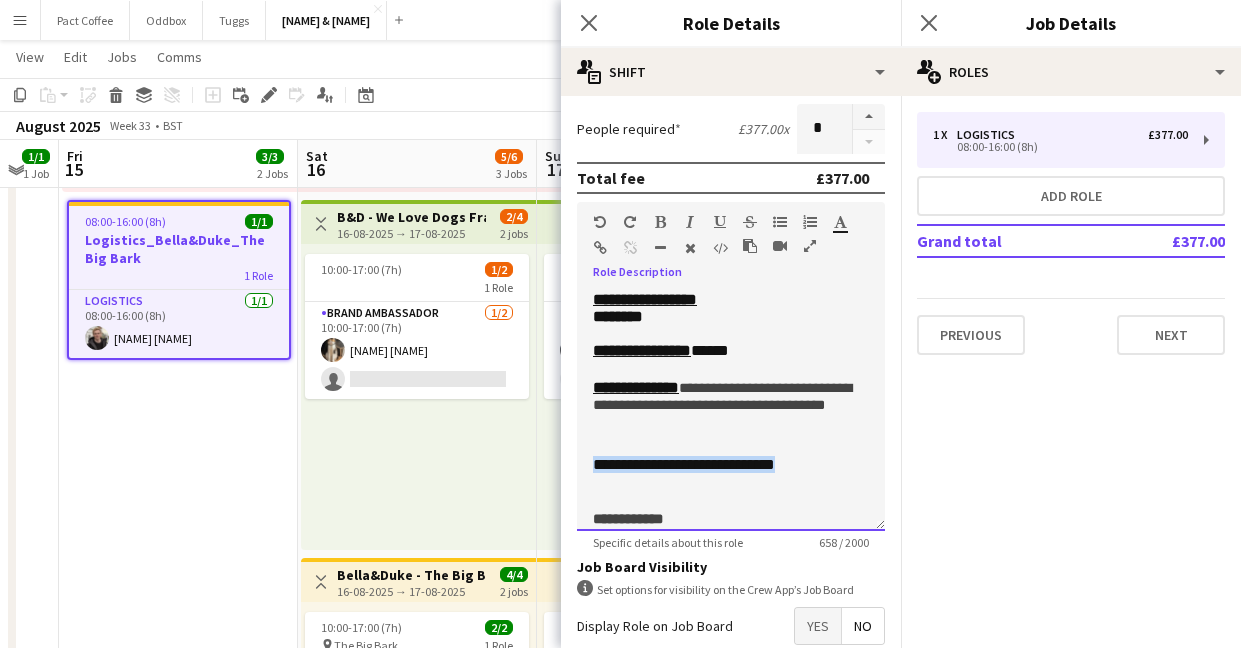 click on "**********" at bounding box center [731, 466] 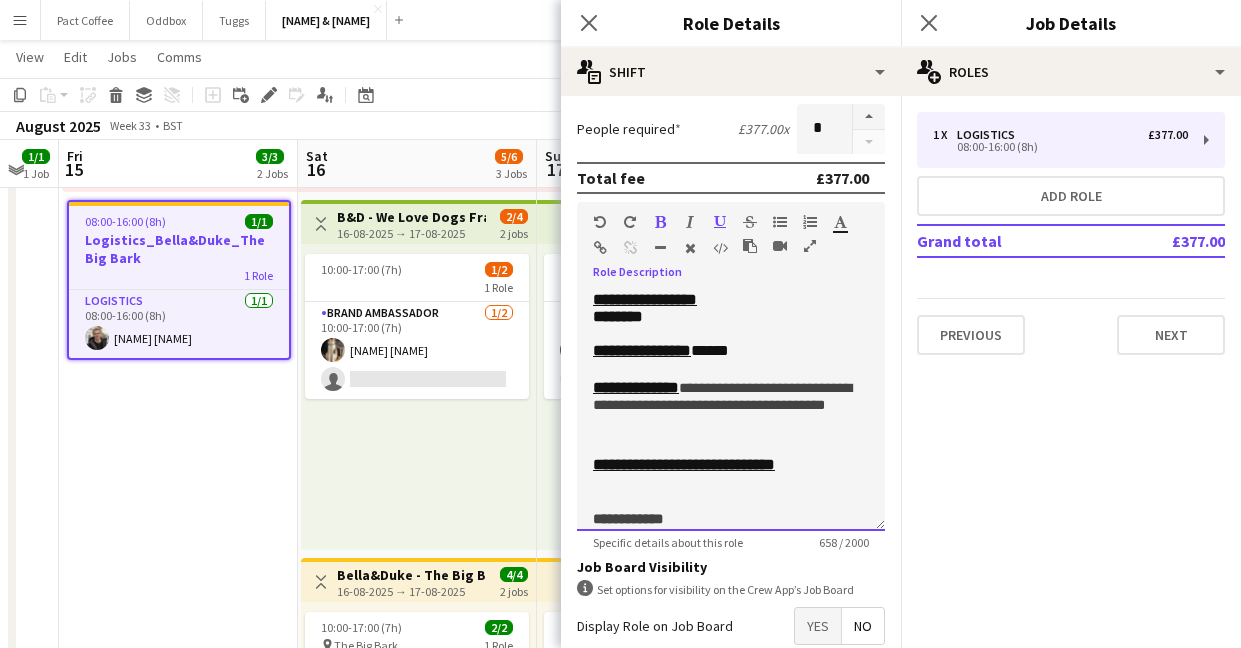 click on "**********" at bounding box center [722, 396] 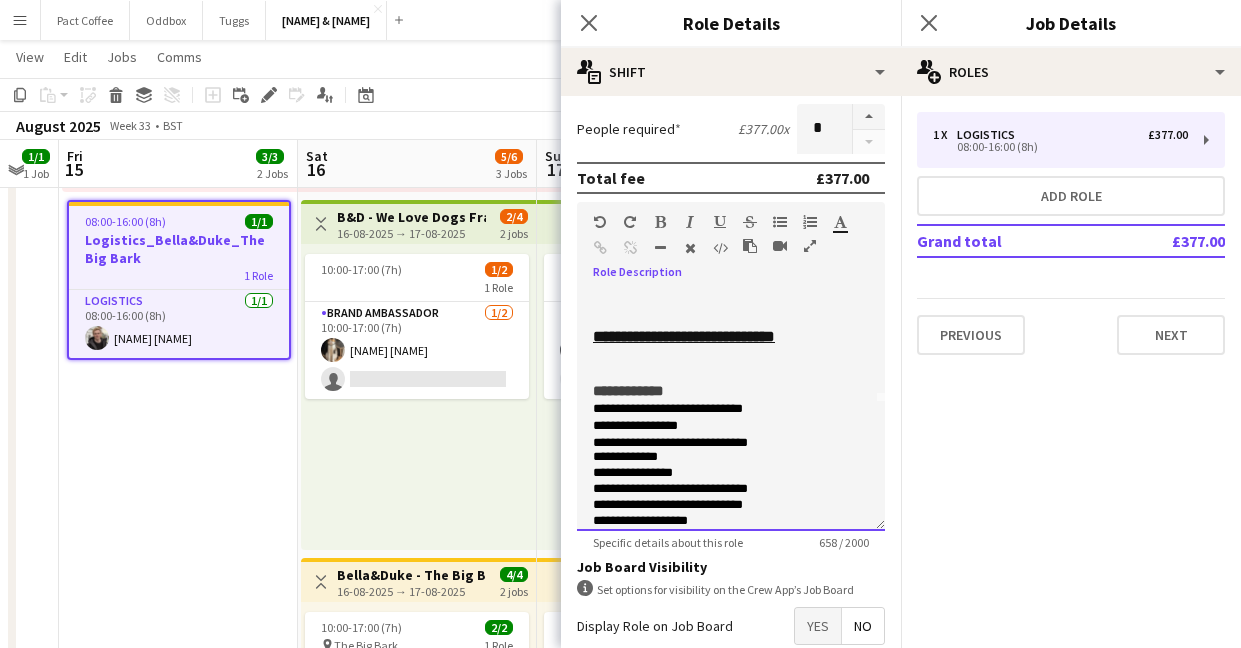 scroll, scrollTop: 156, scrollLeft: 0, axis: vertical 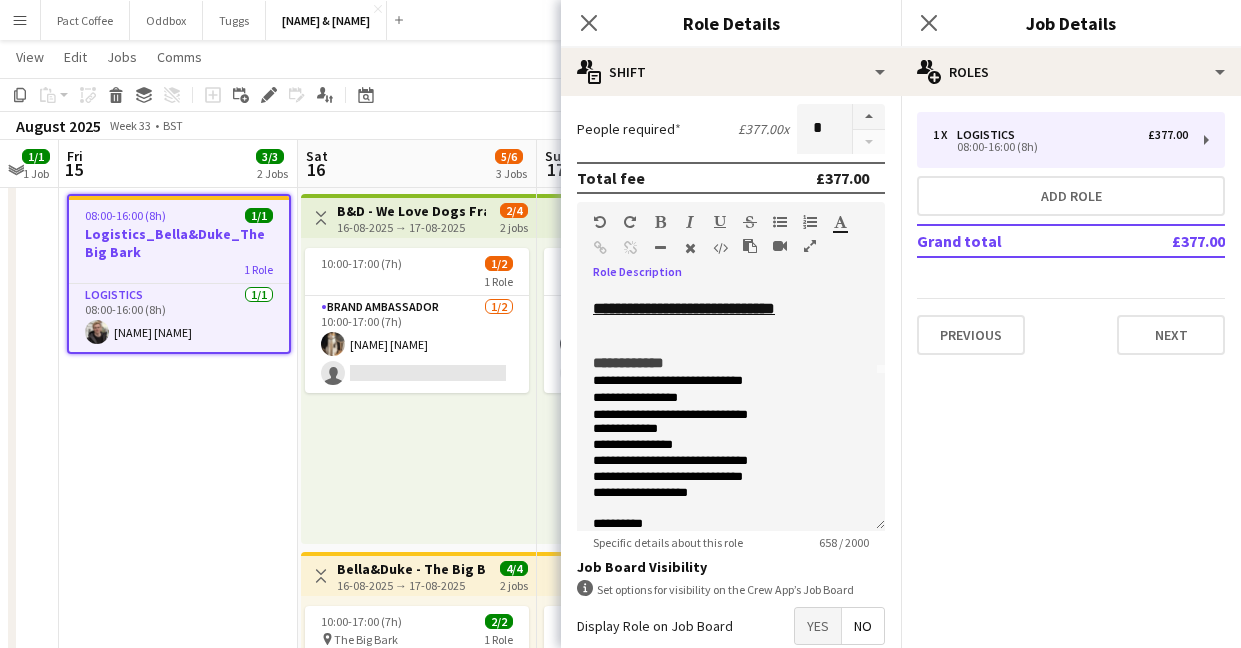 click on "[NAME] [NAME] [NAME] [NAME] [NAME]" at bounding box center (178, 369) 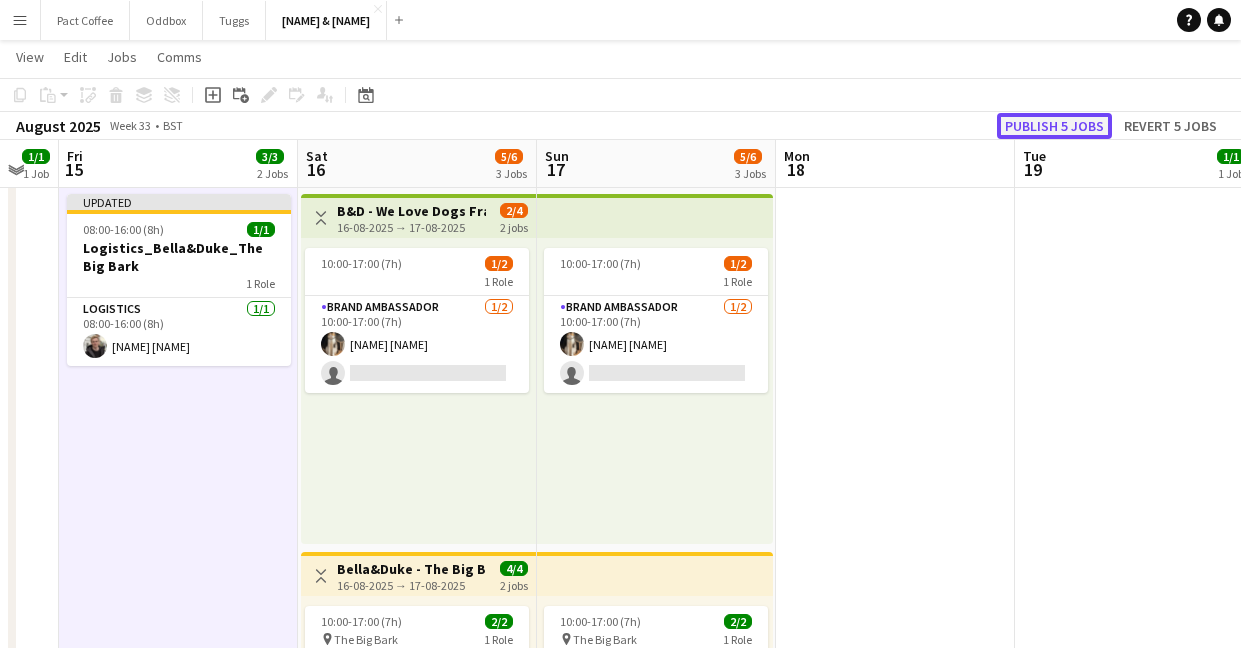 click on "Publish 5 jobs" 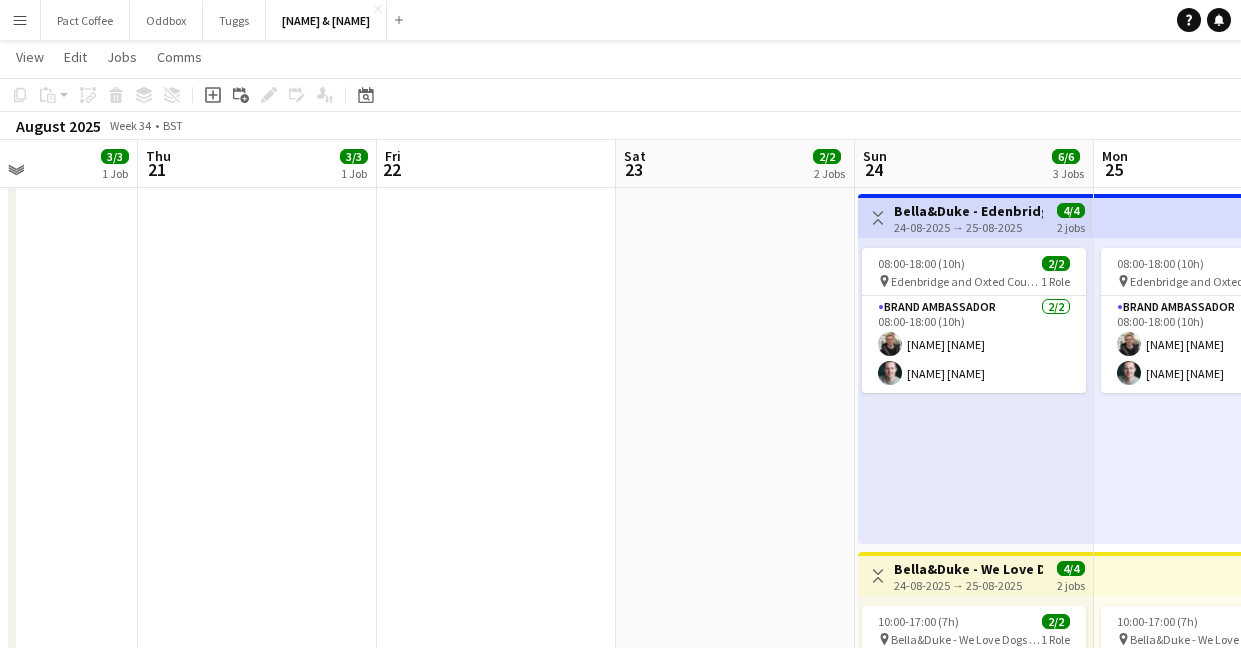scroll, scrollTop: 0, scrollLeft: 578, axis: horizontal 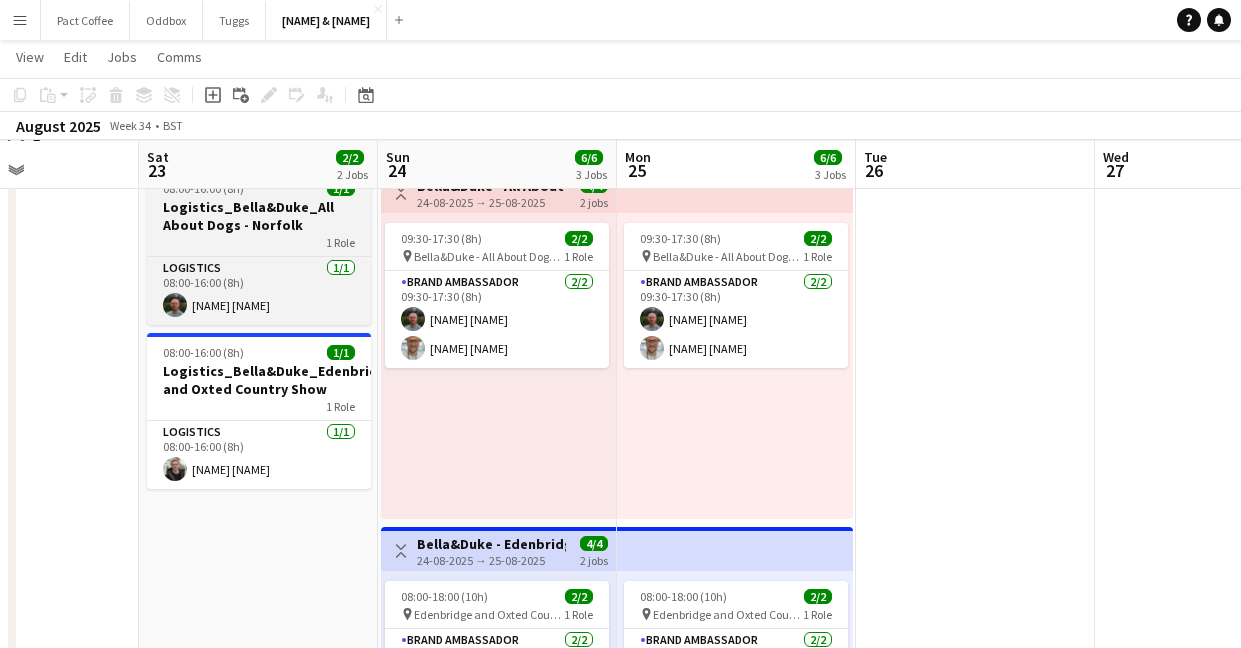 click on "1 Role" at bounding box center (259, 242) 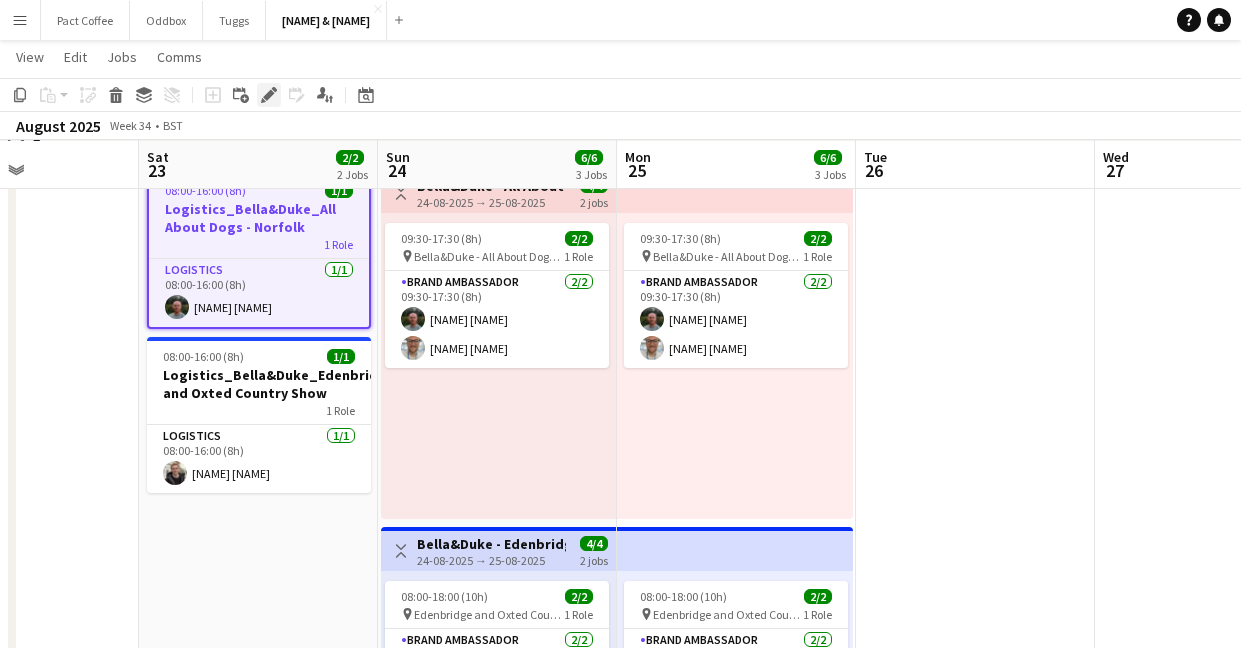 click on "Edit" 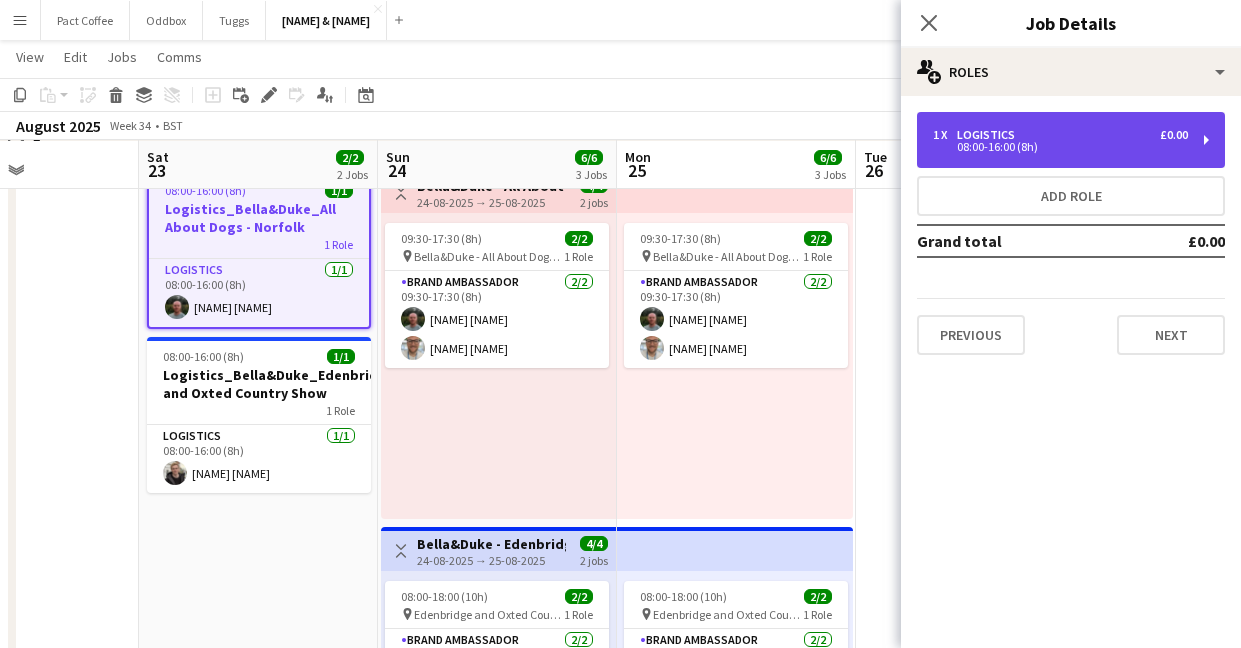 click on "1 x   Logistics   £0.00   08:00-16:00 (8h)" at bounding box center [1071, 140] 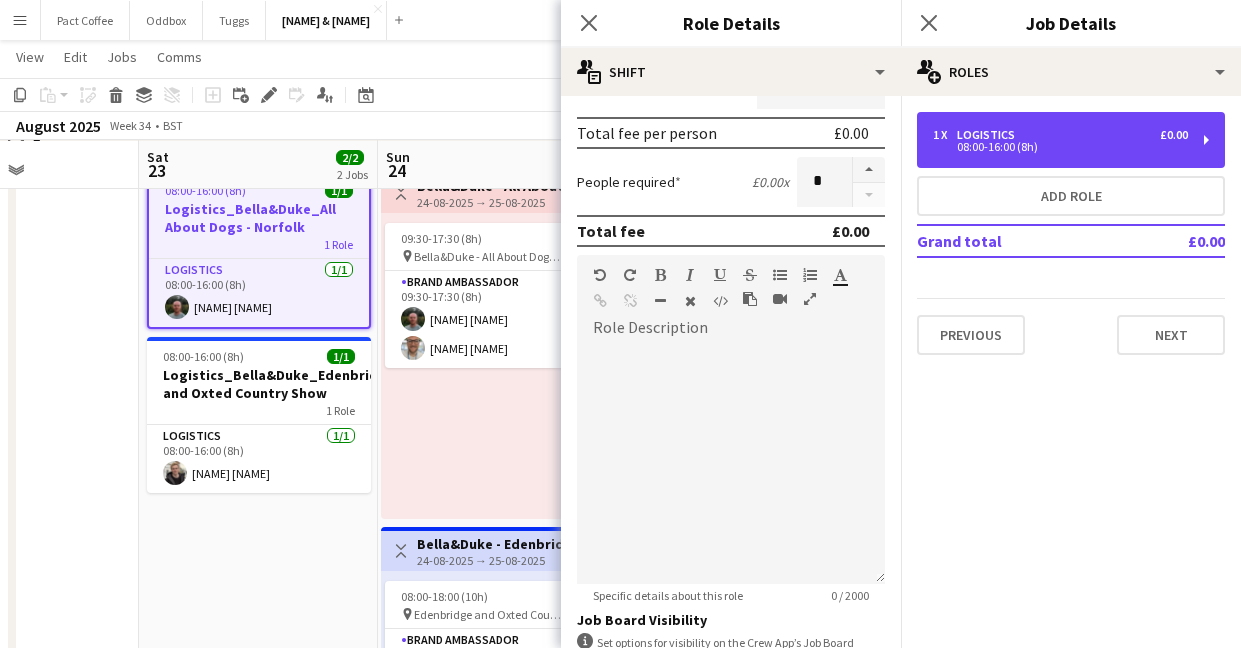 scroll, scrollTop: 335, scrollLeft: 0, axis: vertical 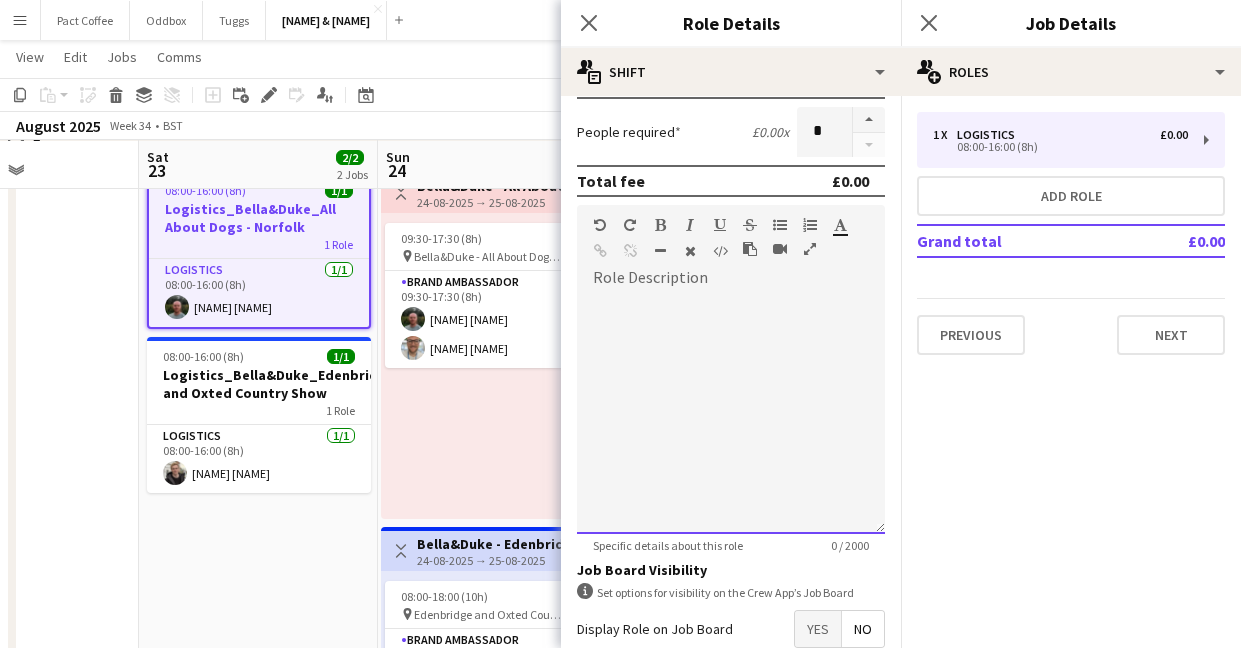 click at bounding box center [731, 414] 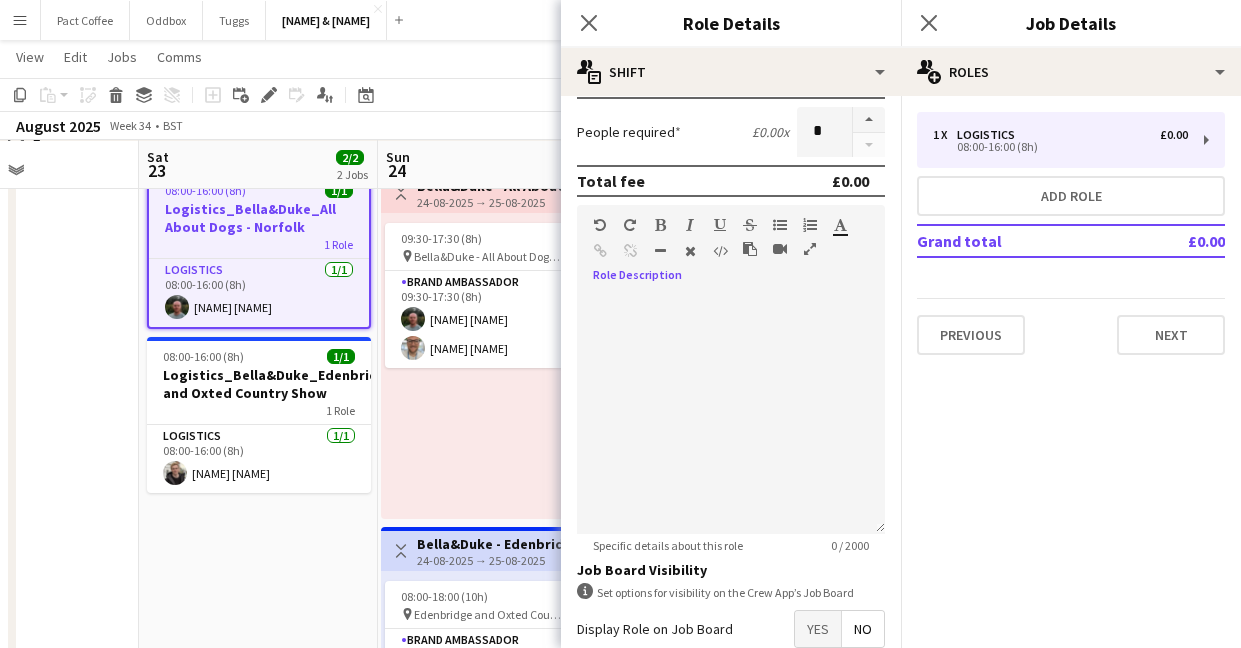click at bounding box center [19, 702] 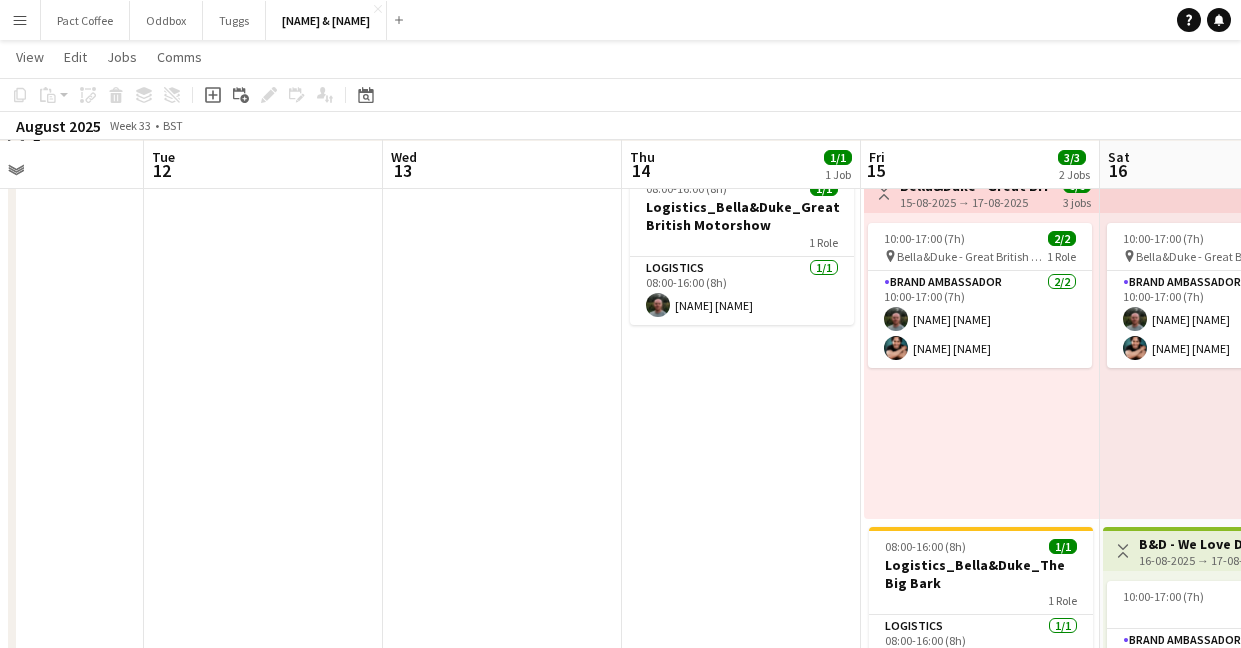 scroll, scrollTop: 0, scrollLeft: 547, axis: horizontal 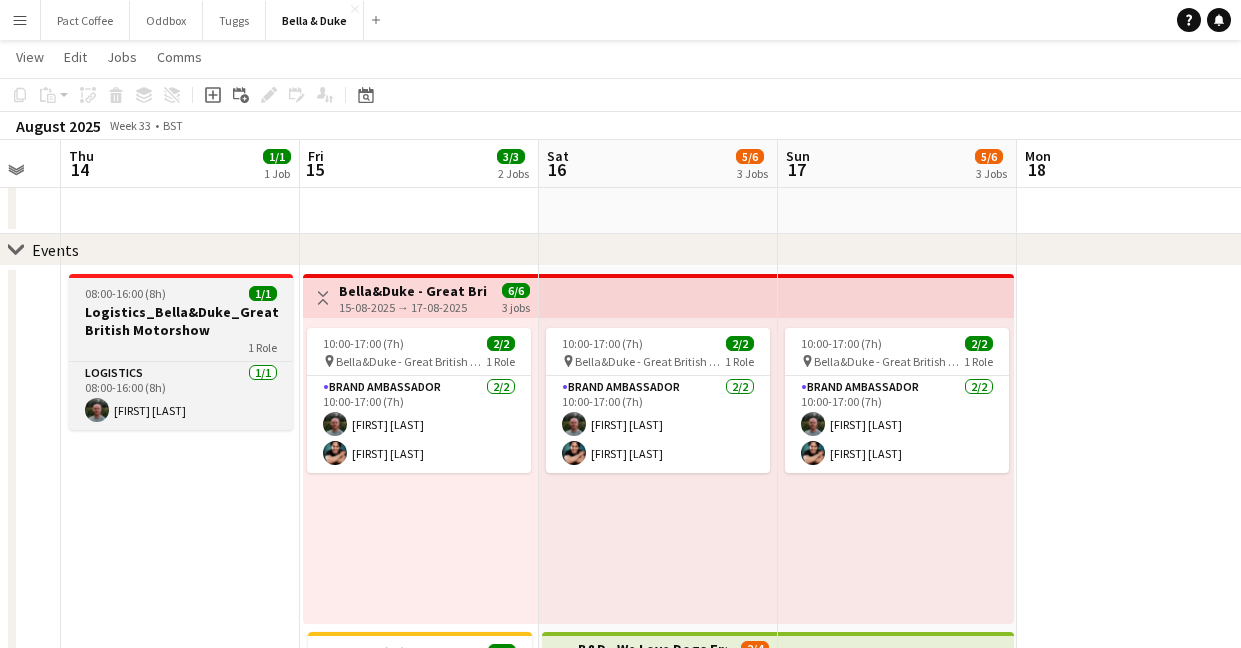 click on "Logistics_Bella&Duke_Great British Motorshow" at bounding box center (181, 321) 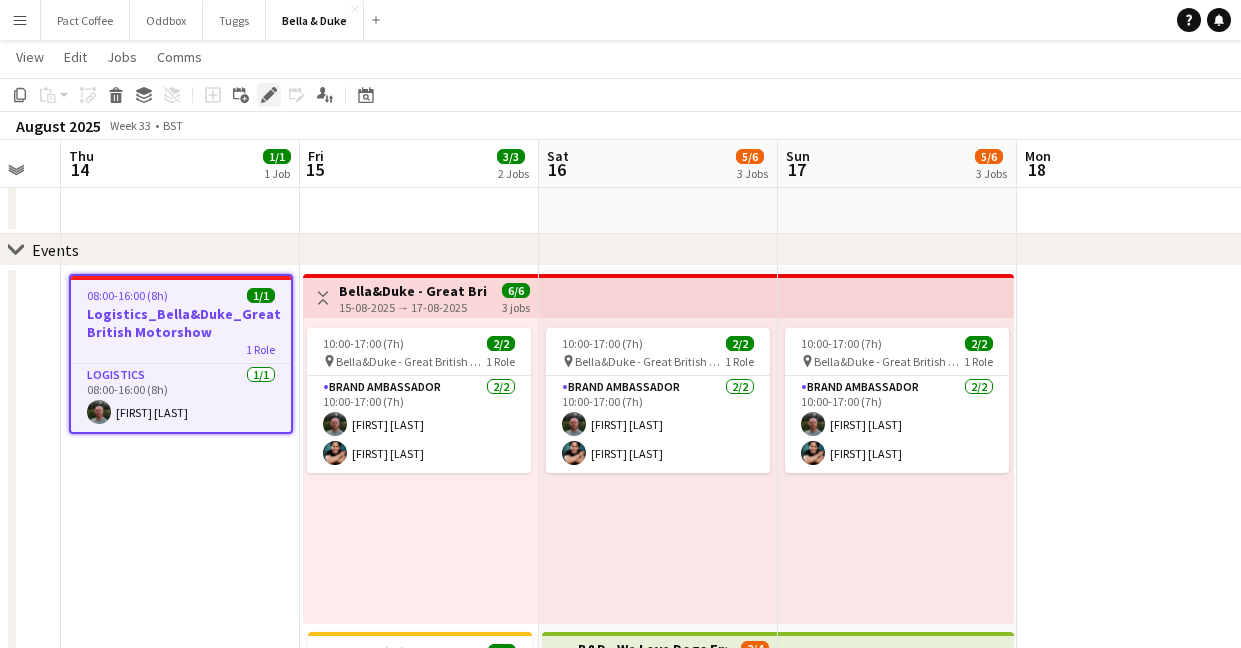 click 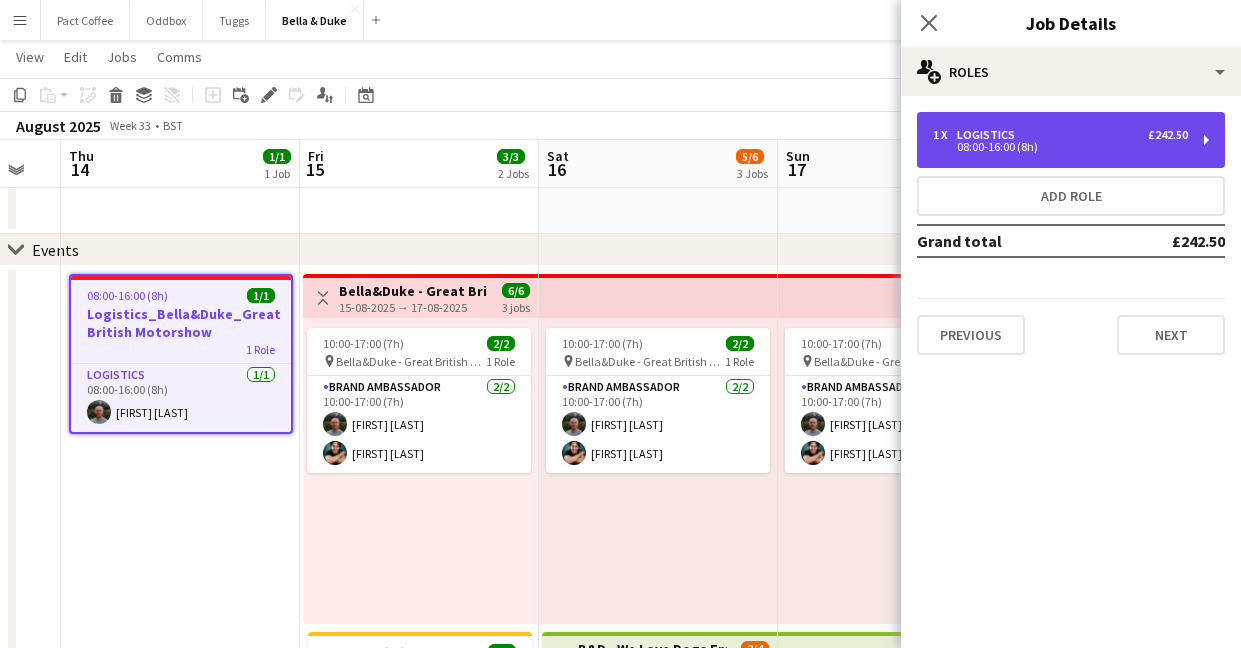 click on "1 x   Logistics   £242.50   08:00-16:00 (8h)" at bounding box center (1071, 140) 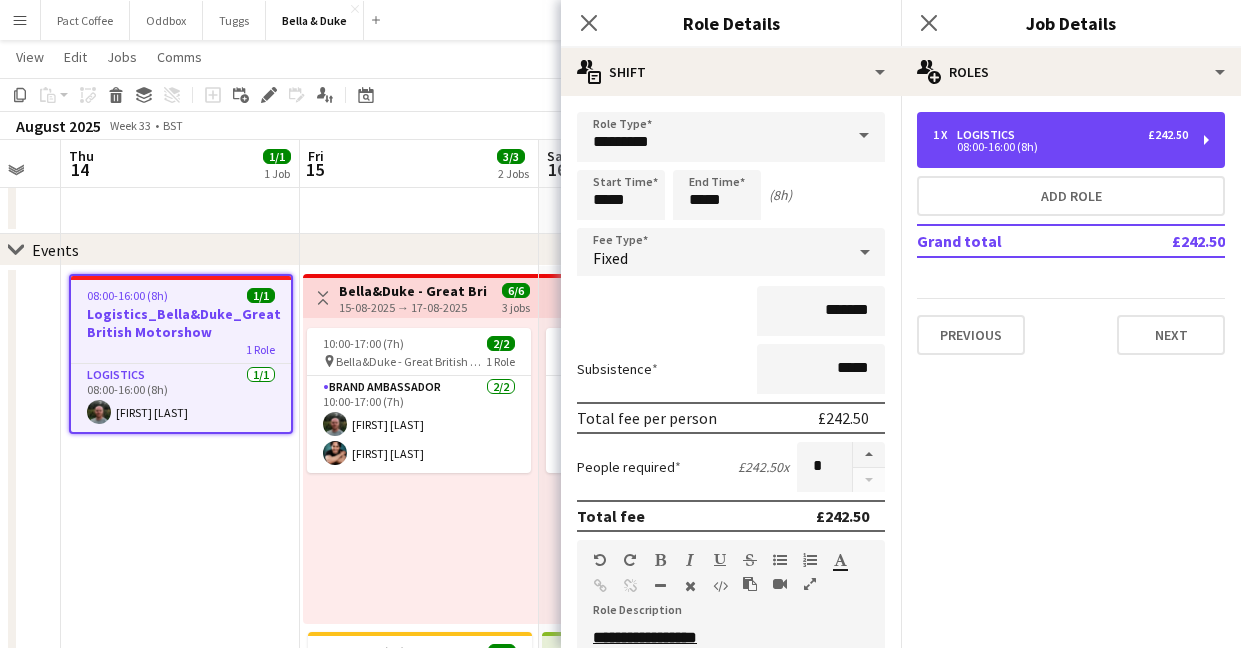 scroll, scrollTop: 448, scrollLeft: 0, axis: vertical 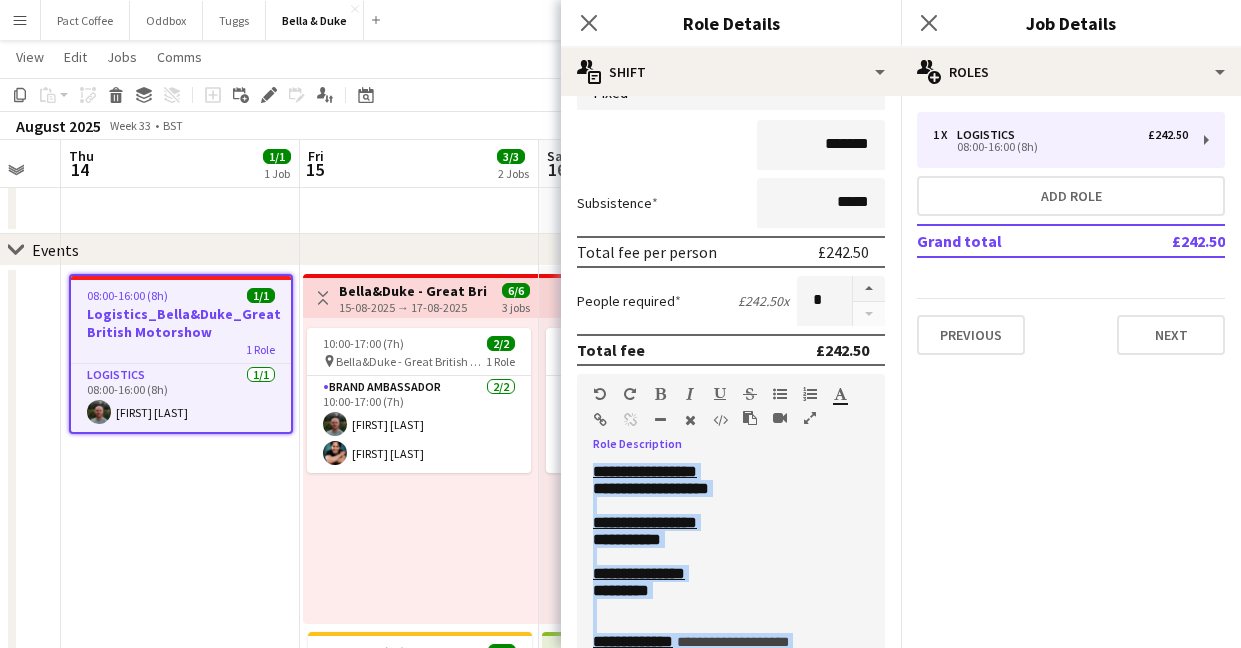 drag, startPoint x: 755, startPoint y: 403, endPoint x: 595, endPoint y: 479, distance: 177.13272 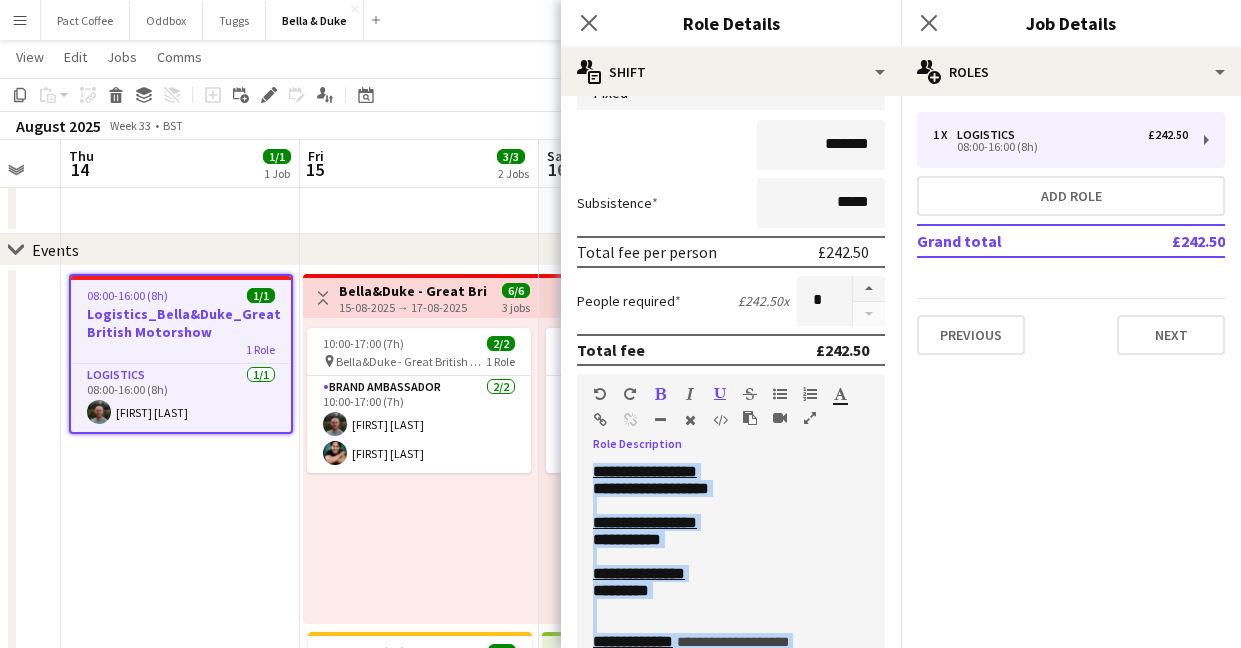 copy on "**********" 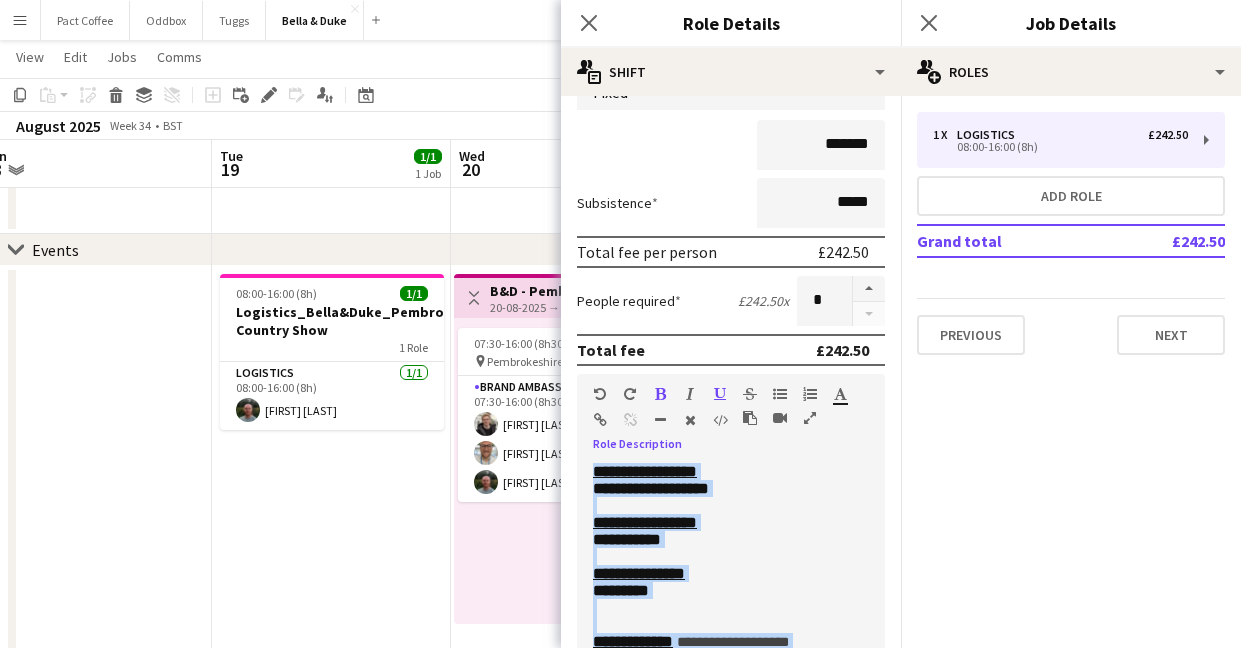 scroll, scrollTop: 0, scrollLeft: 523, axis: horizontal 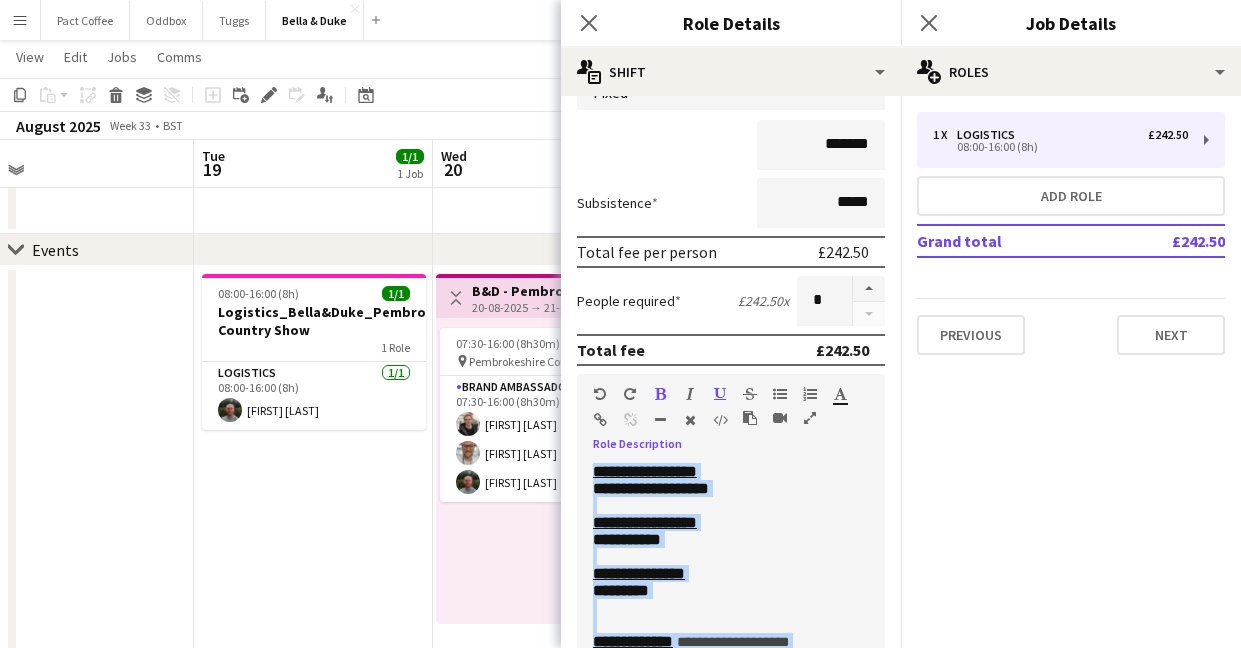 click on "08:00-16:00 (8h)    1/1   Logistics_Bella&Duke_Pembrokeshire Country Show   1 Role   Logistics   1/1   08:00-16:00 (8h)
Tommy Knox" at bounding box center (313, 807) 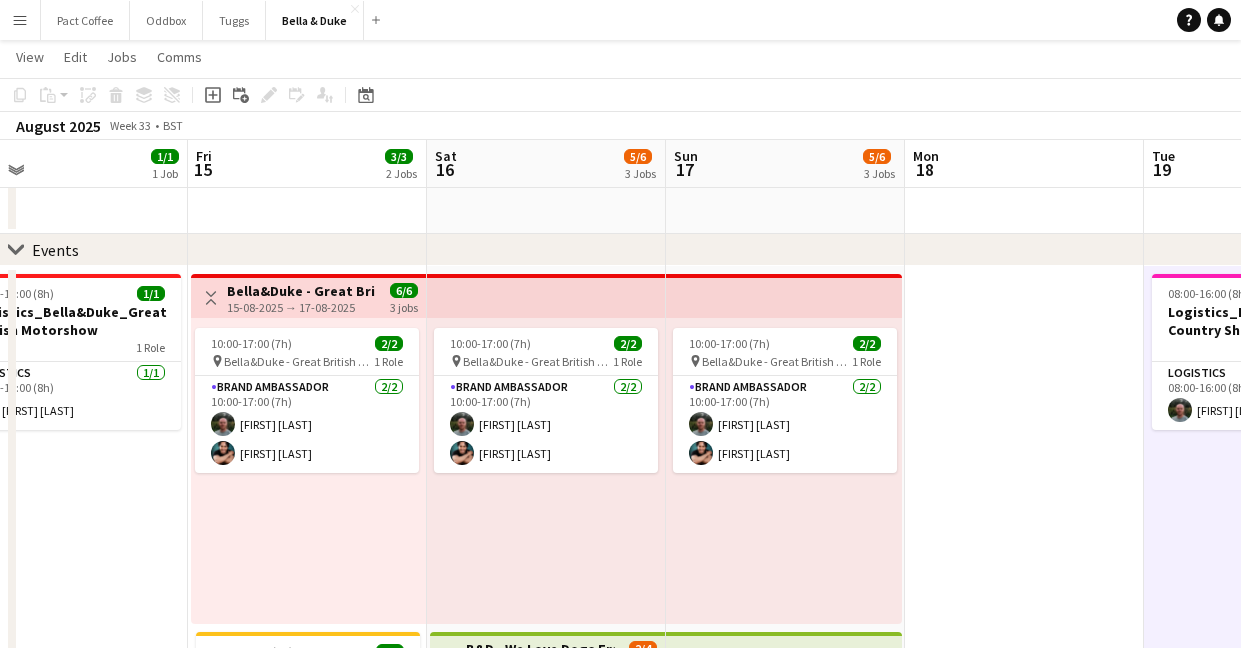 scroll, scrollTop: 0, scrollLeft: 630, axis: horizontal 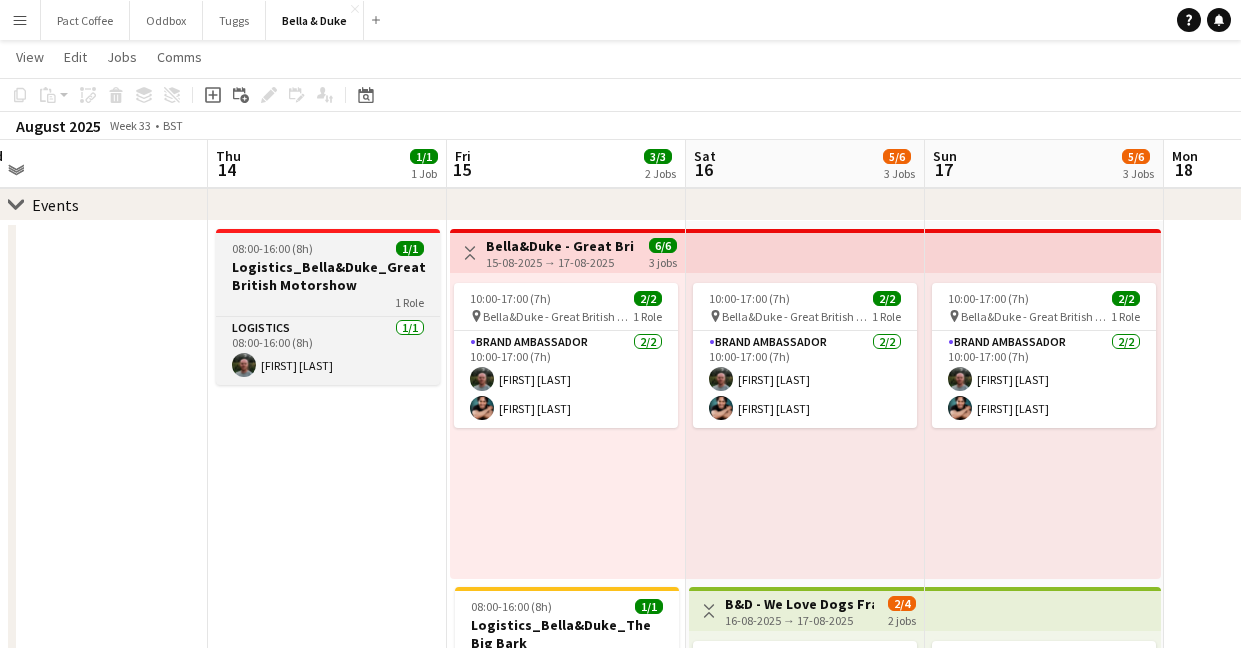 click on "Logistics_Bella&Duke_Great British Motorshow" at bounding box center [328, 276] 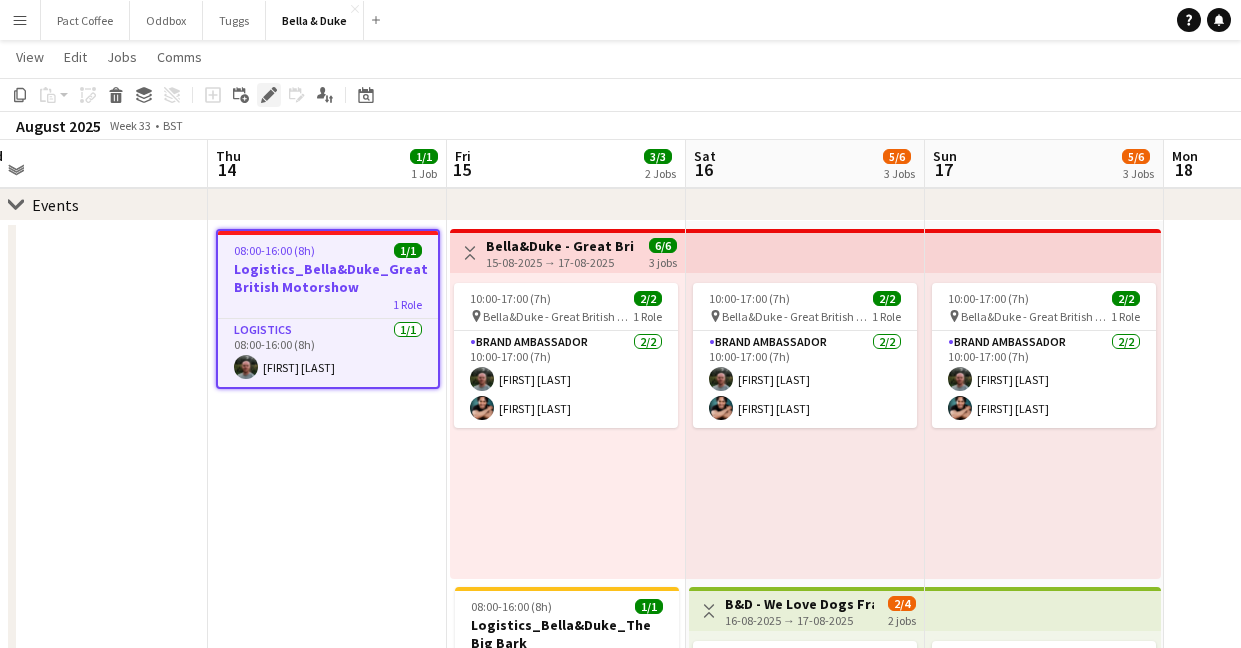 click 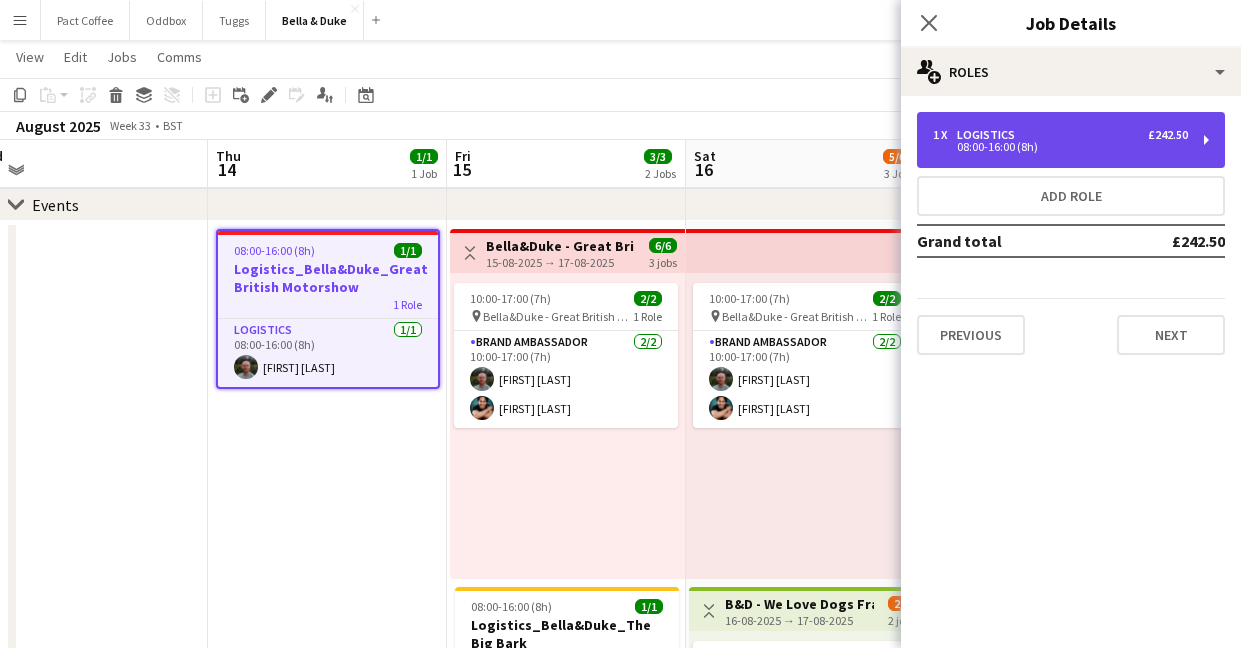 click on "1 x   Logistics   £242.50   08:00-16:00 (8h)" at bounding box center (1071, 140) 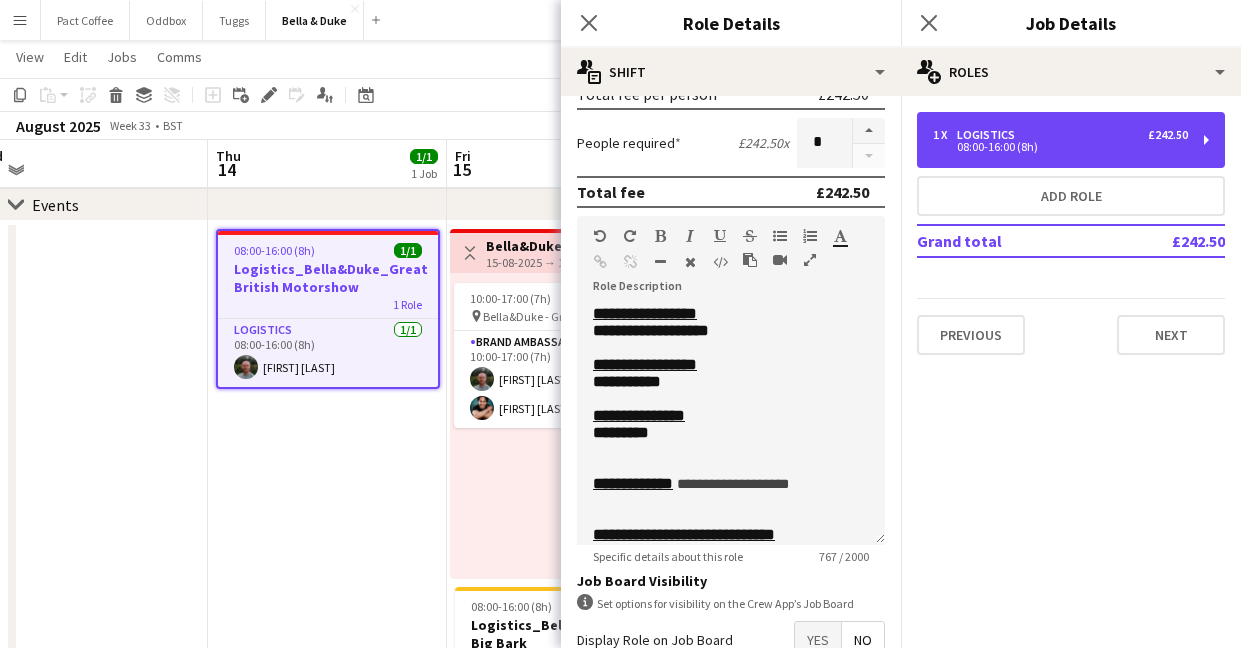 scroll, scrollTop: 346, scrollLeft: 0, axis: vertical 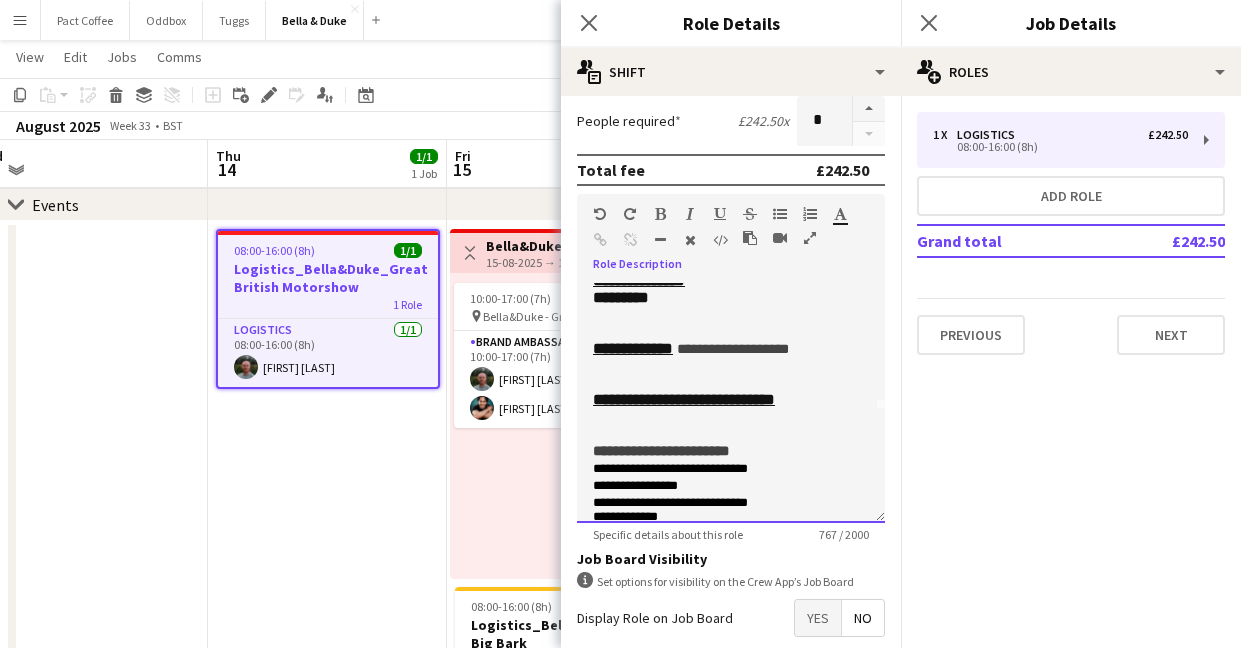 click on "**********" at bounding box center [684, 399] 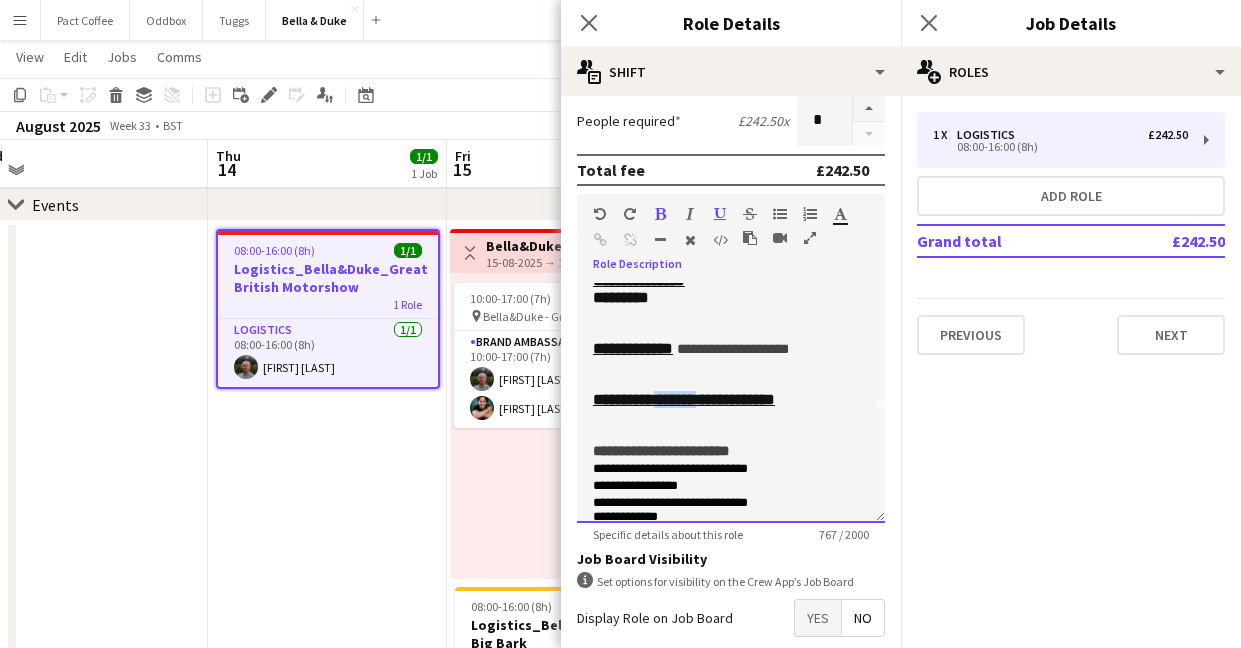 click on "**********" at bounding box center [684, 399] 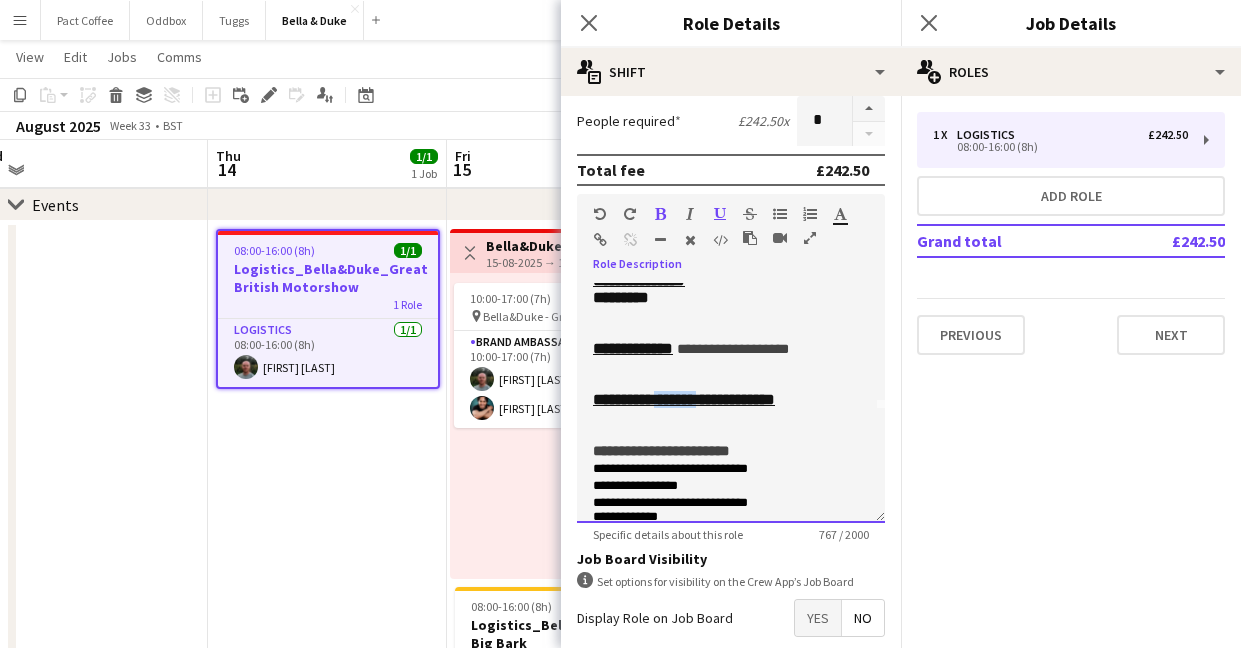 click on "**********" at bounding box center [684, 399] 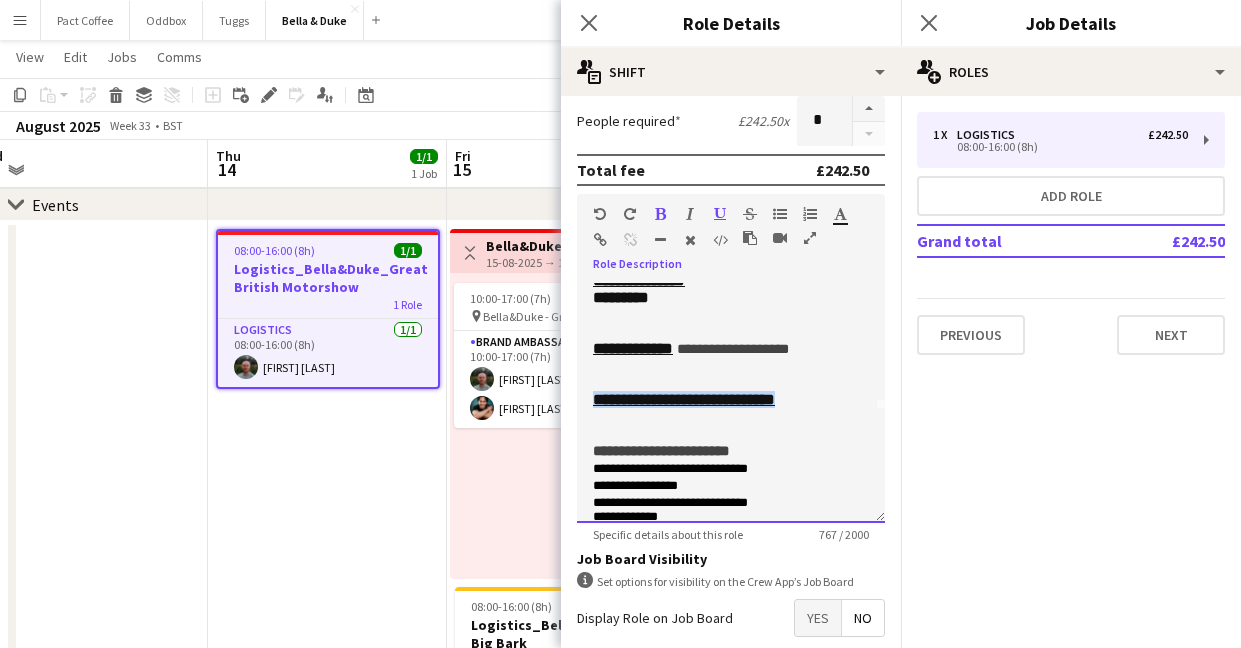 click on "**********" at bounding box center (684, 399) 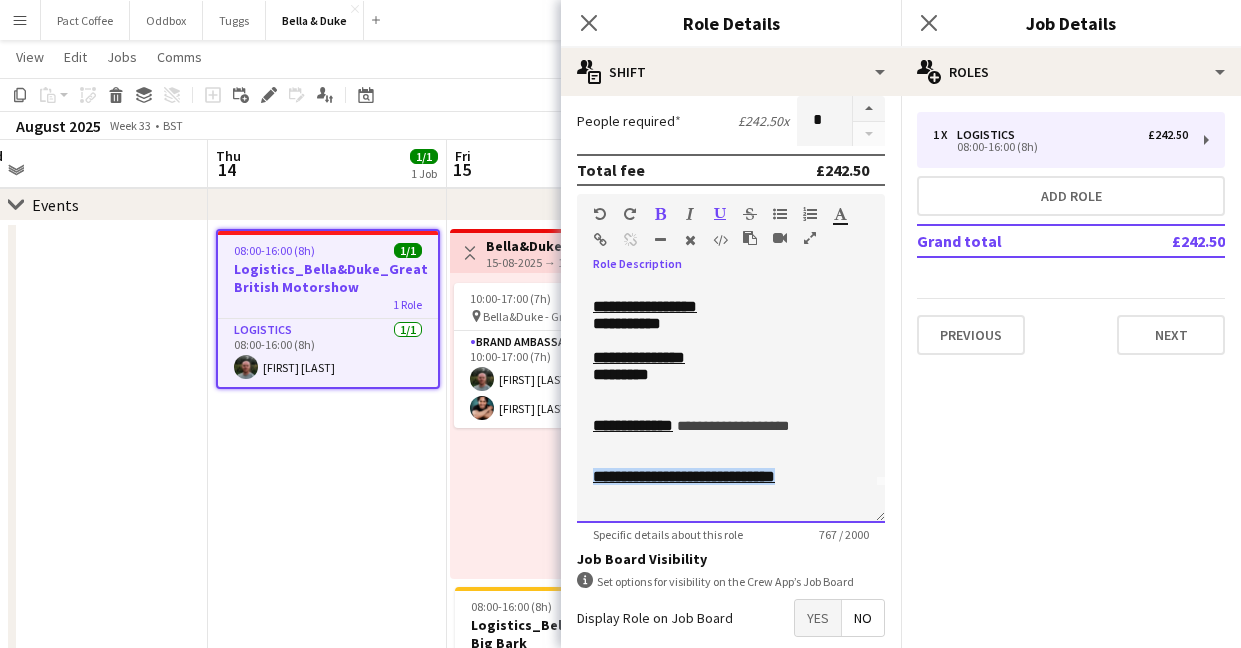 scroll, scrollTop: 38, scrollLeft: 0, axis: vertical 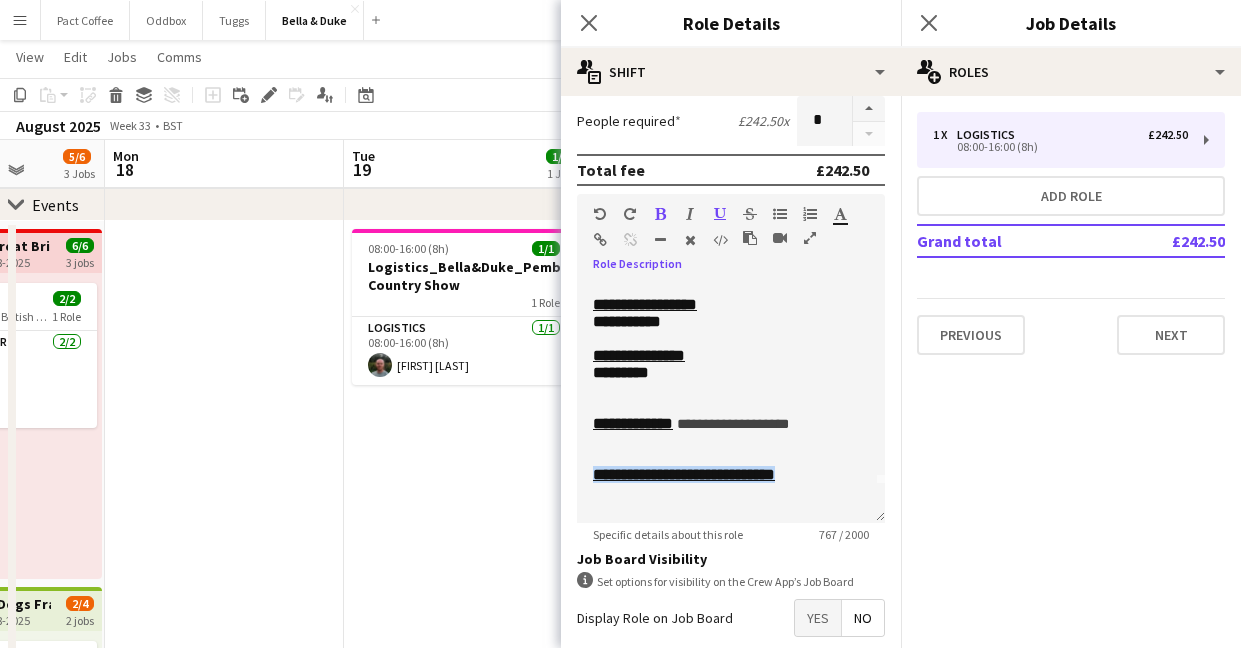 click on "08:00-16:00 (8h)    1/1   Logistics_Bella&Duke_Pembrokeshire Country Show   1 Role   Logistics   1/1   08:00-16:00 (8h)
Tommy Knox" at bounding box center (463, 762) 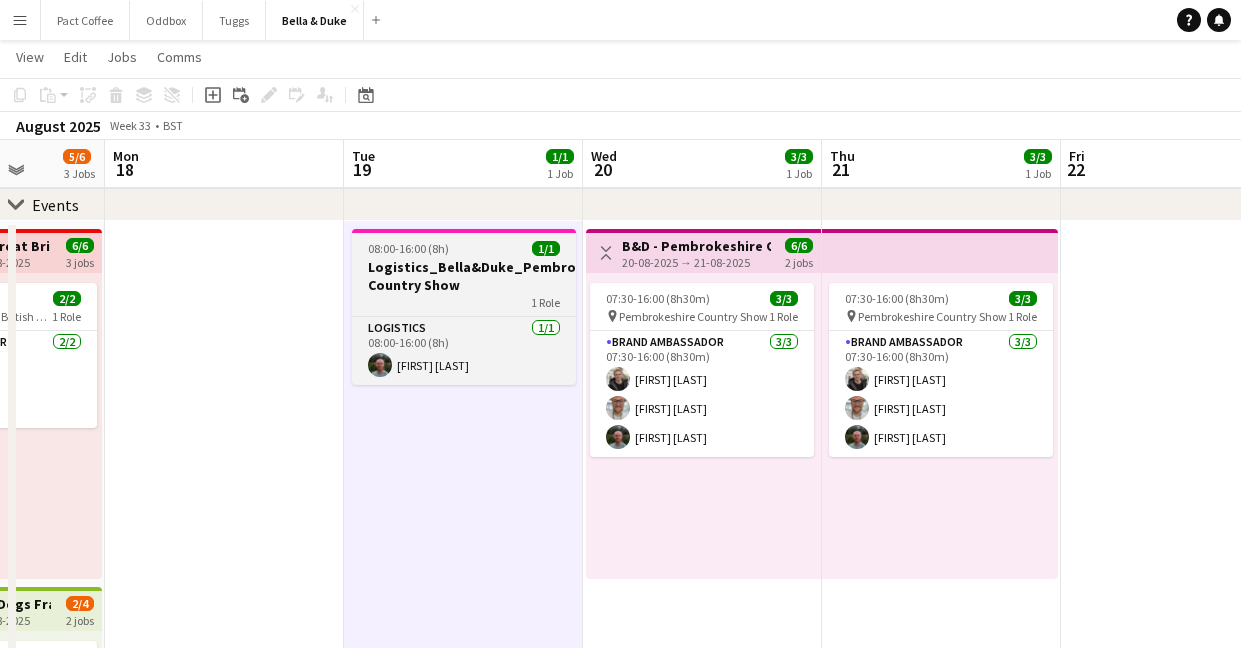 click on "Logistics_Bella&Duke_Pembrokeshire Country Show" at bounding box center [464, 276] 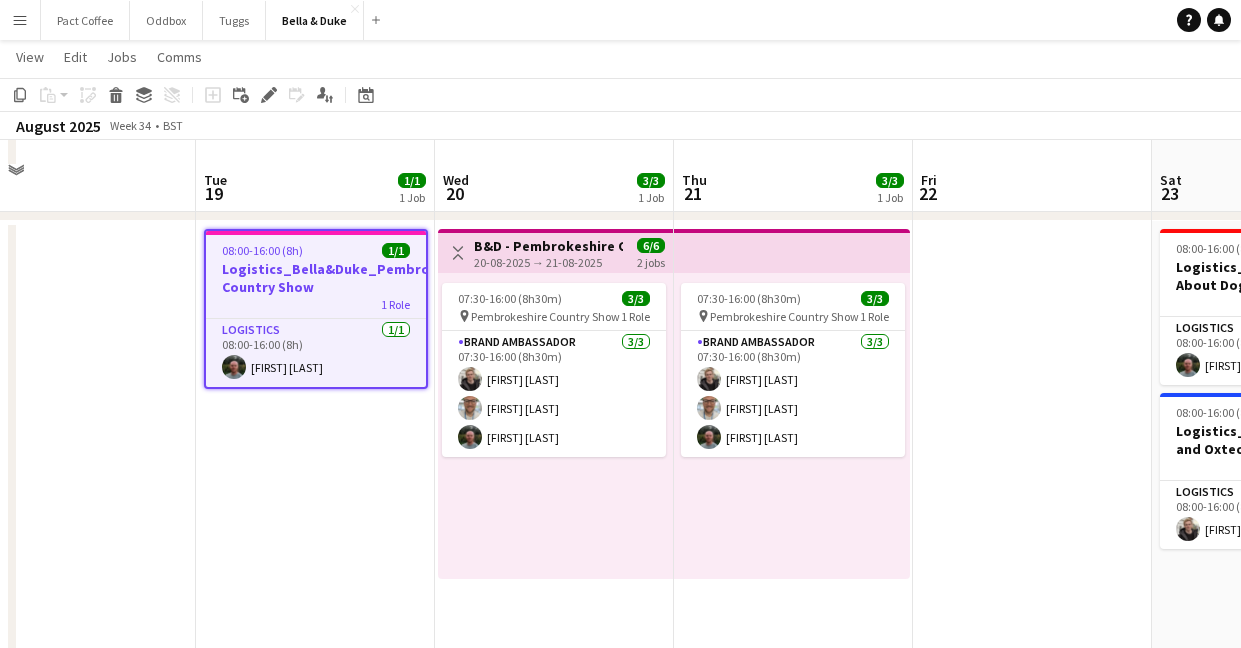 scroll, scrollTop: 0, scrollLeft: 763, axis: horizontal 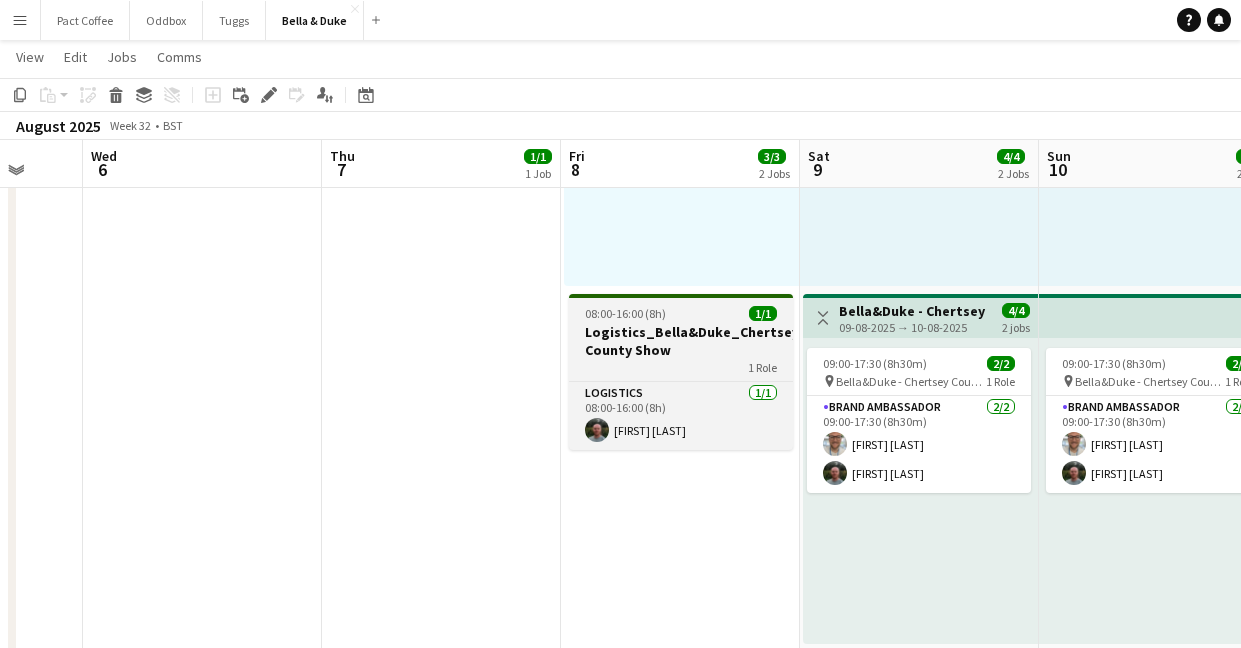 click on "Logistics_Bella&Duke_Chertsey County Show" at bounding box center (681, 341) 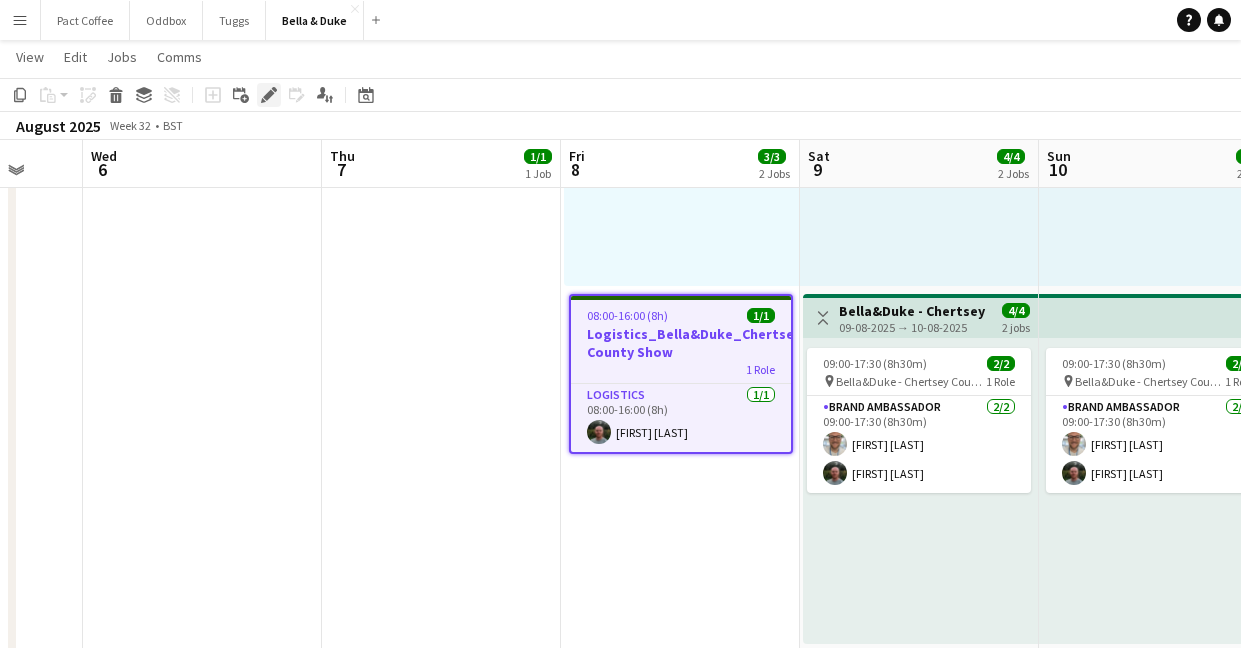 click on "Edit" 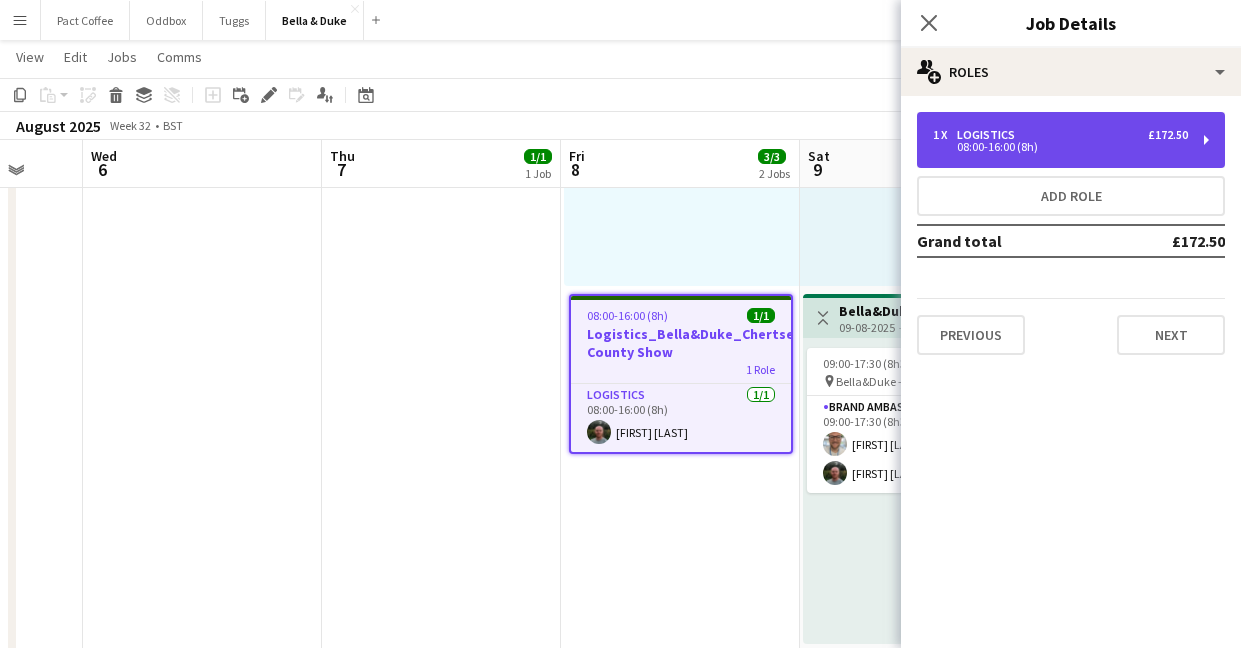 click on "08:00-16:00 (8h)" at bounding box center (1060, 147) 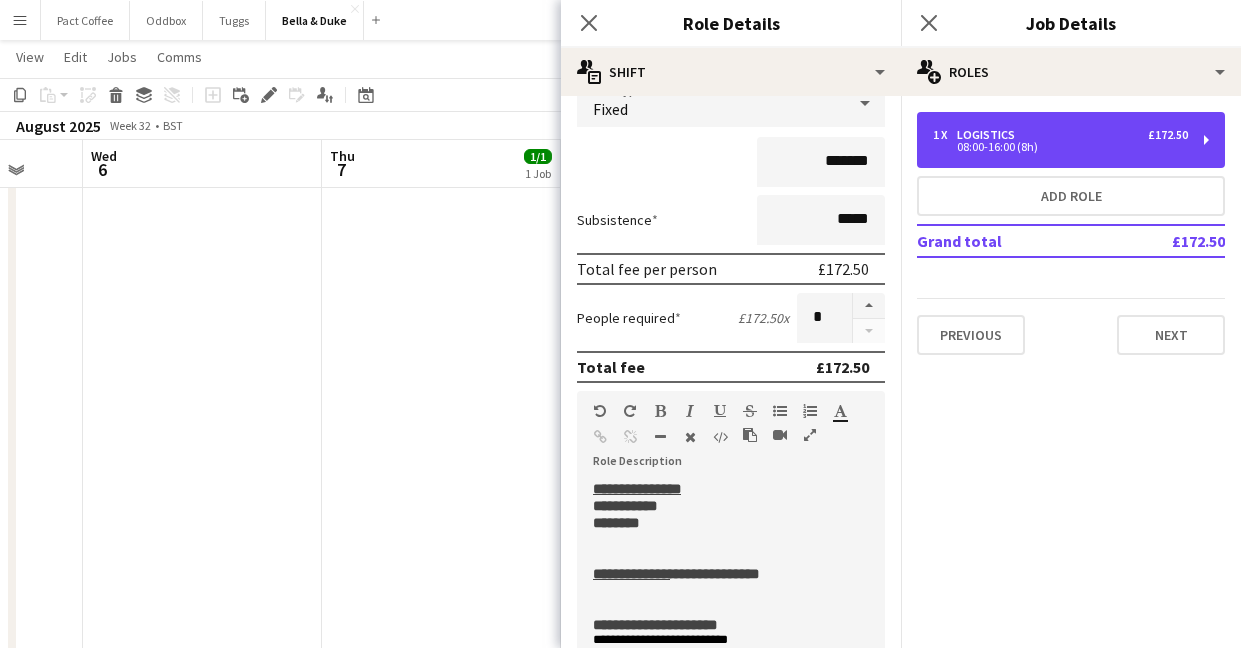 scroll, scrollTop: 152, scrollLeft: 0, axis: vertical 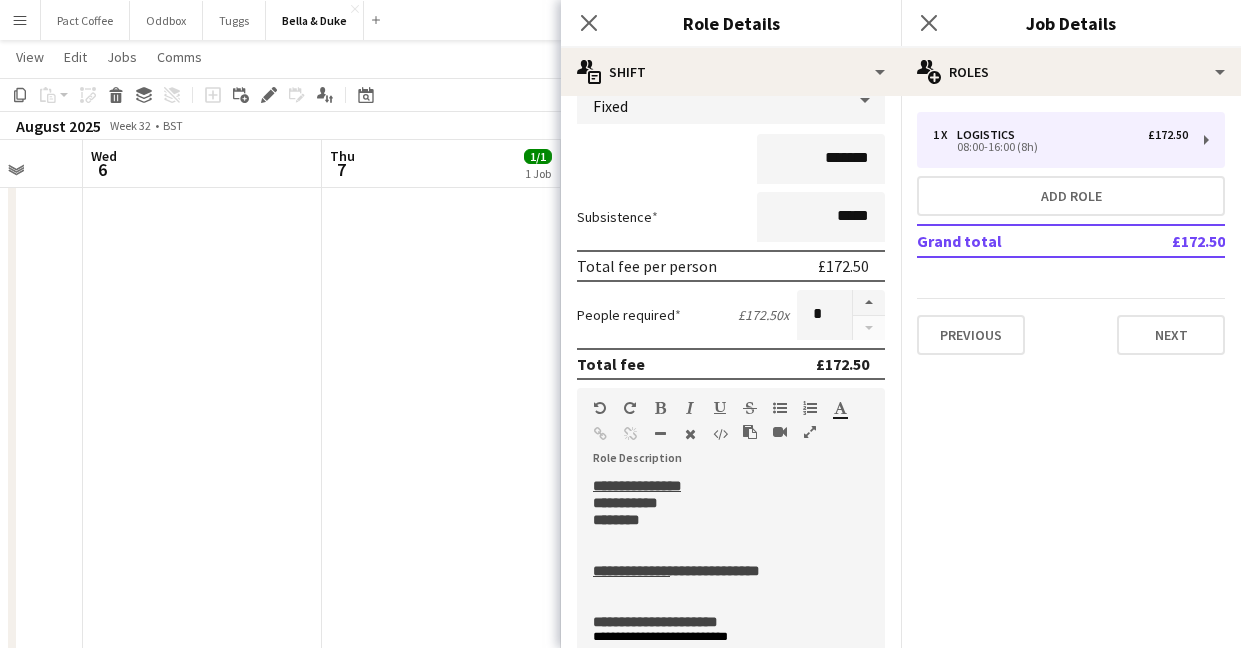 click on "08:00-16:00 (8h)    1/1   Logistics_Bella&Duke_Bristol International Balloon Fiesta   1 Role   Logistics   1/1   08:00-16:00 (8h)
Joshua Eldridge-Smith" at bounding box center [441, 469] 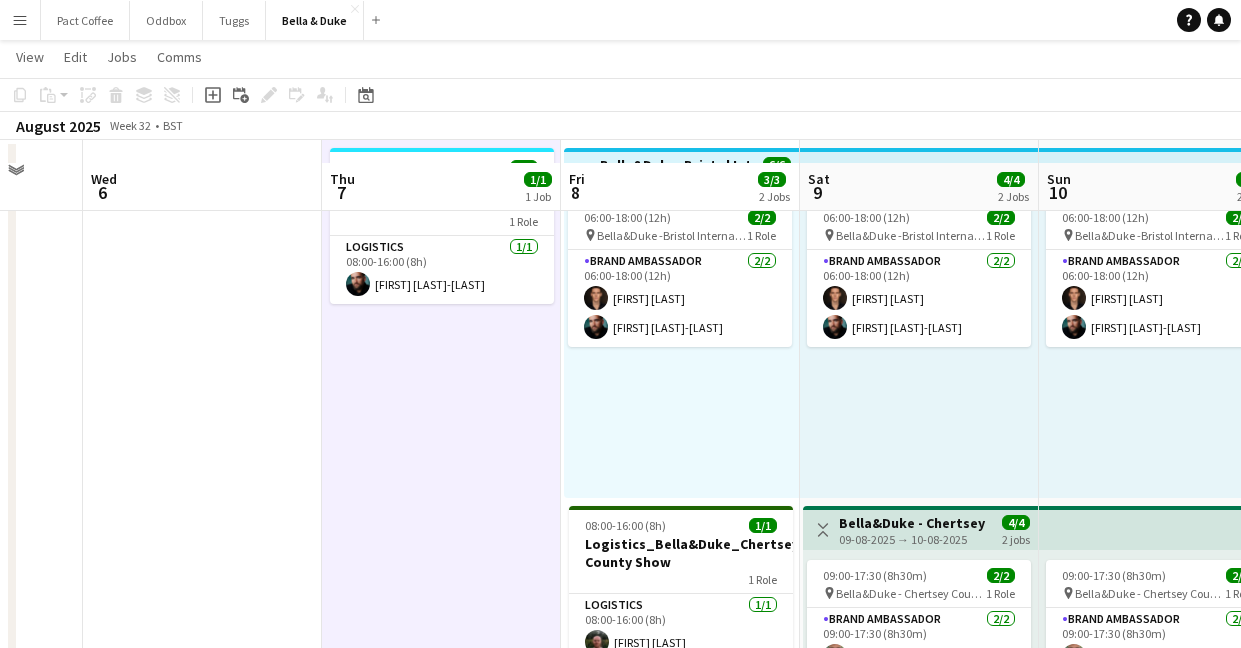 scroll, scrollTop: 168, scrollLeft: 0, axis: vertical 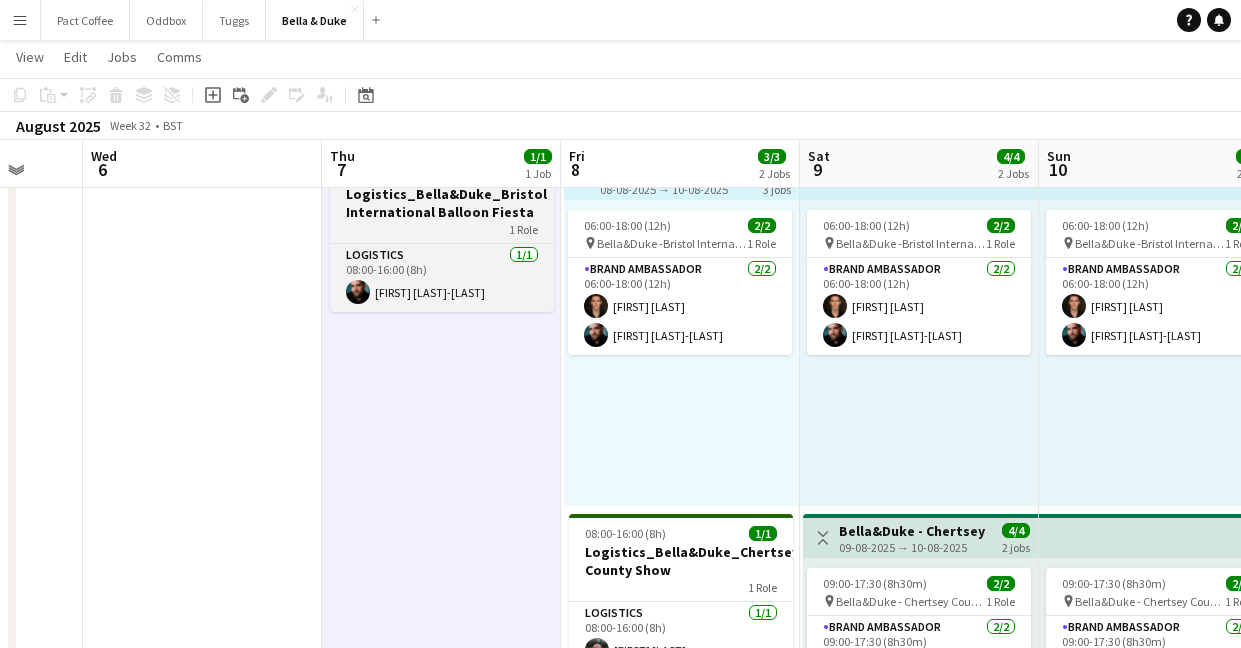 click on "Logistics_Bella&Duke_Bristol International Balloon Fiesta" at bounding box center [442, 203] 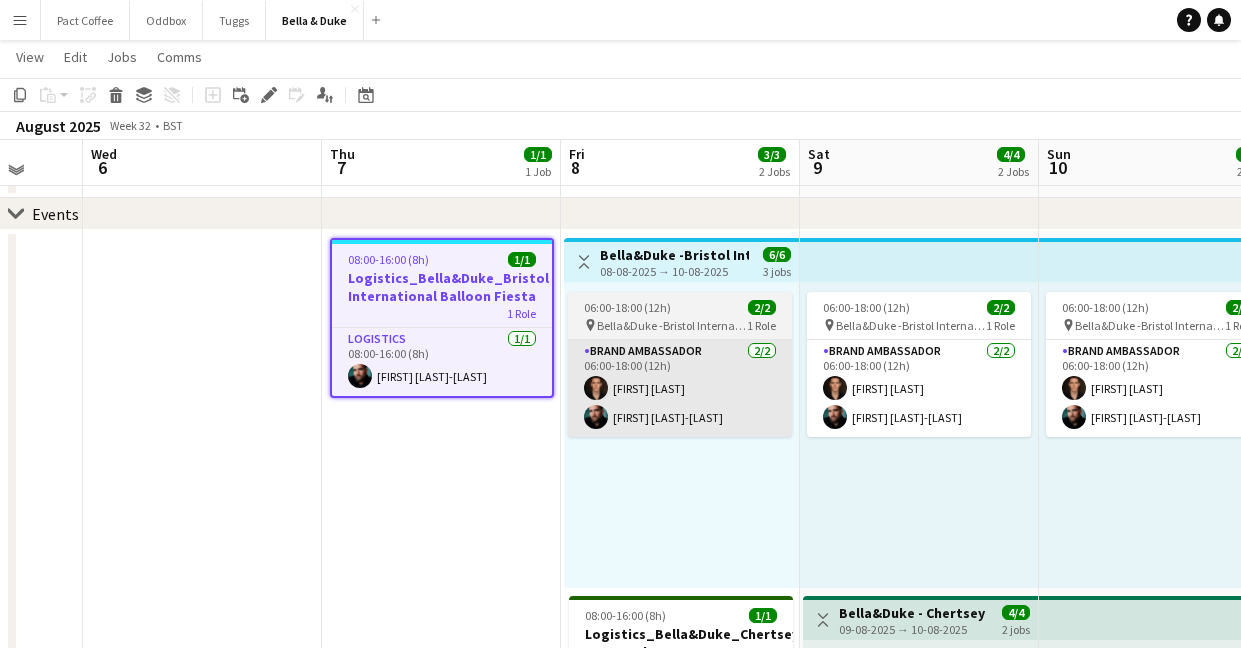 scroll, scrollTop: 84, scrollLeft: 0, axis: vertical 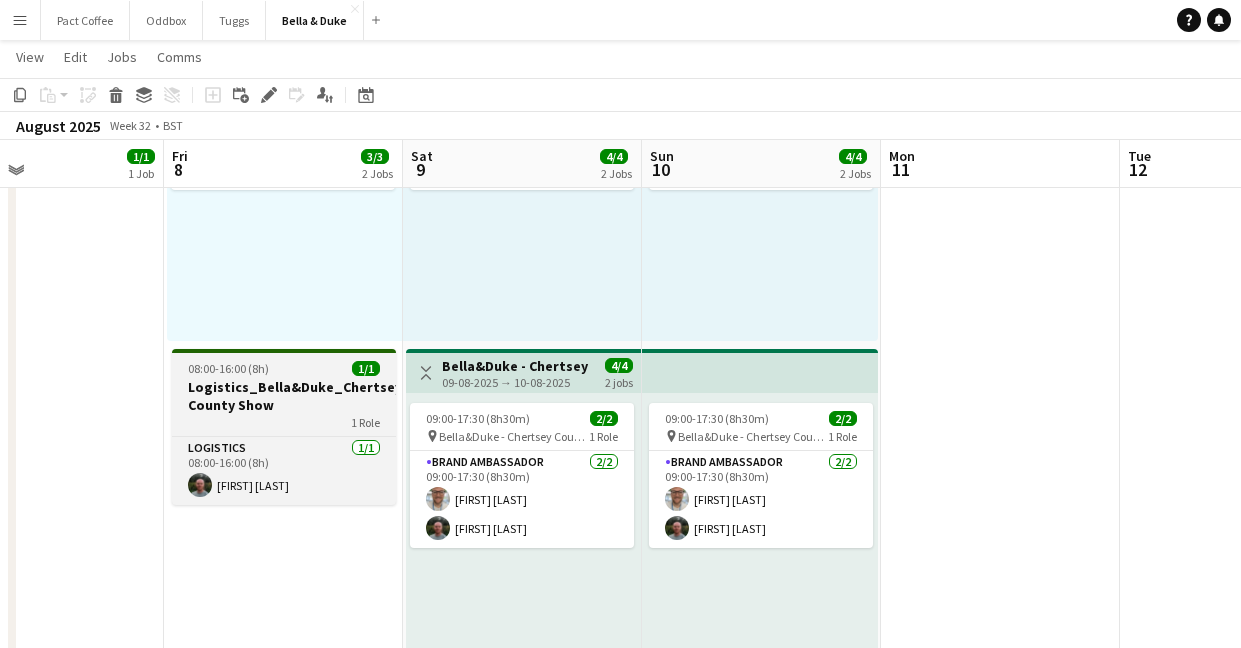 click on "1 Role" at bounding box center (284, 422) 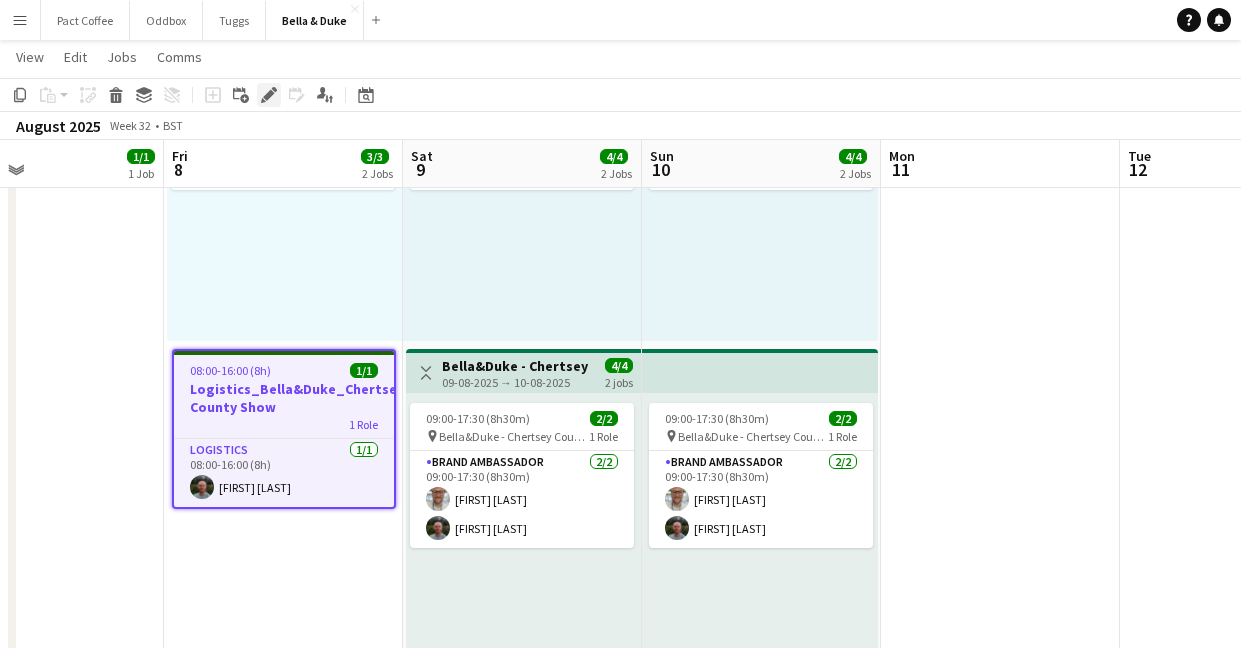 click 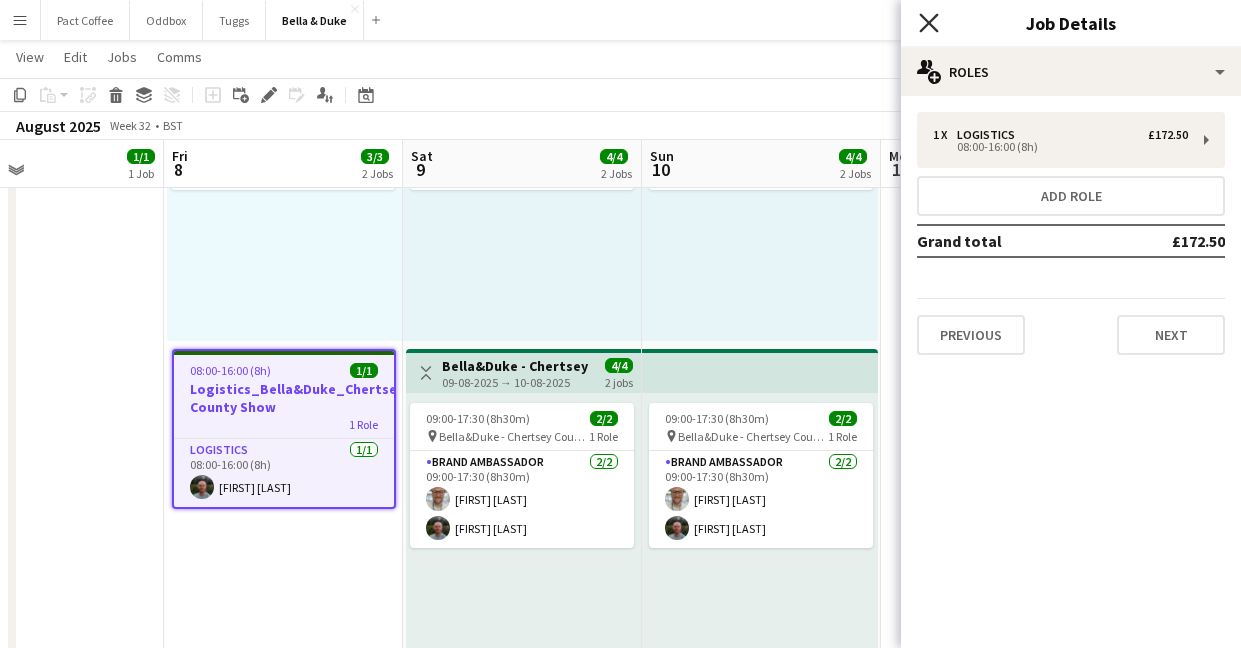 click on "Close pop-in" 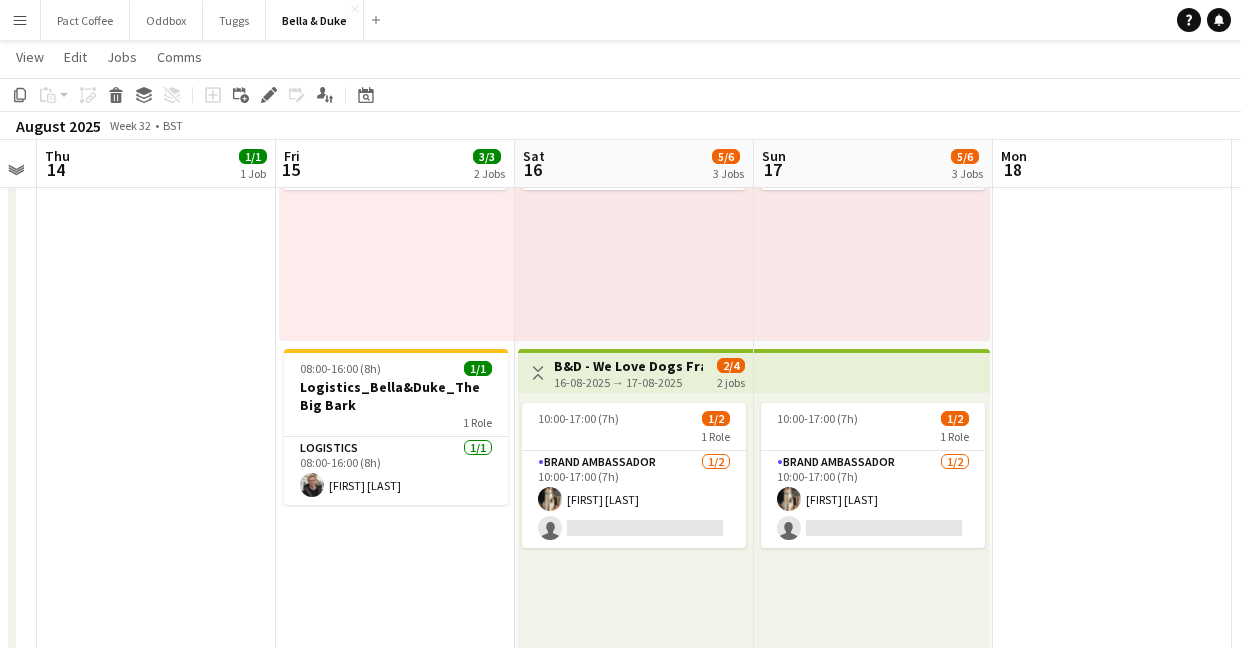 scroll, scrollTop: 0, scrollLeft: 934, axis: horizontal 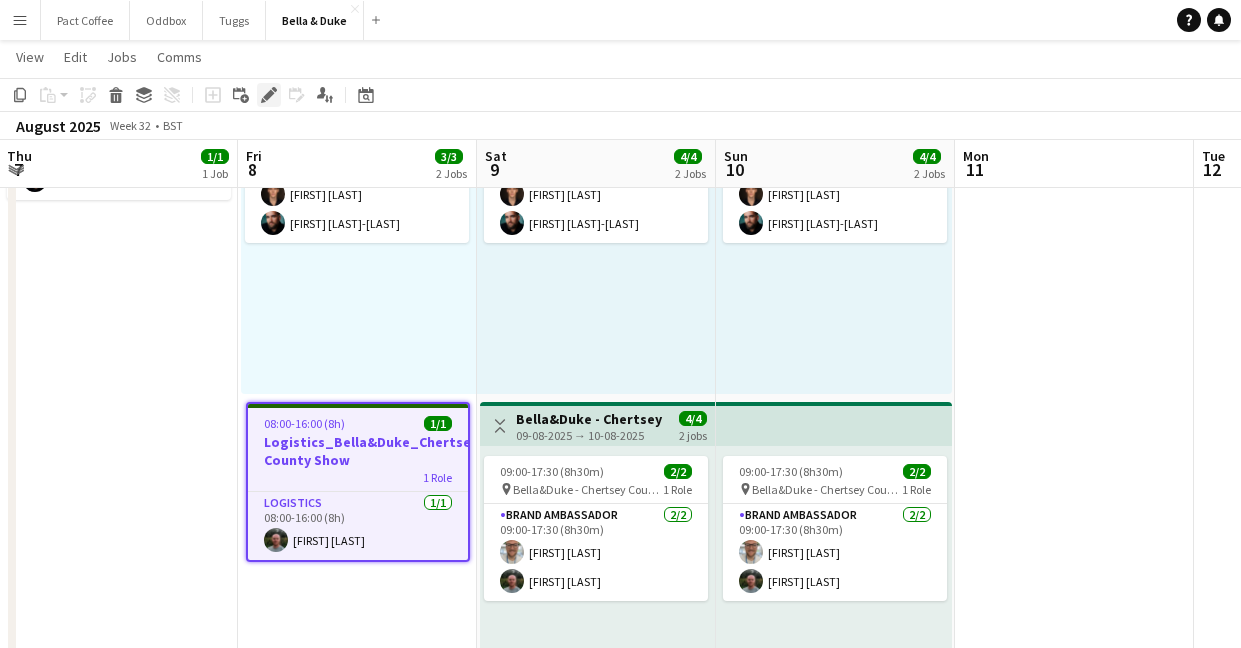 click on "Edit" 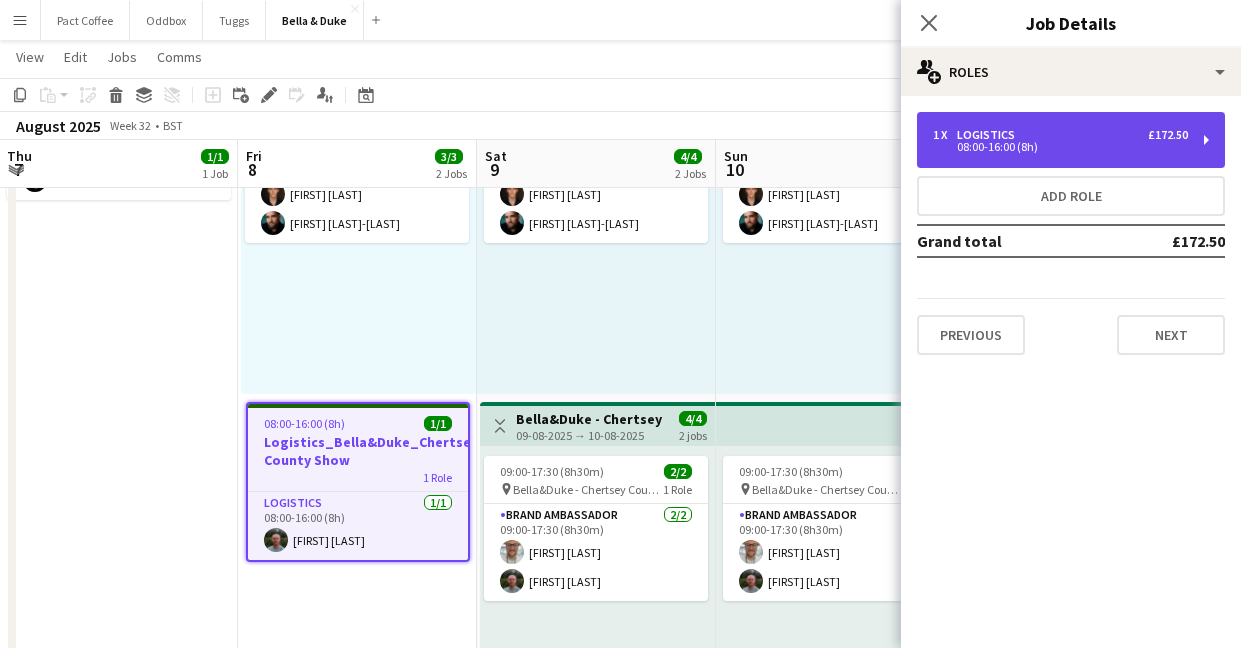 click on "1 x   Logistics   £172.50" at bounding box center (1060, 135) 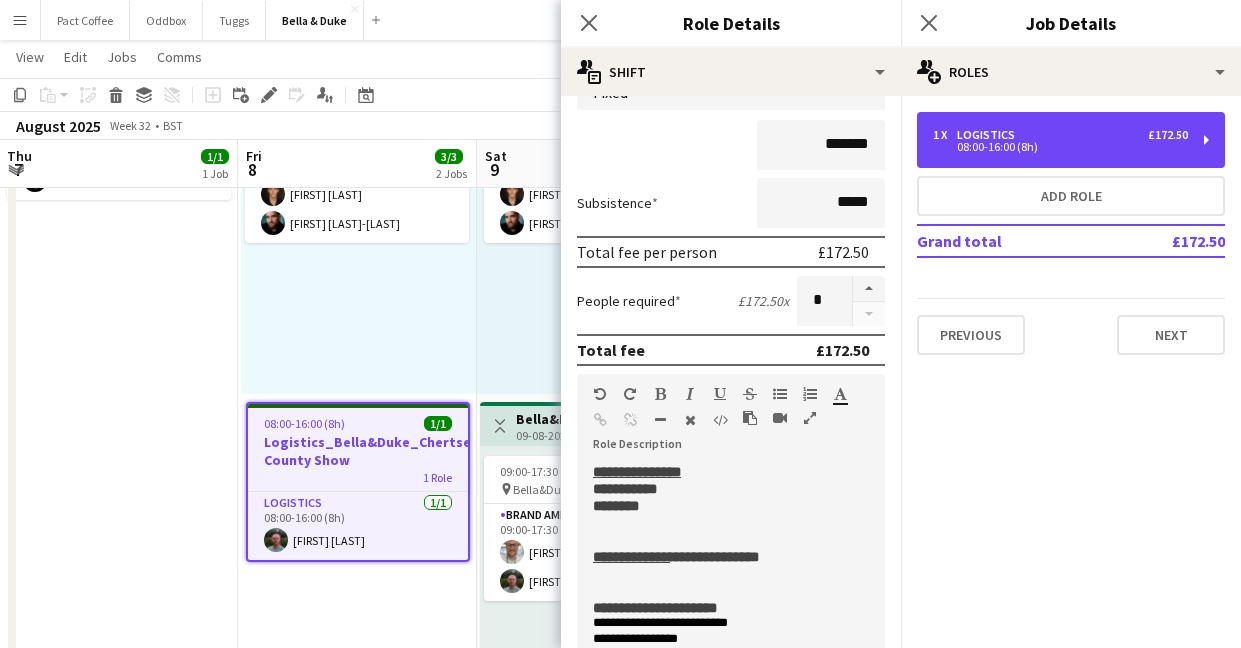 scroll, scrollTop: 175, scrollLeft: 0, axis: vertical 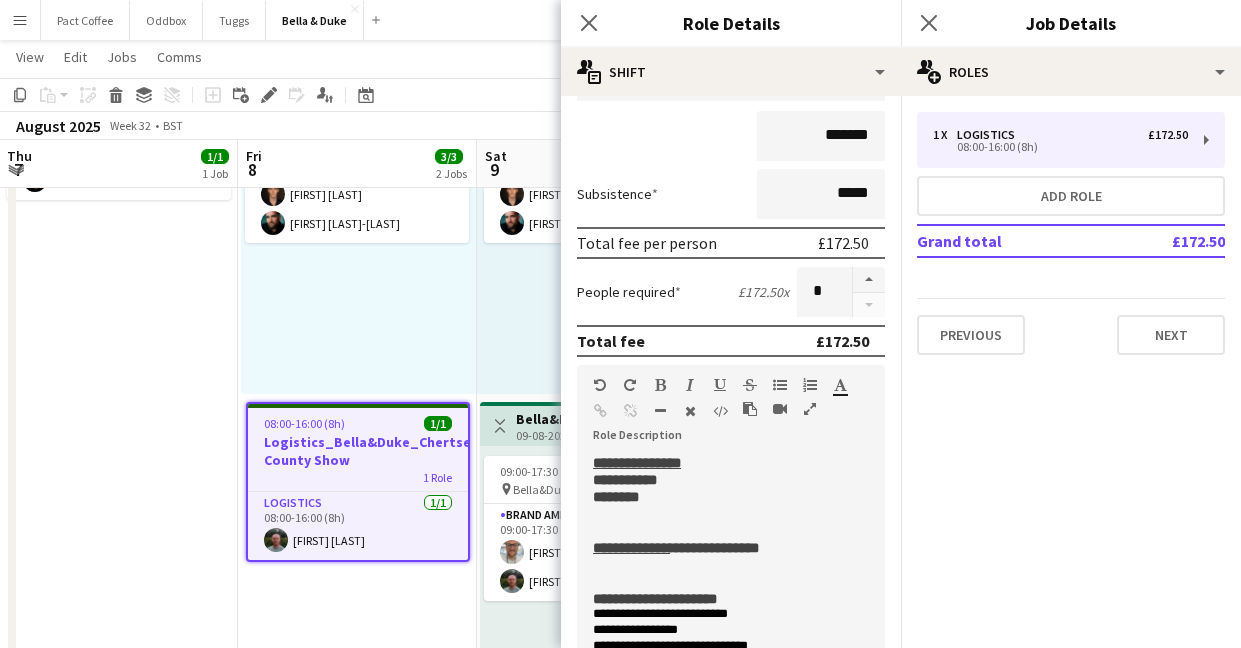 click on "08:00-16:00 (8h)    1/1   Logistics_Bella&Duke_Bristol International Balloon Fiesta   1 Role   Logistics   1/1   08:00-16:00 (8h)
Joshua Eldridge-Smith" at bounding box center (118, 577) 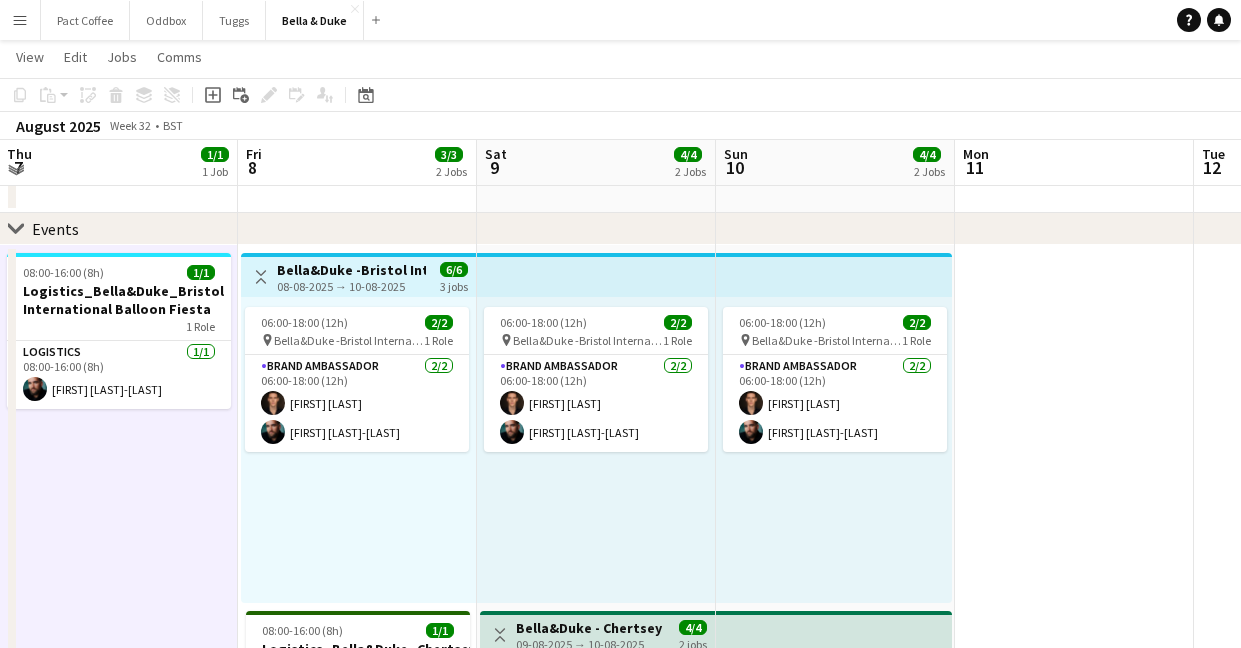 scroll, scrollTop: 69, scrollLeft: 0, axis: vertical 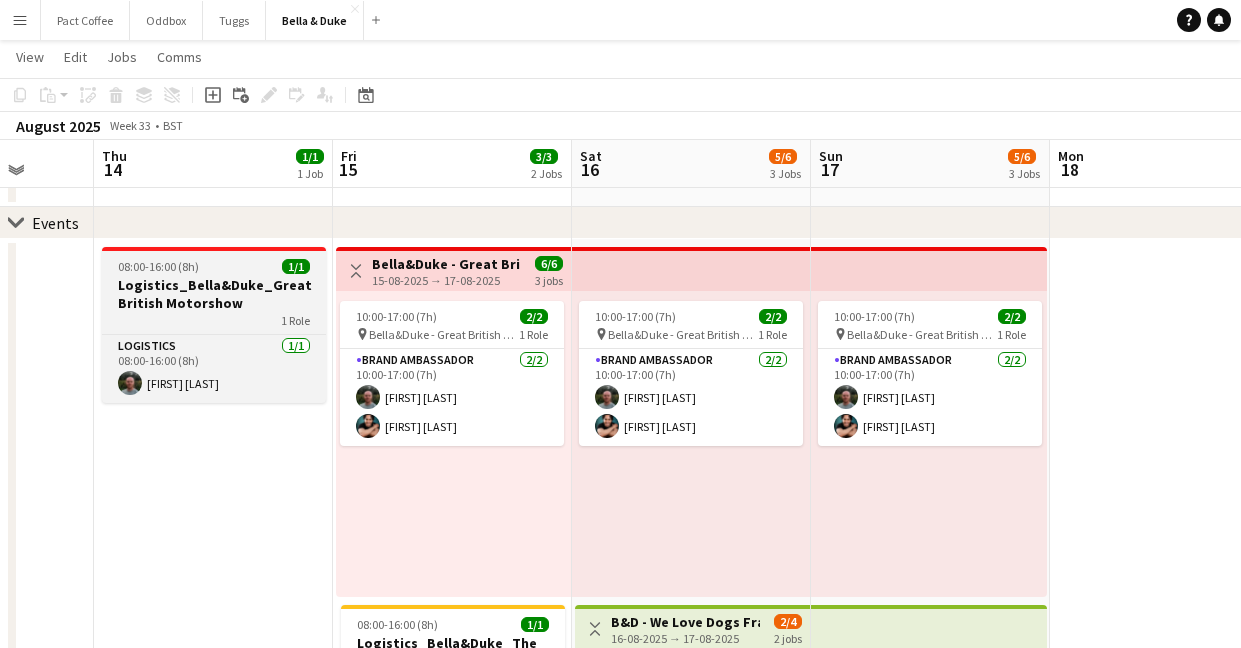 click on "08:00-16:00 (8h)    1/1" at bounding box center (214, 266) 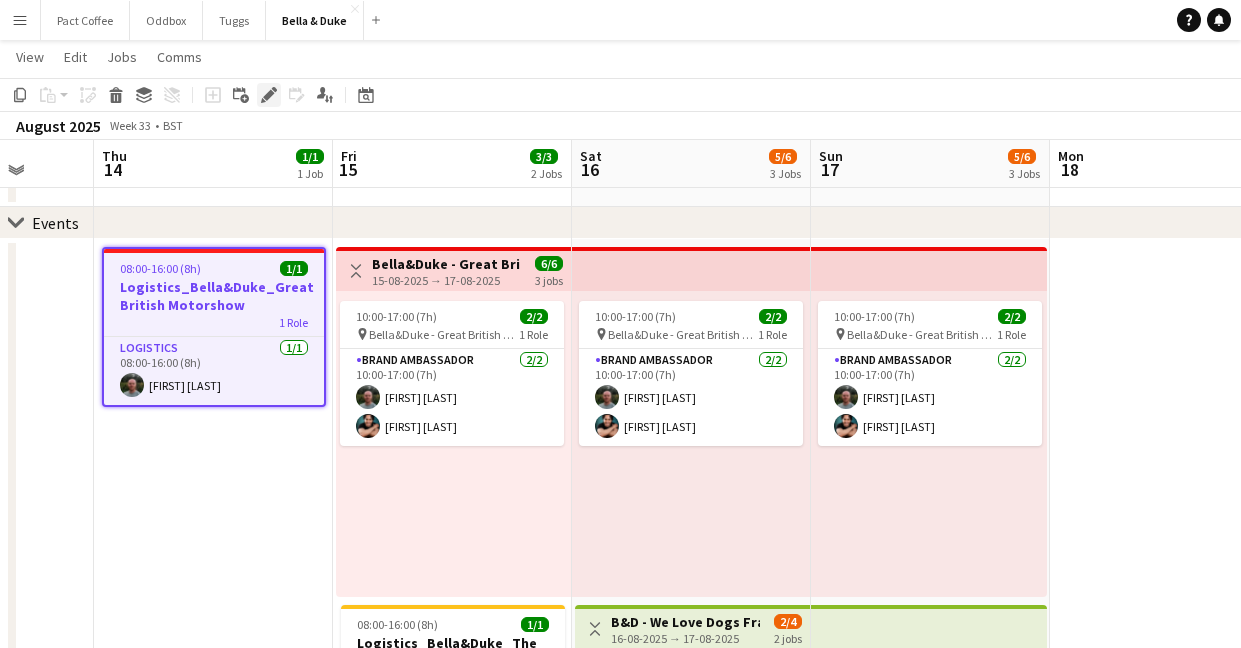 click on "Edit" 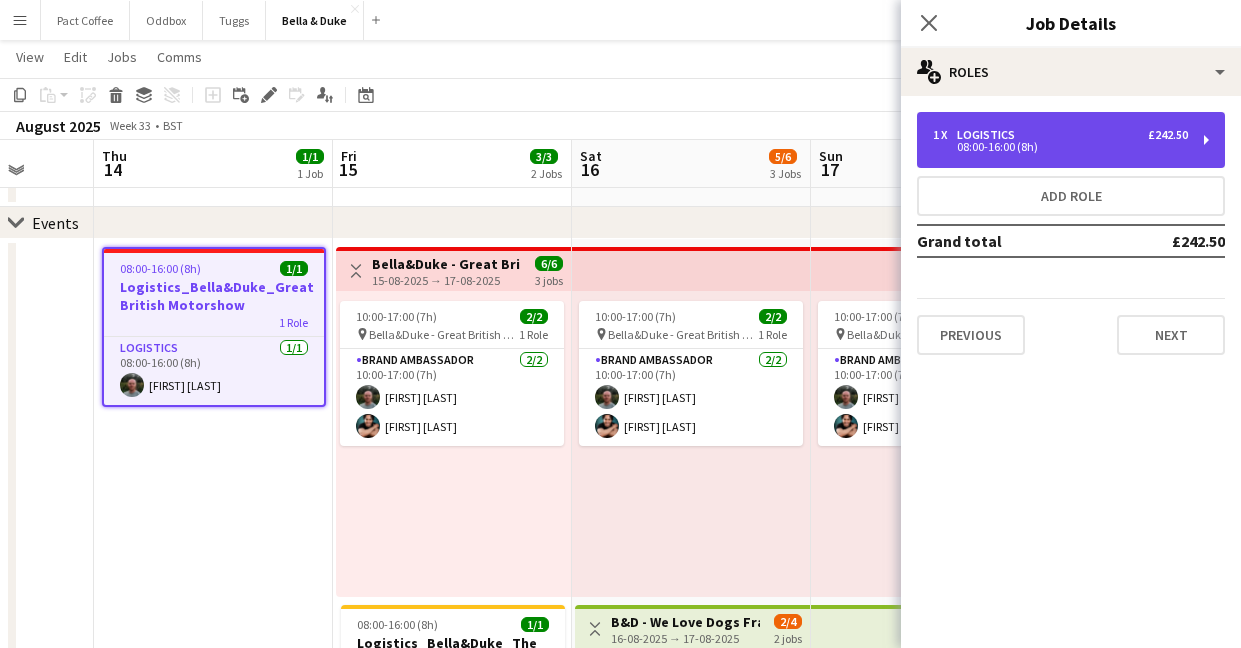 click on "08:00-16:00 (8h)" at bounding box center [1060, 147] 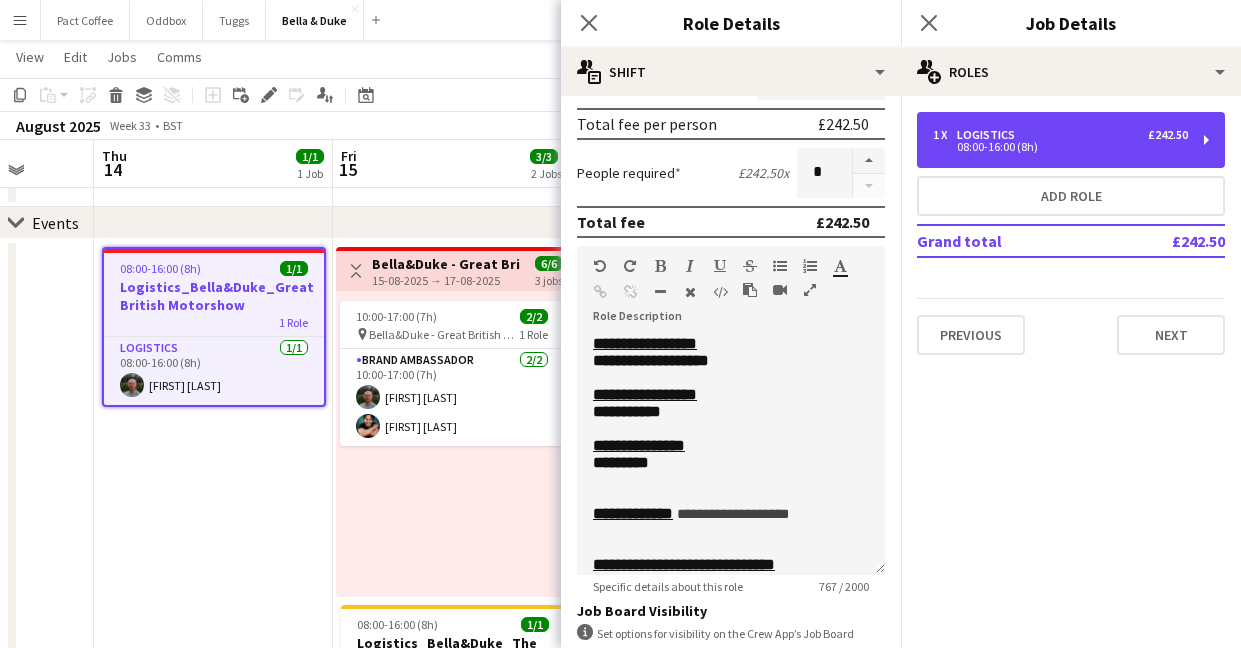 scroll, scrollTop: 298, scrollLeft: 0, axis: vertical 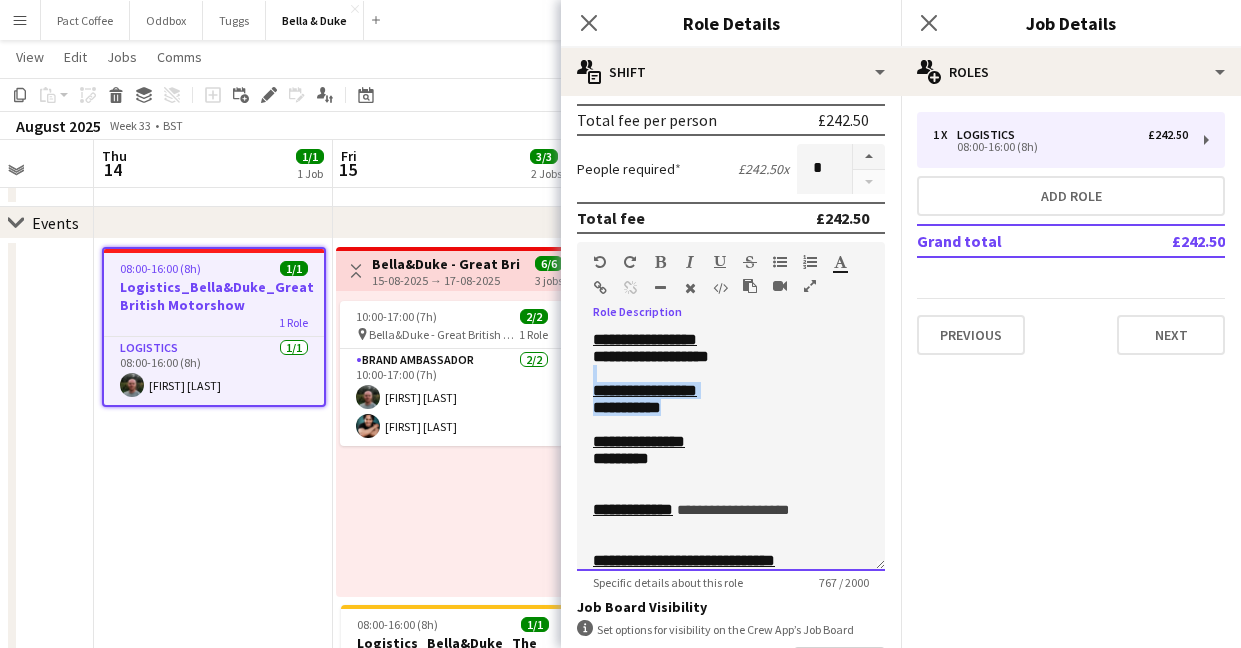 drag, startPoint x: 697, startPoint y: 420, endPoint x: 571, endPoint y: 387, distance: 130.24976 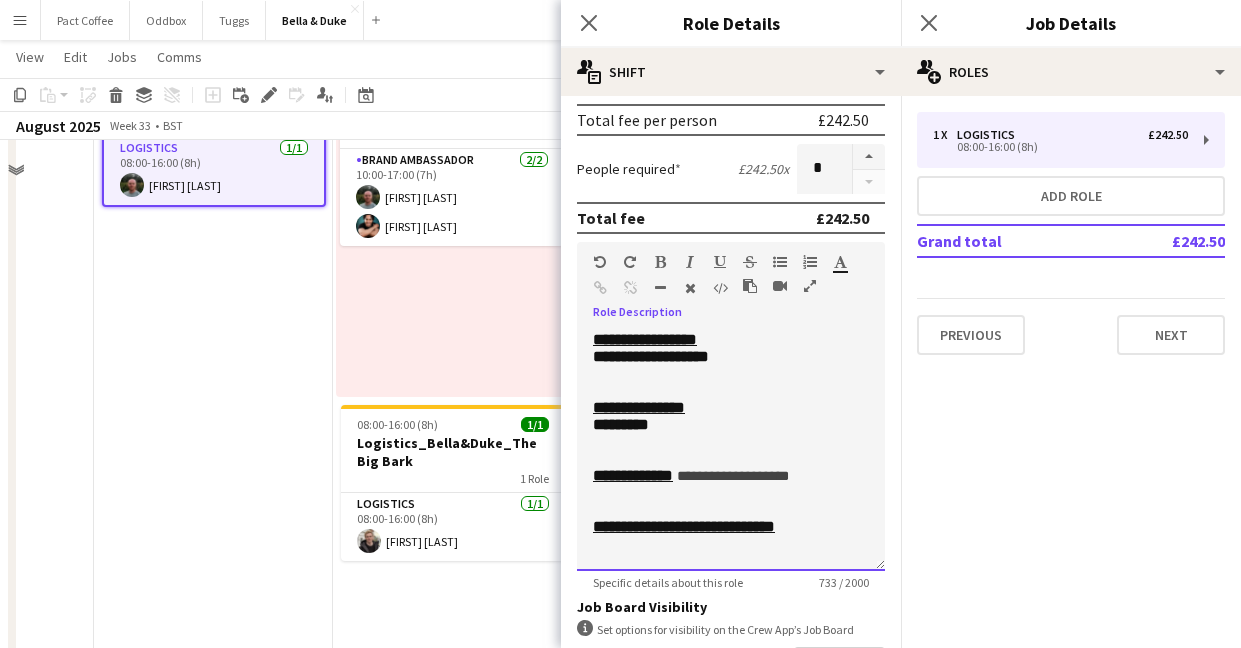 scroll, scrollTop: 327, scrollLeft: 0, axis: vertical 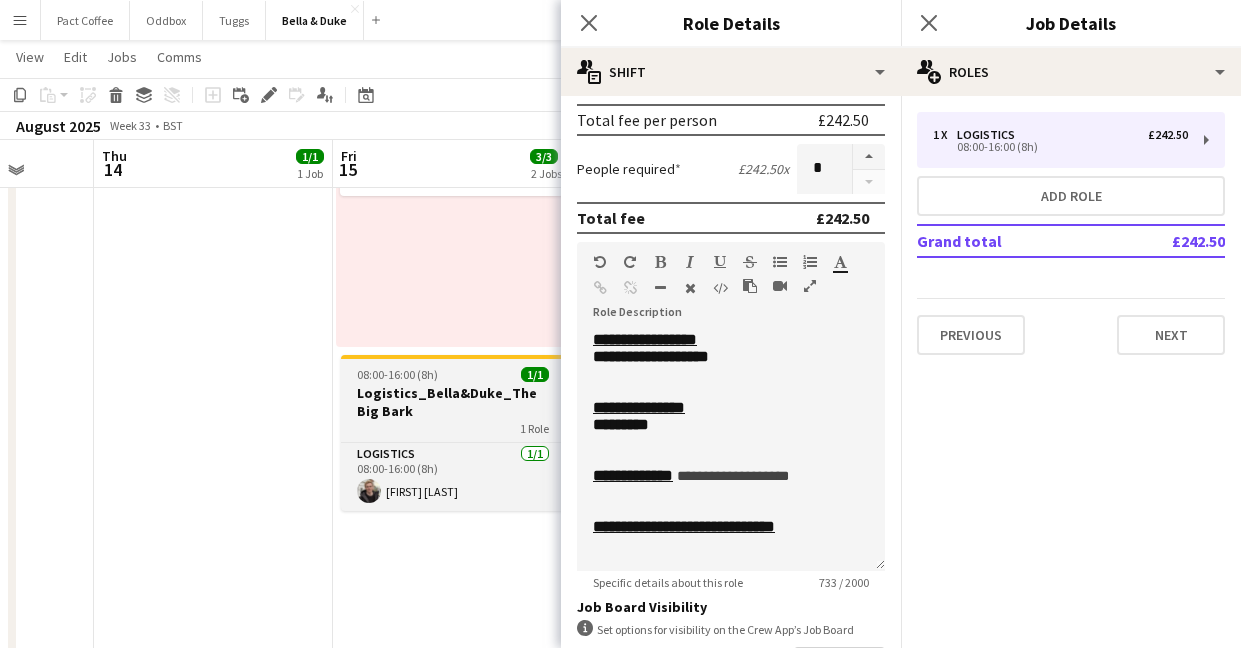 click on "Logistics_Bella&Duke_The Big Bark" at bounding box center [453, 402] 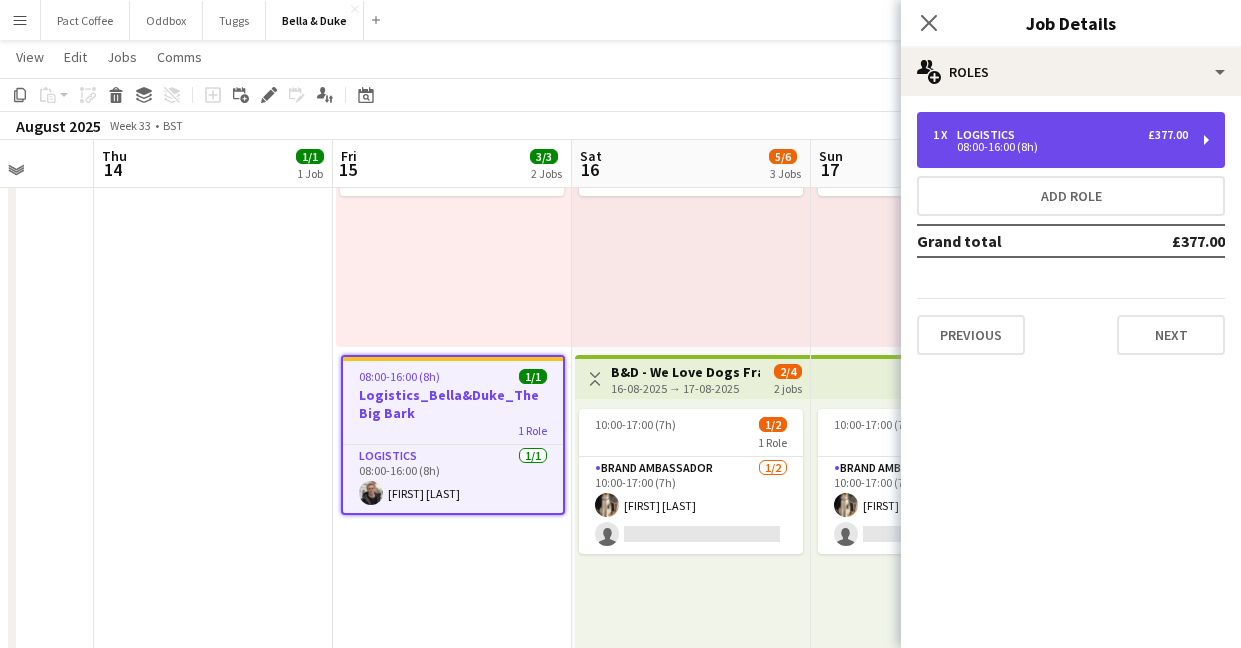 click on "1 x   Logistics   £377.00   08:00-16:00 (8h)" at bounding box center [1071, 140] 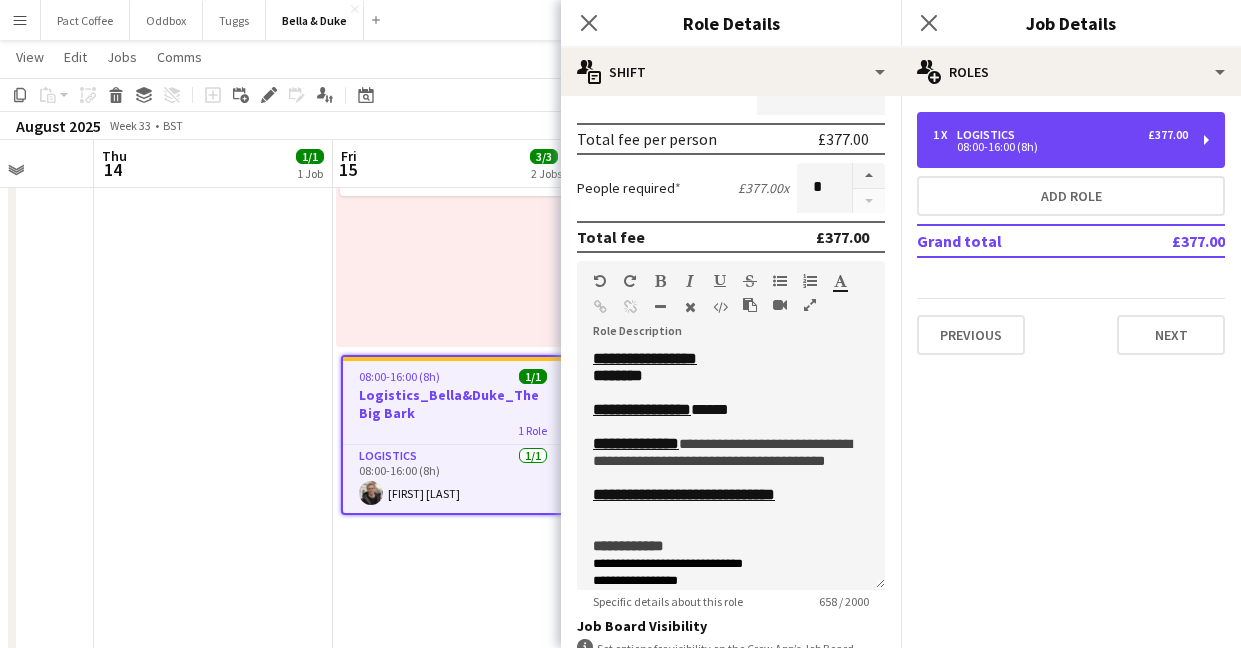 scroll, scrollTop: 293, scrollLeft: 0, axis: vertical 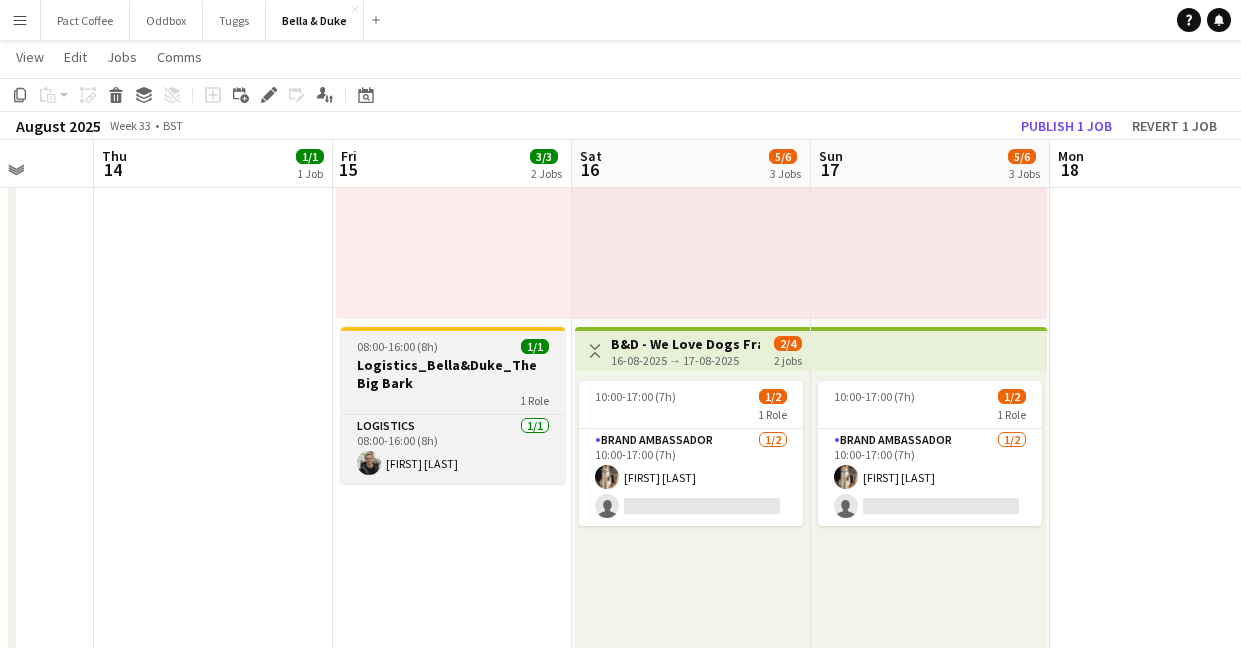 click on "Logistics_Bella&Duke_The Big Bark" at bounding box center (453, 374) 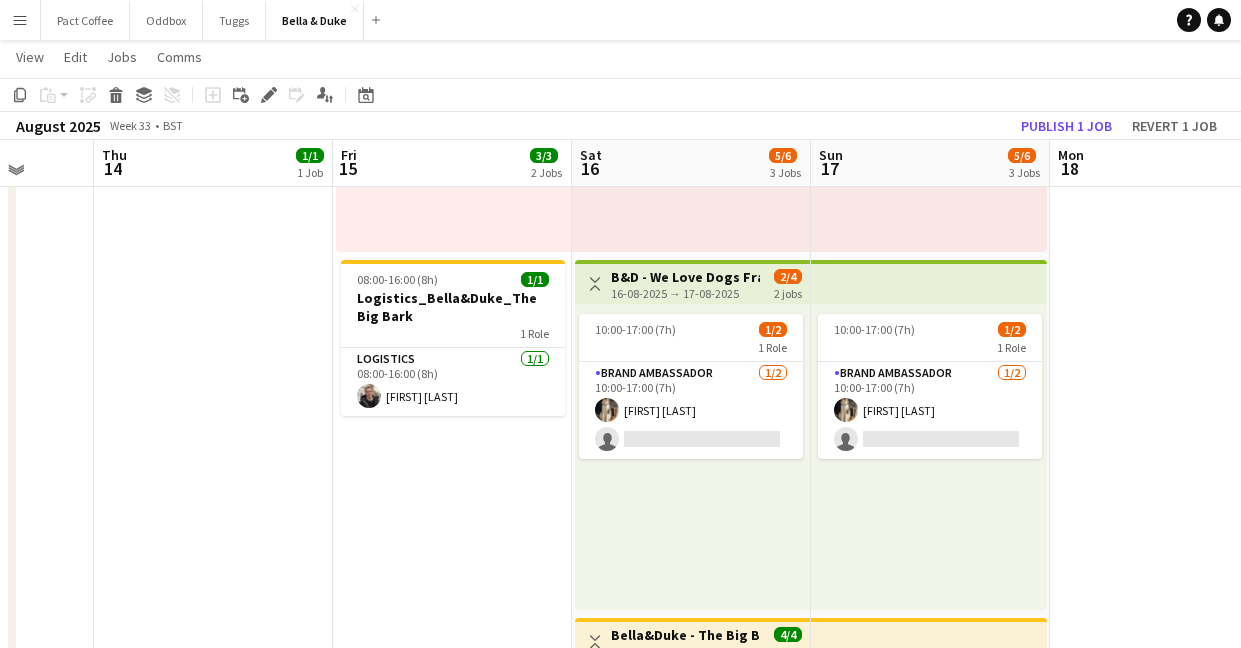 scroll, scrollTop: 420, scrollLeft: 0, axis: vertical 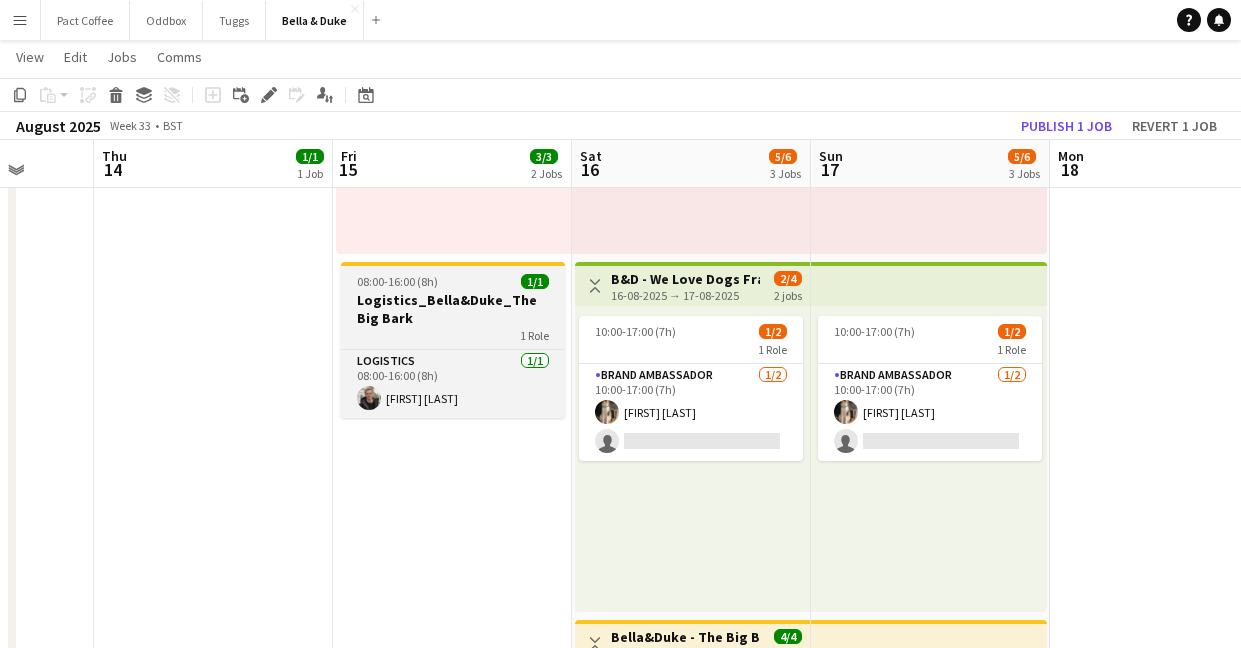 click on "Logistics_Bella&Duke_The Big Bark" at bounding box center [453, 309] 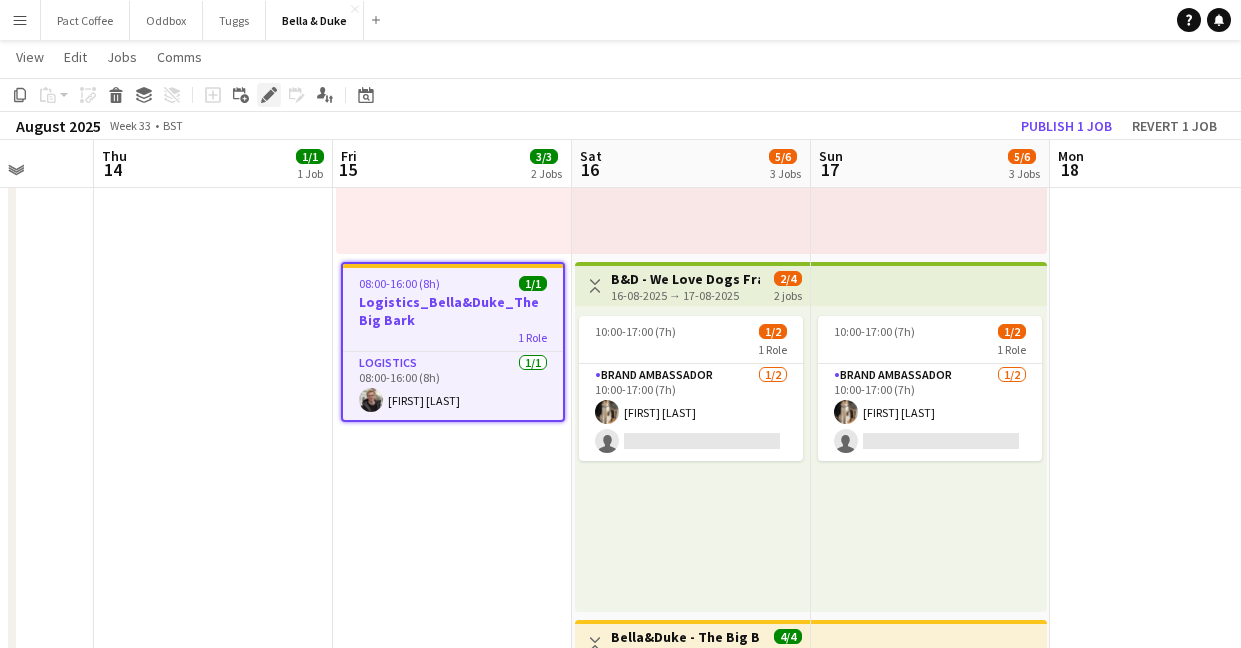 click on "Edit" at bounding box center [269, 95] 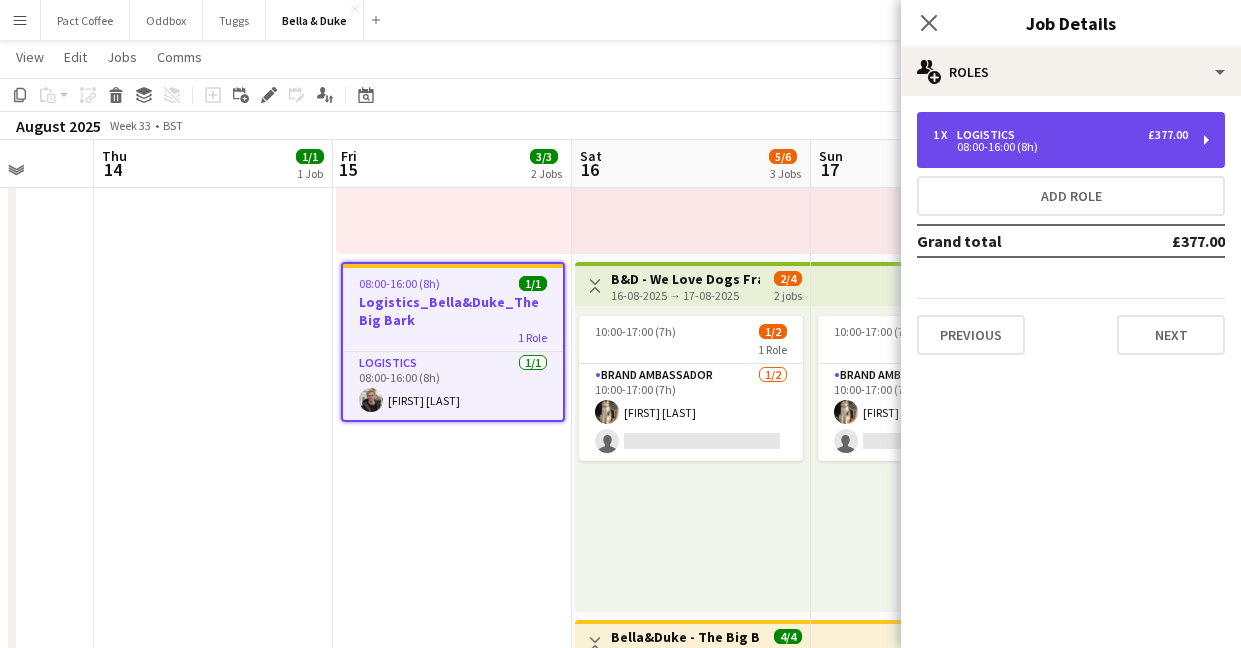 click on "1 x   Logistics   £377.00" at bounding box center [1060, 135] 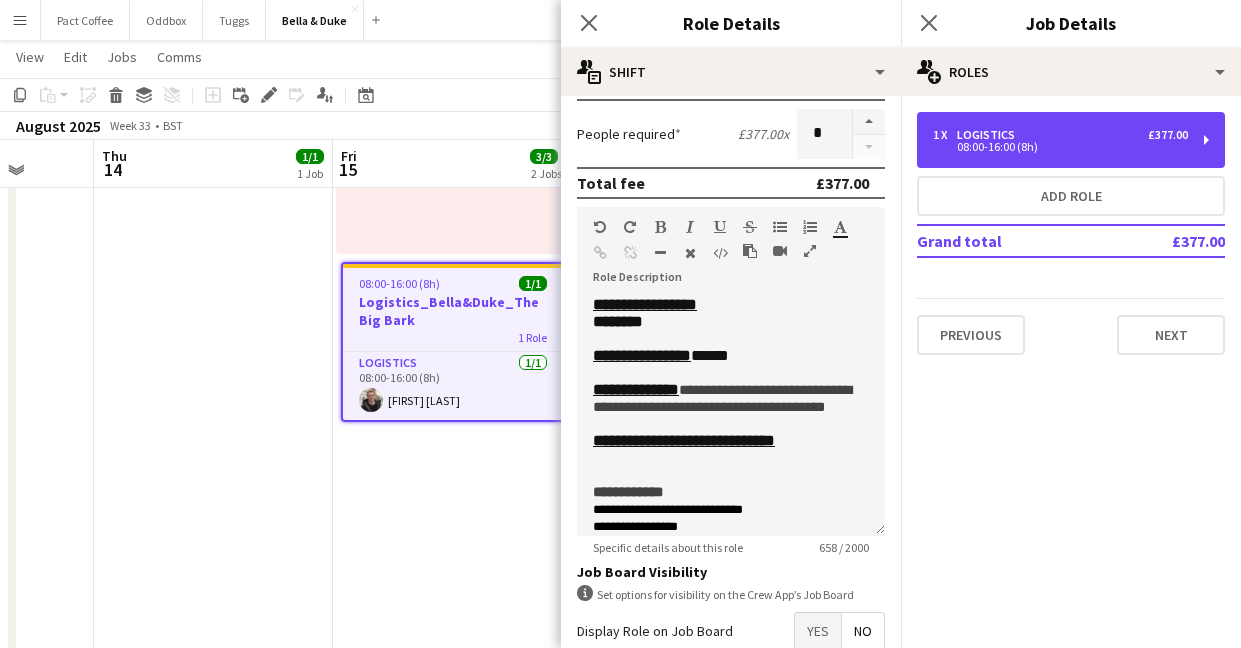 scroll, scrollTop: 335, scrollLeft: 0, axis: vertical 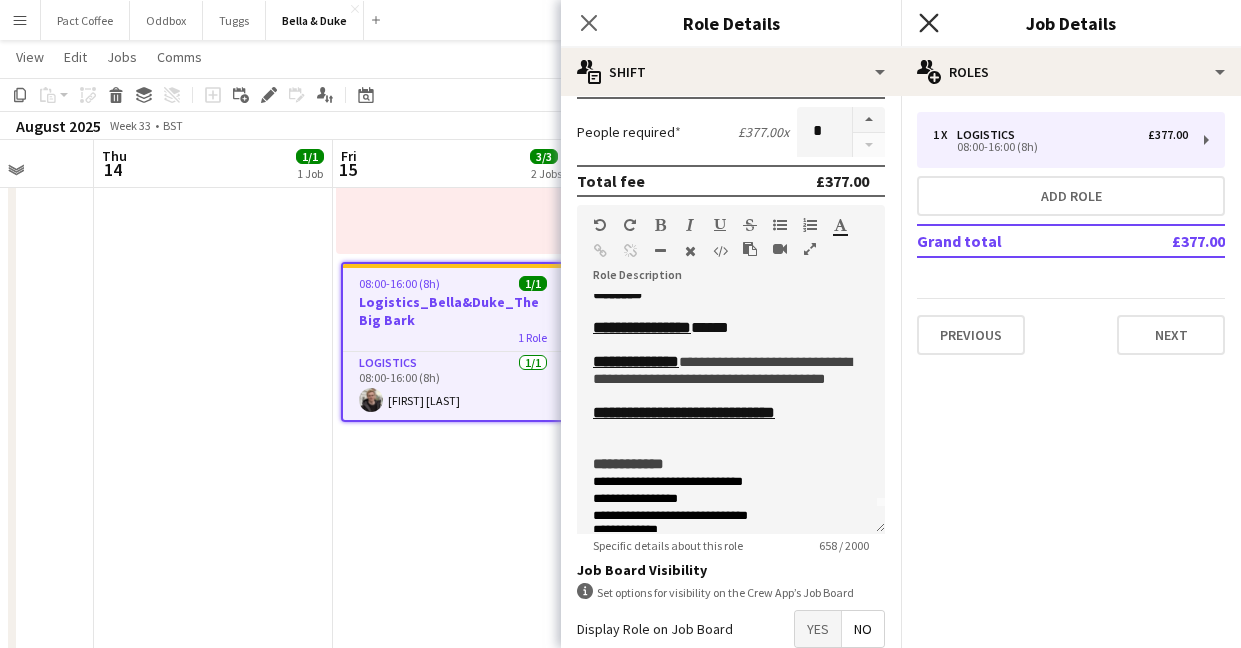 click on "Close pop-in" 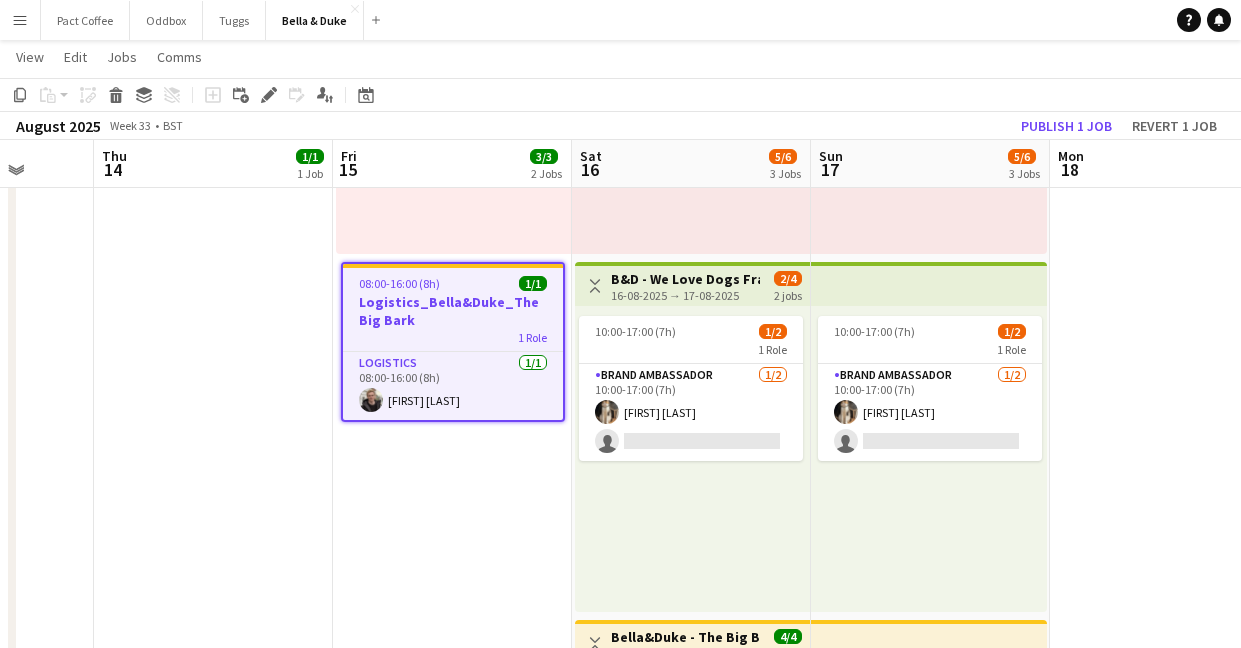 click on "Logistics_Bella&Duke_The Big Bark" at bounding box center (453, 311) 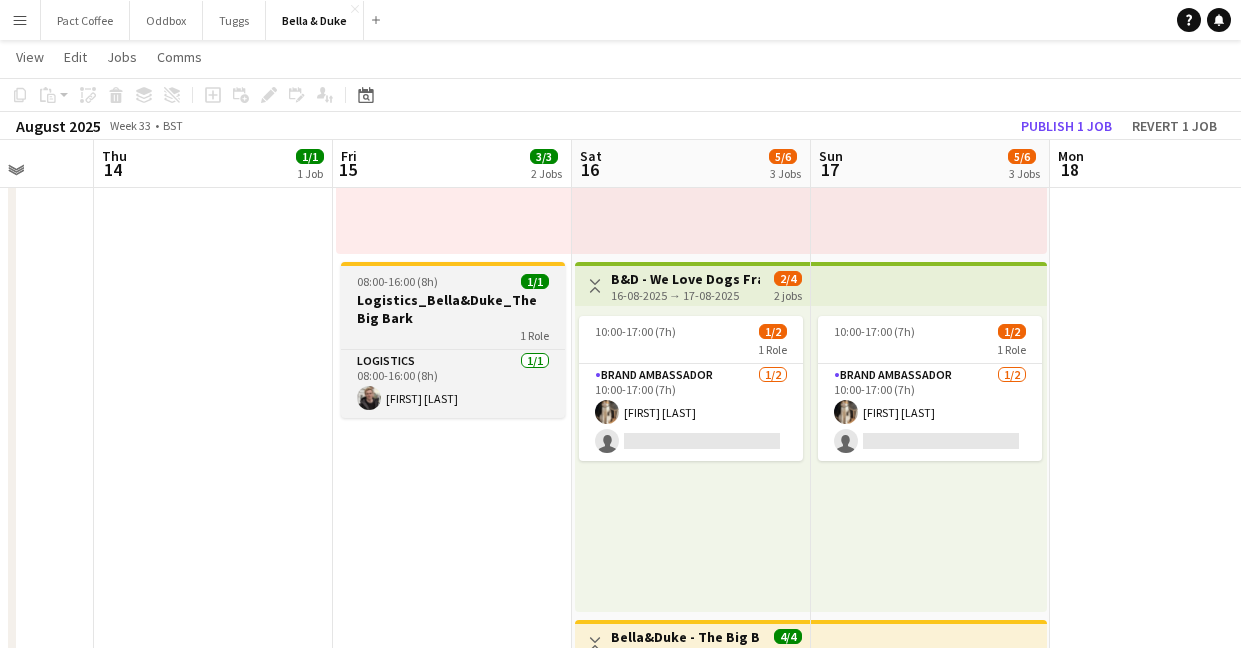 click on "Logistics_Bella&Duke_The Big Bark" at bounding box center (453, 309) 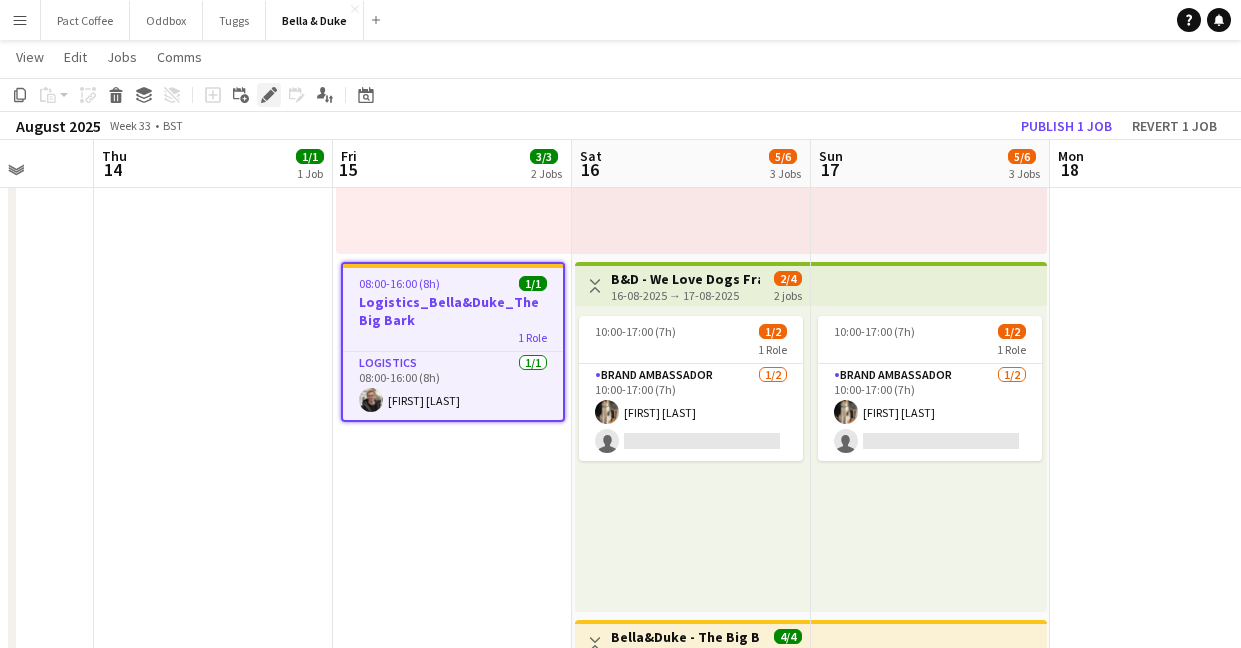 click on "Edit" 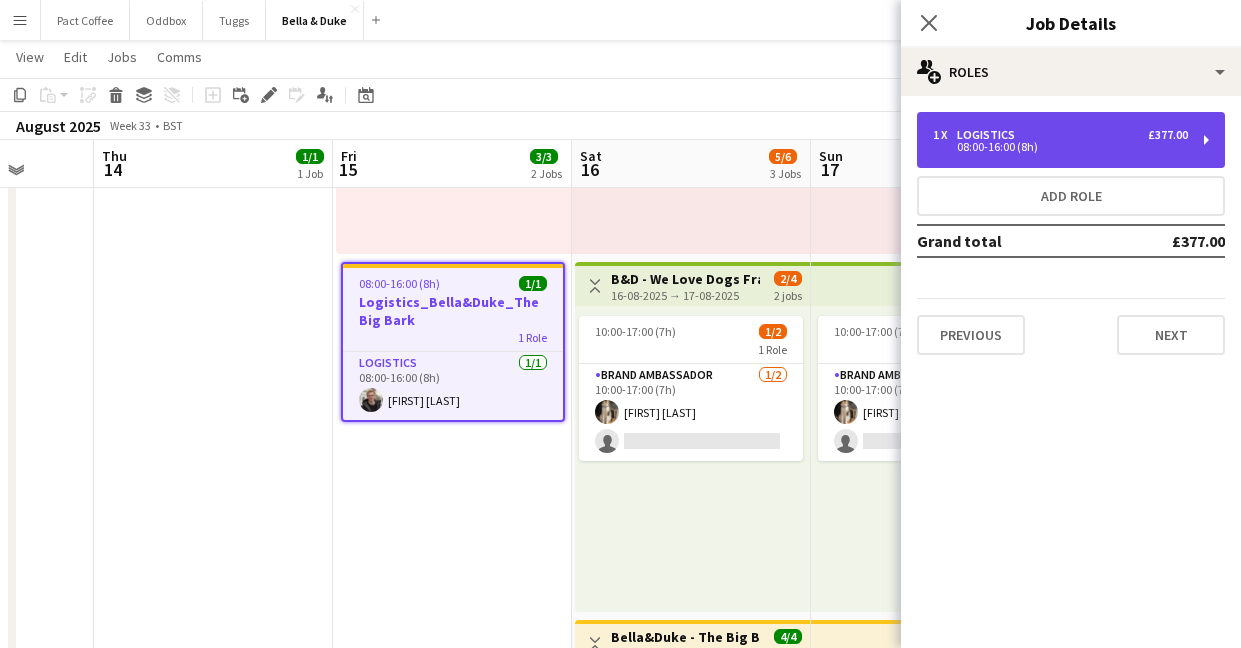click on "08:00-16:00 (8h)" at bounding box center (1060, 147) 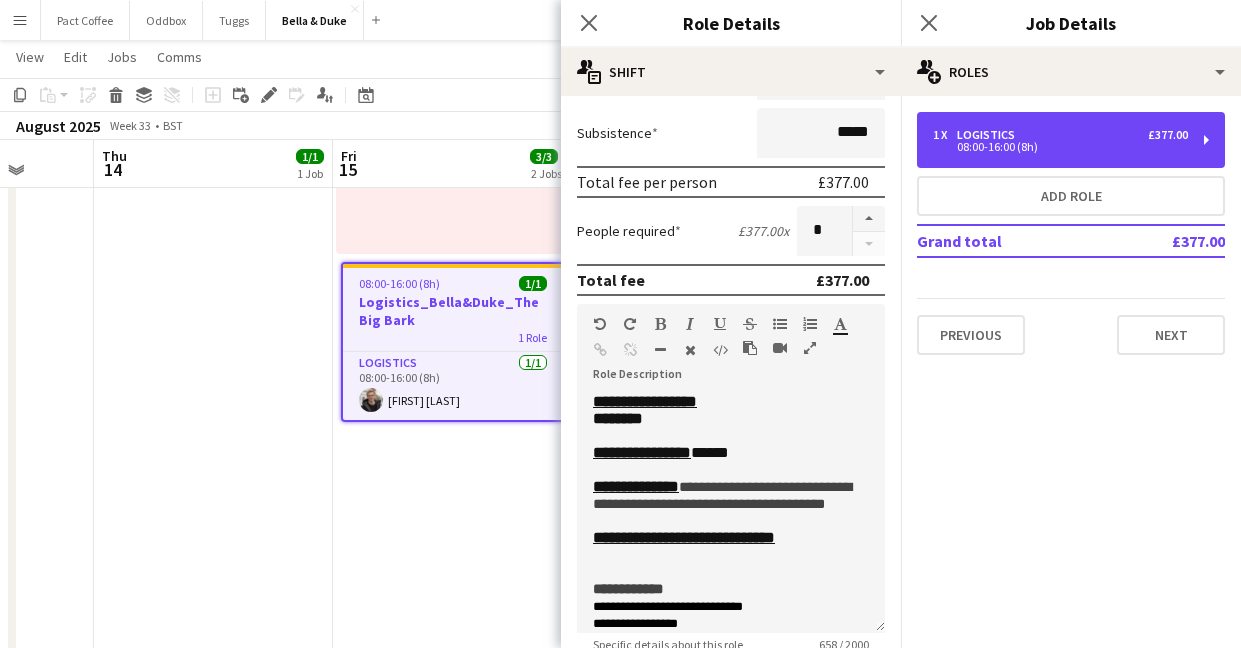 scroll, scrollTop: 238, scrollLeft: 0, axis: vertical 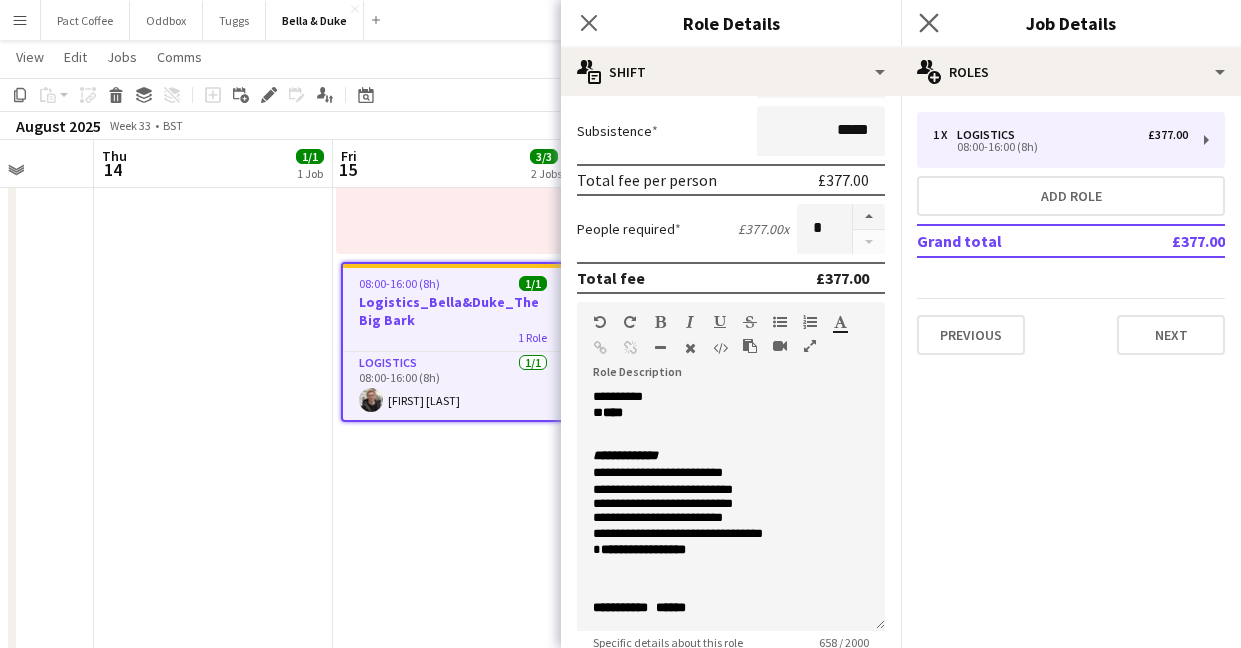 click on "Close pop-in" 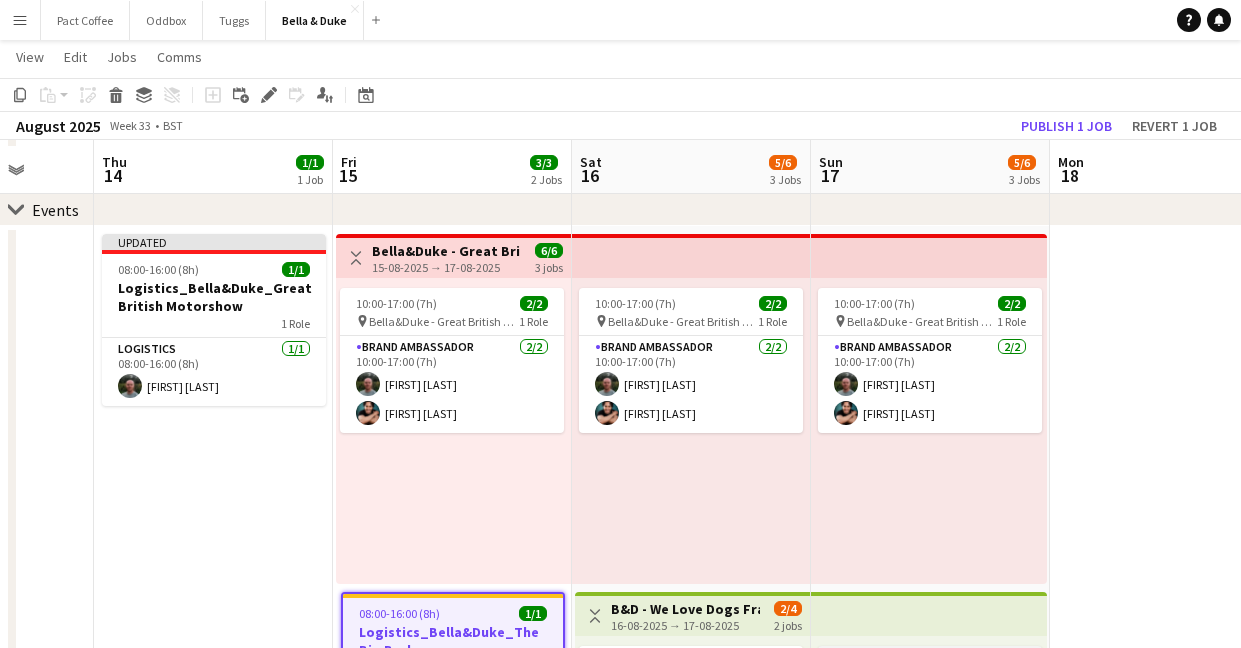 scroll, scrollTop: 81, scrollLeft: 0, axis: vertical 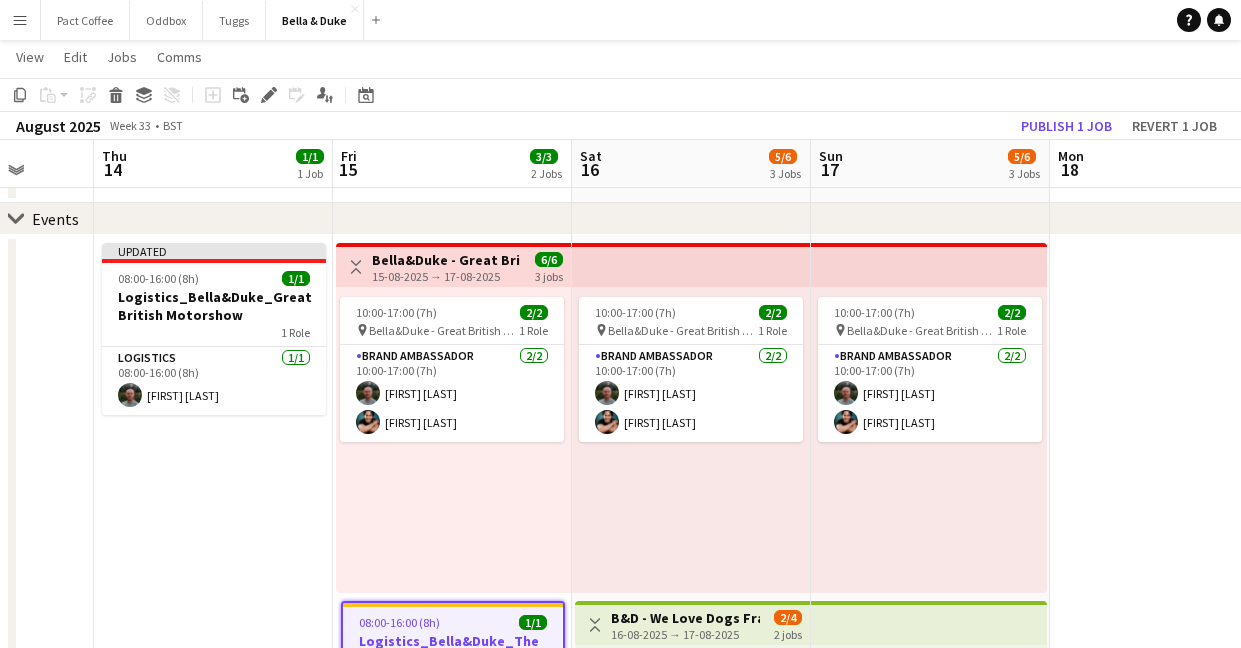 click on "Updated   08:00-16:00 (8h)    1/1   Logistics_Bella&Duke_Great British Motorshow   1 Role   Logistics   1/1   08:00-16:00 (8h)
Tommy Knox" at bounding box center [213, 776] 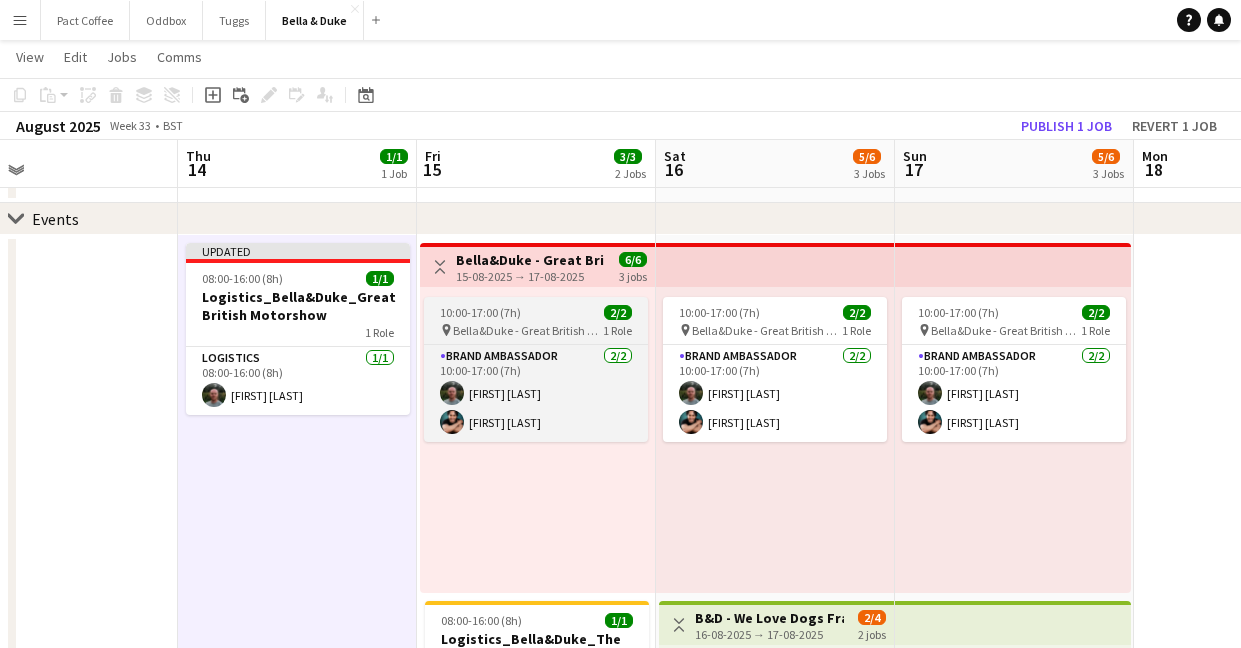 scroll, scrollTop: 0, scrollLeft: 538, axis: horizontal 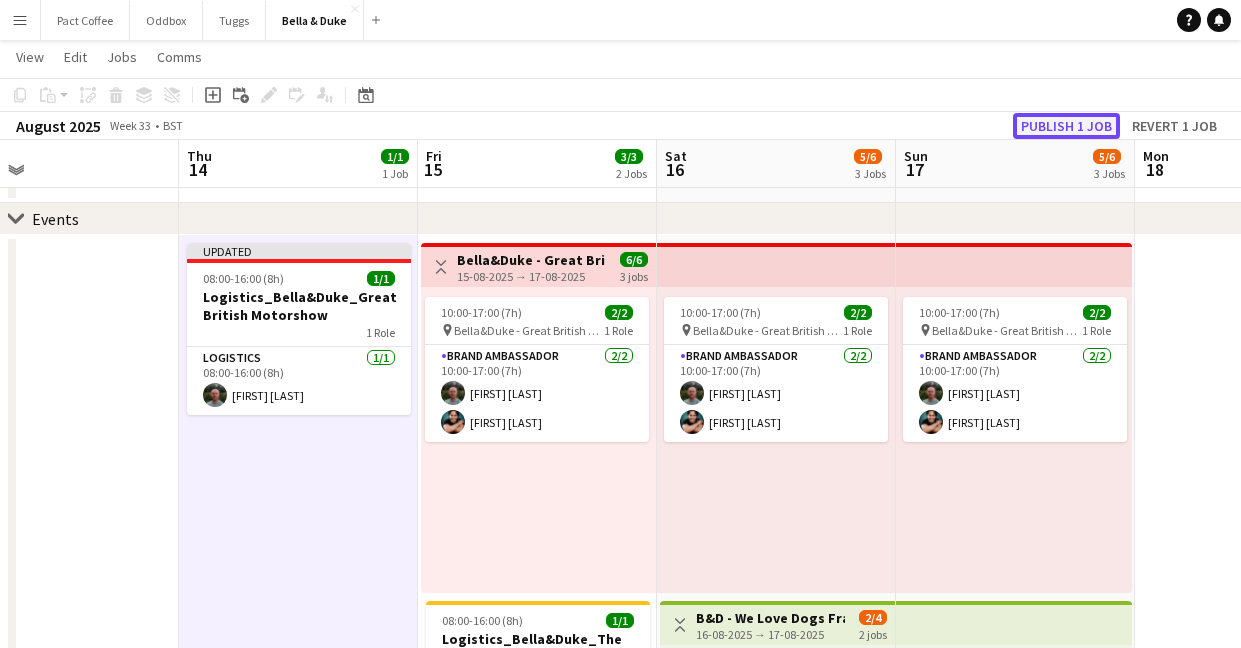 click on "Publish 1 job" 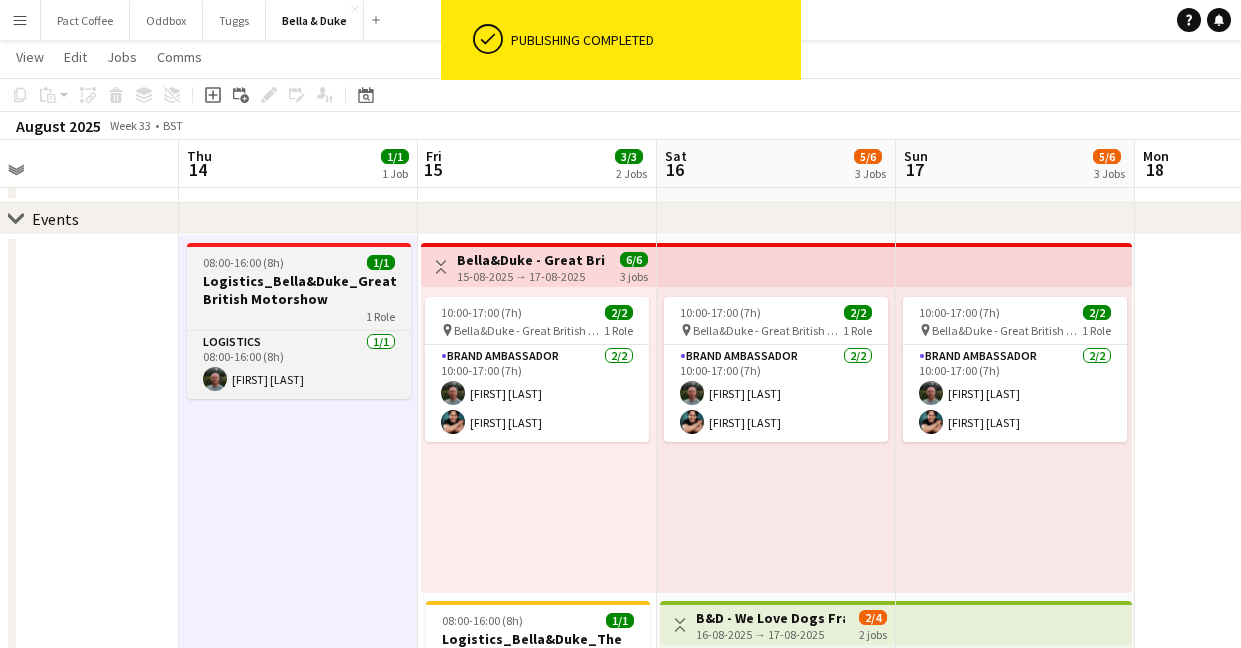click on "1 Role" at bounding box center [299, 316] 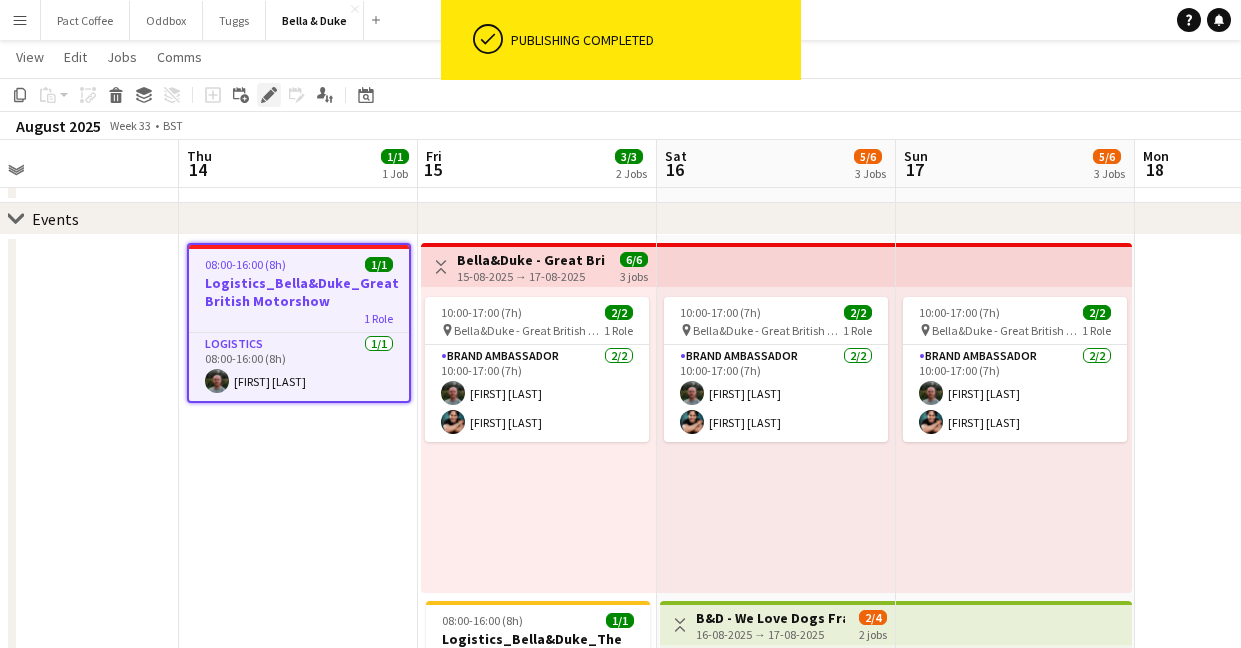 click on "Edit" 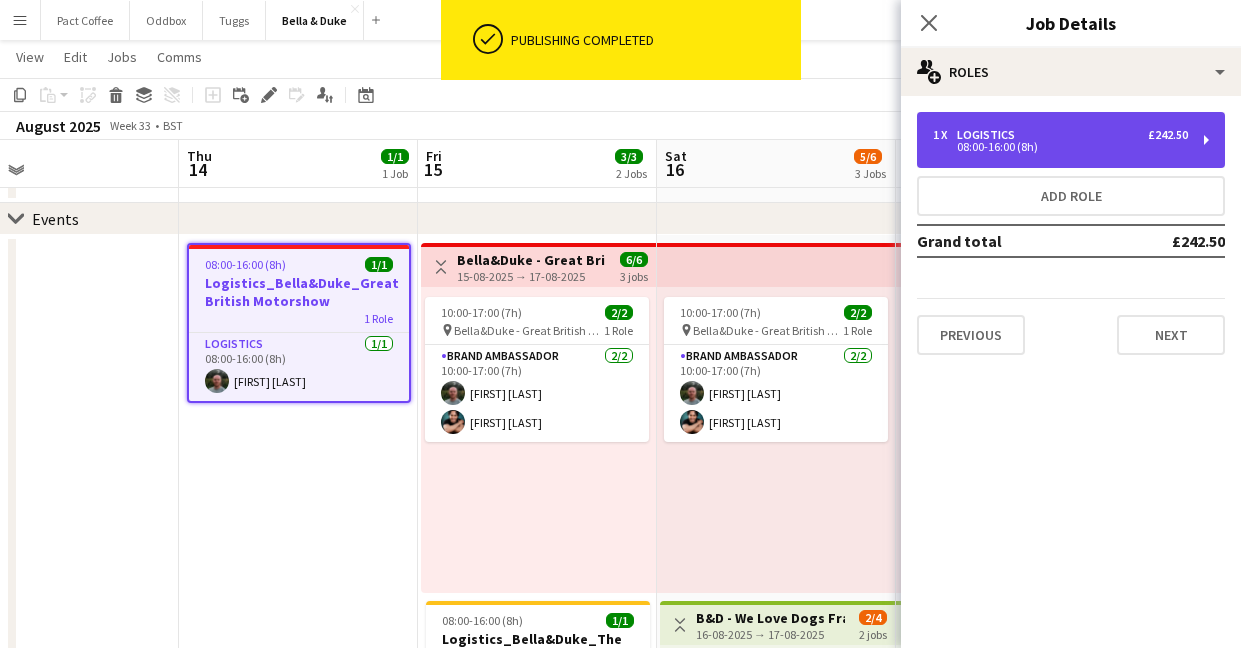 click on "1 x   Logistics   £242.50" at bounding box center (1060, 135) 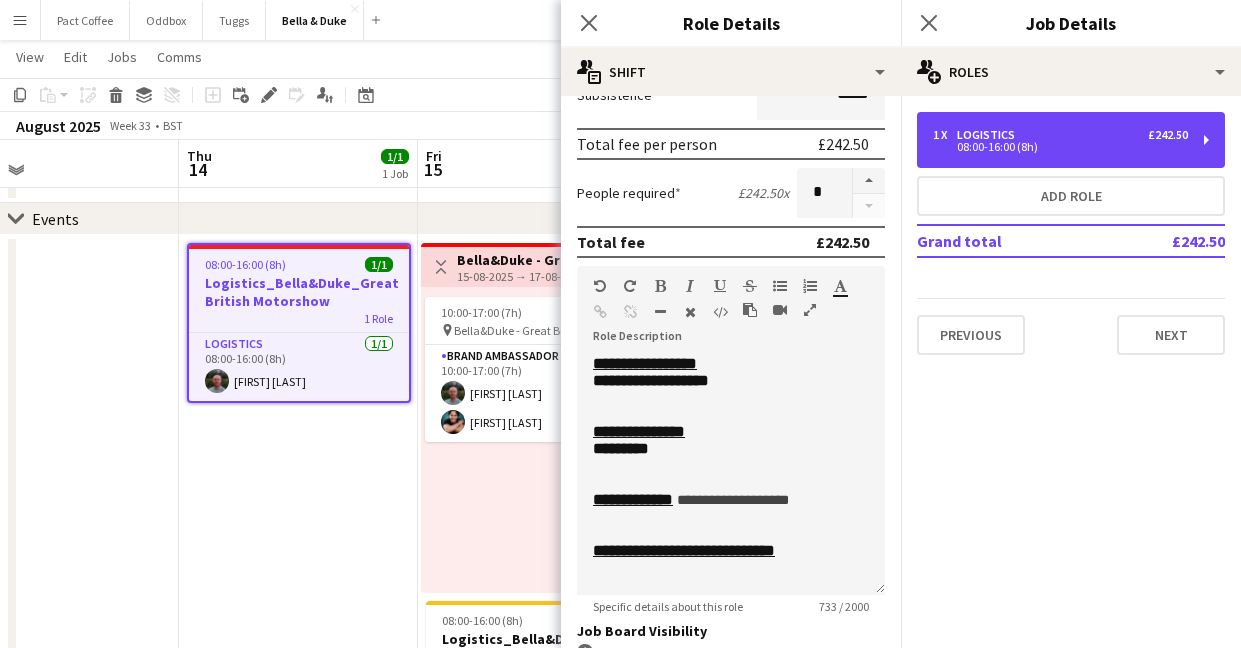 scroll, scrollTop: 275, scrollLeft: 0, axis: vertical 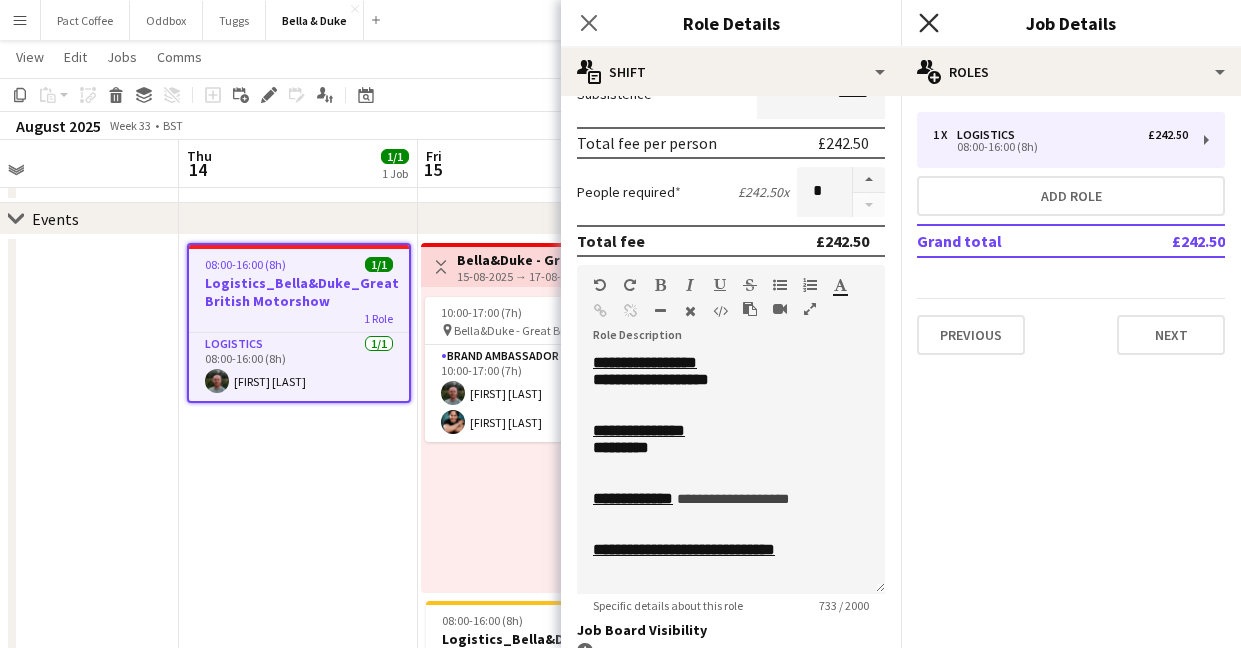 click on "Close pop-in" 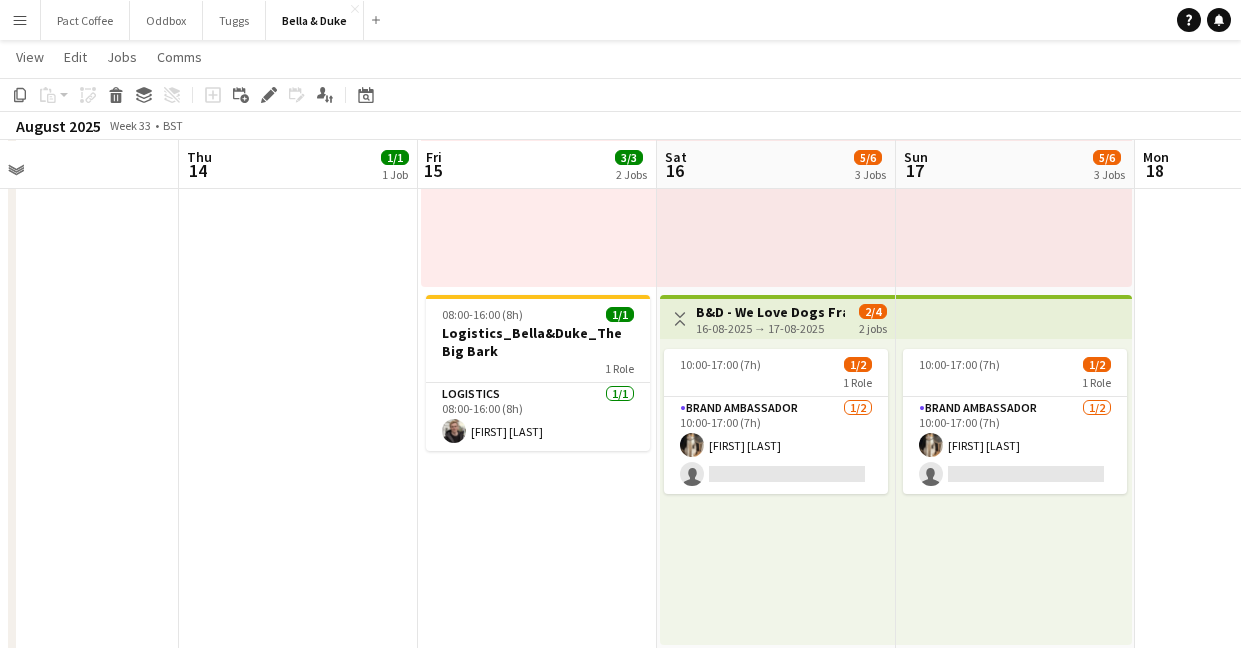 scroll, scrollTop: 413, scrollLeft: 0, axis: vertical 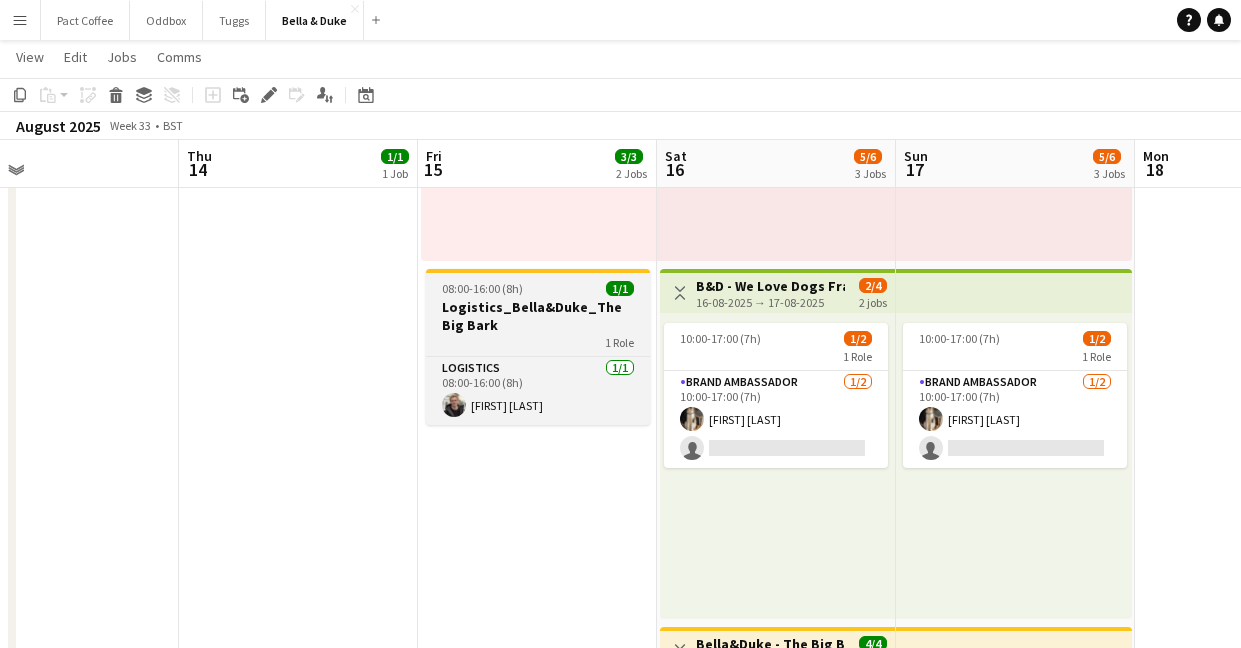 click on "Logistics_Bella&Duke_The Big Bark" at bounding box center [538, 316] 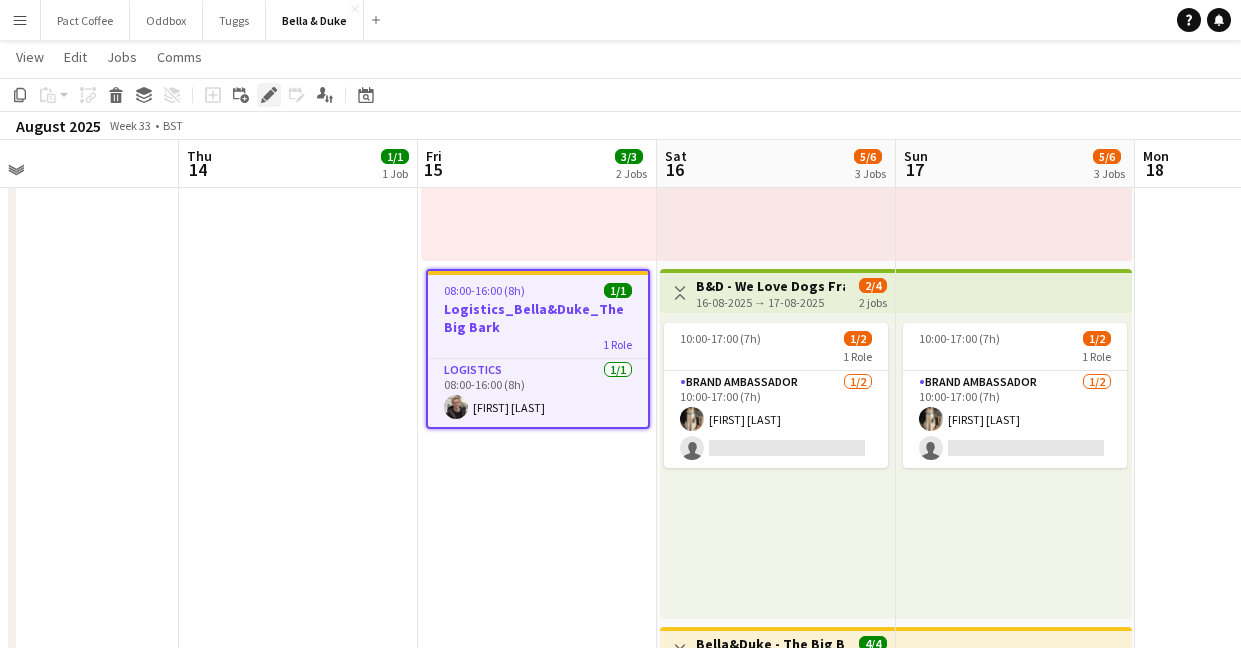 click on "Edit" 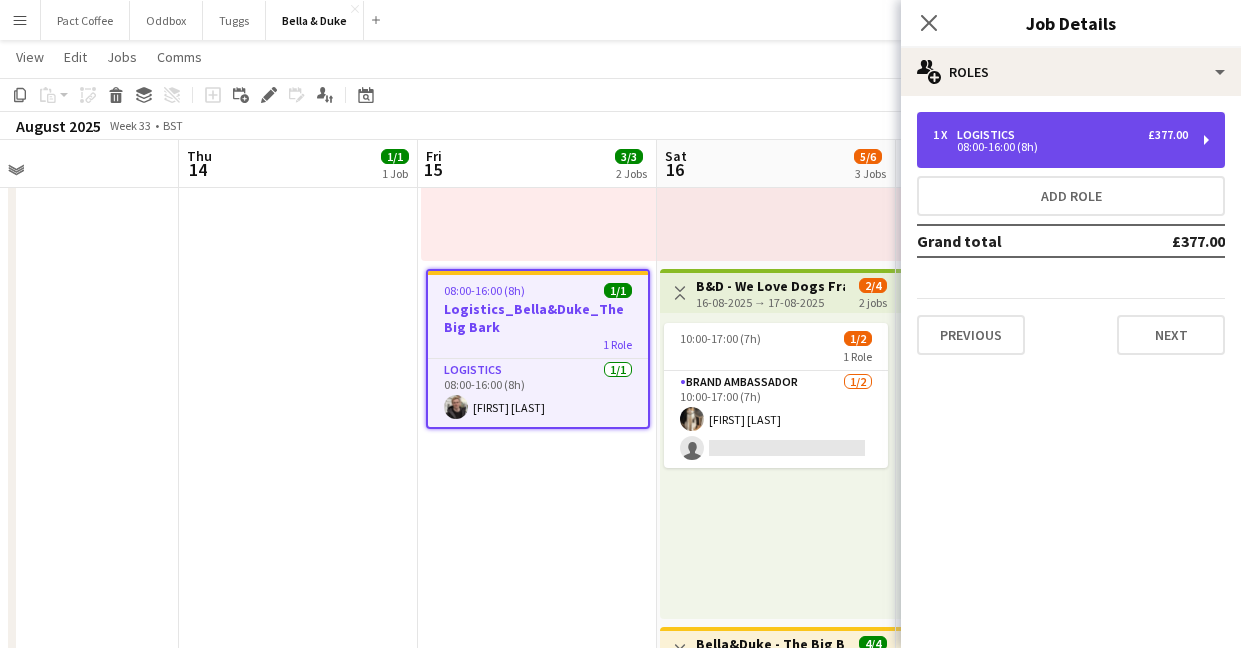 click on "1 x   Logistics   £377.00   08:00-16:00 (8h)" at bounding box center [1071, 140] 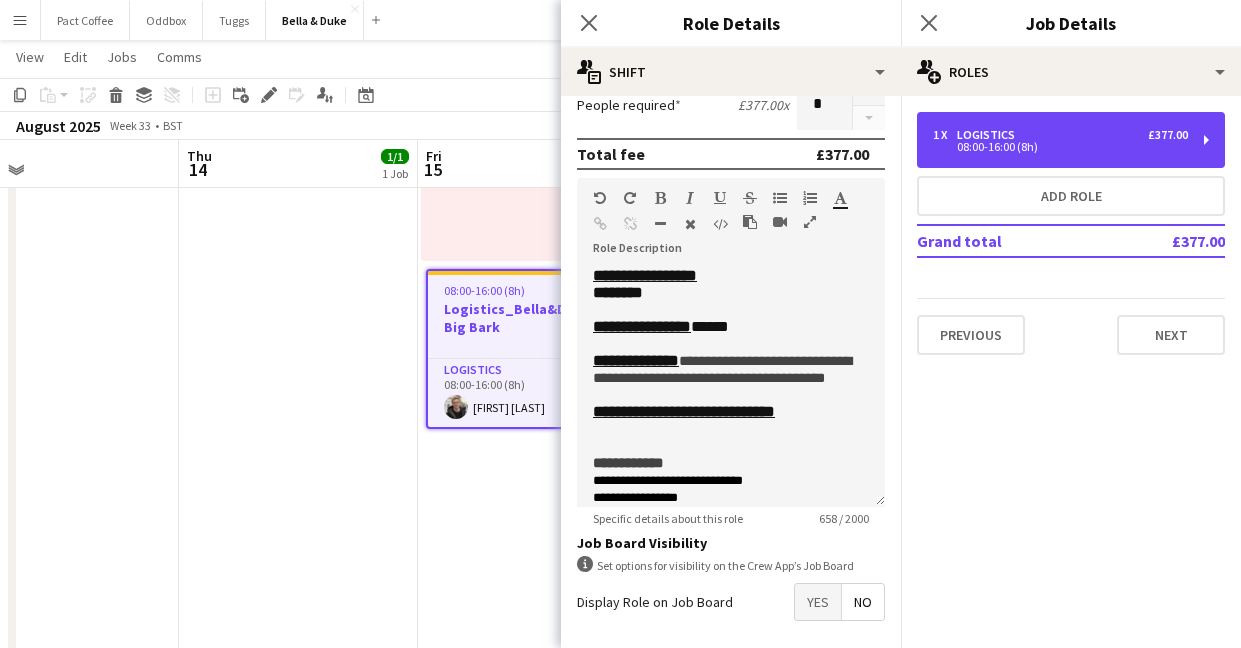 scroll, scrollTop: 373, scrollLeft: 0, axis: vertical 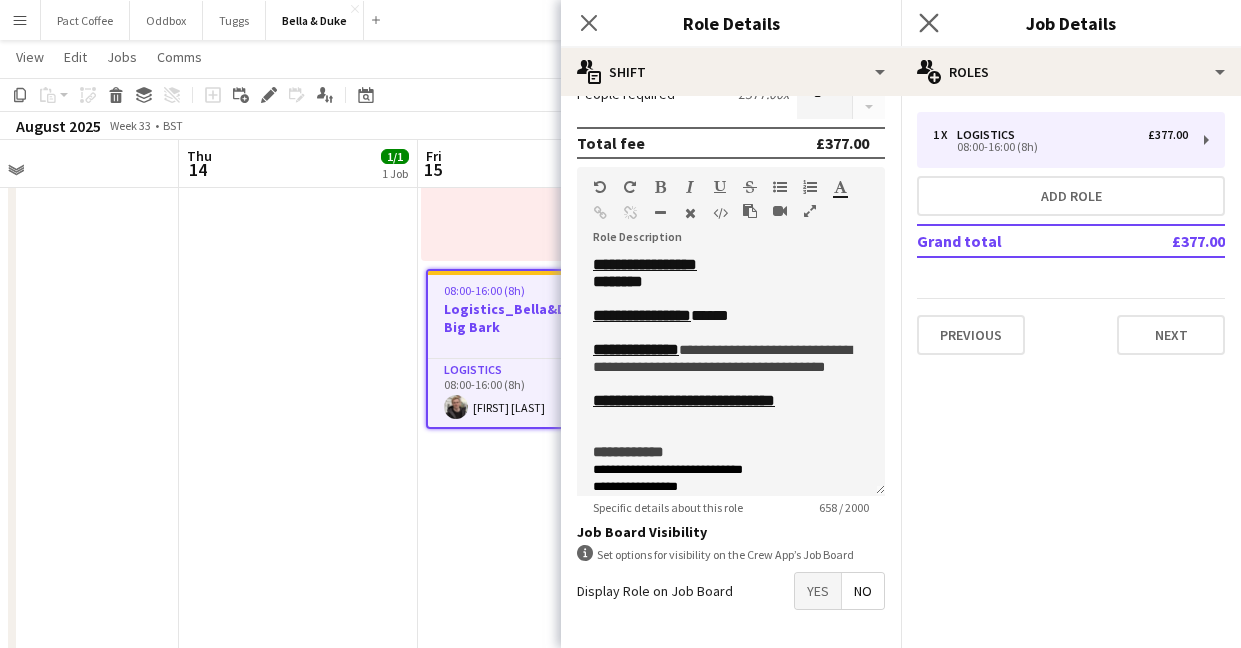 click on "Close pop-in" 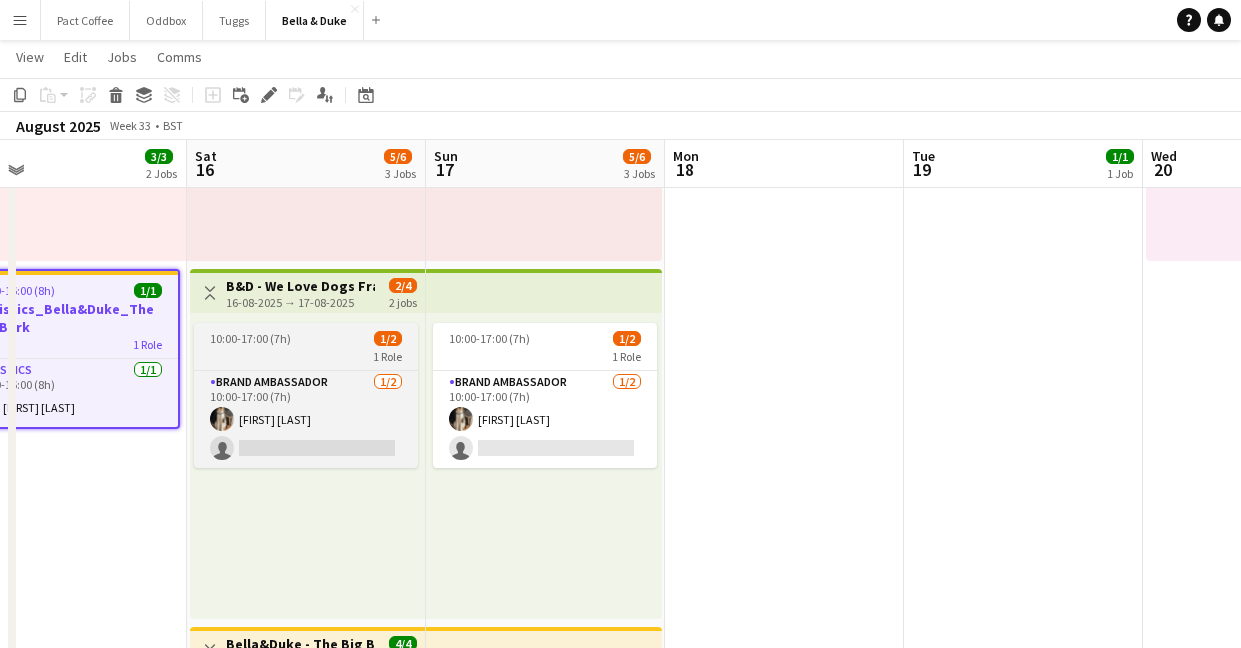 scroll, scrollTop: 0, scrollLeft: 577, axis: horizontal 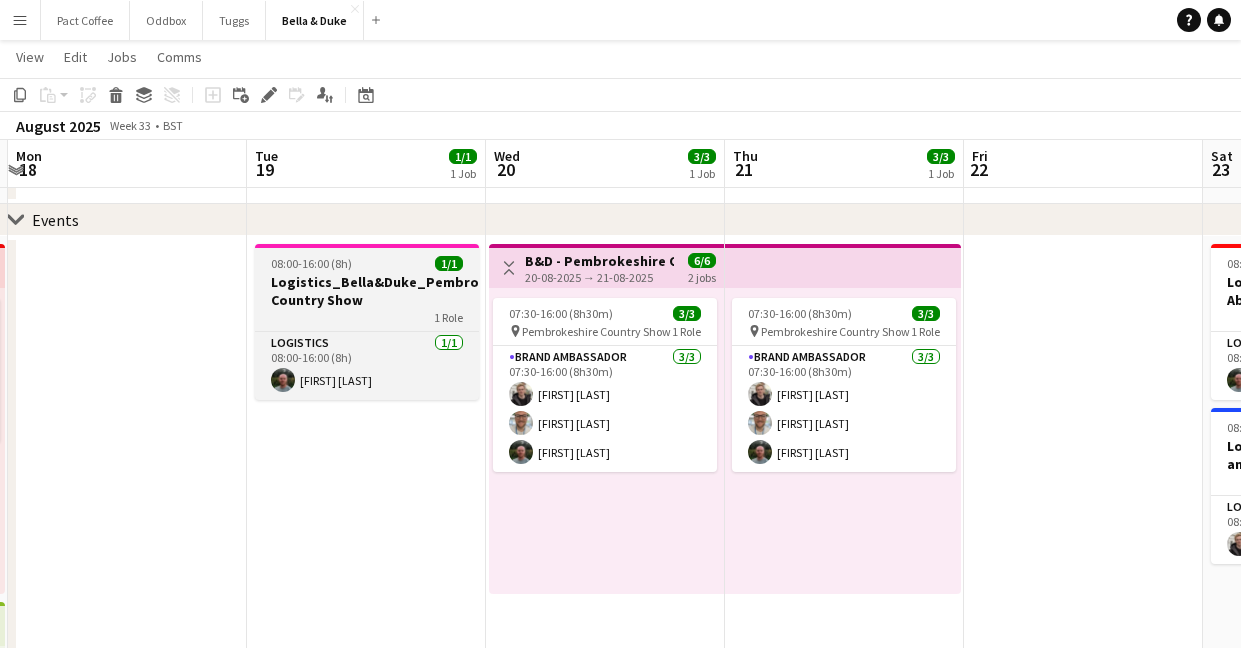 click on "Logistics_Bella&Duke_Pembrokeshire Country Show" at bounding box center (367, 291) 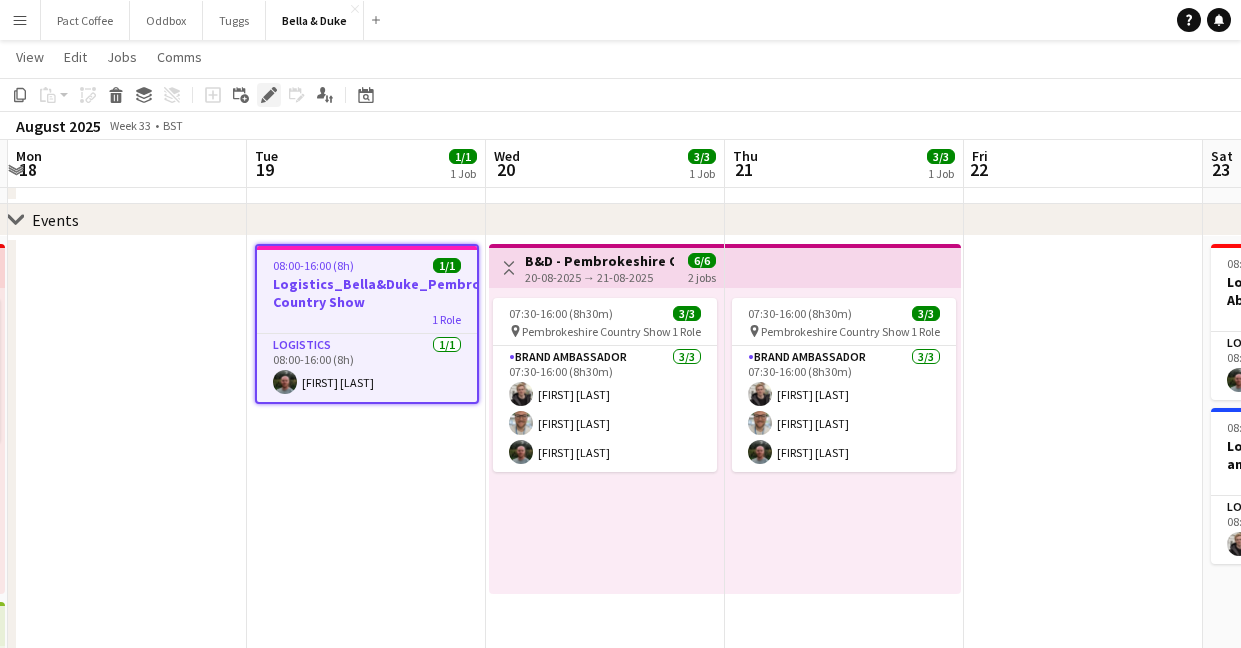 click on "Edit" 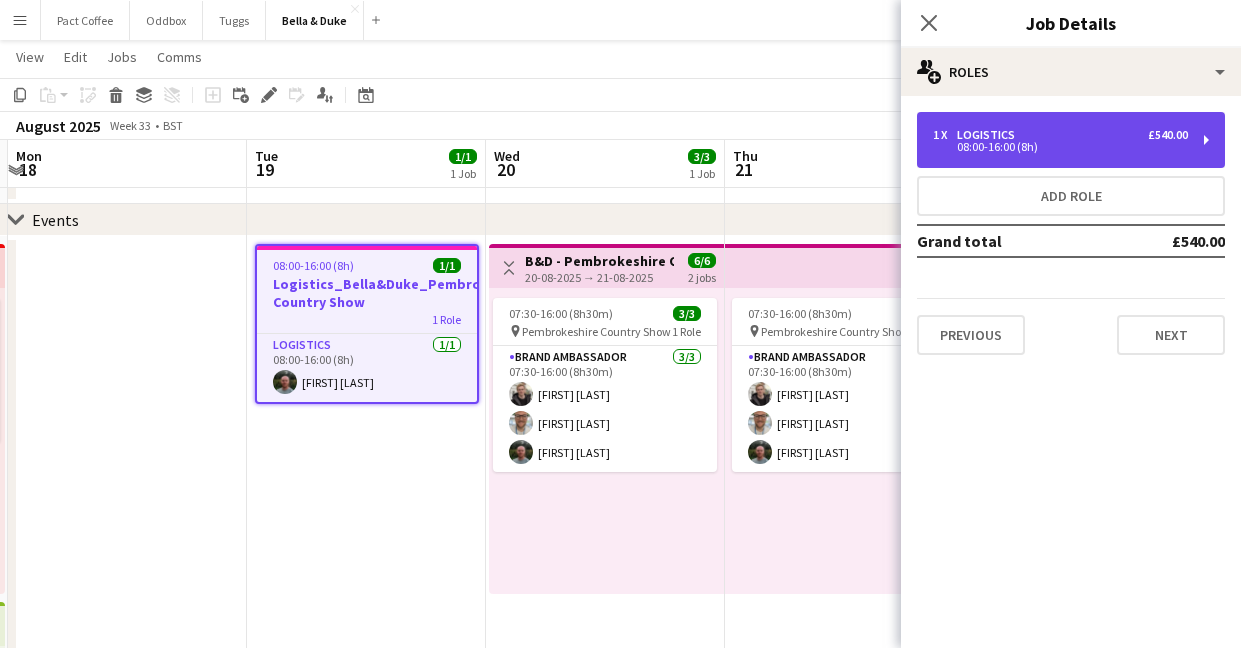 click on "1 x   Logistics   £540.00   08:00-16:00 (8h)" at bounding box center (1071, 140) 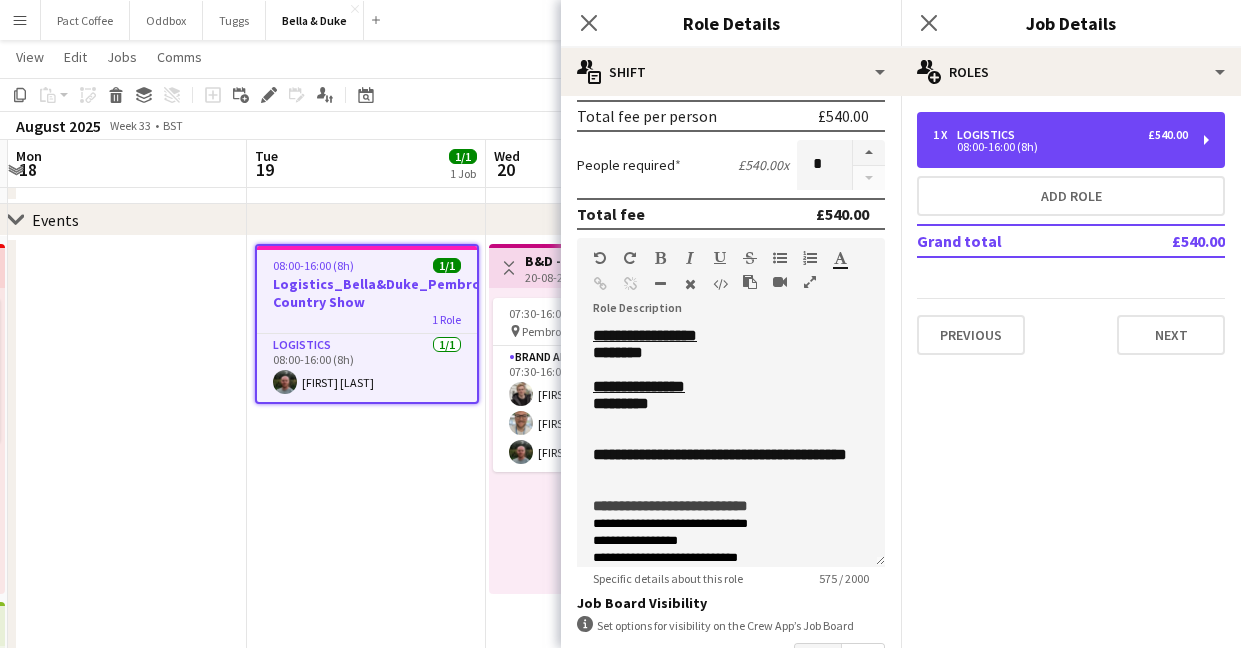 scroll, scrollTop: 303, scrollLeft: 0, axis: vertical 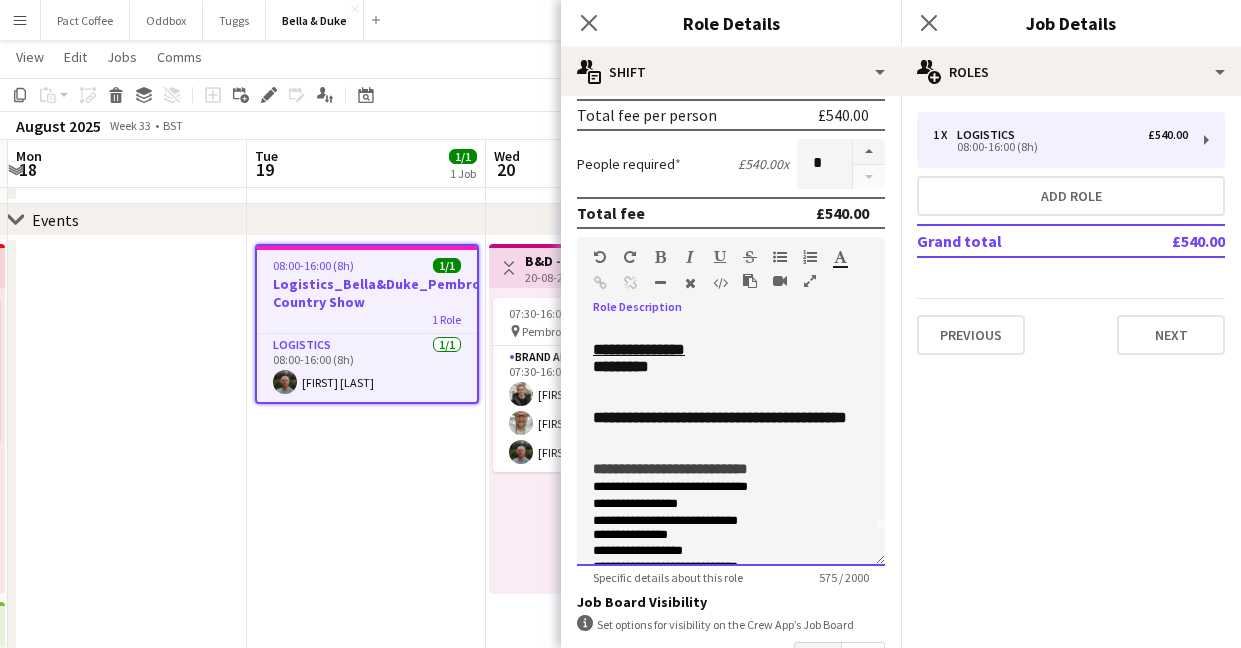 click on "**********" at bounding box center (720, 417) 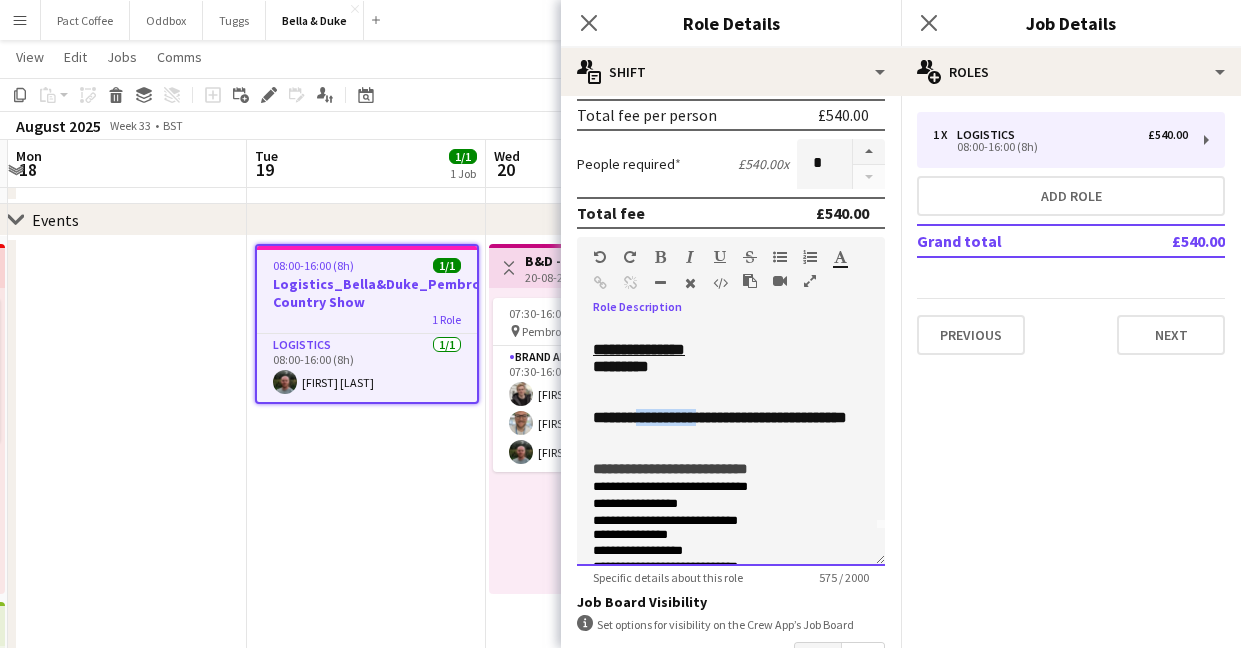 click on "**********" at bounding box center [720, 417] 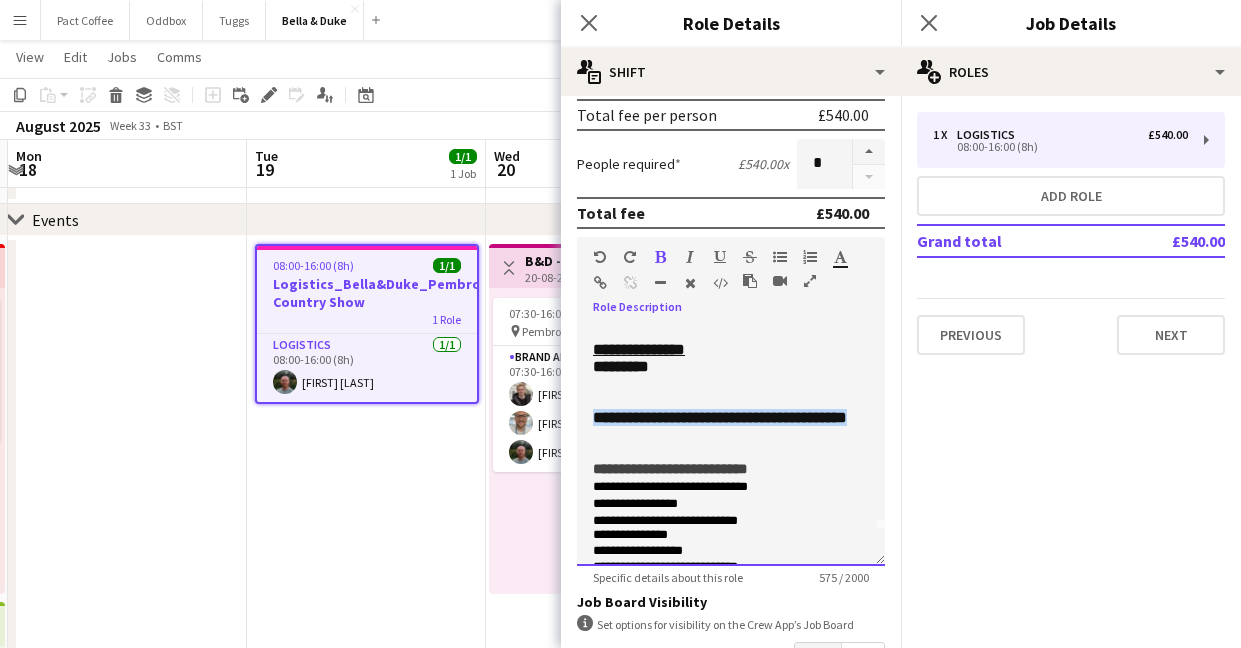 click on "**********" at bounding box center (720, 417) 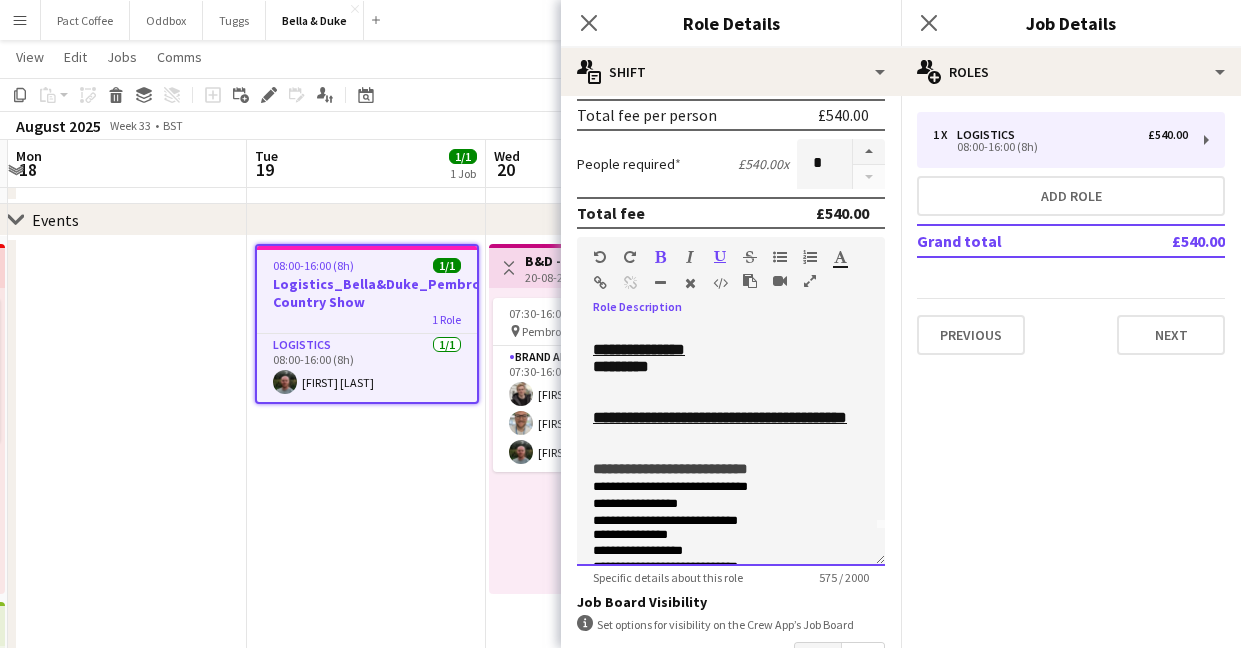 click at bounding box center [731, 400] 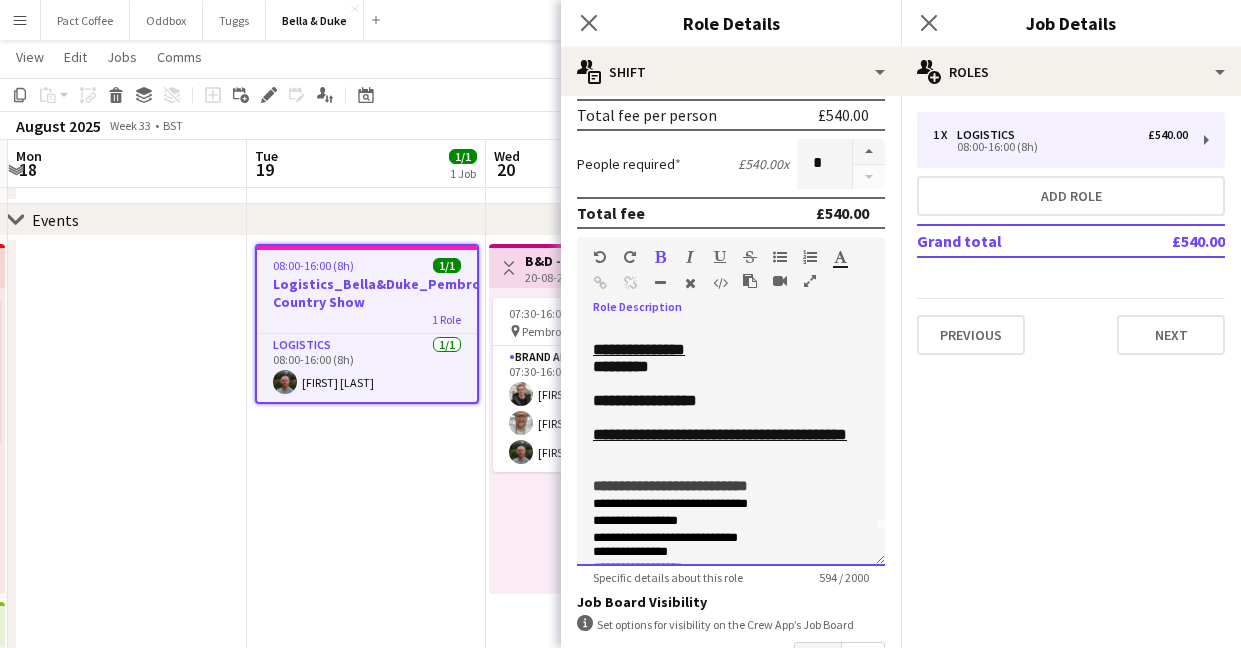 click on "**********" at bounding box center [645, 400] 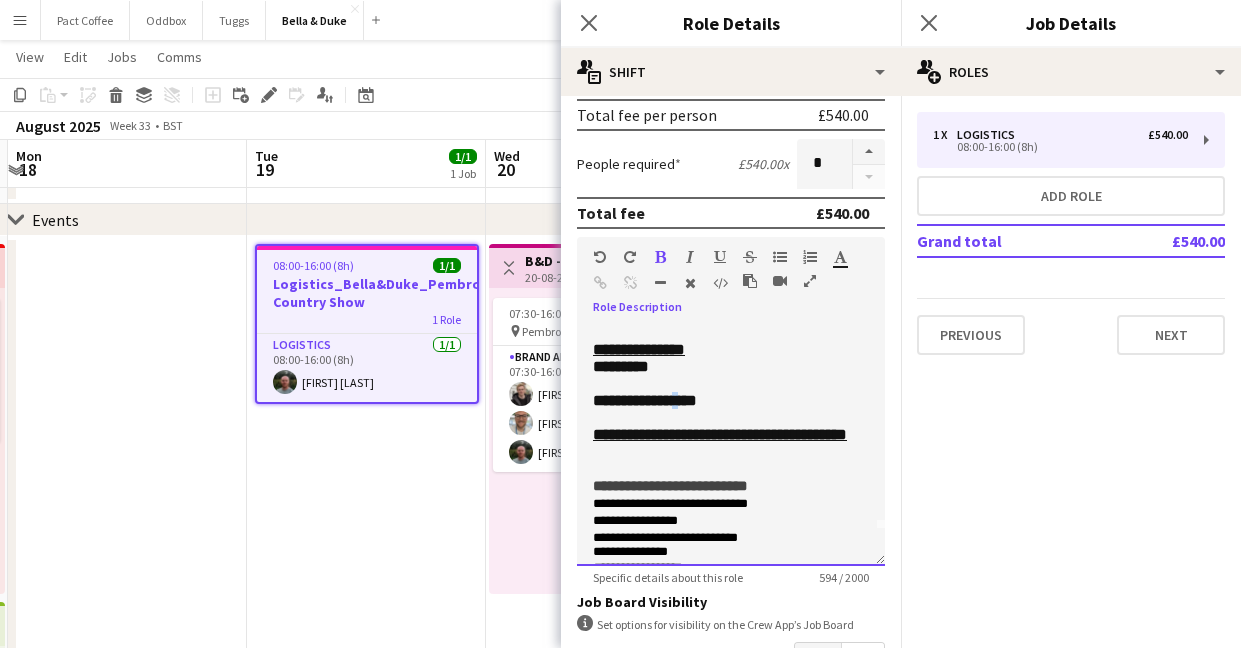 click on "**********" at bounding box center (645, 400) 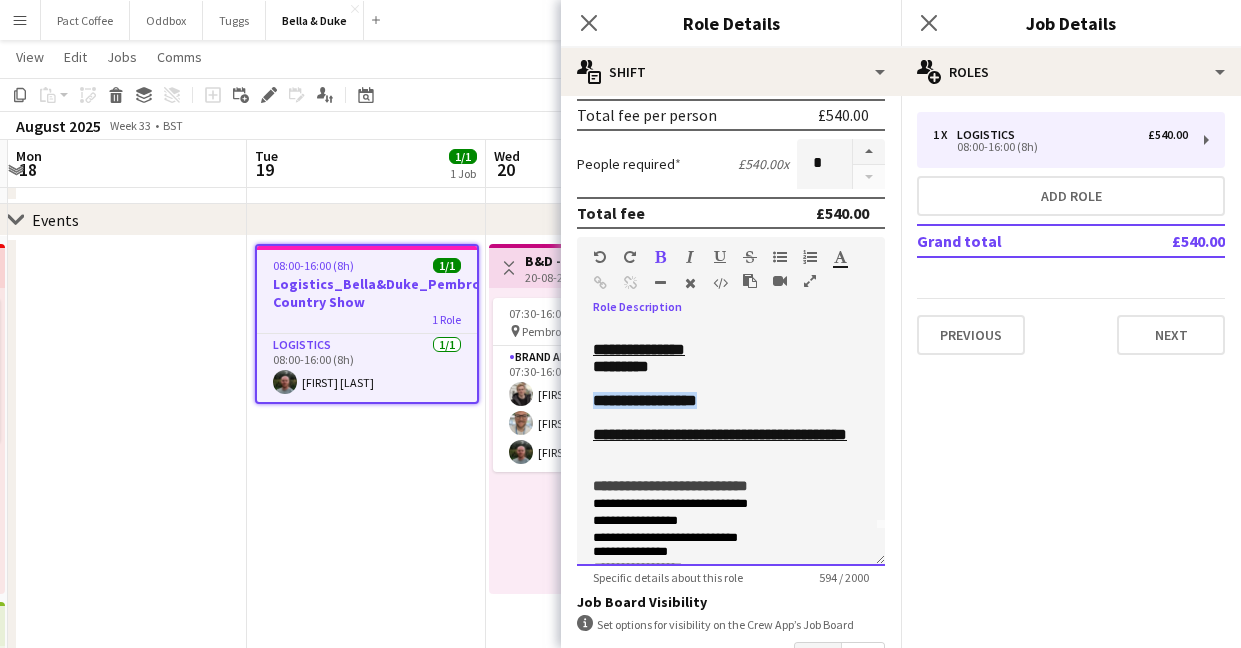 click on "**********" at bounding box center [645, 400] 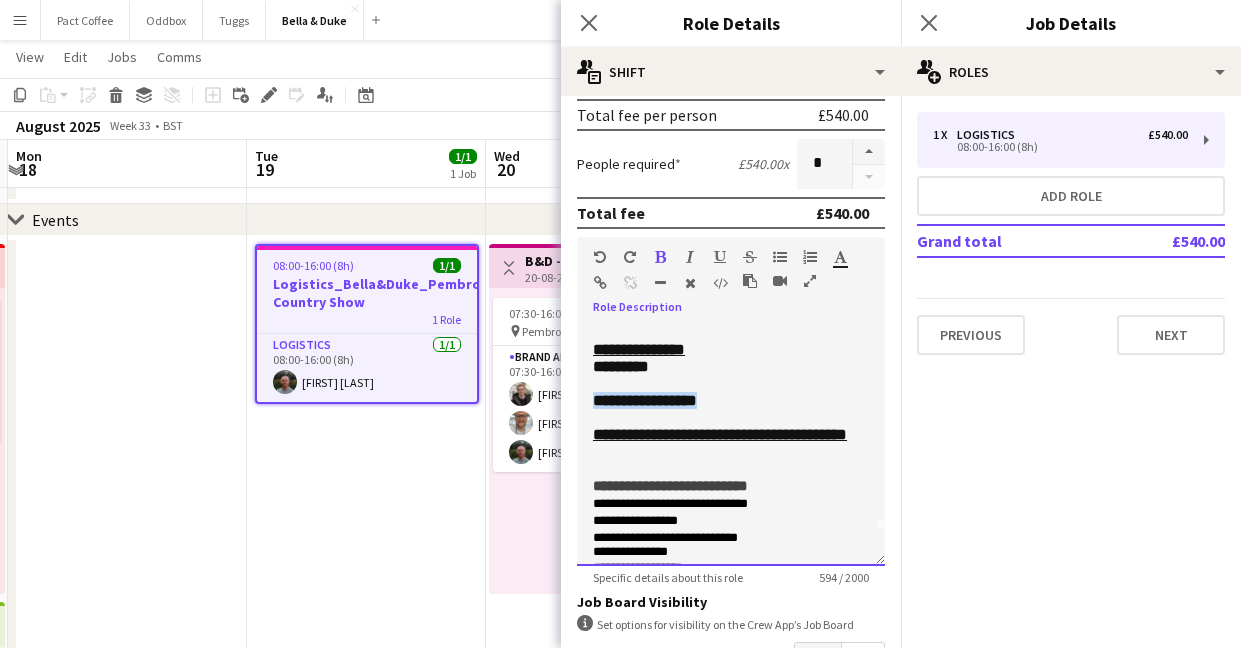 click on "**********" at bounding box center (645, 400) 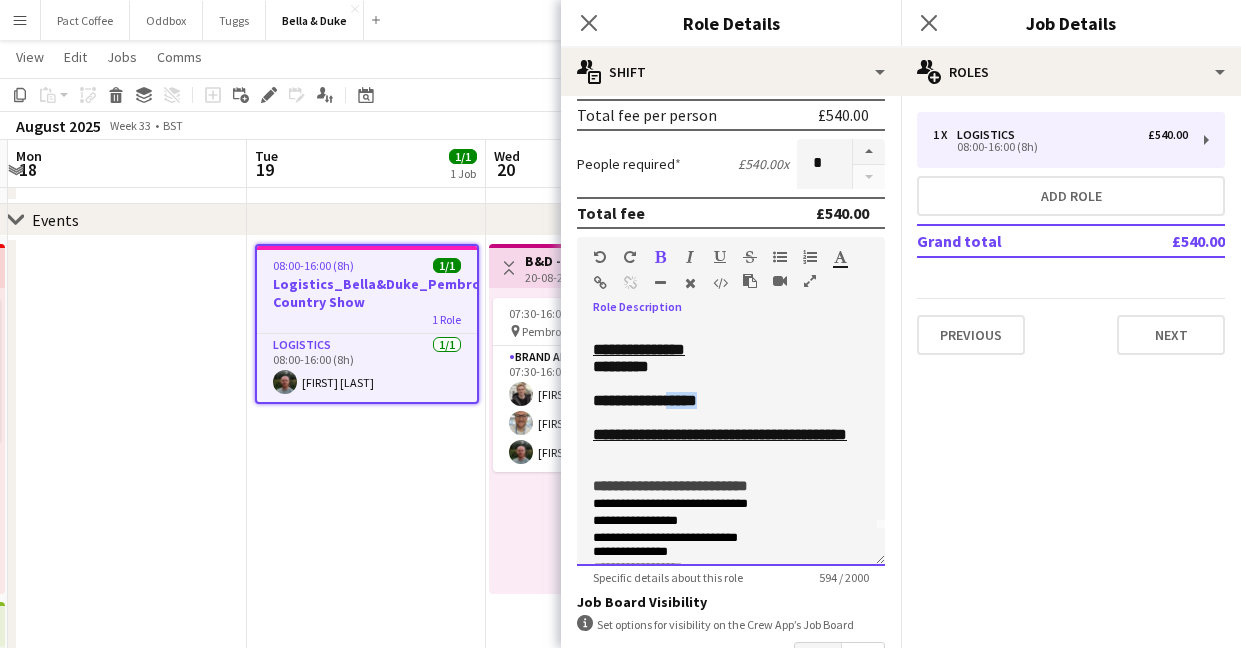 click on "**********" at bounding box center [645, 400] 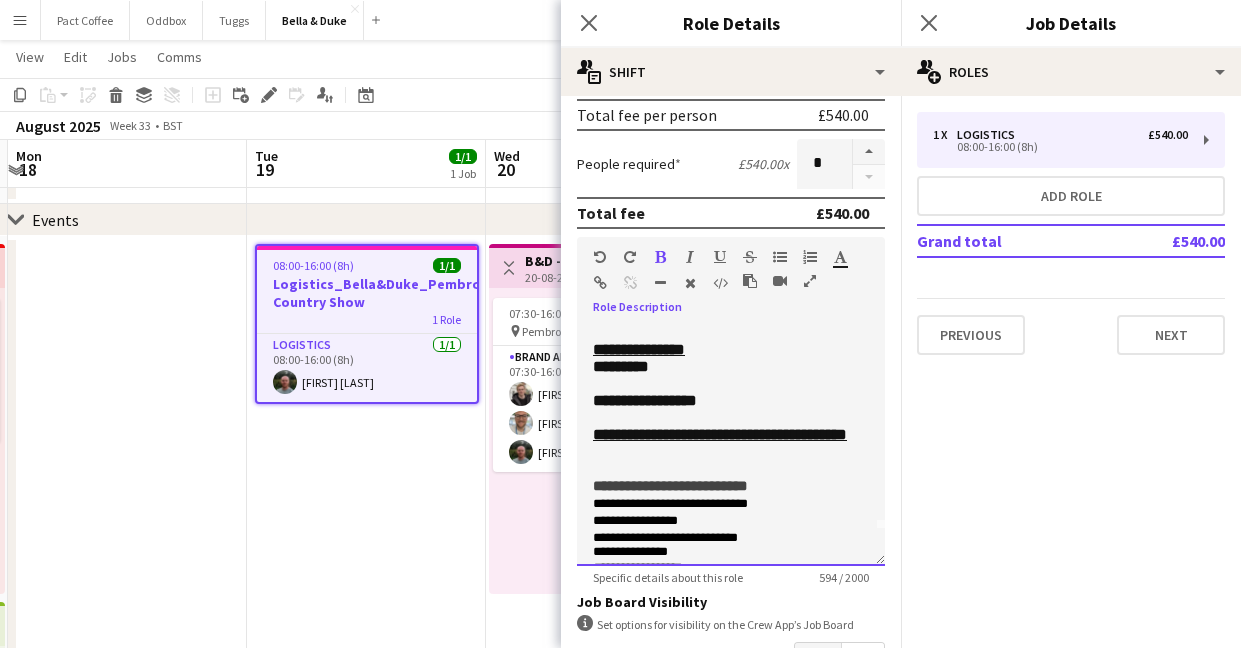 click on "**********" at bounding box center [645, 400] 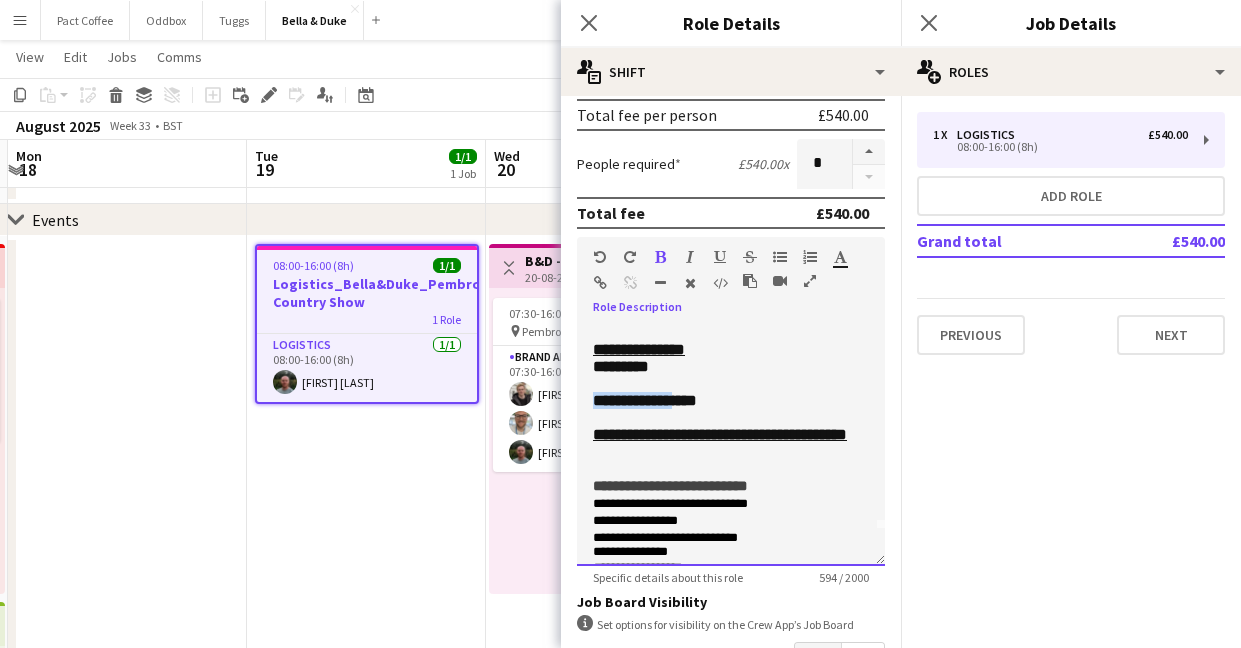 drag, startPoint x: 696, startPoint y: 419, endPoint x: 566, endPoint y: 417, distance: 130.01538 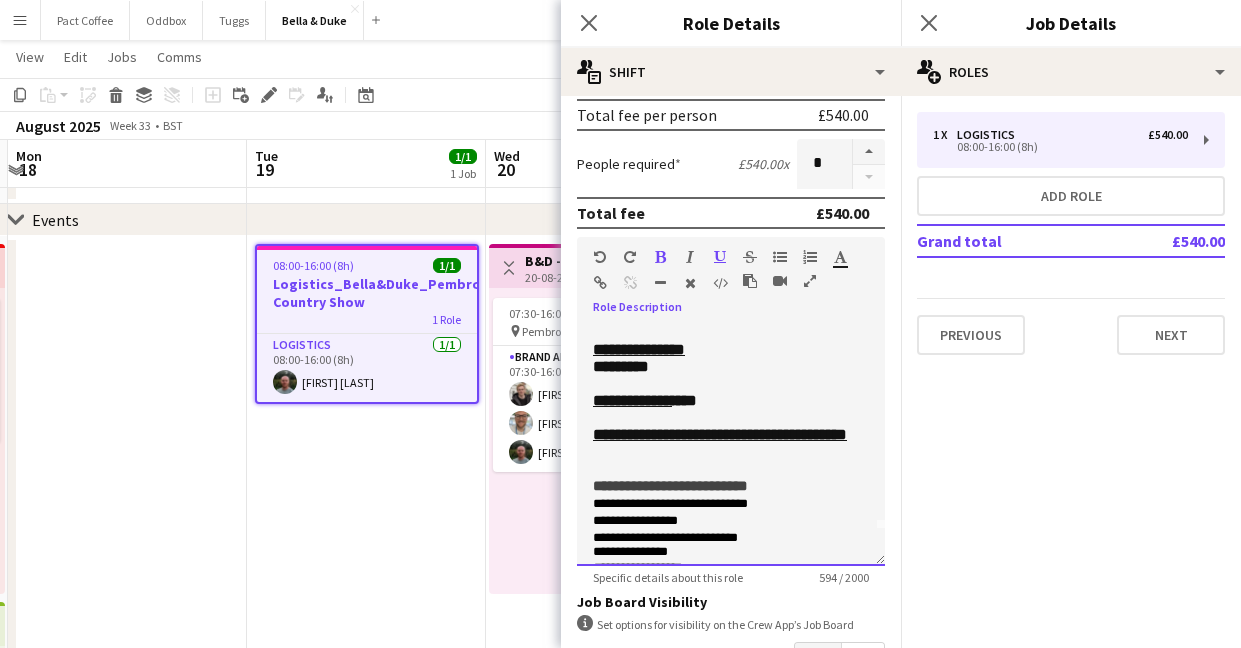 click at bounding box center (731, 383) 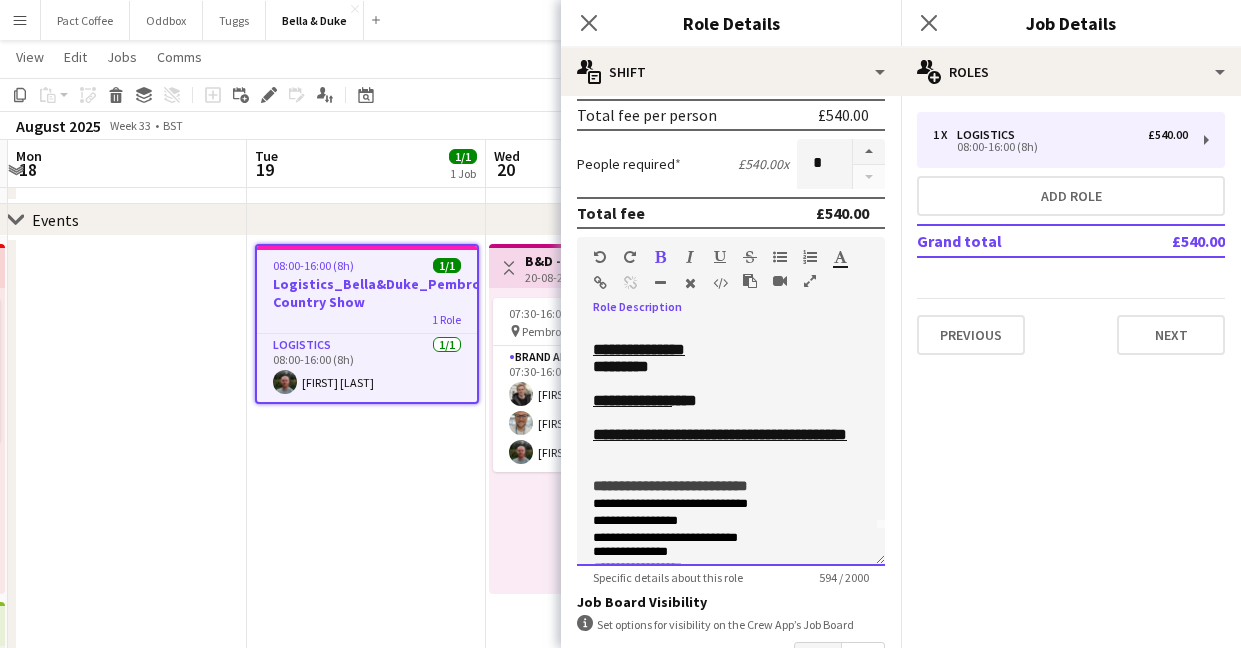 scroll, scrollTop: 0, scrollLeft: 0, axis: both 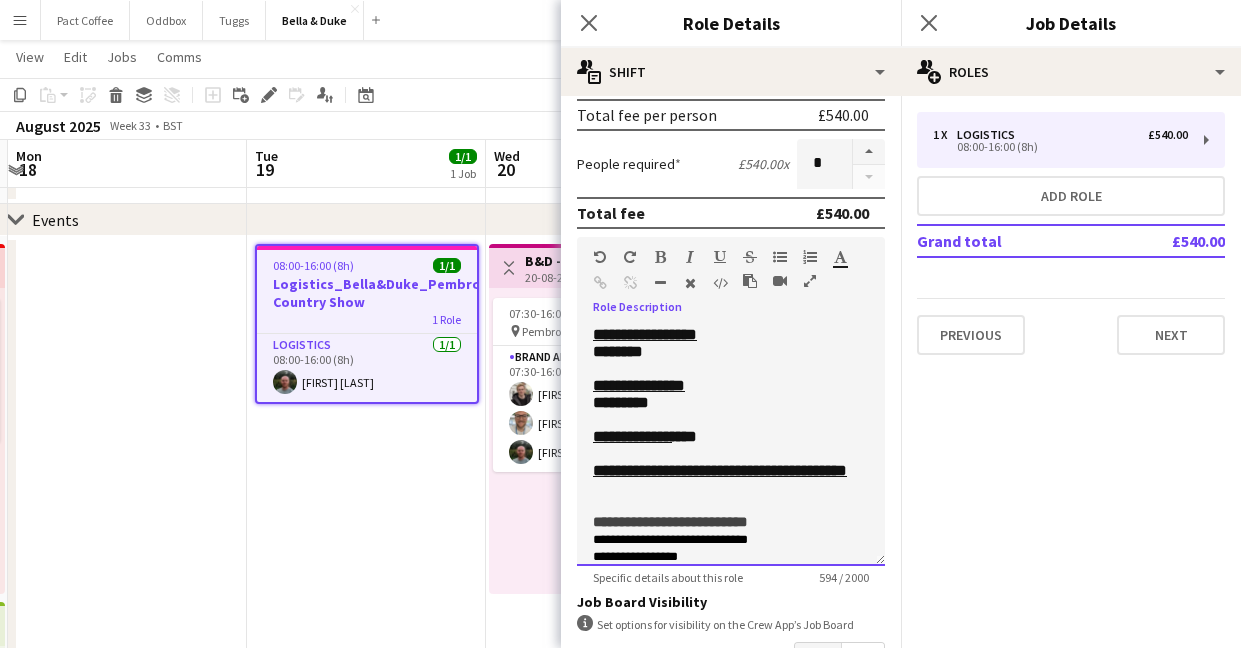 click on "**********" at bounding box center [731, 436] 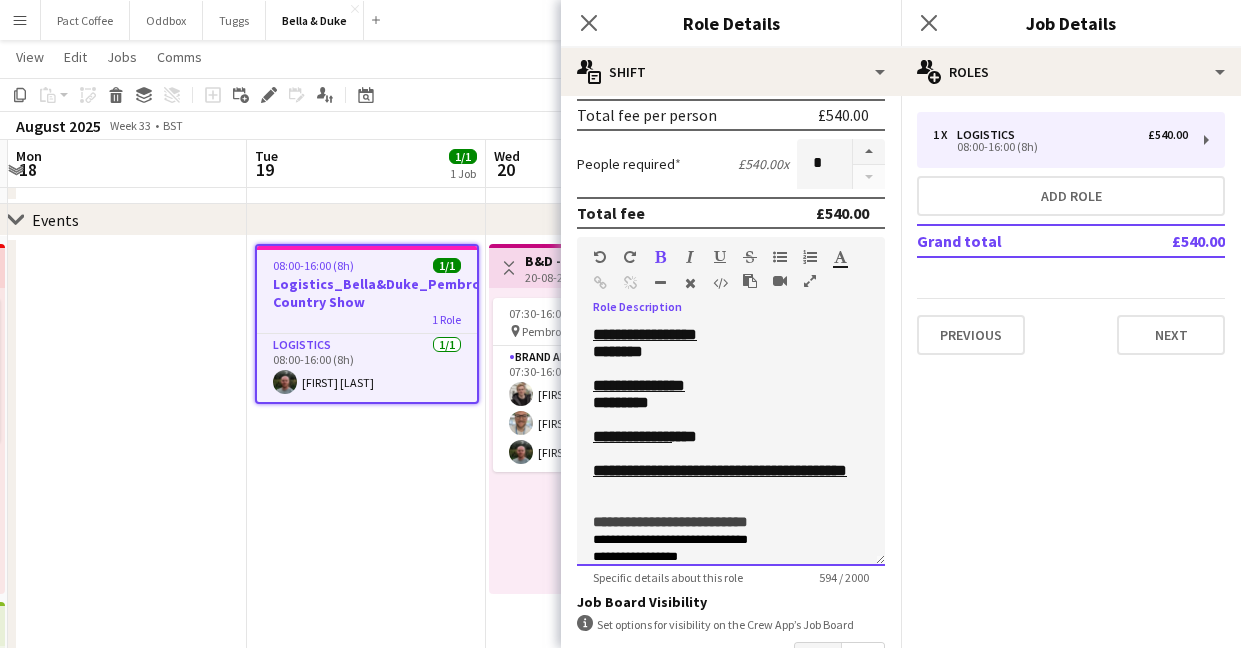 scroll, scrollTop: 440, scrollLeft: 0, axis: vertical 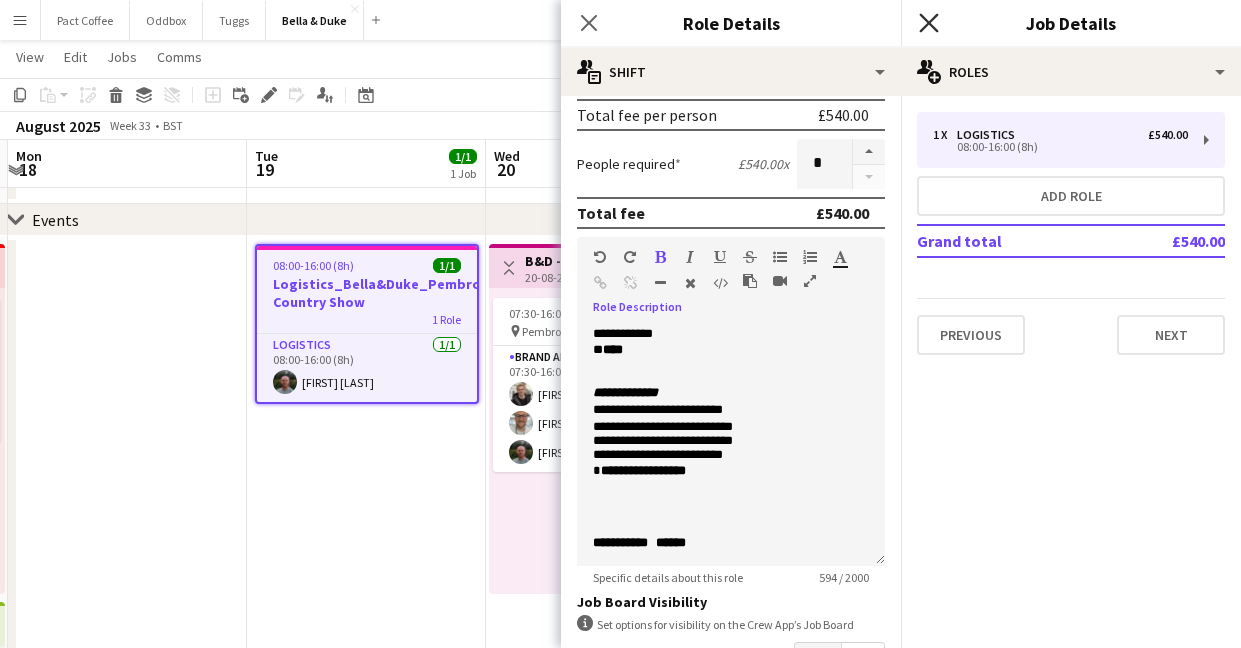 click on "Close pop-in" 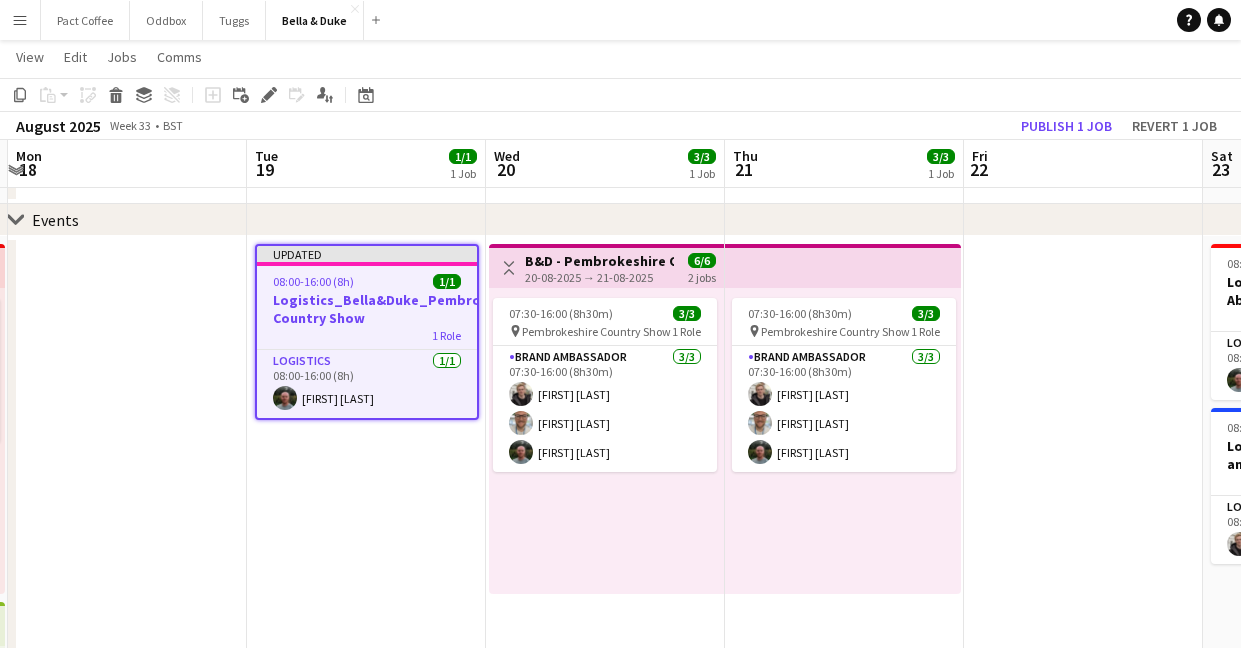 click on "Updated   08:00-16:00 (8h)    1/1   Logistics_Bella&Duke_Pembrokeshire Country Show   1 Role   Logistics   1/1   08:00-16:00 (8h)
Tommy Knox" at bounding box center (366, 777) 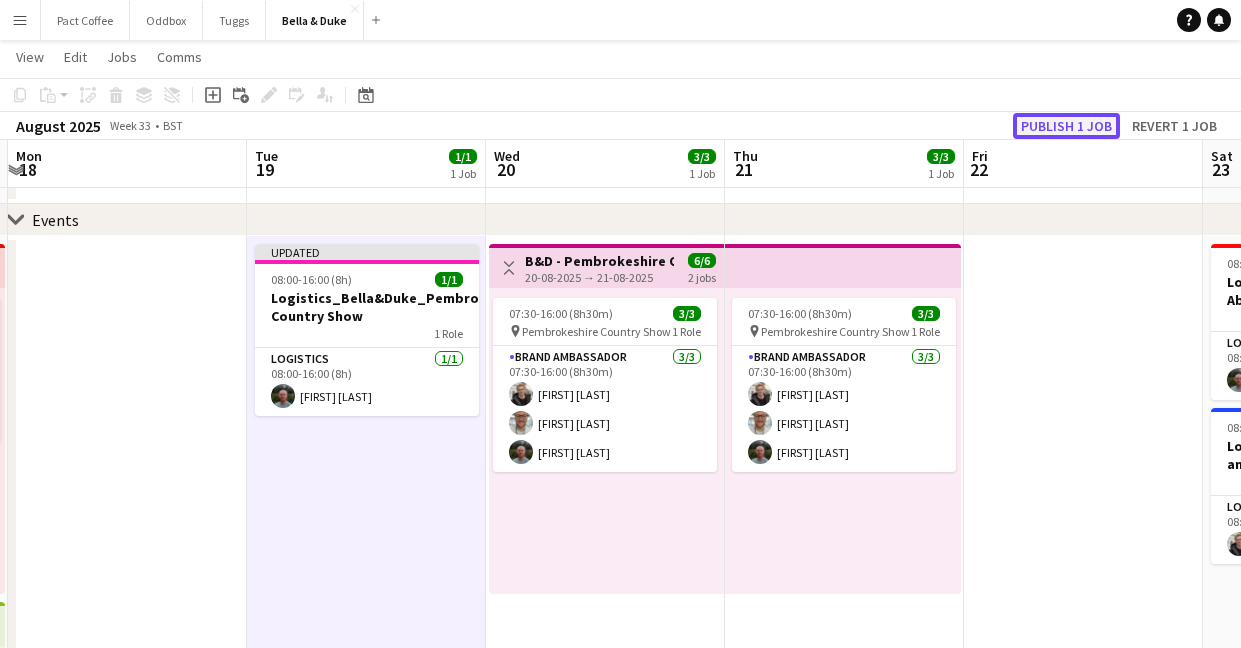 click on "Publish 1 job" 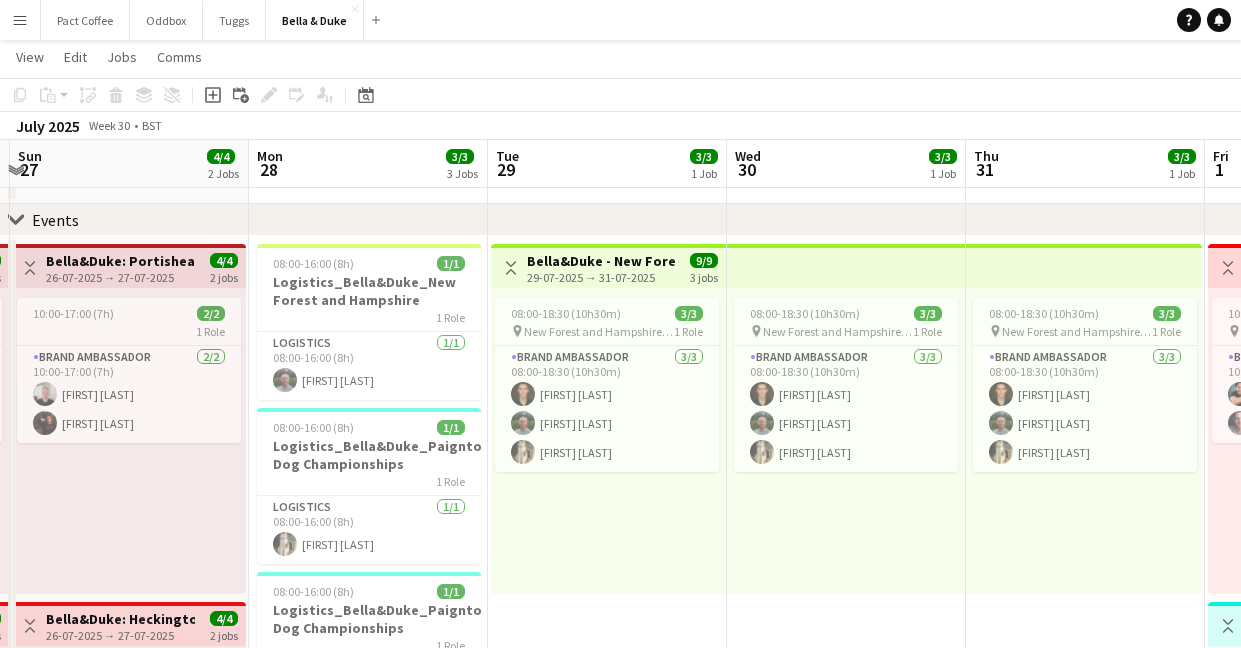 scroll, scrollTop: 0, scrollLeft: 719, axis: horizontal 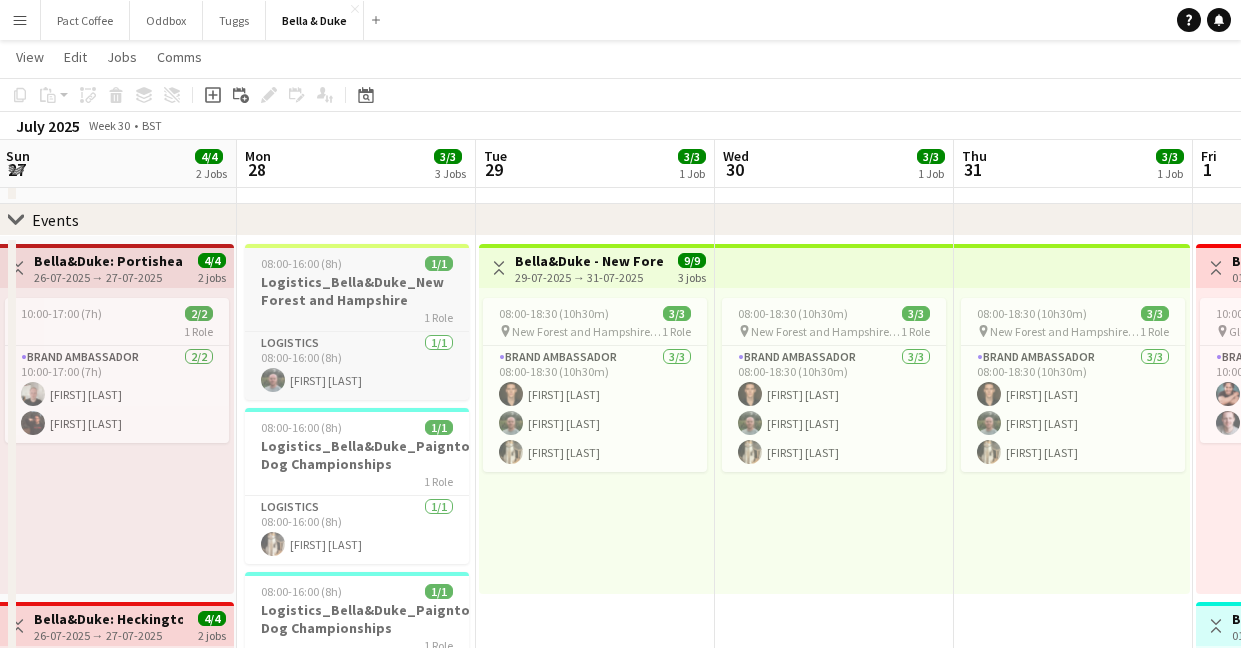 click on "Logistics_Bella&Duke_New Forest and Hampshire" at bounding box center [357, 291] 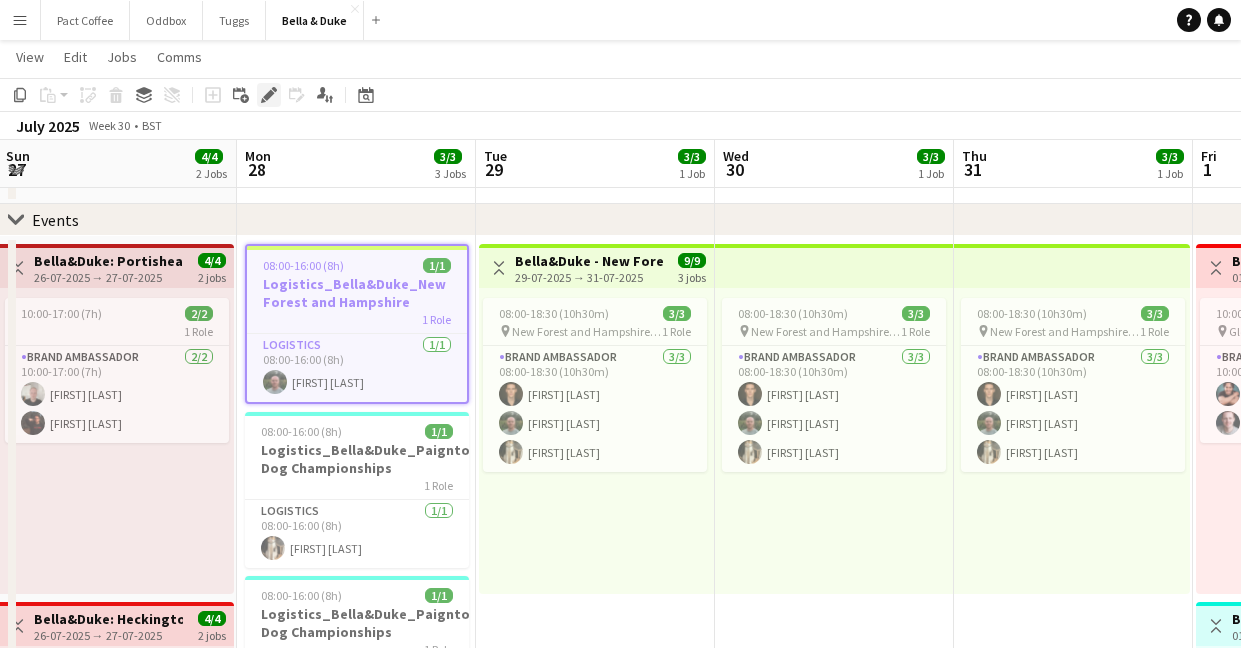 click on "Edit" 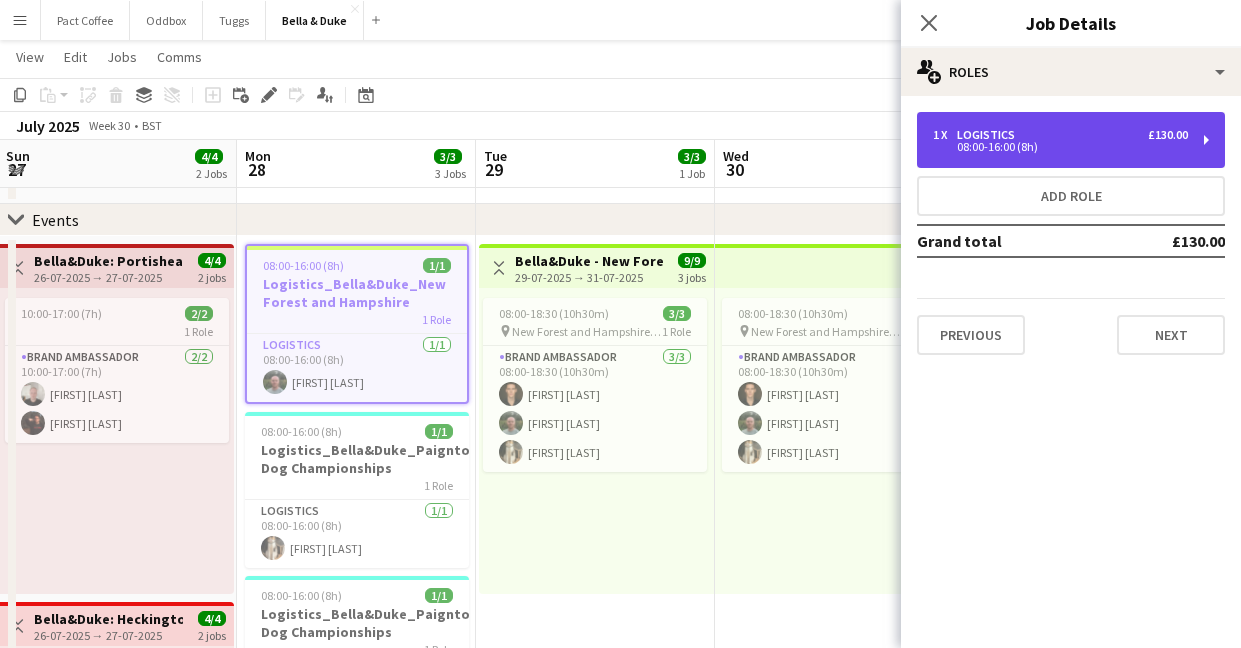 click on "1 x   Logistics   £130.00   08:00-16:00 (8h)" at bounding box center [1071, 140] 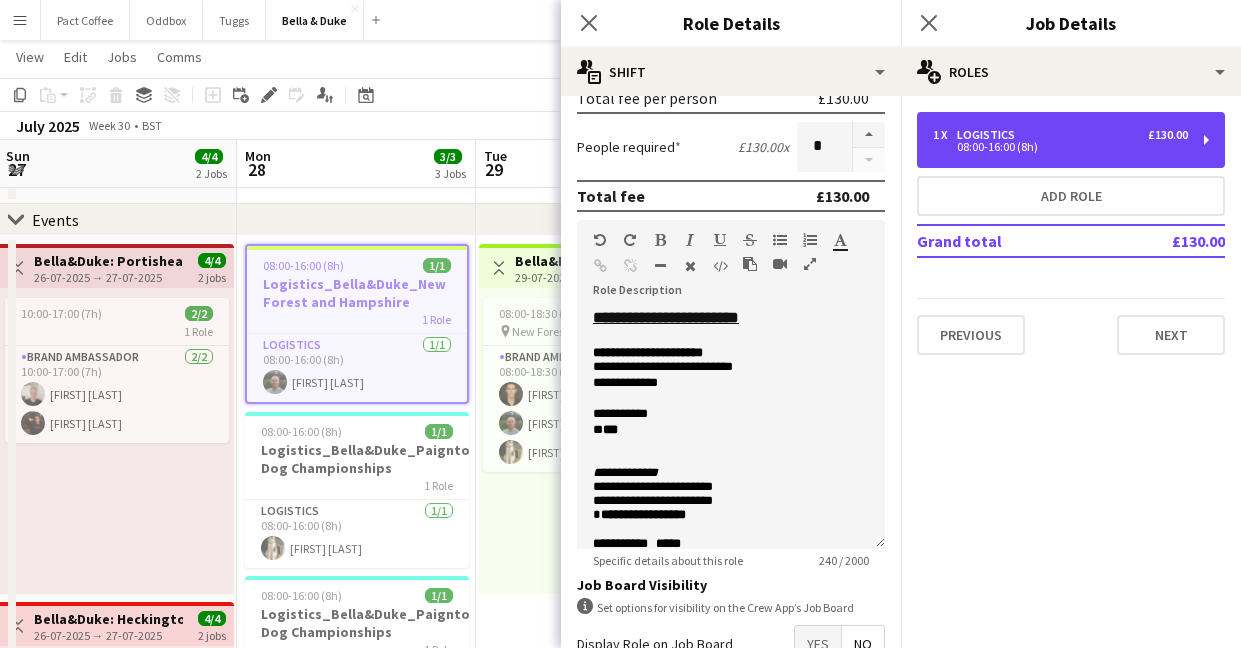 scroll, scrollTop: 324, scrollLeft: 0, axis: vertical 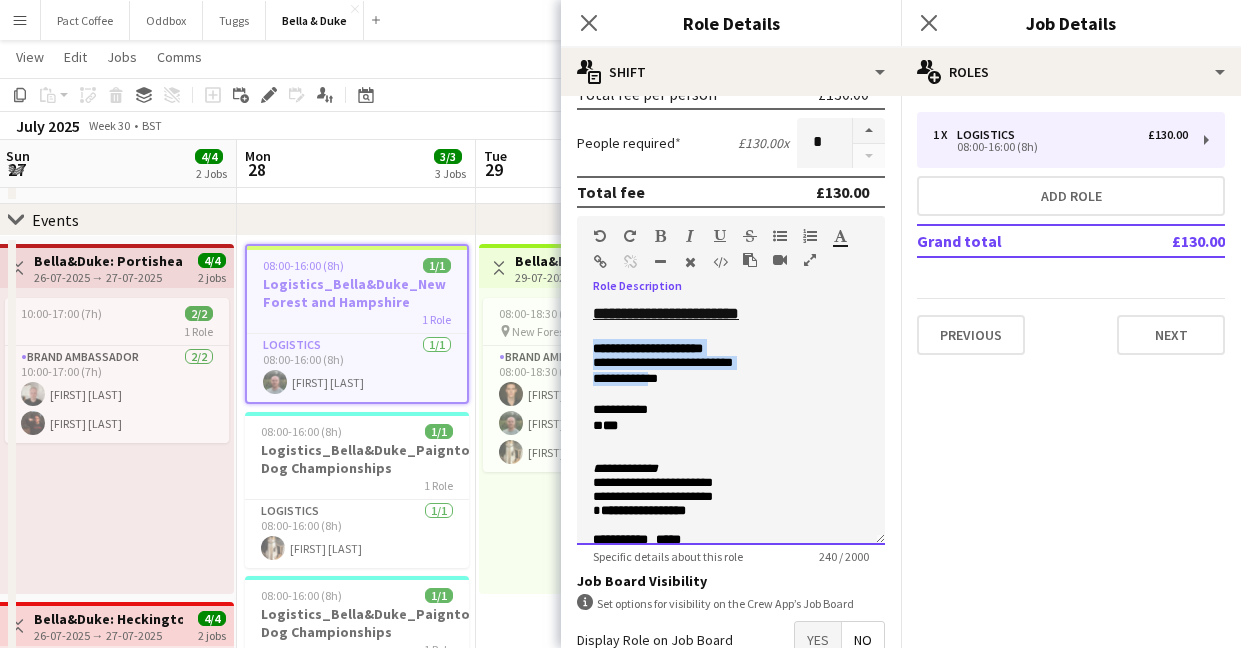 drag, startPoint x: 596, startPoint y: 352, endPoint x: 662, endPoint y: 396, distance: 79.32213 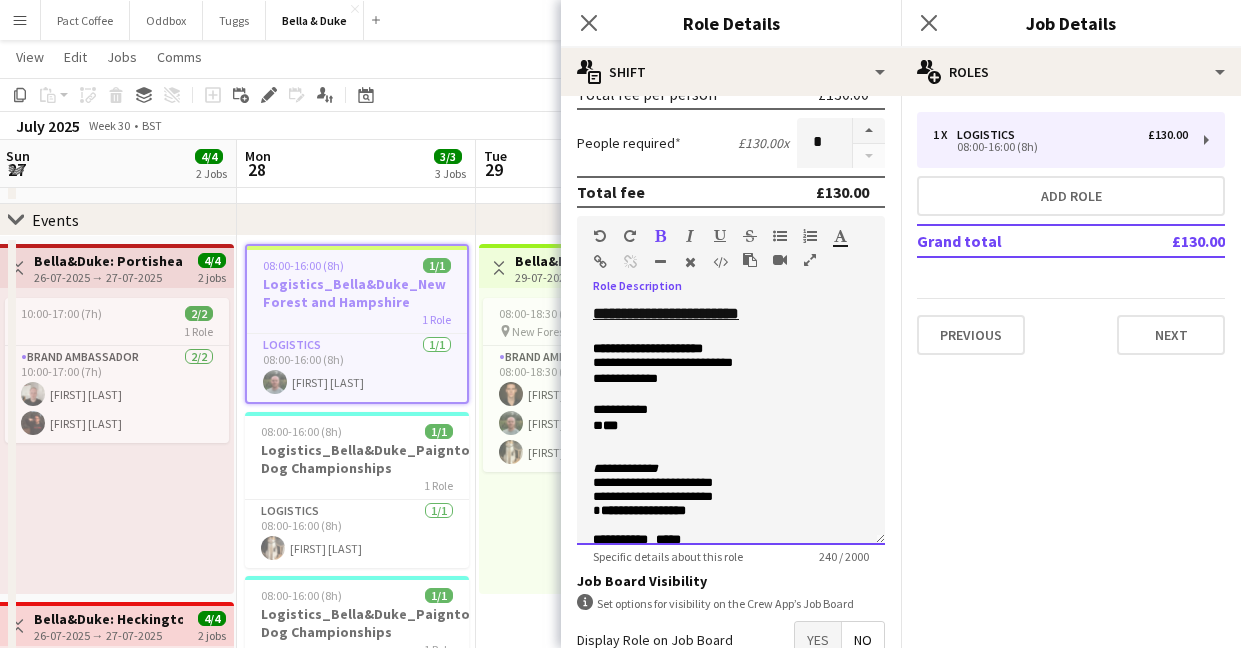 click at bounding box center [731, 395] 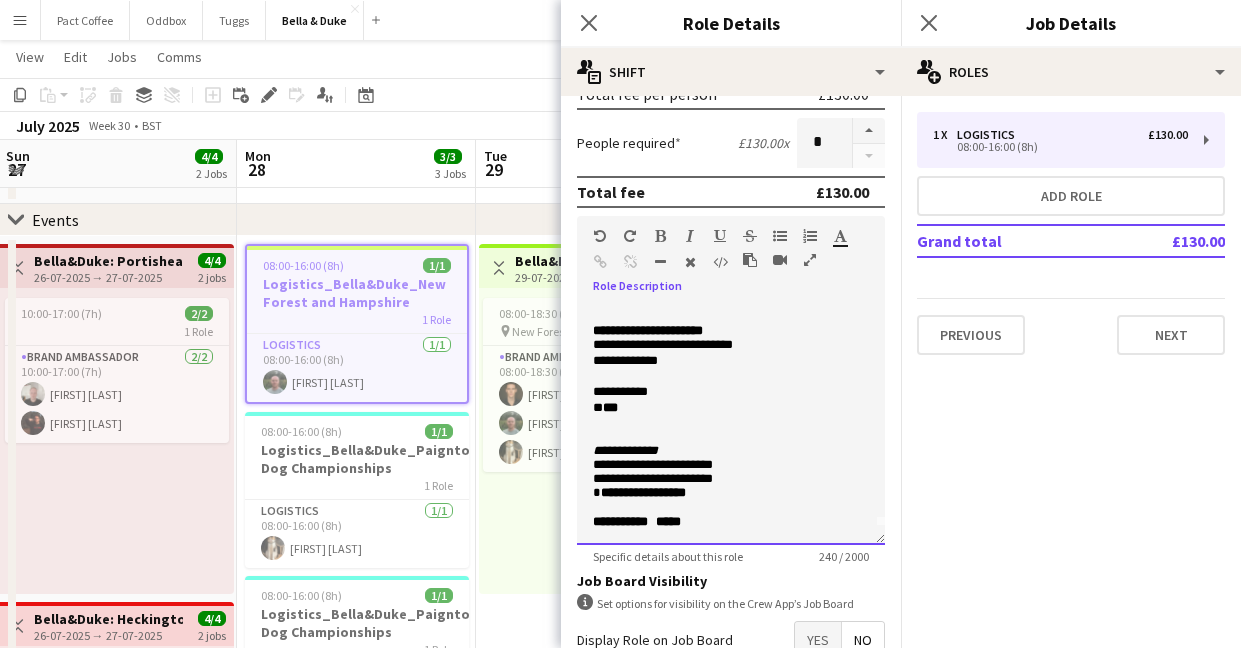 scroll, scrollTop: 44, scrollLeft: 0, axis: vertical 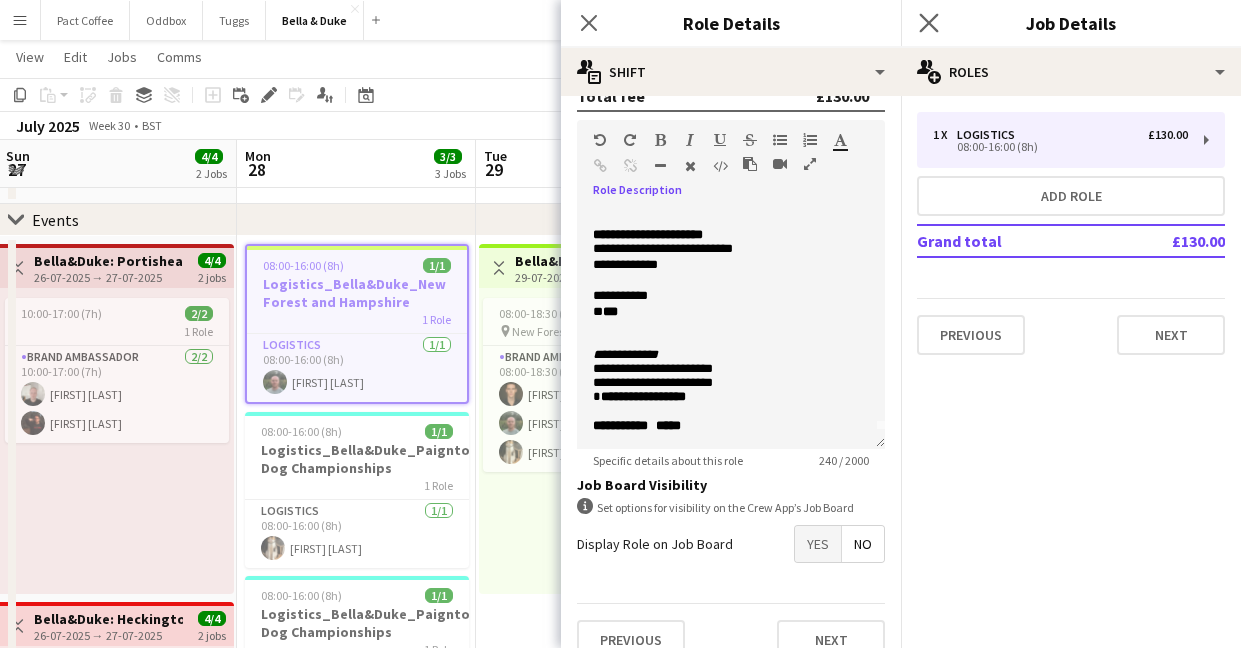 click on "Close pop-in" 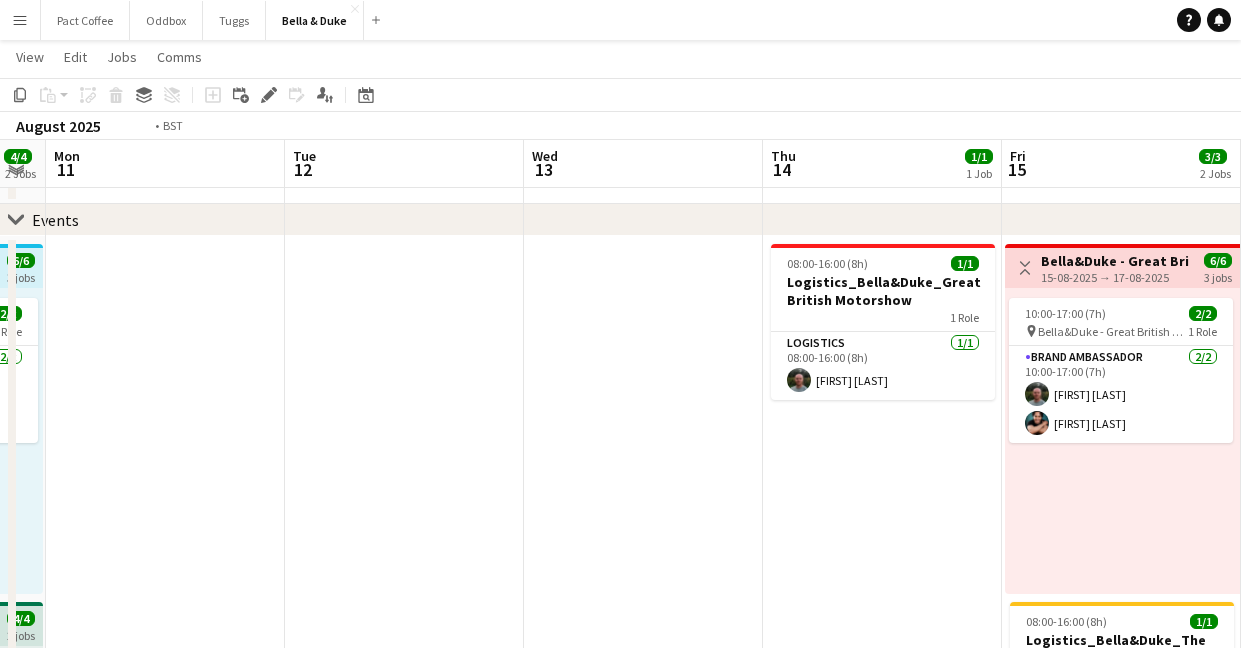 scroll, scrollTop: 0, scrollLeft: 789, axis: horizontal 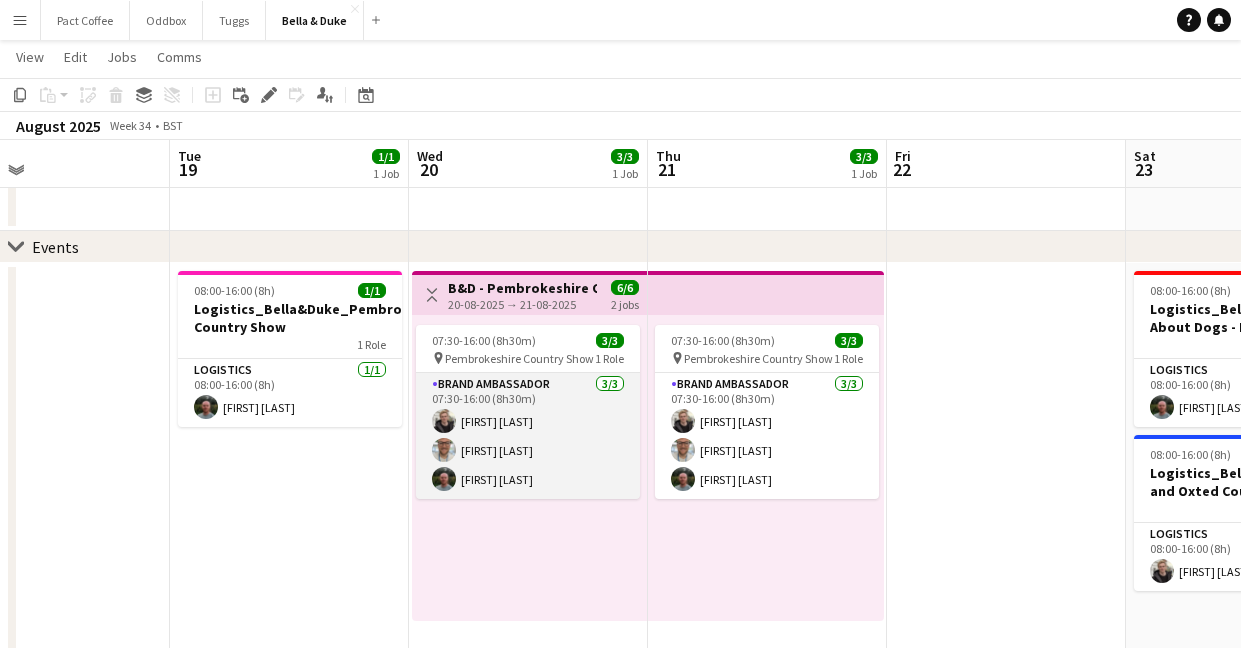 click on "Brand Ambassador   3/3   07:30-16:00 (8h30m)
Charlie Field Jordan Larkin Tommy Knox" at bounding box center [528, 436] 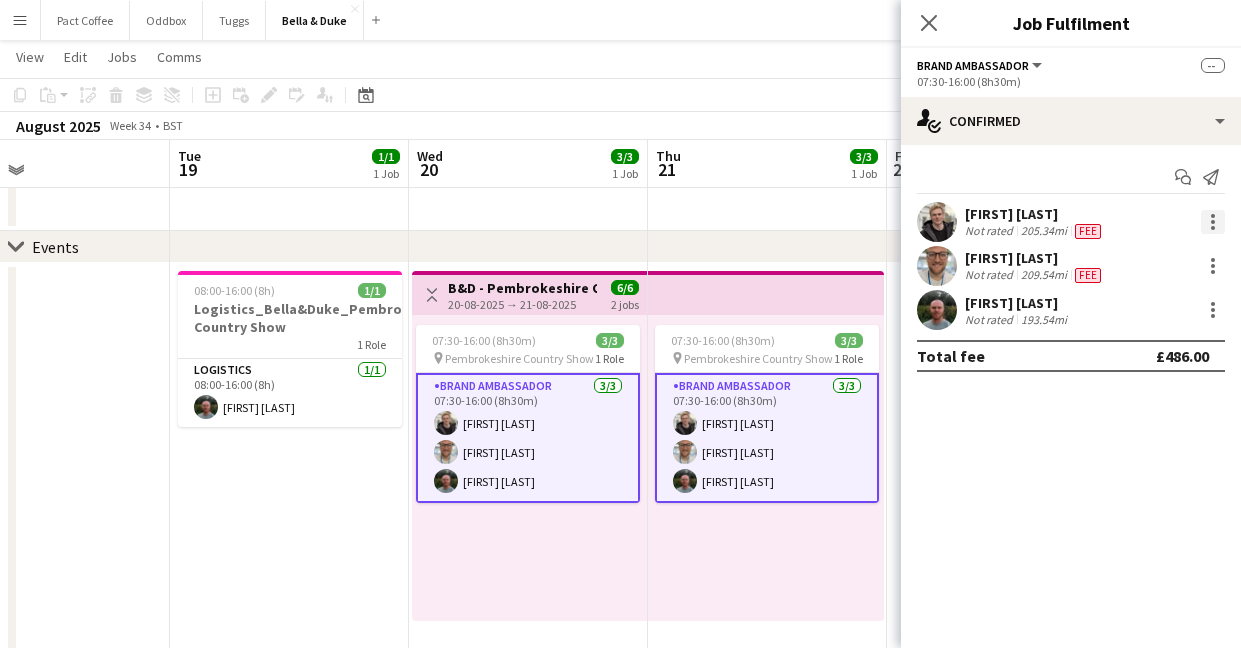 click at bounding box center [1213, 222] 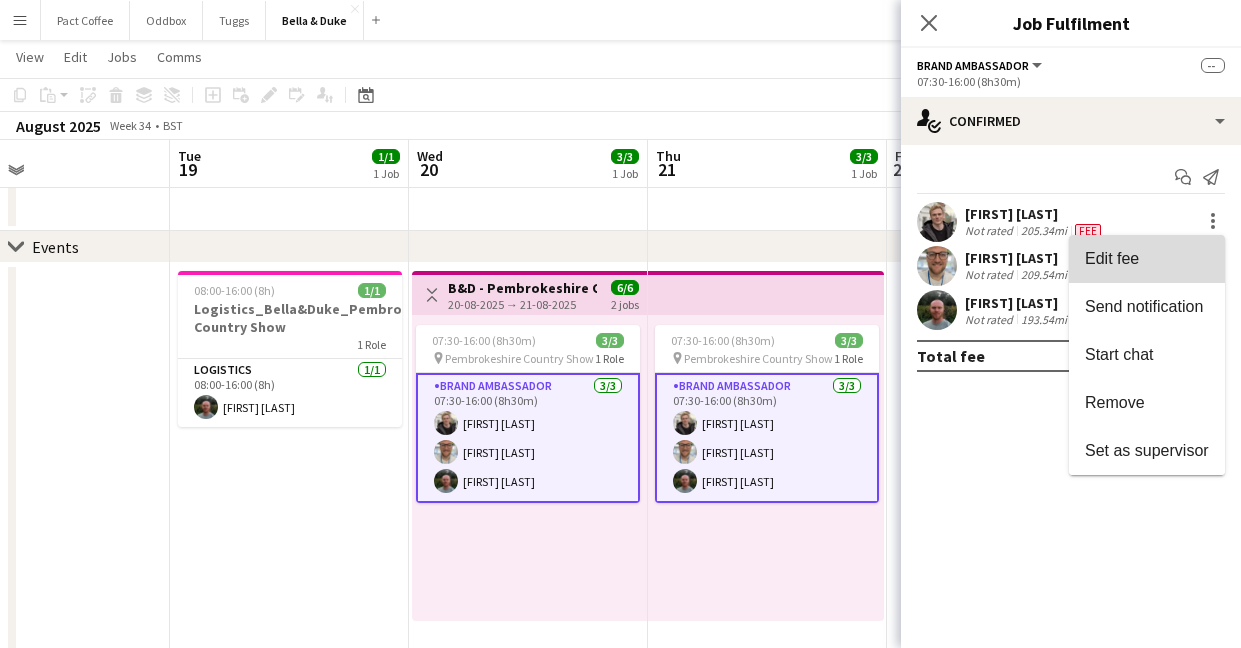 click on "Edit fee" at bounding box center [1147, 259] 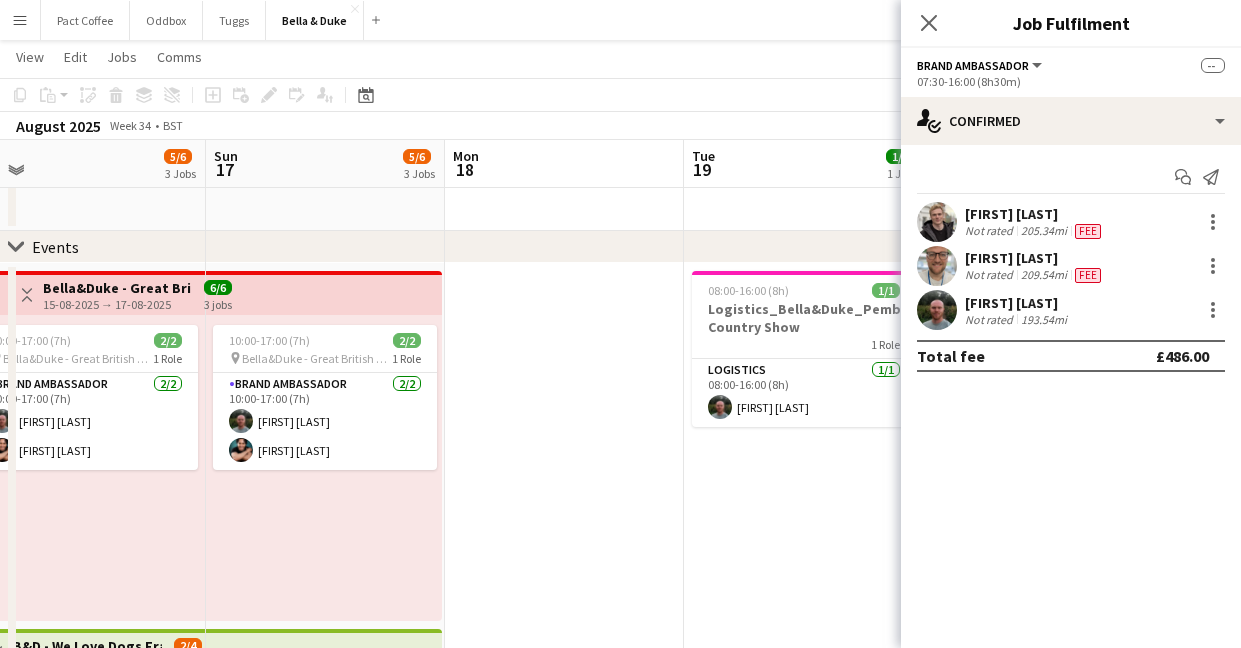 scroll, scrollTop: 0, scrollLeft: 522, axis: horizontal 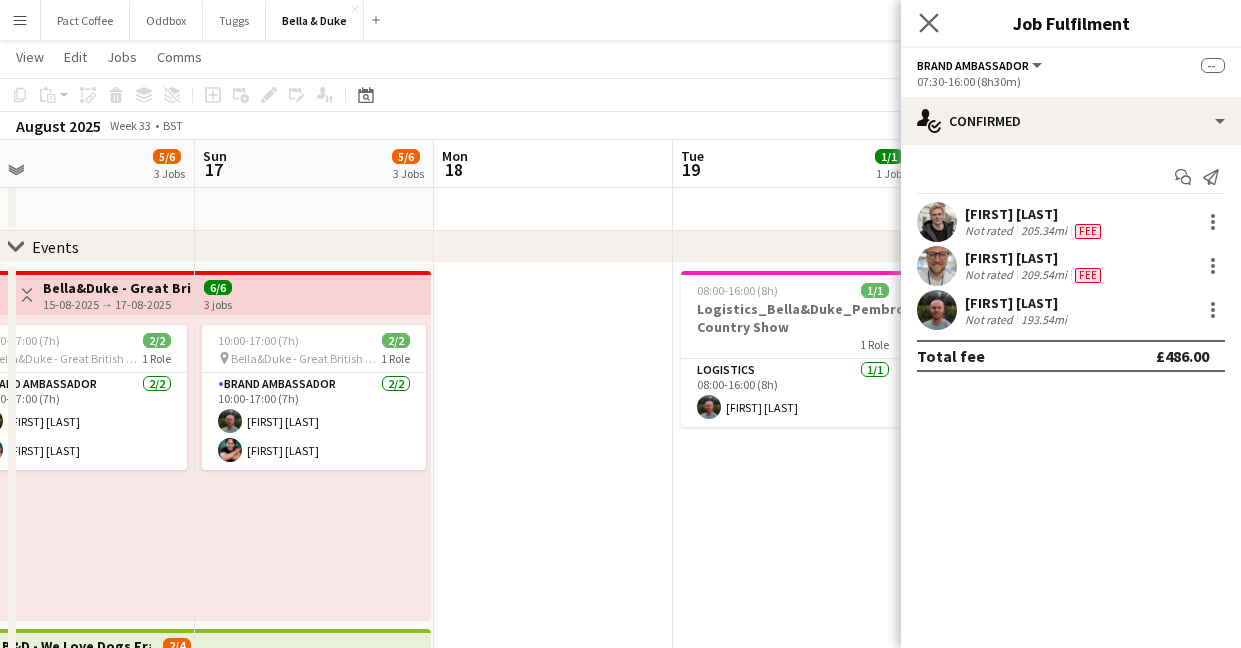 click on "Close pop-in" 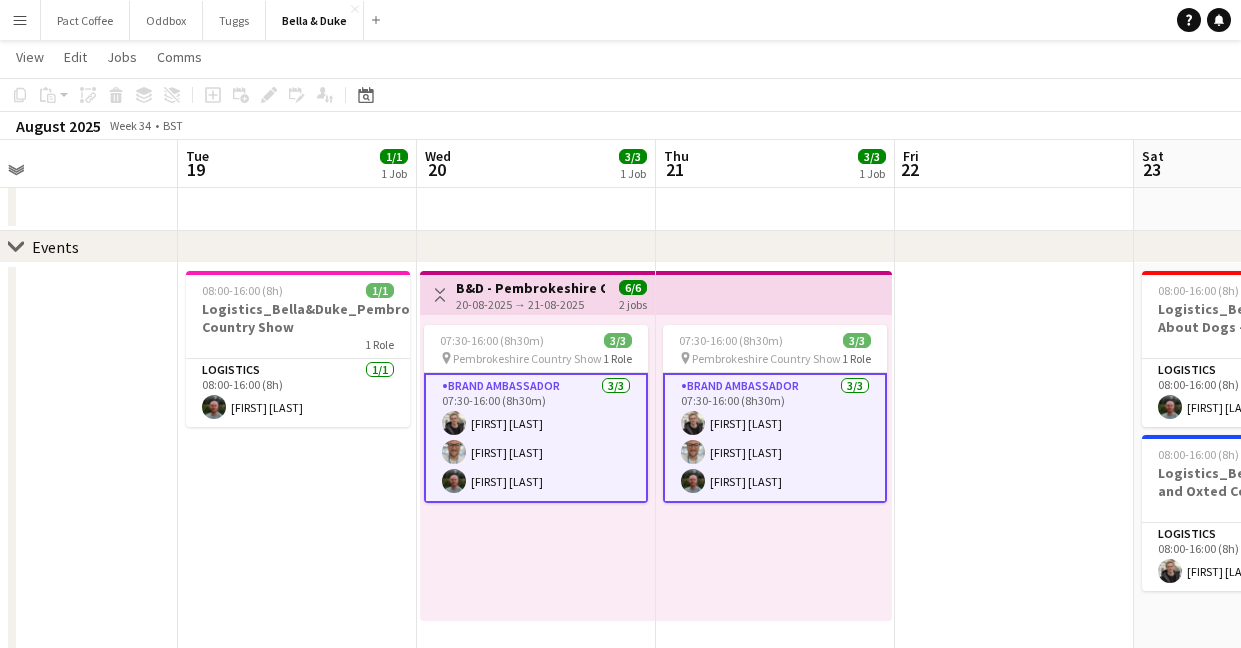 scroll, scrollTop: 0, scrollLeft: 538, axis: horizontal 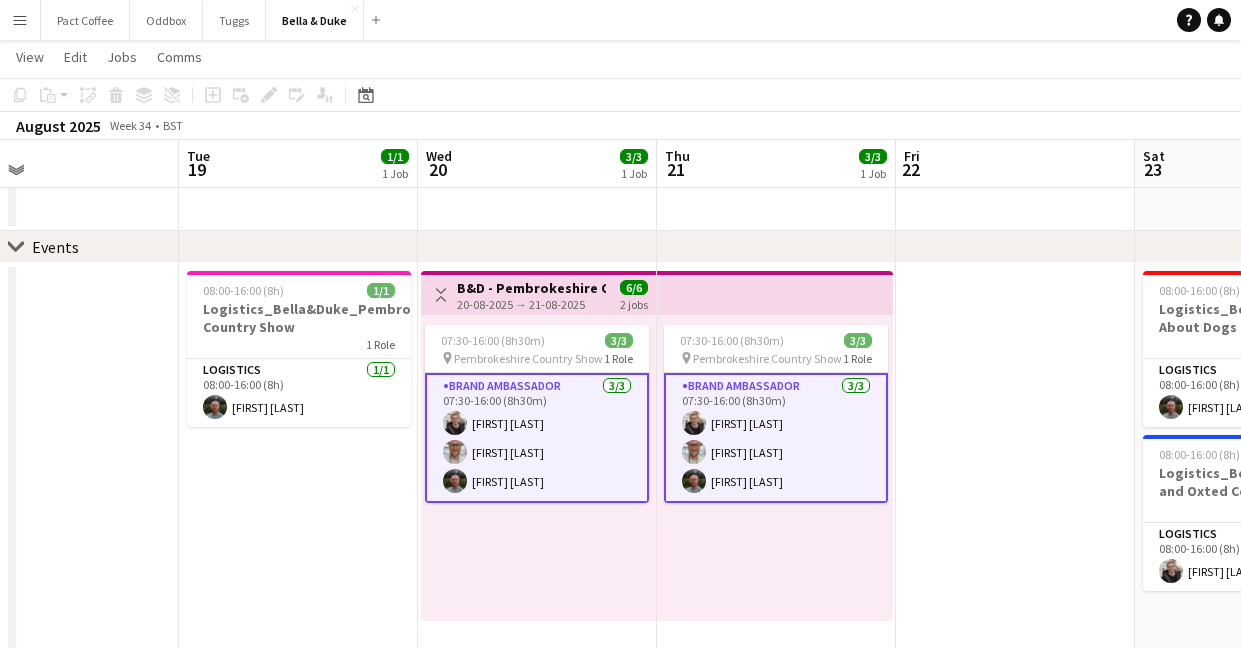 click on "Brand Ambassador   3/3   07:30-16:00 (8h30m)
Charlie Field Jordan Larkin Tommy Knox" at bounding box center (776, 438) 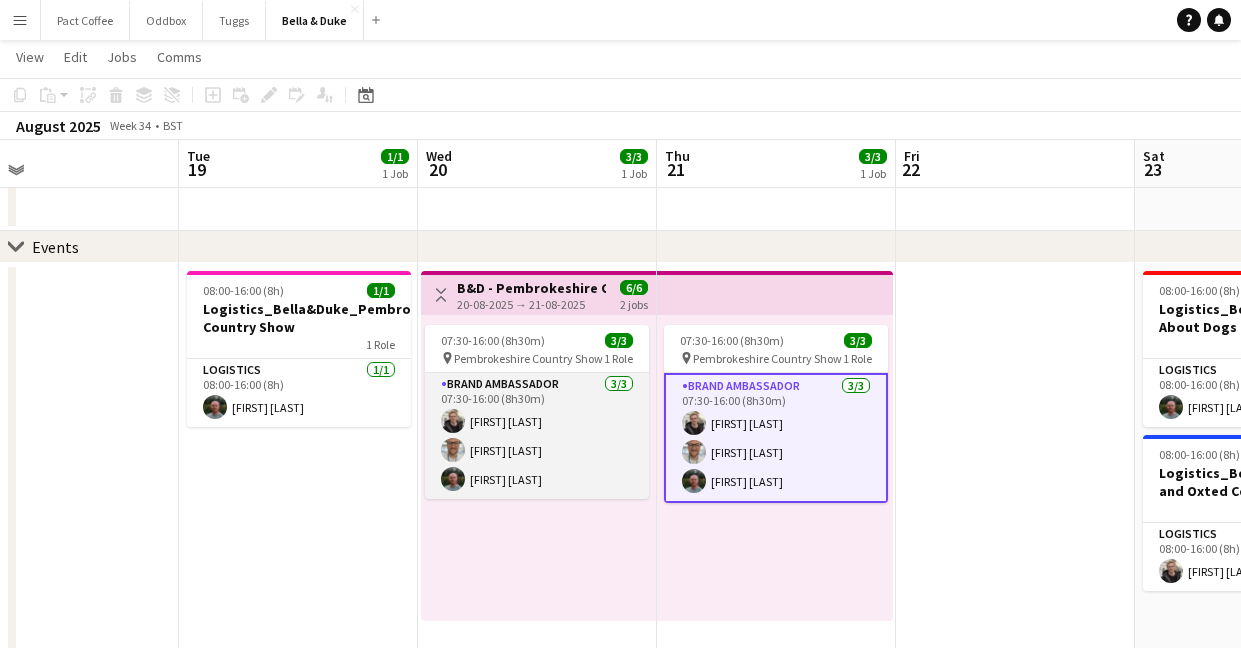 click on "Brand Ambassador   3/3   07:30-16:00 (8h30m)
Charlie Field Jordan Larkin Tommy Knox" at bounding box center [537, 436] 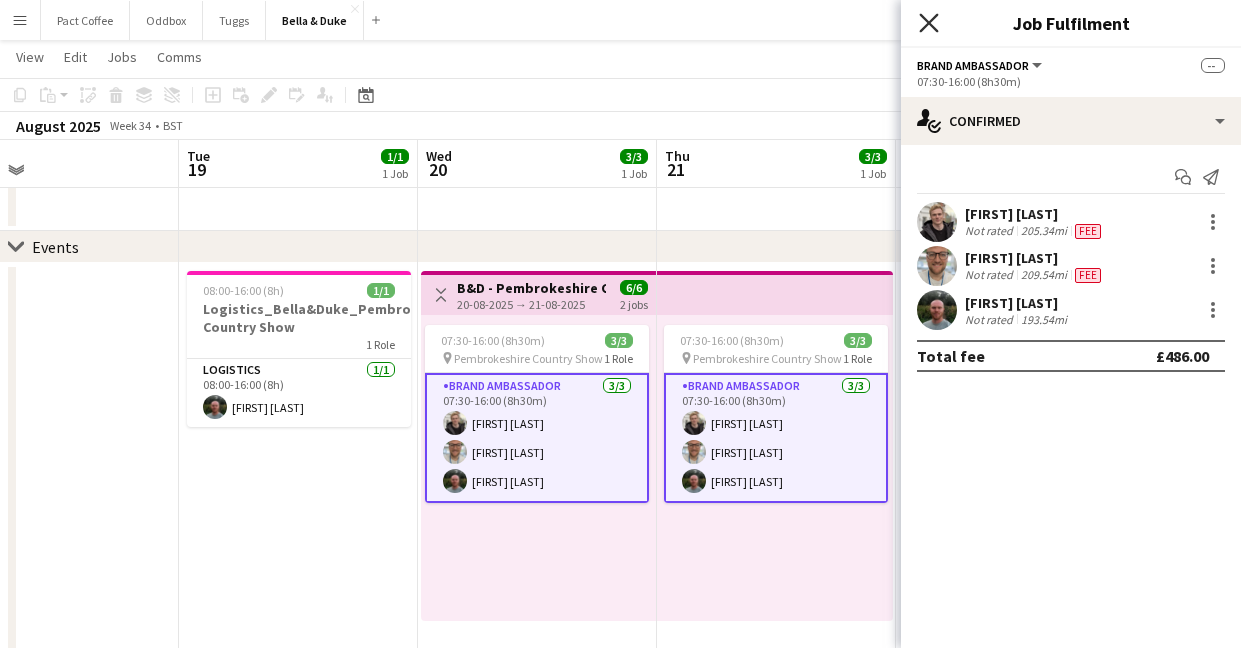 click on "Close pop-in" 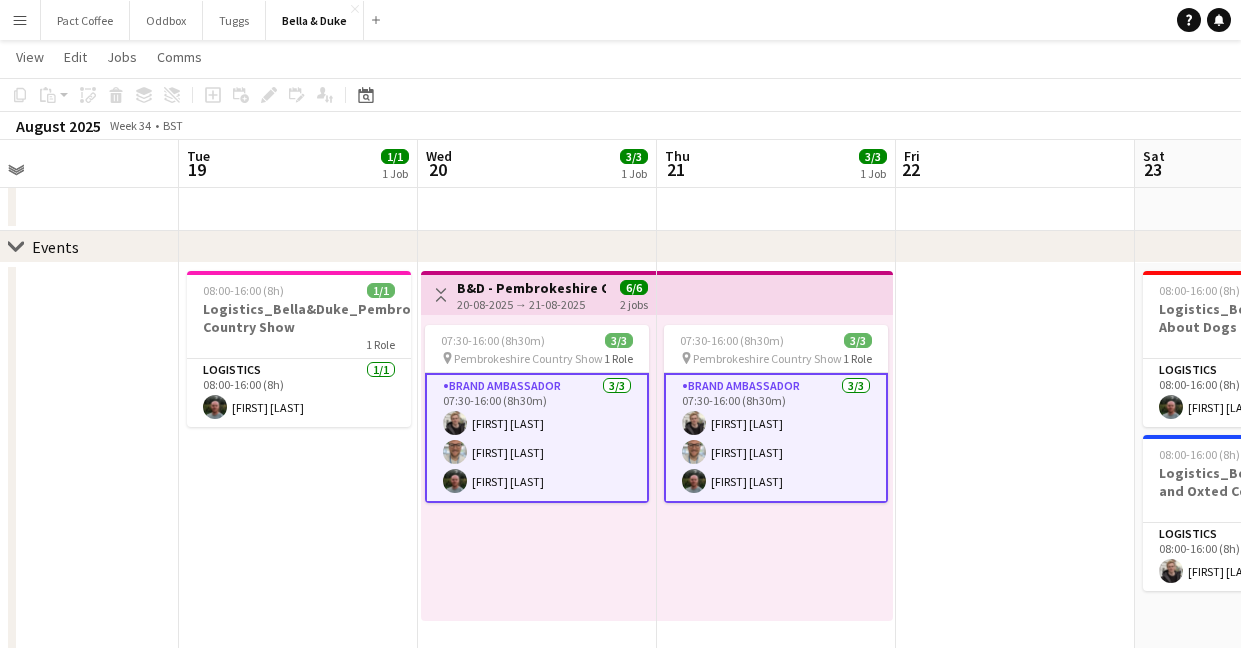 click on "08:00-16:00 (8h)    1/1   Logistics_Bella&Duke_Pembrokeshire Country Show   1 Role   Logistics   1/1   08:00-16:00 (8h)
Tommy Knox" at bounding box center [298, 804] 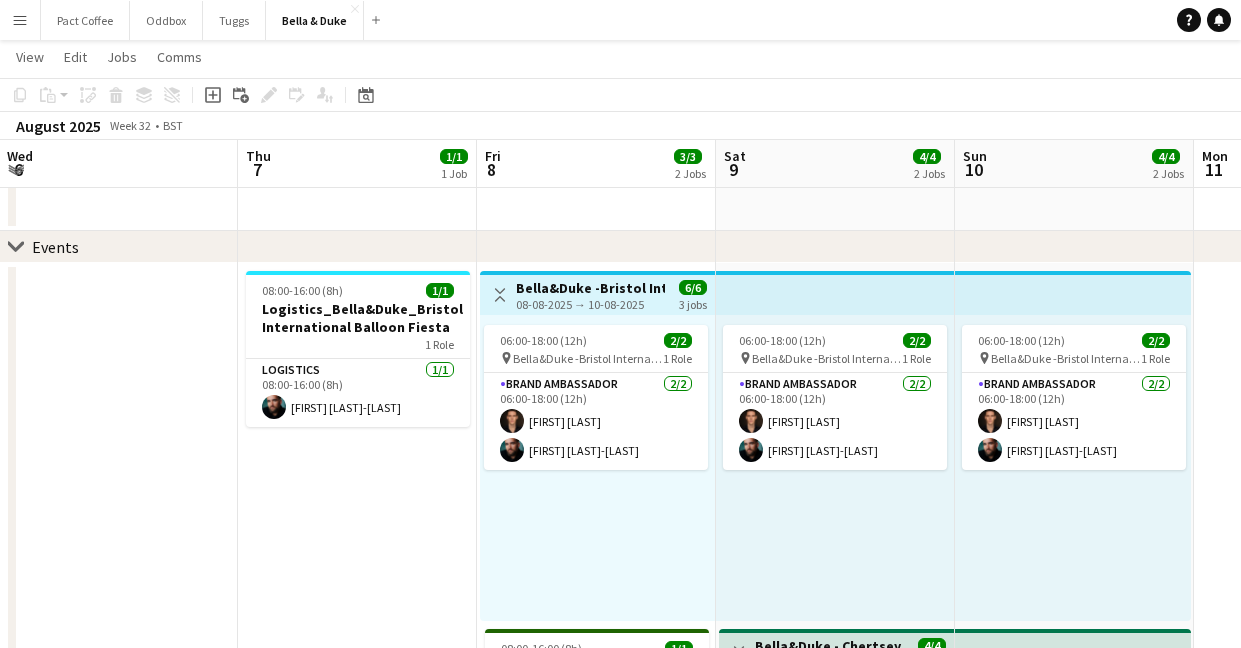 scroll, scrollTop: 0, scrollLeft: 720, axis: horizontal 